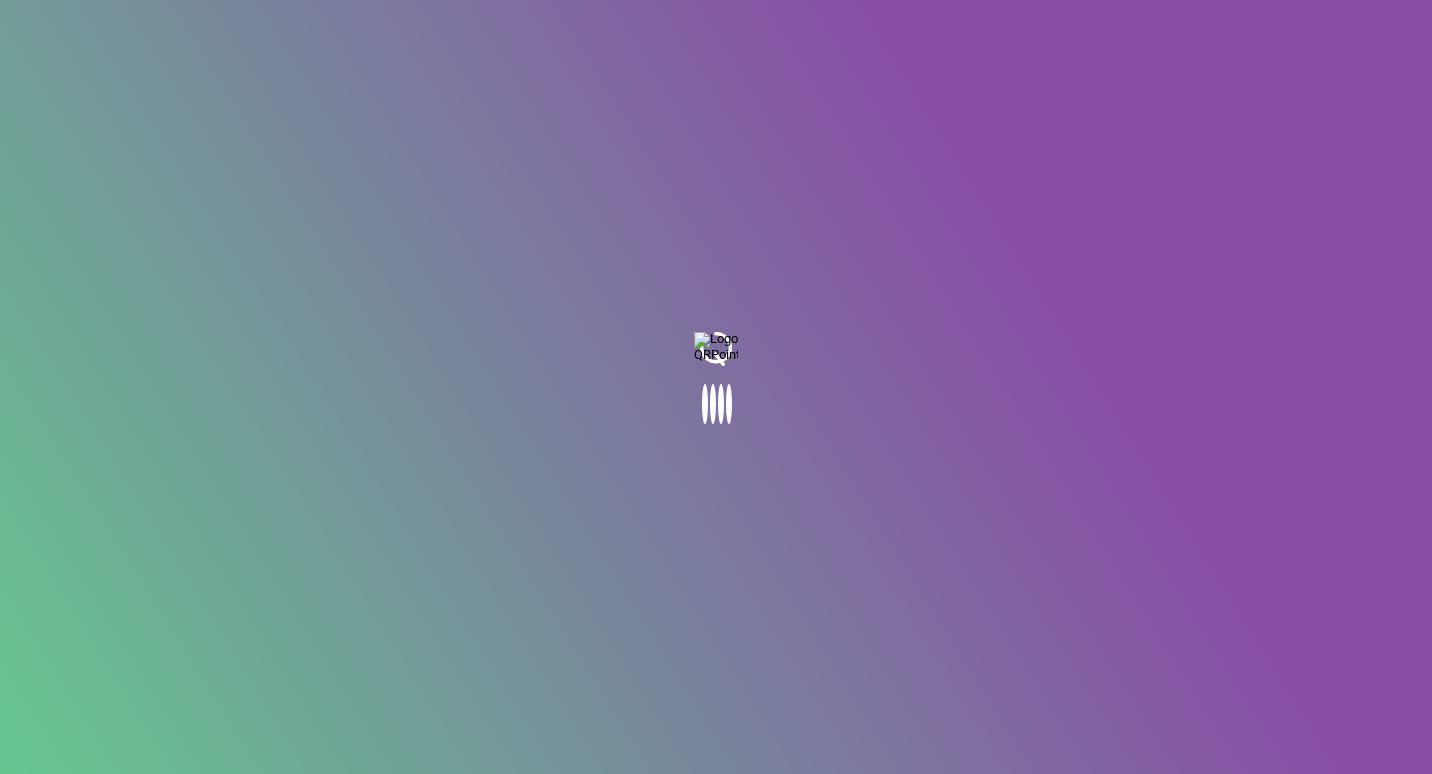 scroll, scrollTop: 0, scrollLeft: 0, axis: both 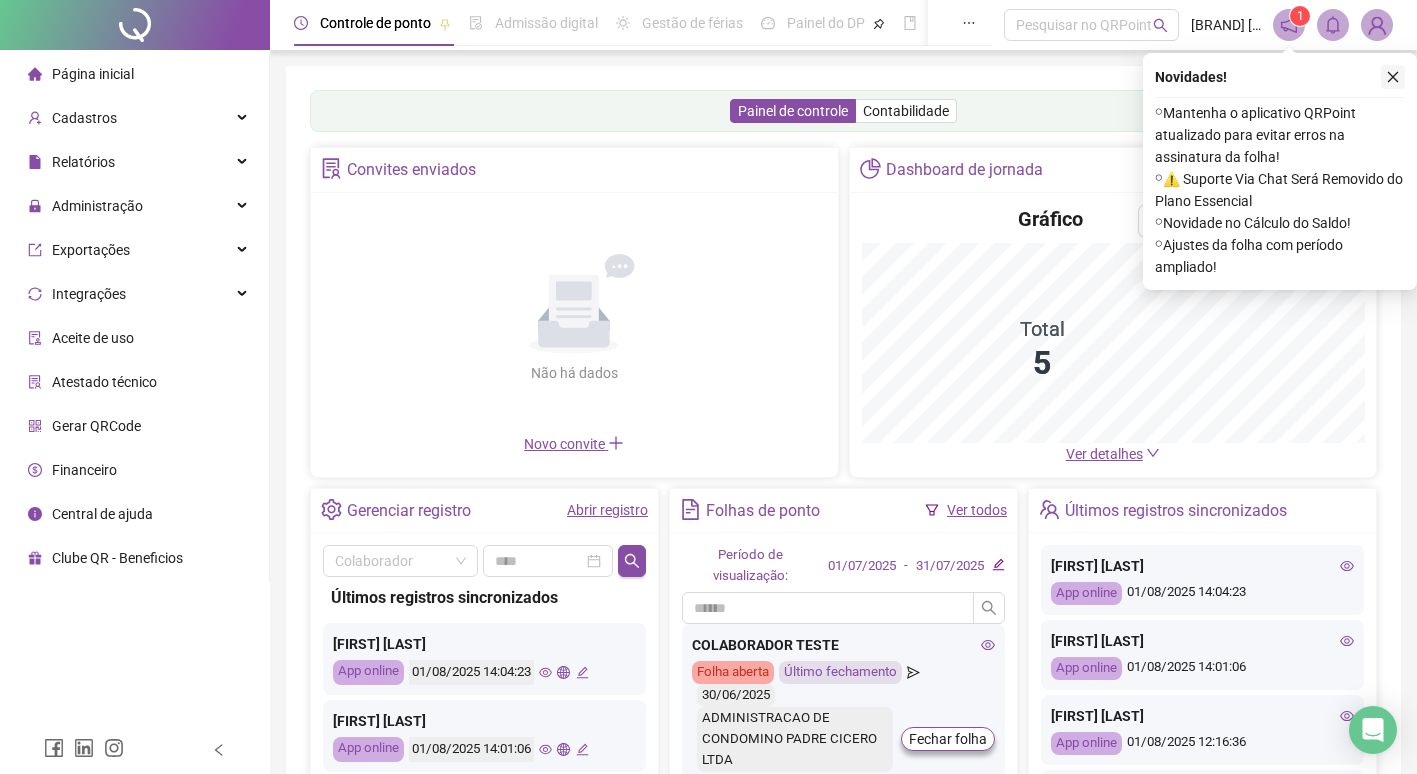 click 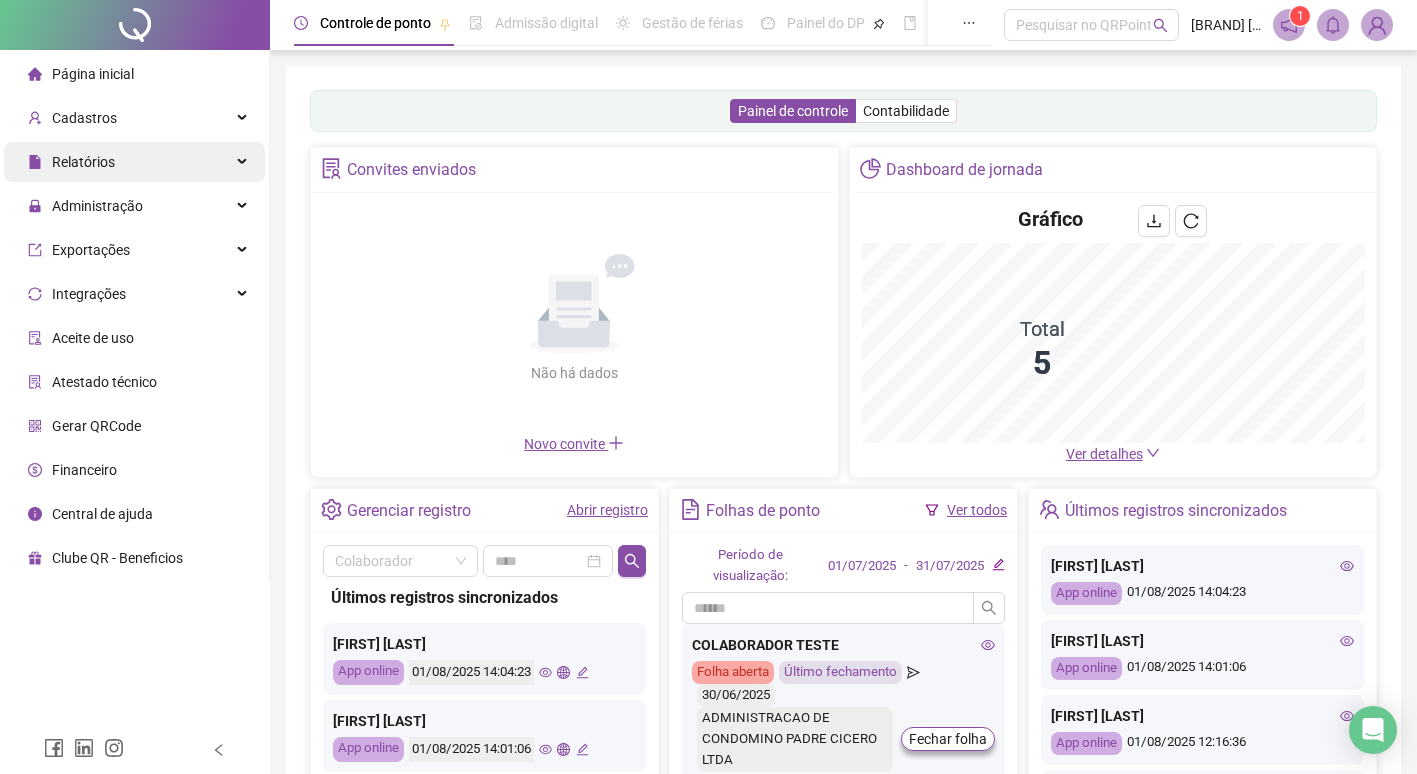 click on "Relatórios" at bounding box center (134, 162) 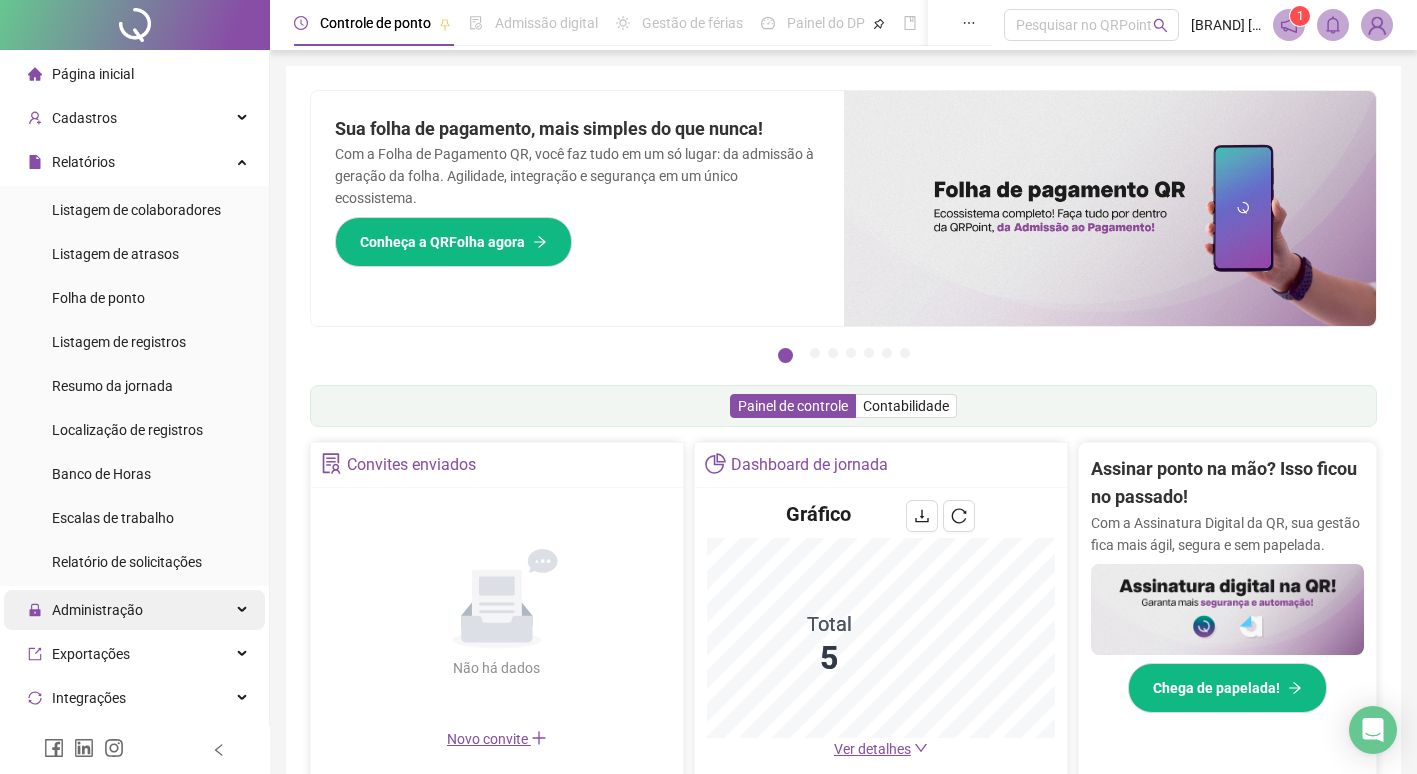 click on "Administração" at bounding box center (97, 610) 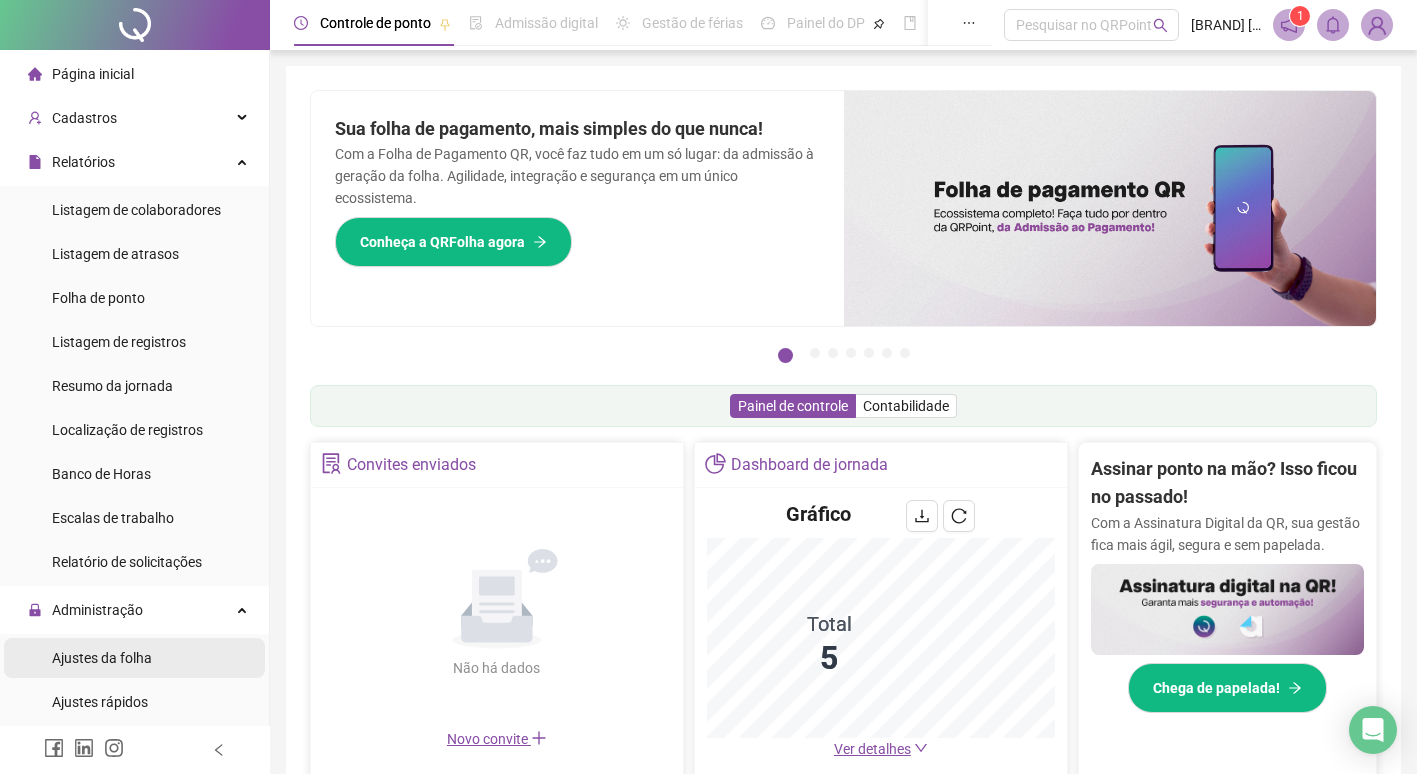 click on "Ajustes da folha" at bounding box center (102, 658) 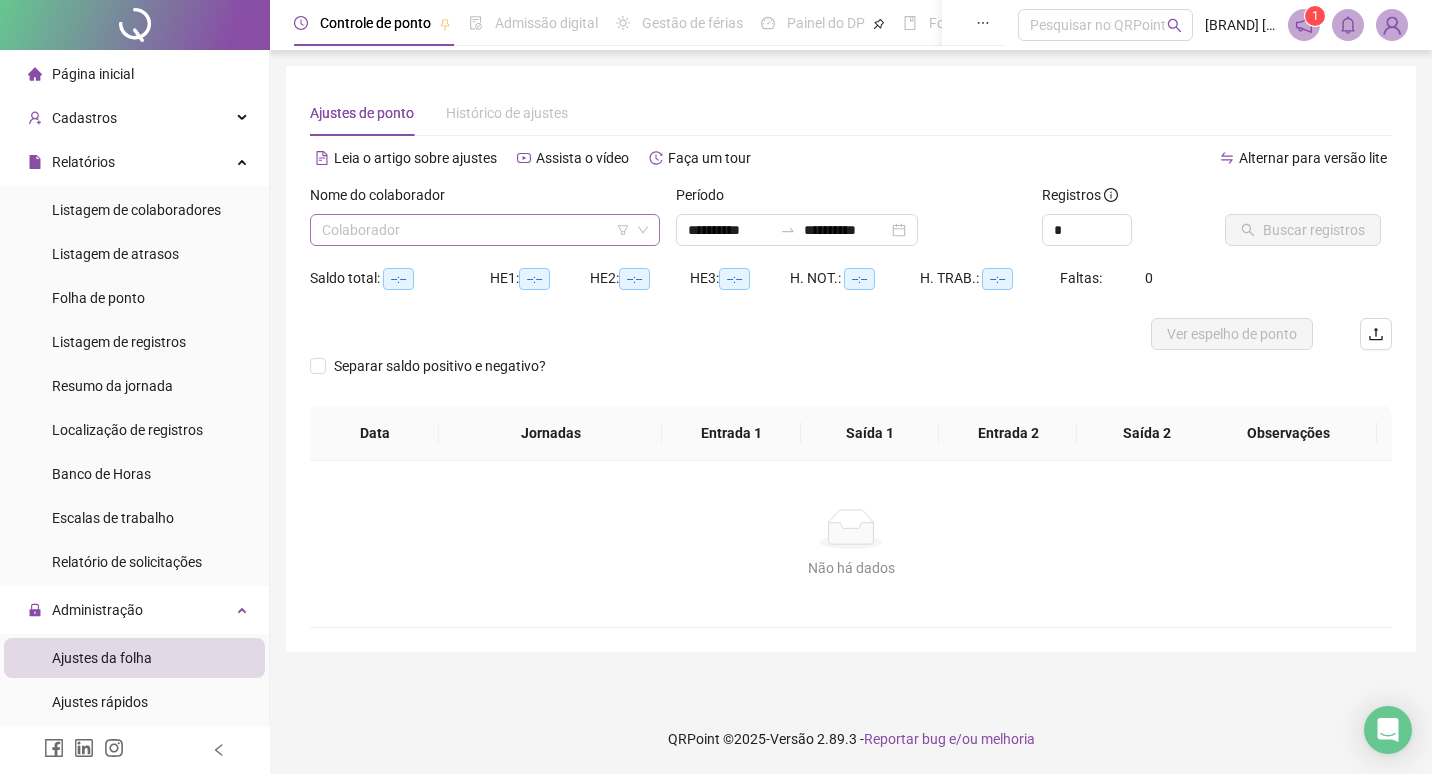 click at bounding box center [476, 230] 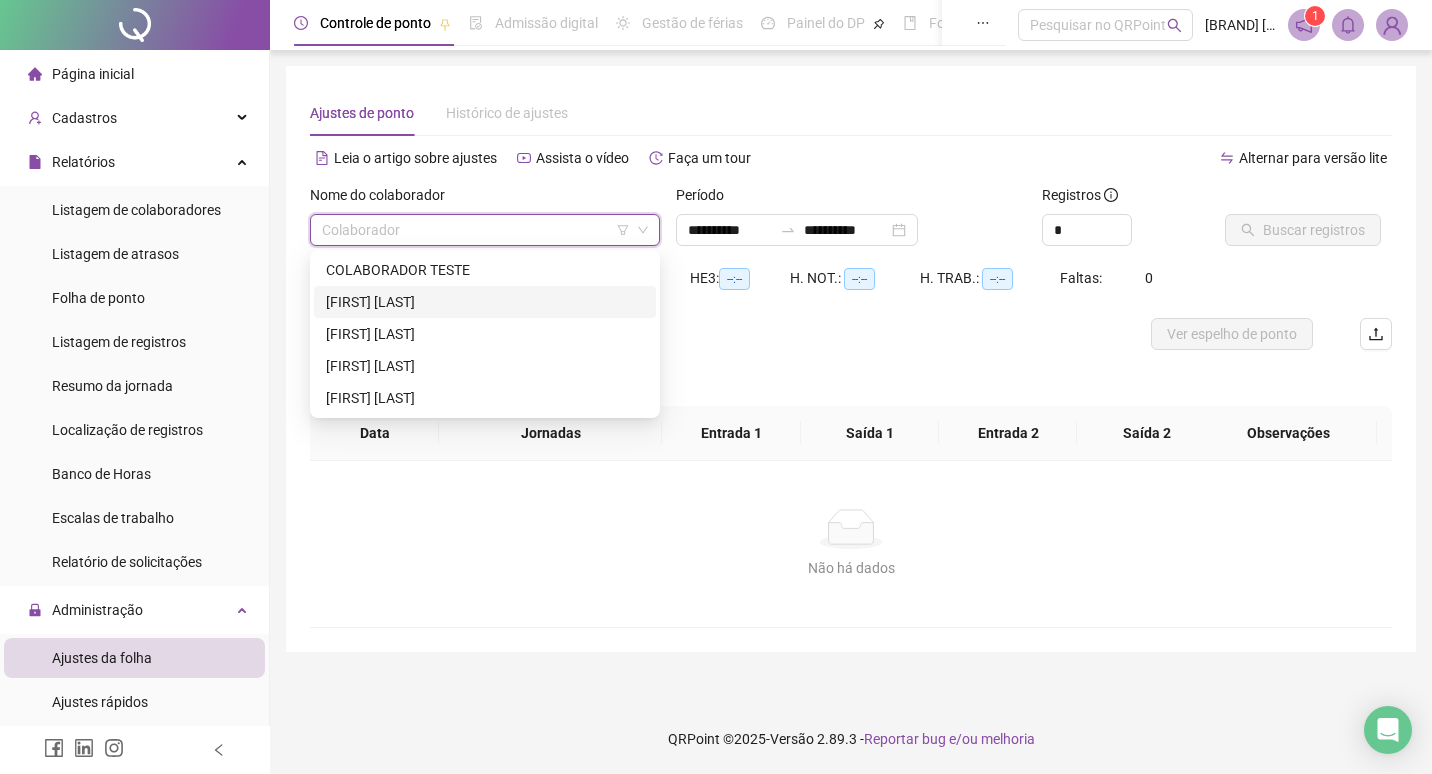 click on "[FIRST] [LAST]" at bounding box center (485, 302) 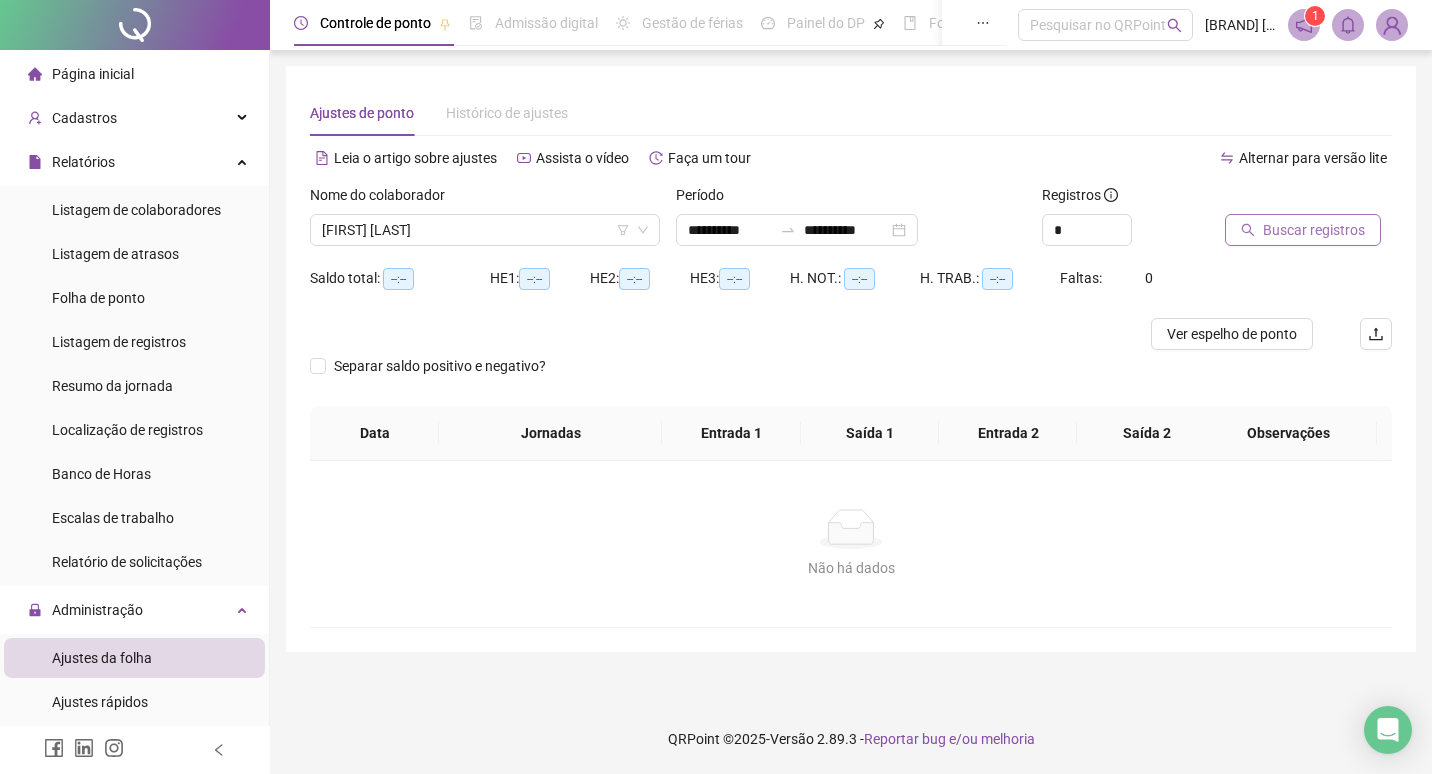 click on "Buscar registros" at bounding box center [1314, 230] 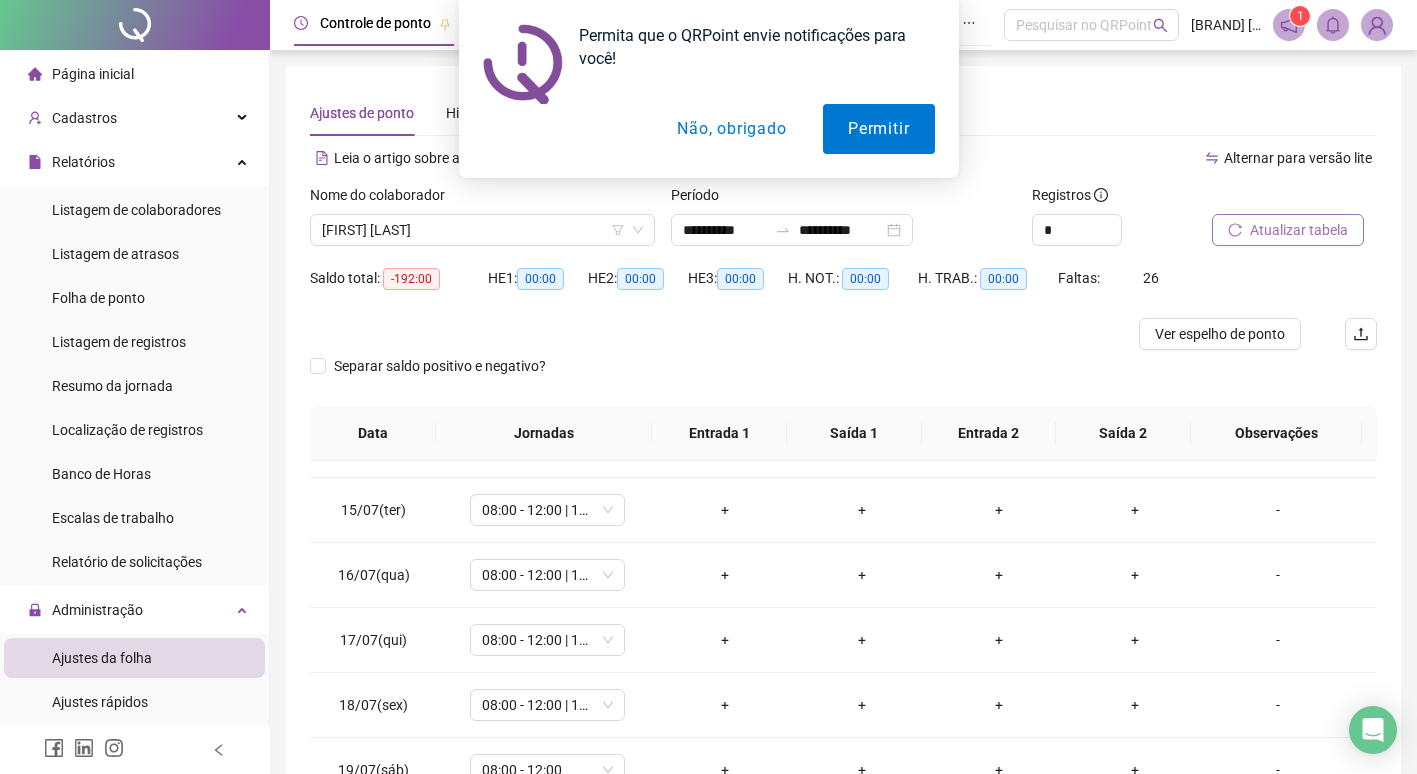 scroll, scrollTop: 900, scrollLeft: 0, axis: vertical 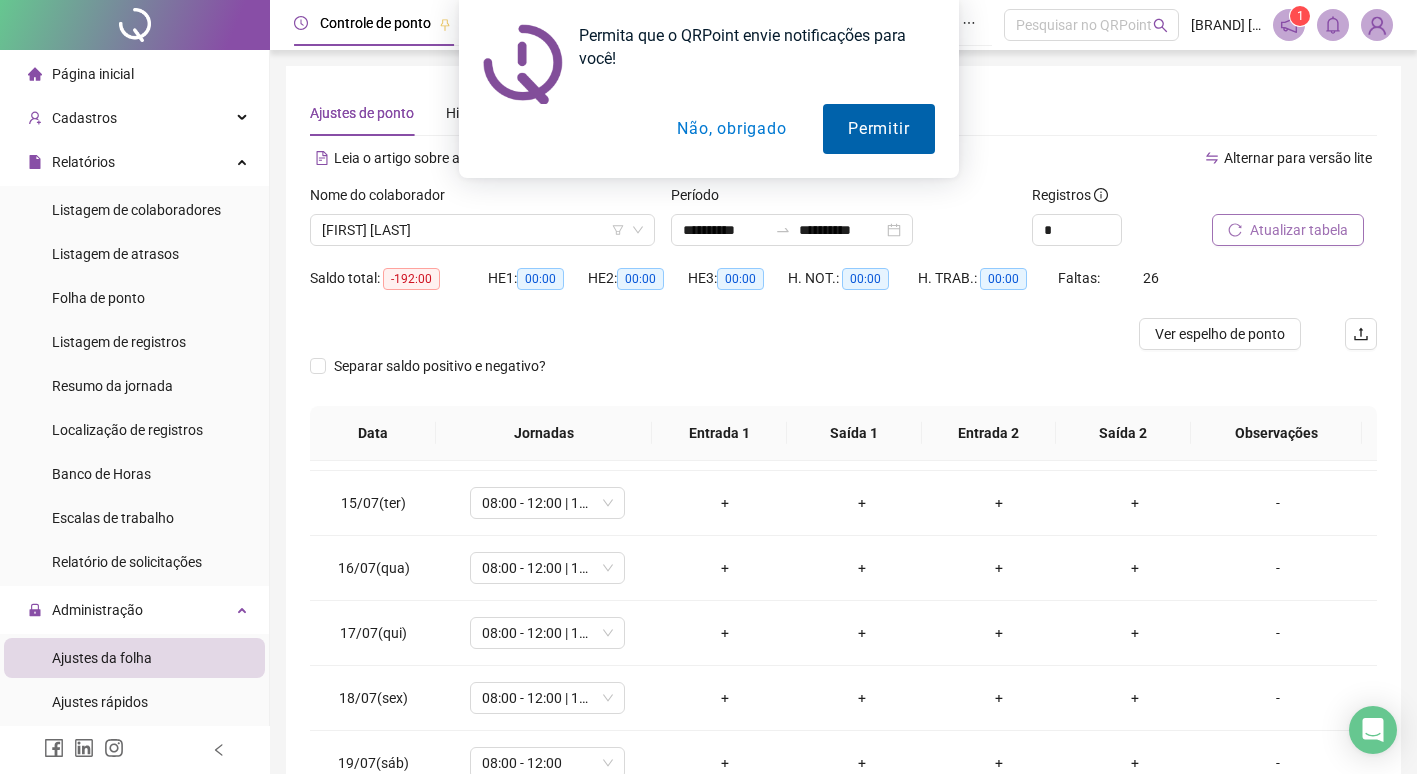 click on "Permitir" at bounding box center [878, 129] 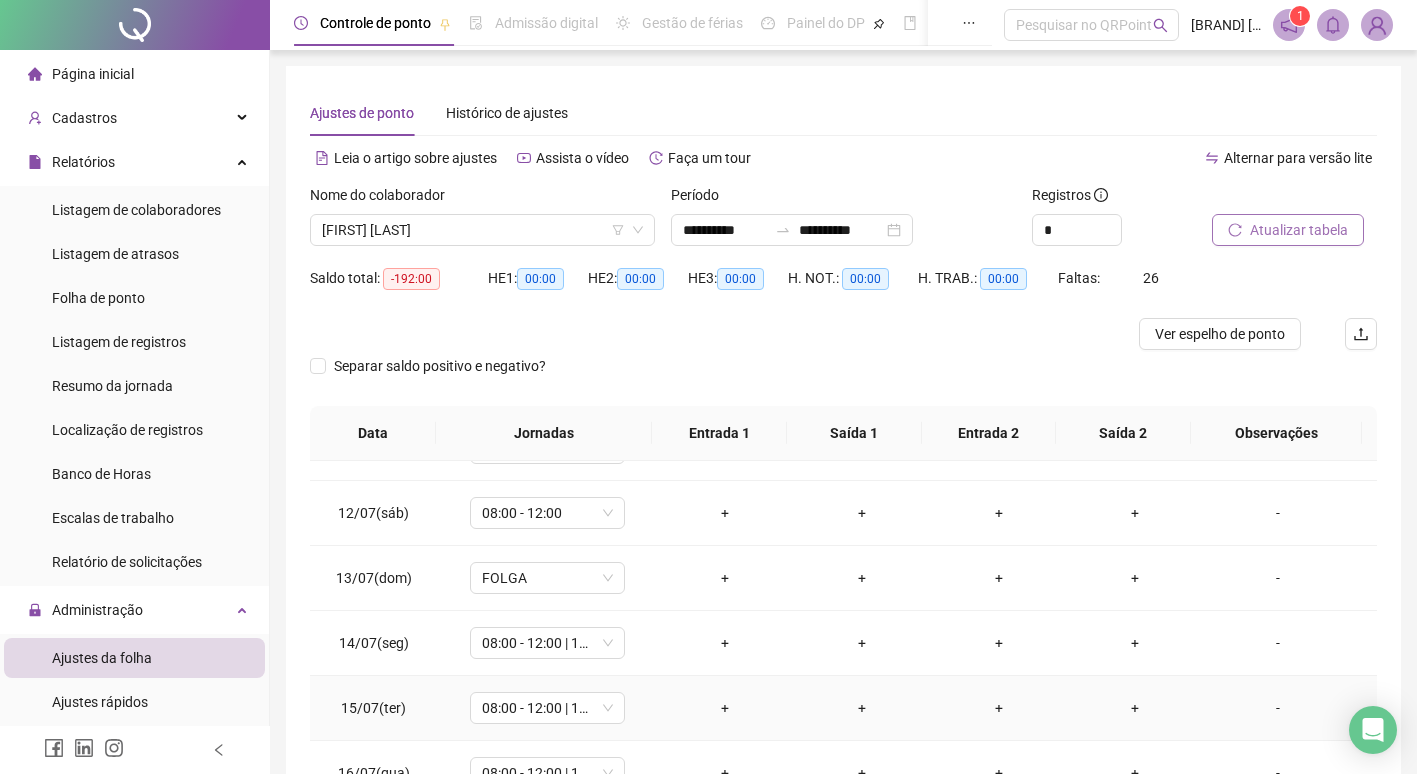 scroll, scrollTop: 500, scrollLeft: 0, axis: vertical 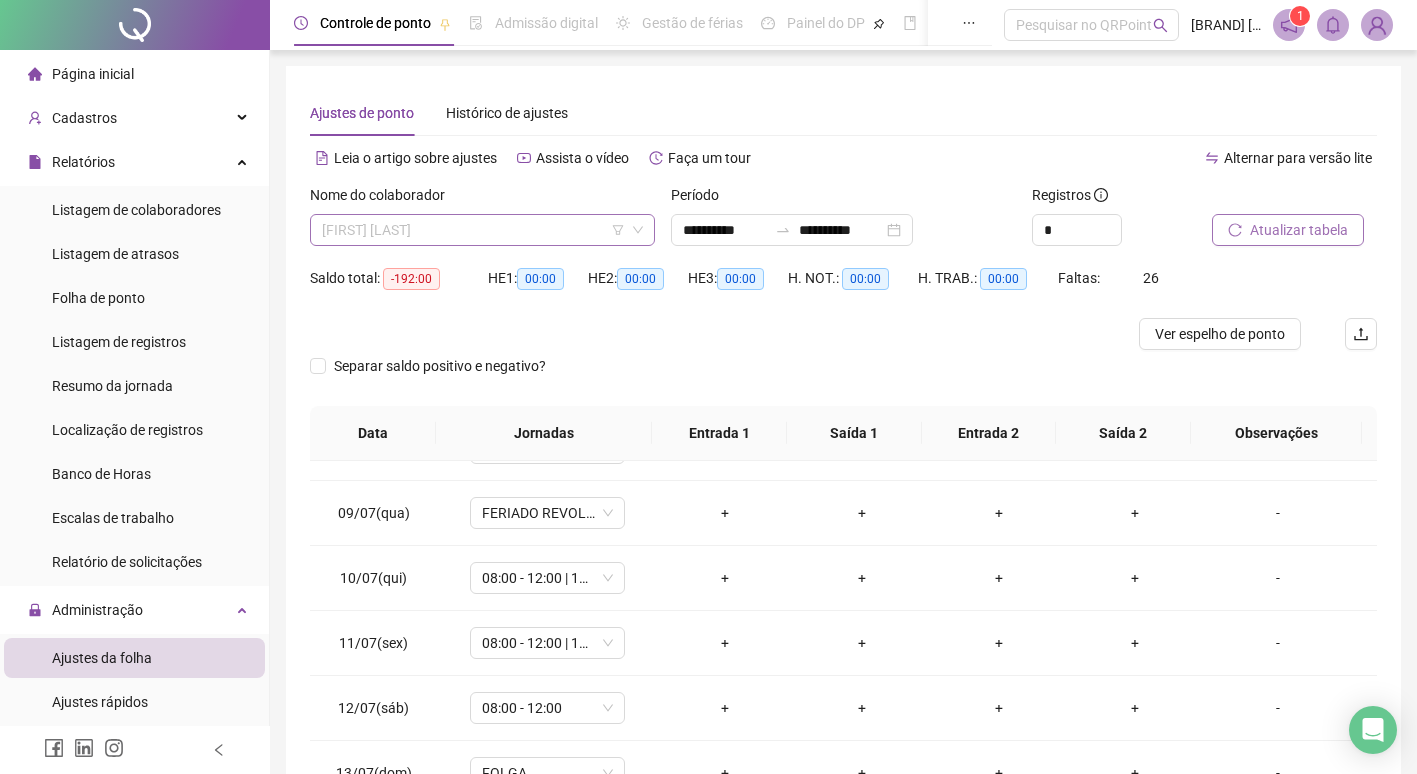 click on "[FIRST] [LAST]" at bounding box center [482, 230] 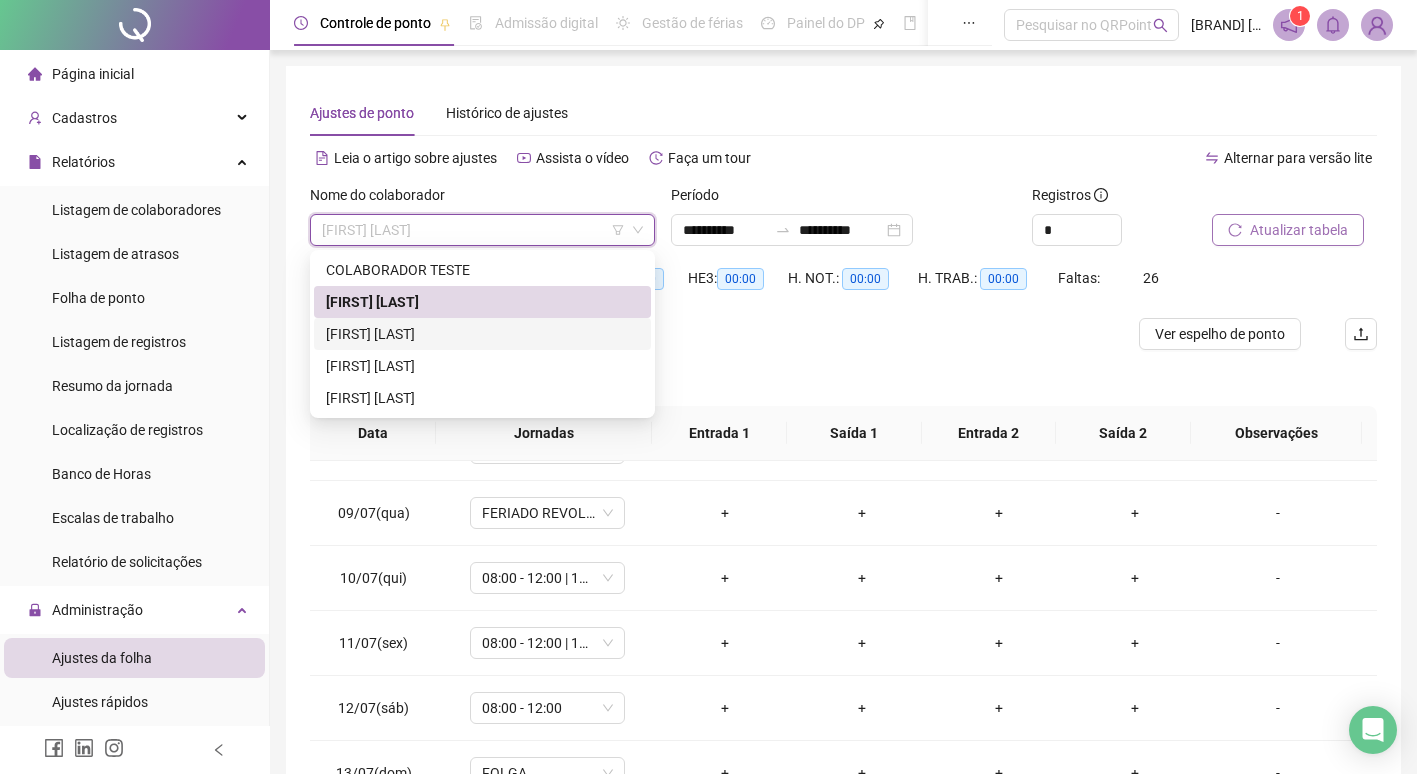 click on "[FIRST] [LAST]" at bounding box center (482, 334) 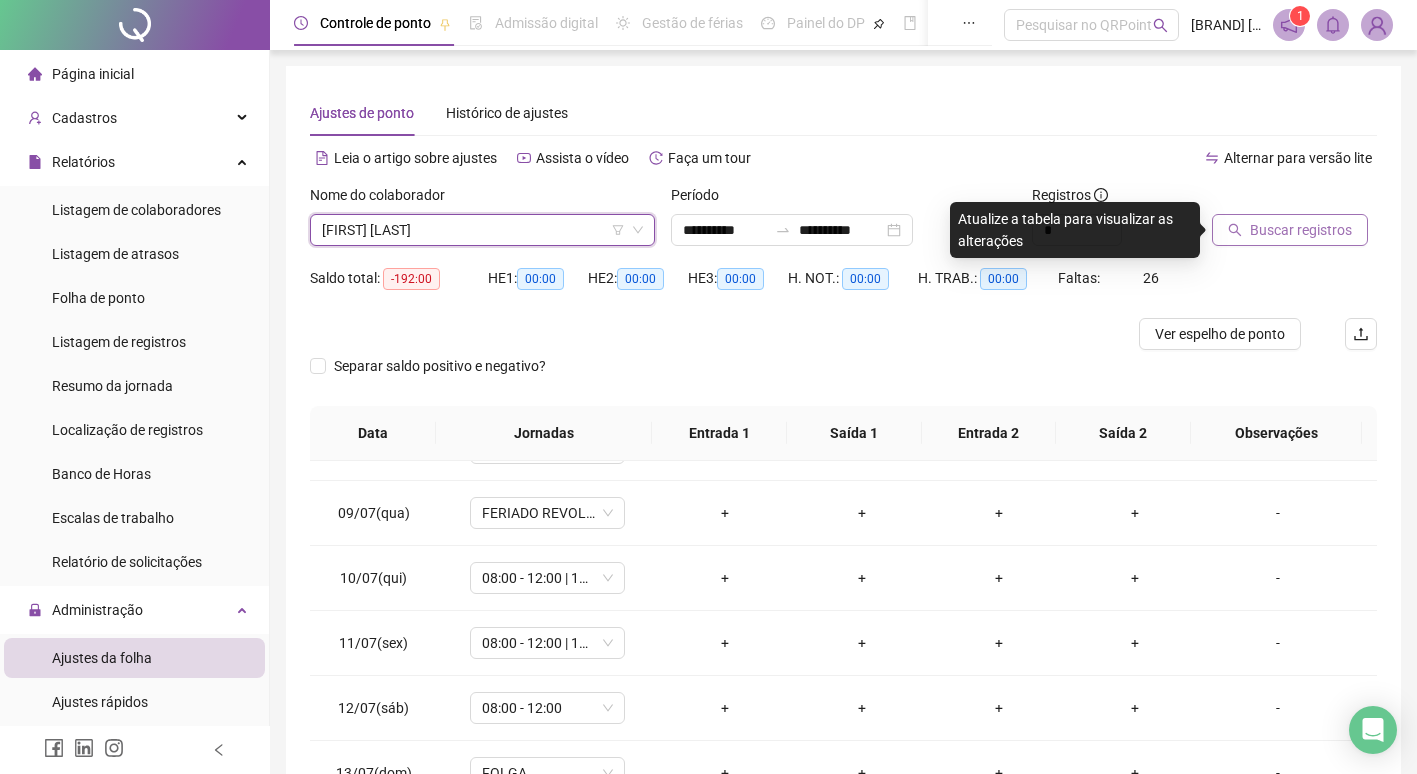click on "Buscar registros" at bounding box center (1301, 230) 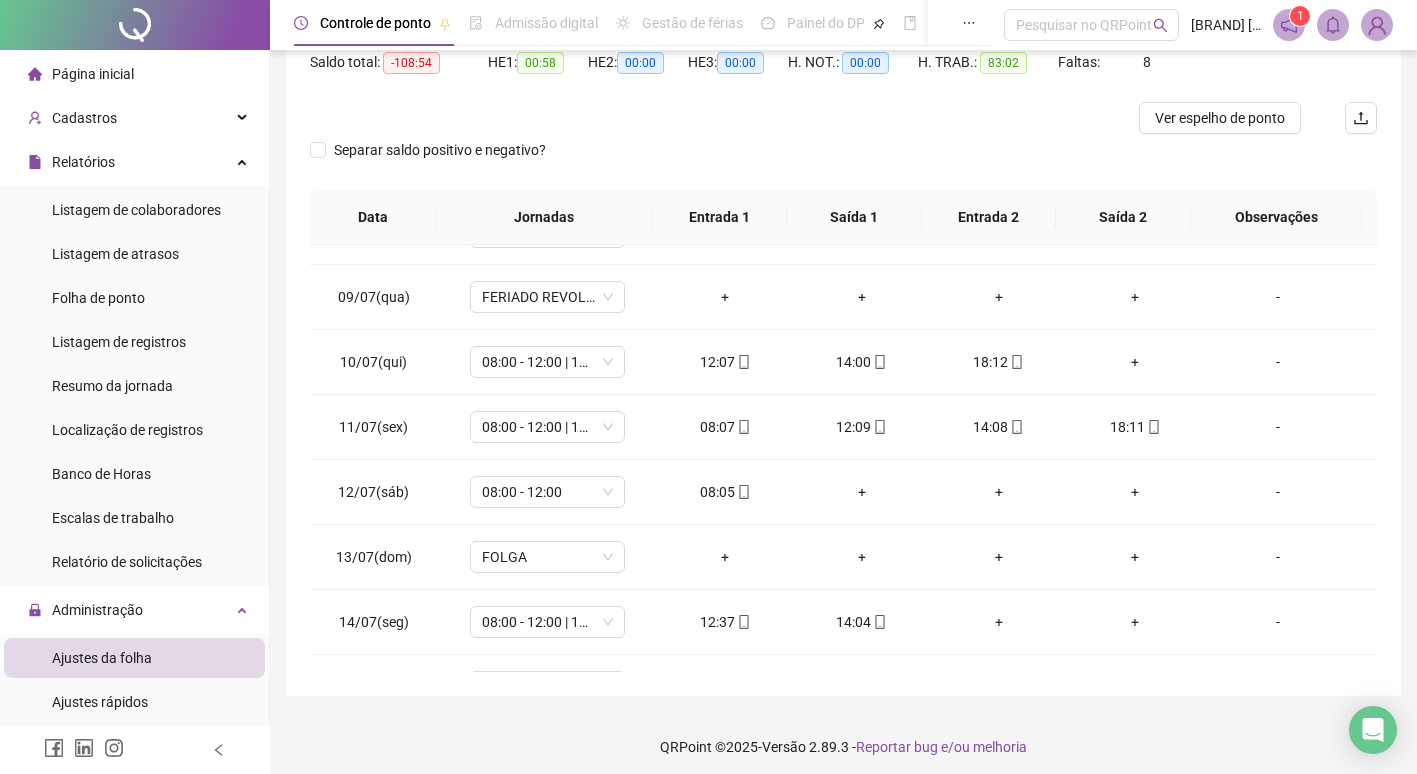 scroll, scrollTop: 224, scrollLeft: 0, axis: vertical 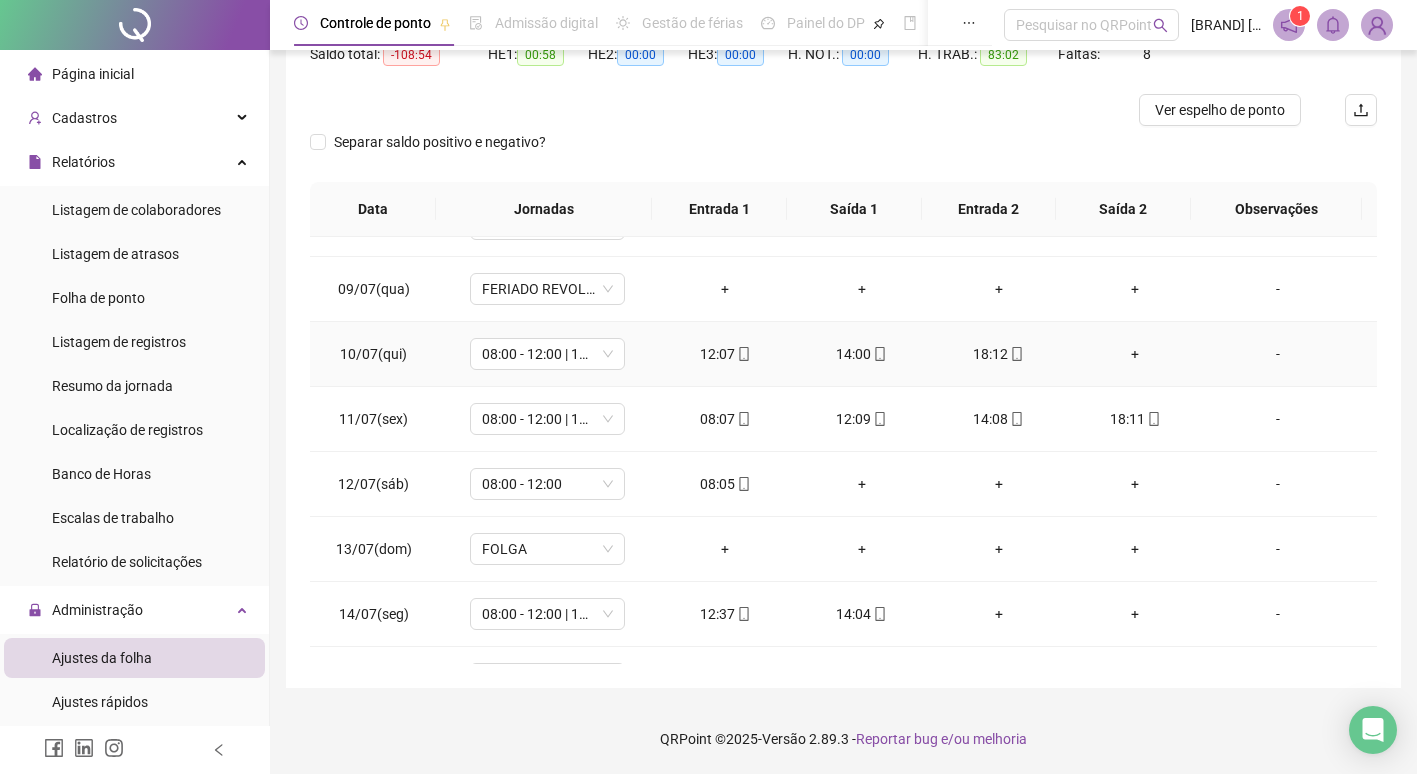 click on "+" at bounding box center [1135, 354] 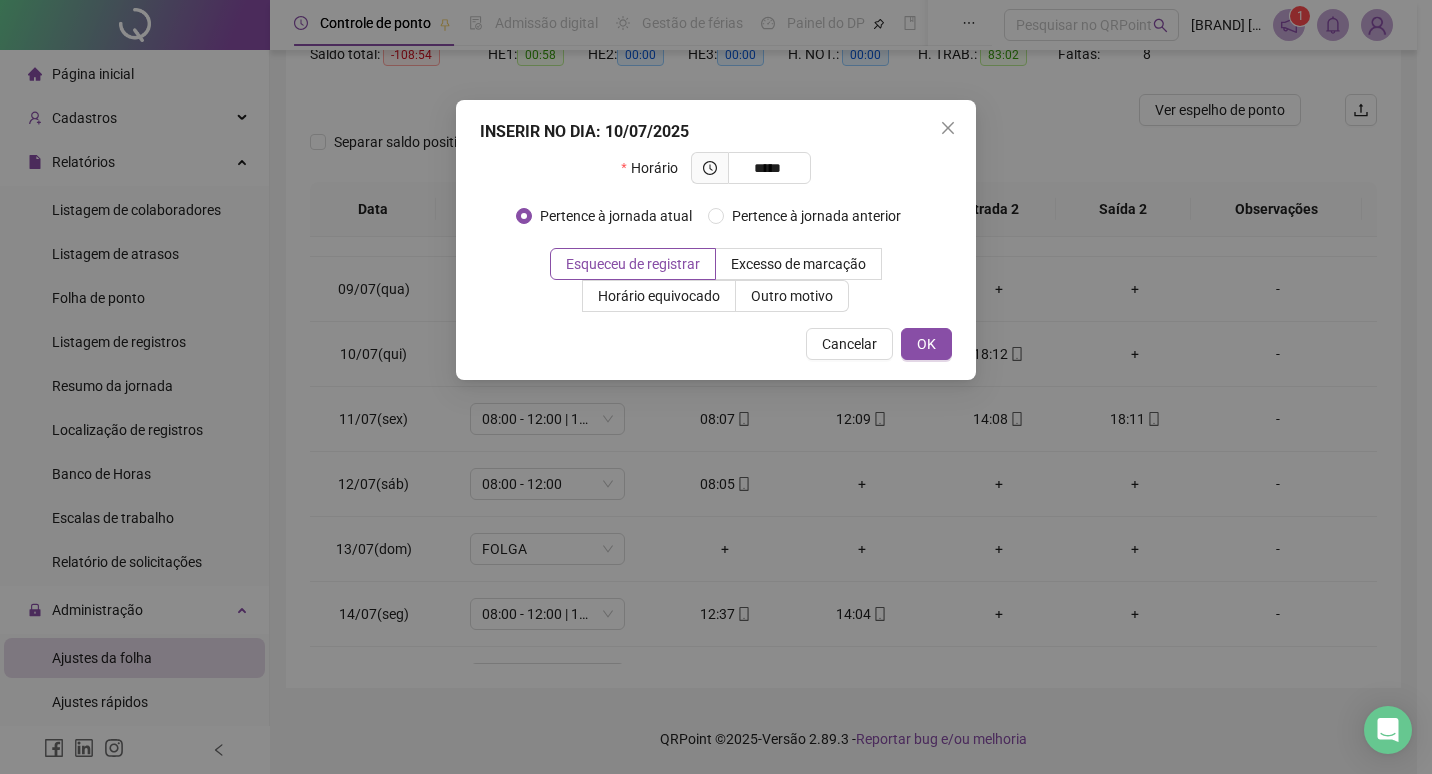 type on "*****" 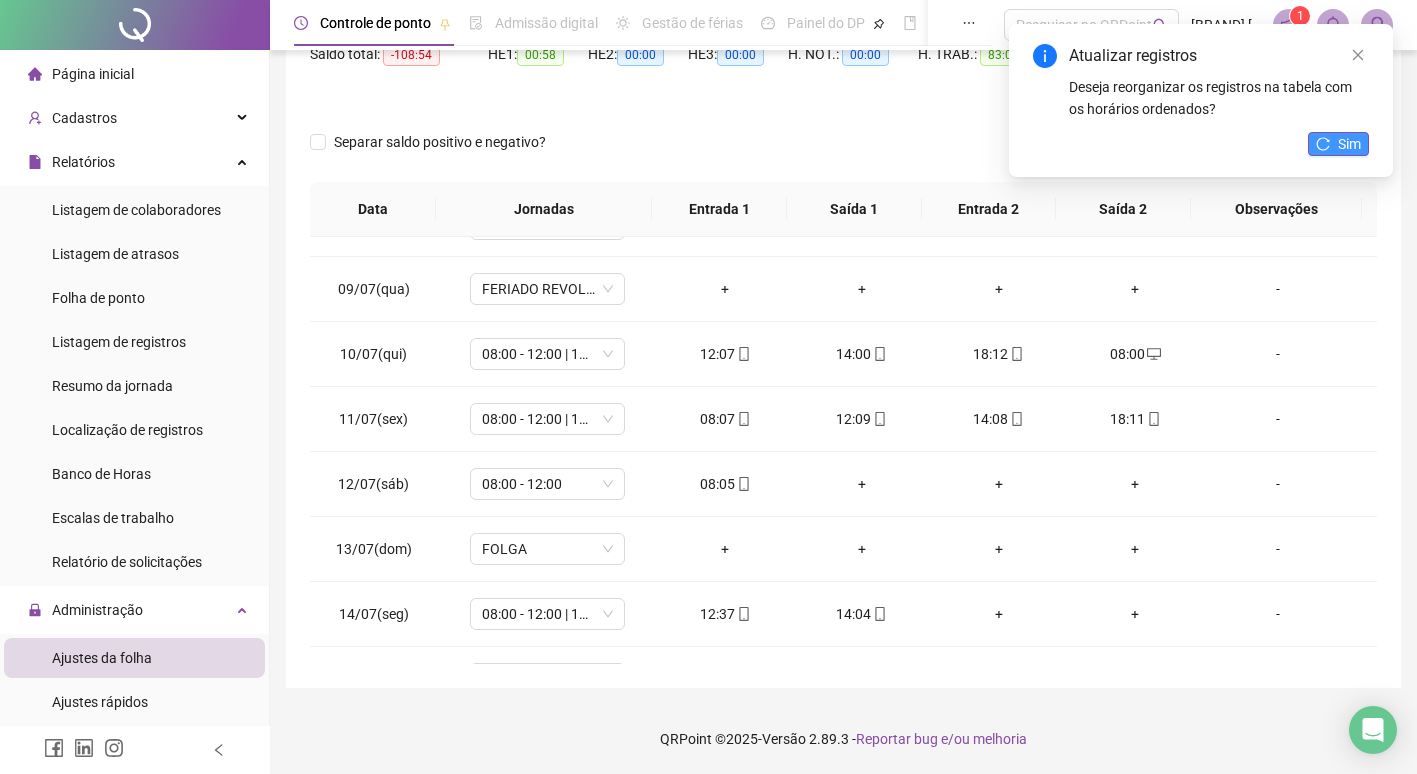 click on "Sim" at bounding box center (1349, 144) 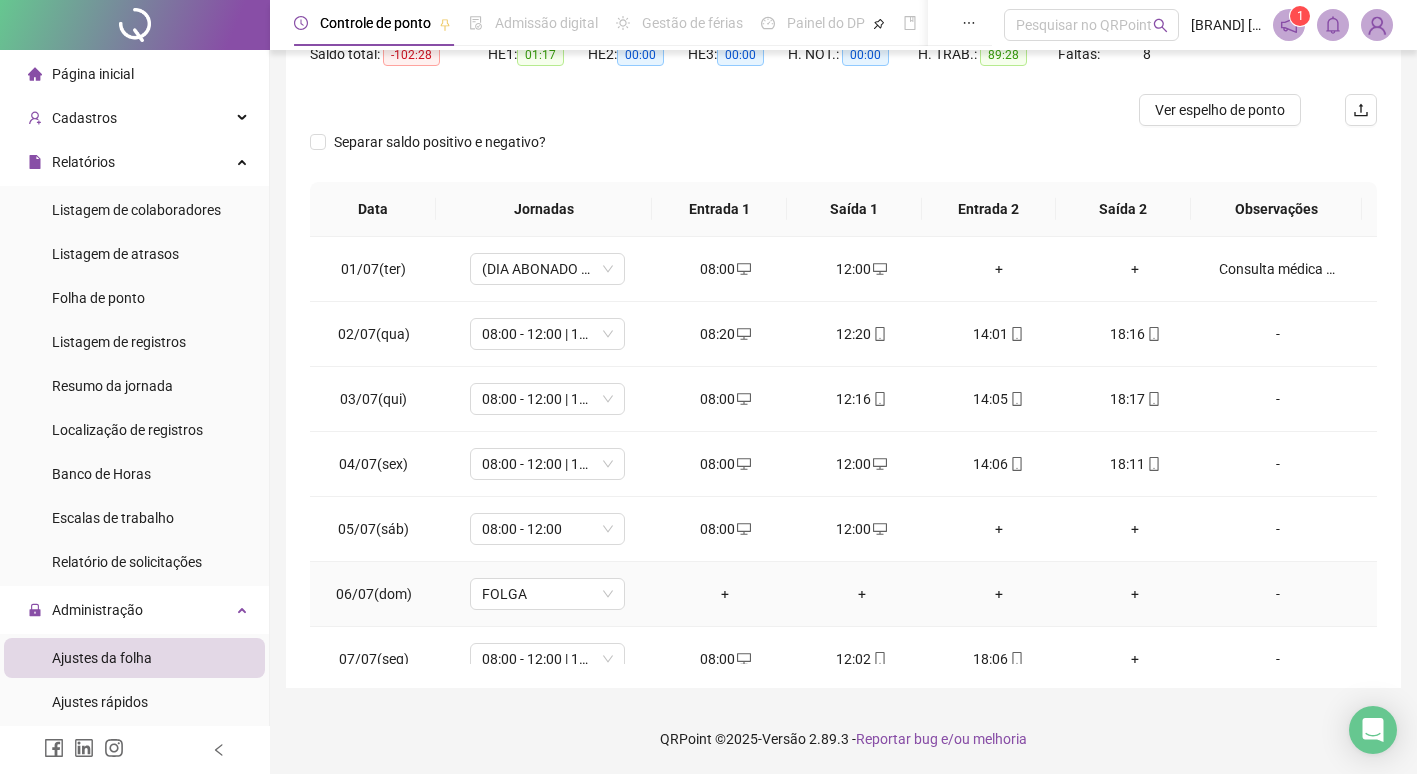 scroll, scrollTop: 100, scrollLeft: 0, axis: vertical 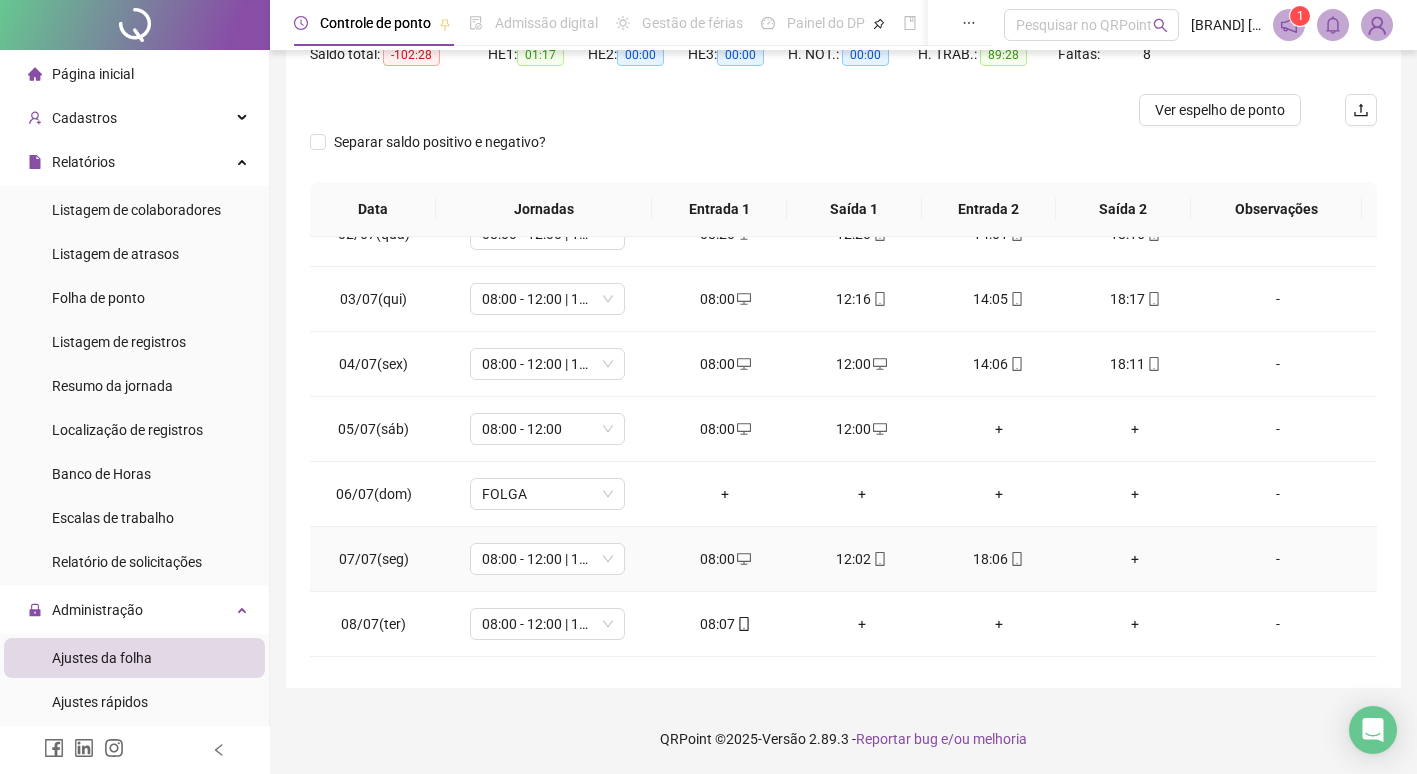 click on "+" at bounding box center (1135, 559) 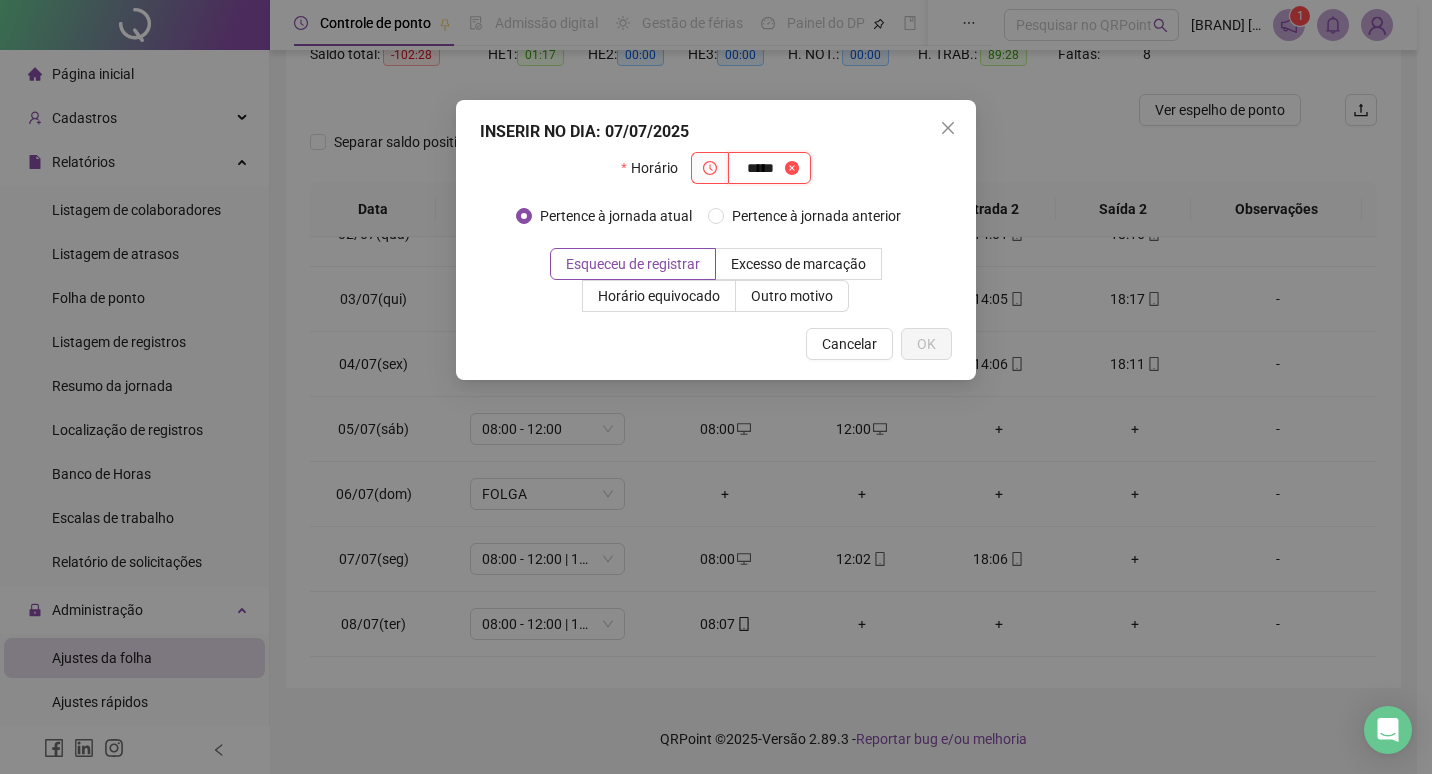 type on "*****" 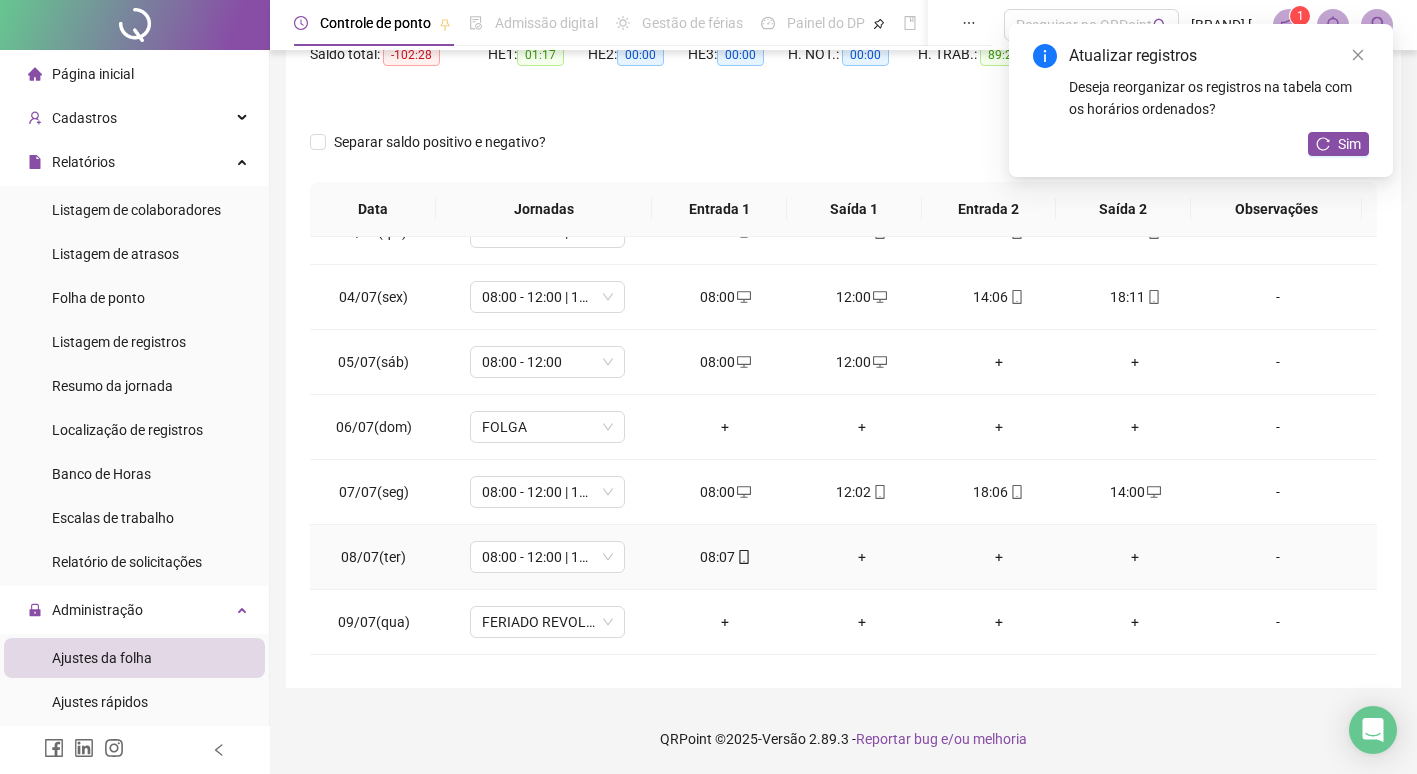scroll, scrollTop: 200, scrollLeft: 0, axis: vertical 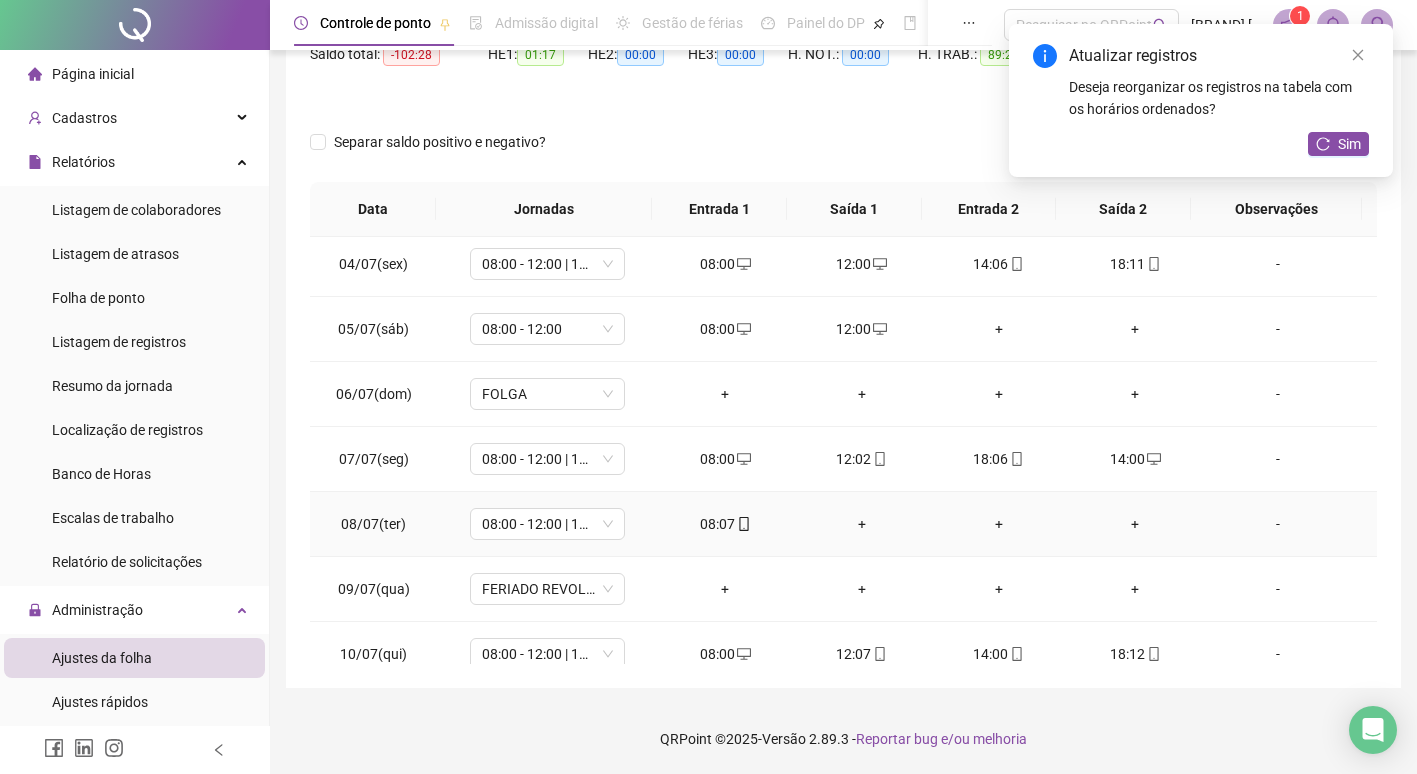 click on "+" at bounding box center (862, 524) 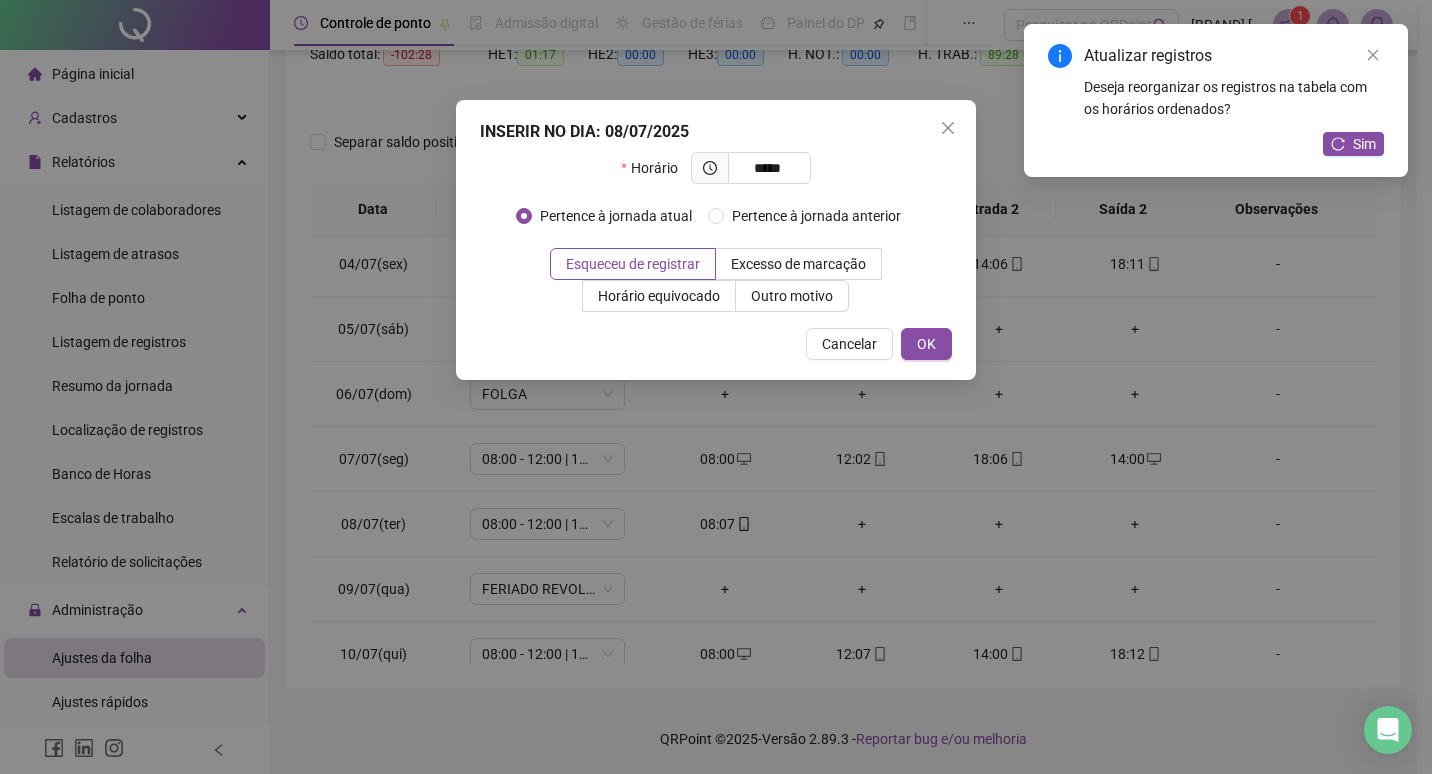 type on "*****" 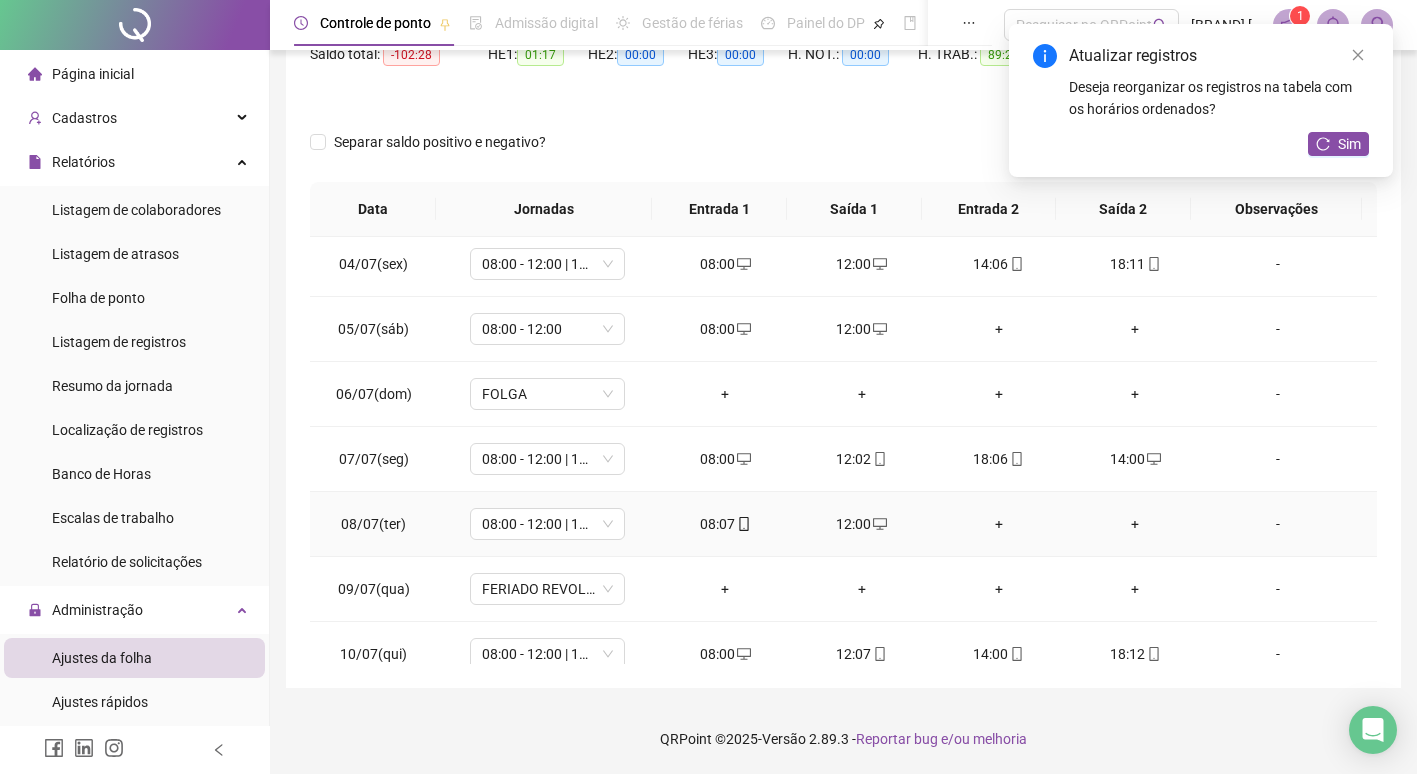 click on "+" at bounding box center [998, 524] 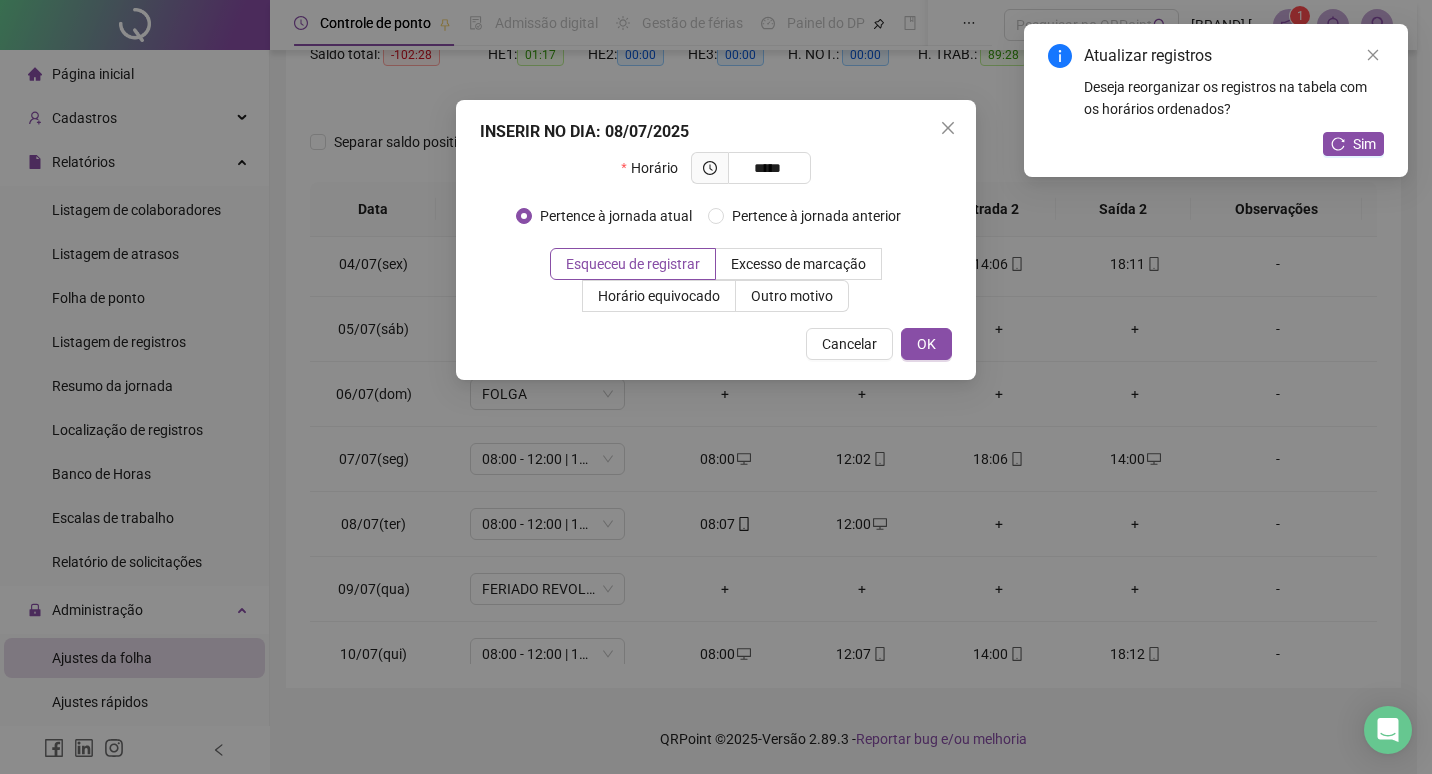 type on "*****" 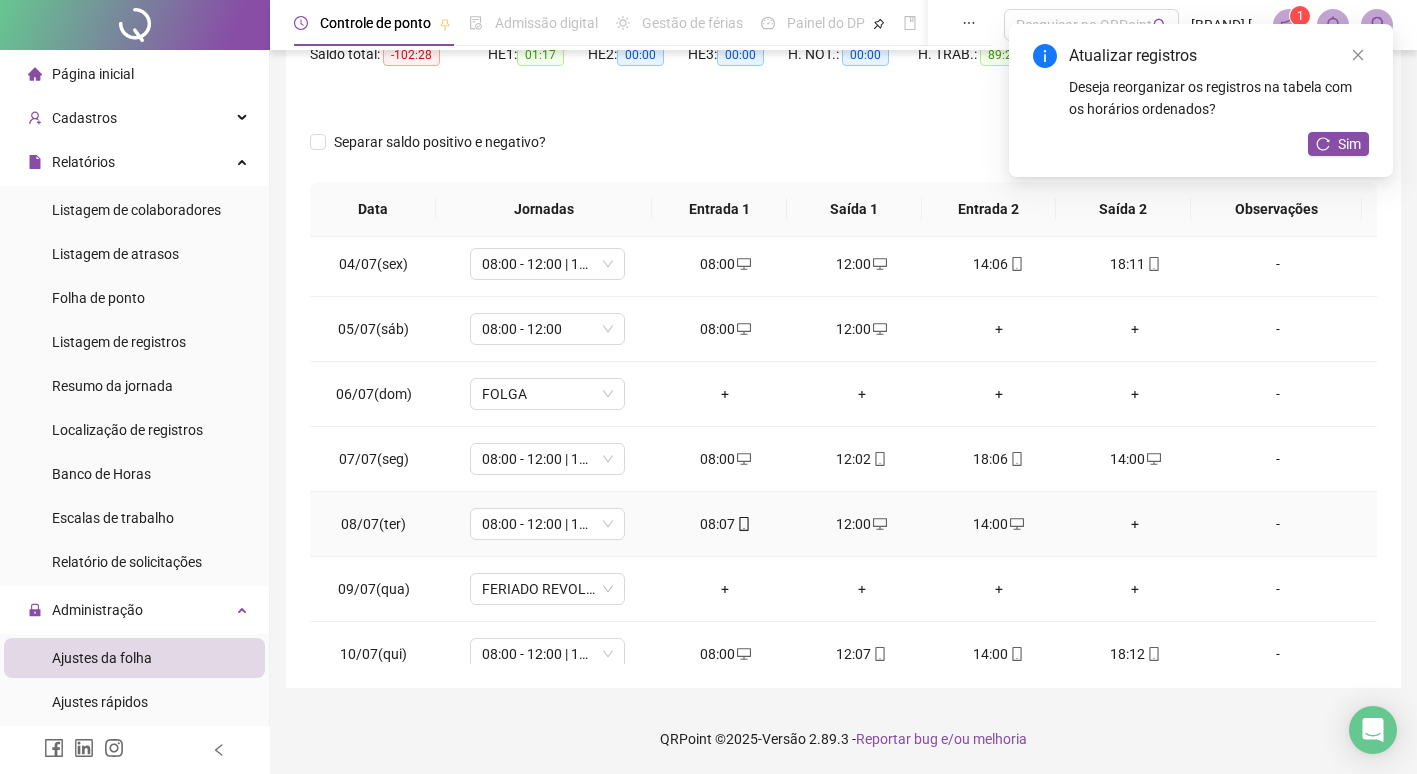 click on "+" at bounding box center (1135, 524) 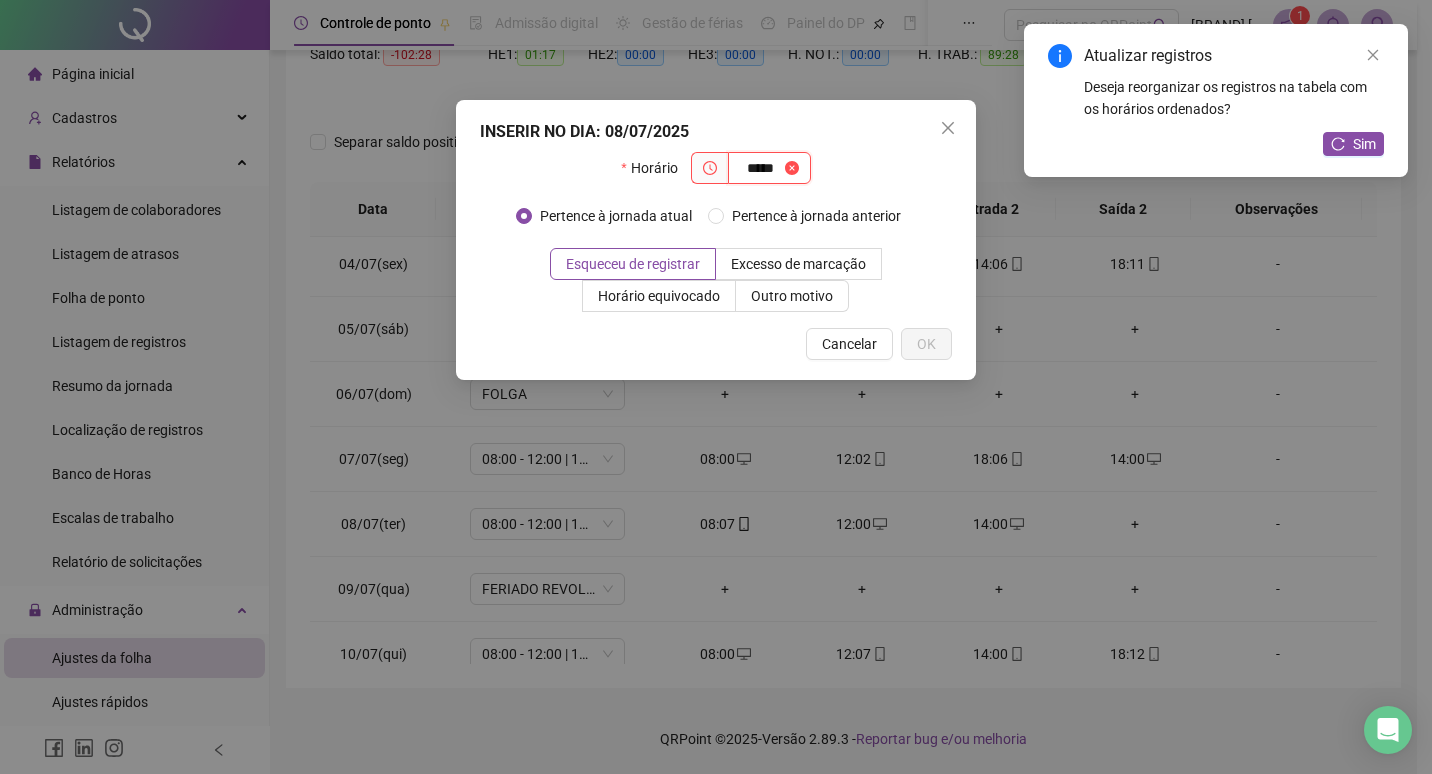 type on "*****" 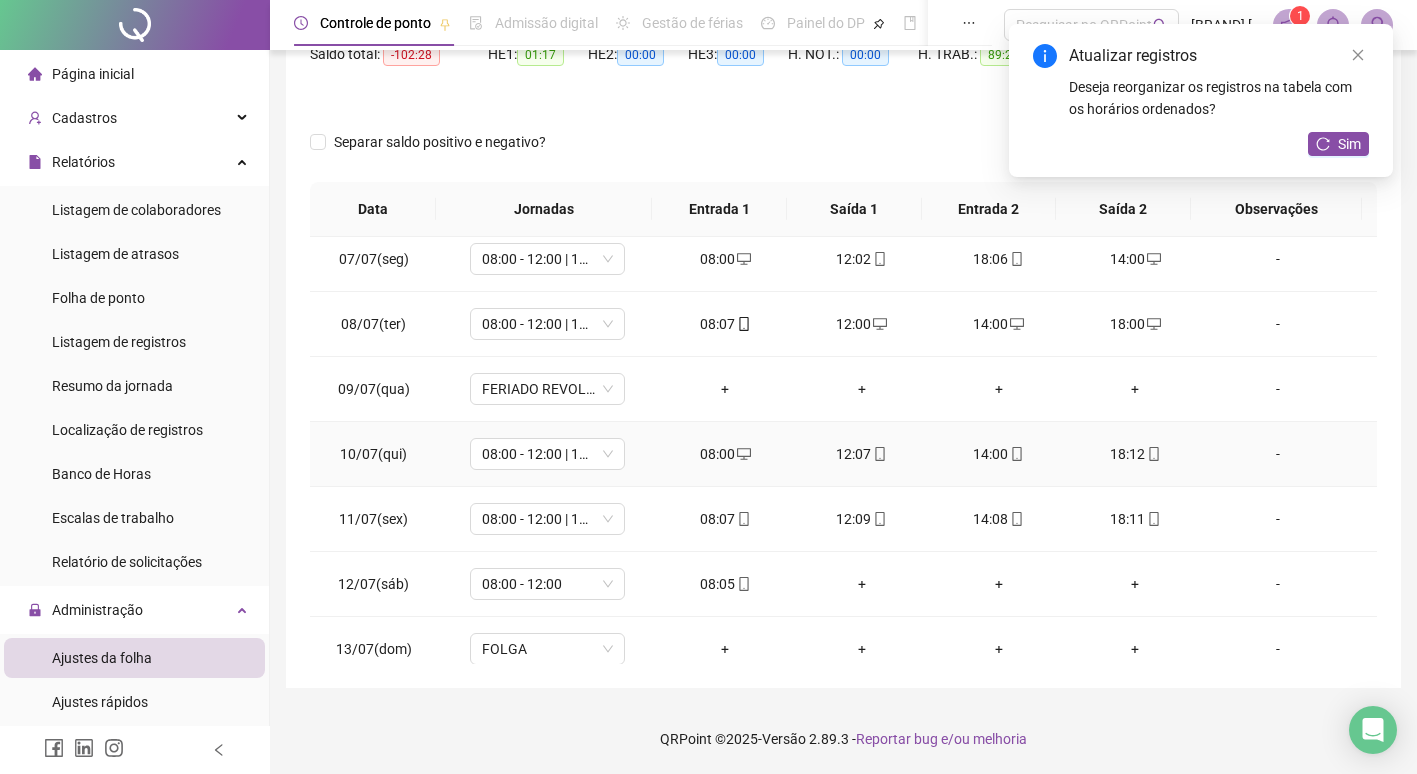 scroll, scrollTop: 500, scrollLeft: 0, axis: vertical 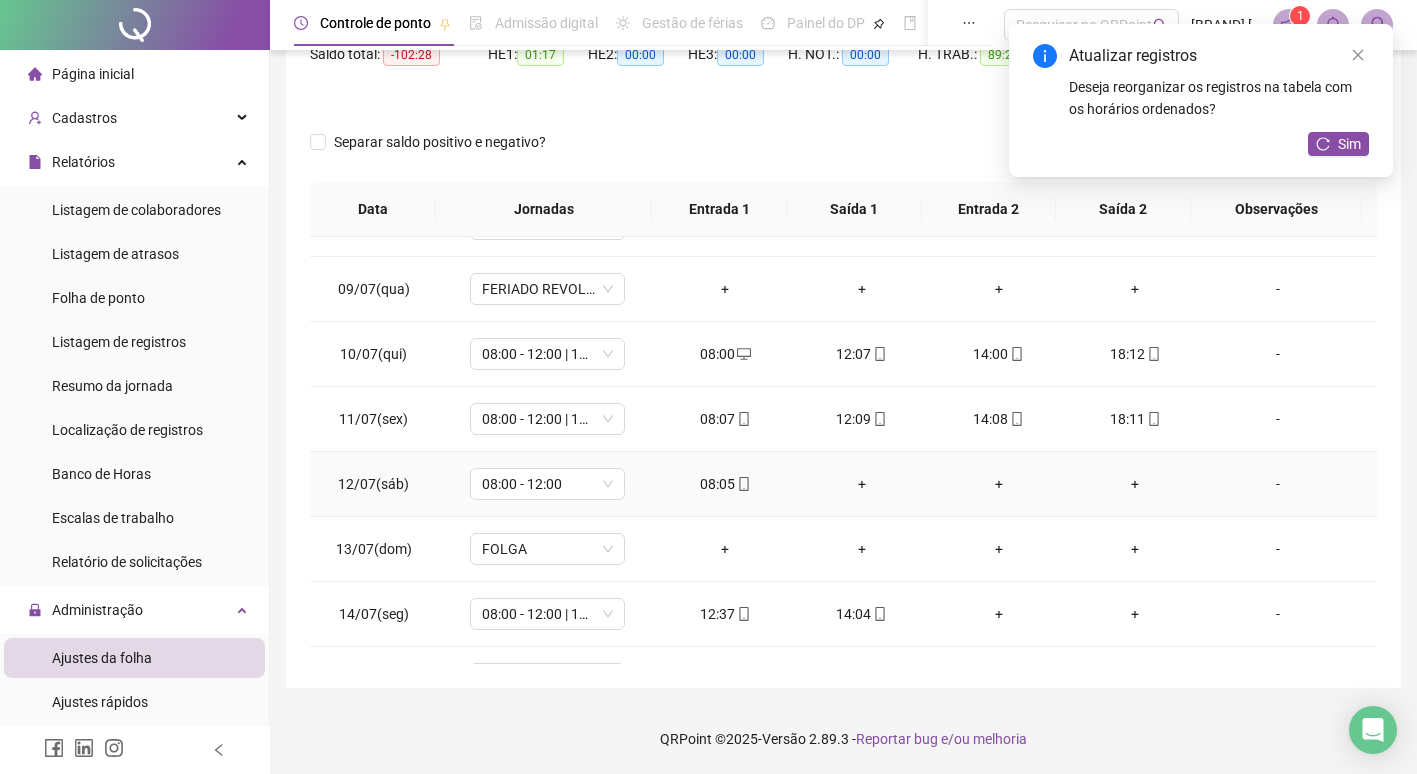 click on "+" at bounding box center [862, 484] 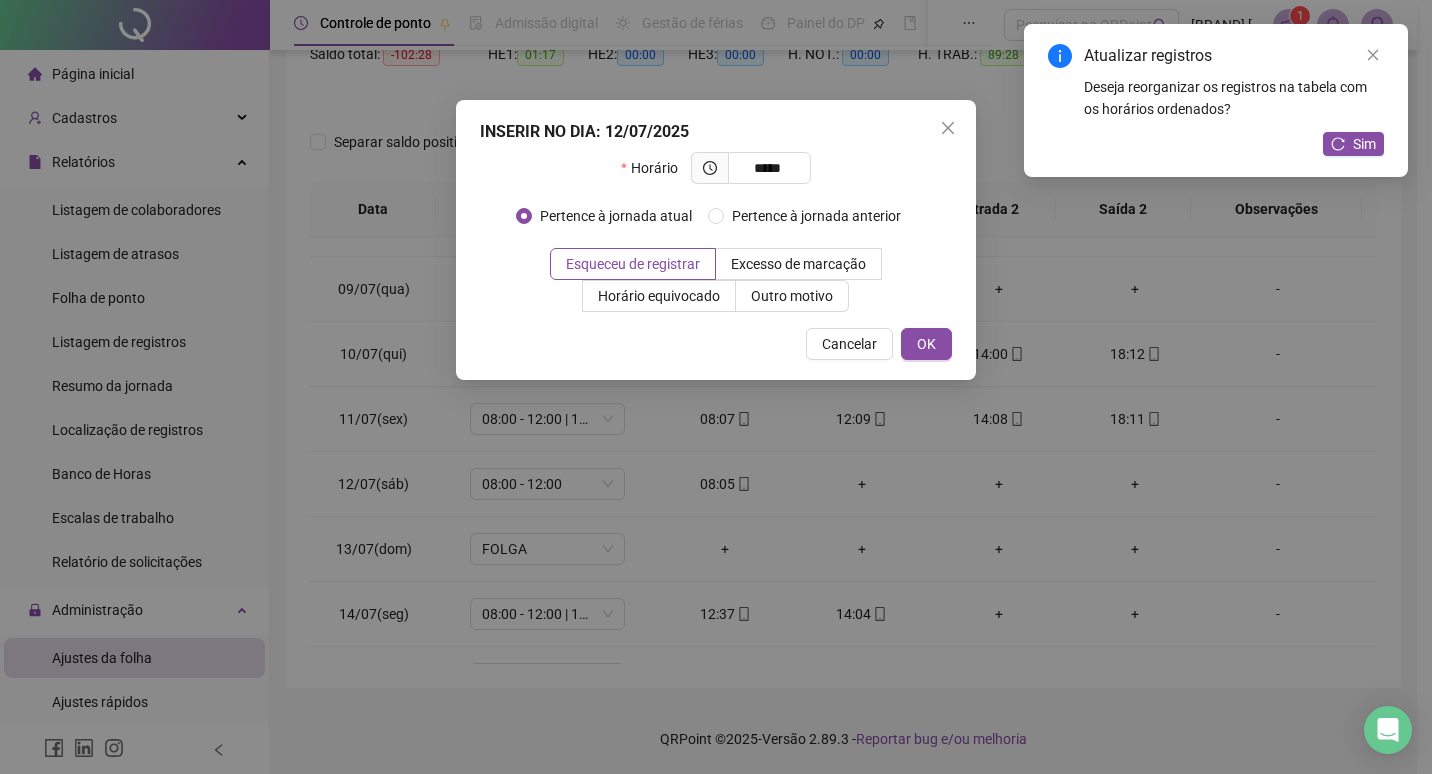 type on "*****" 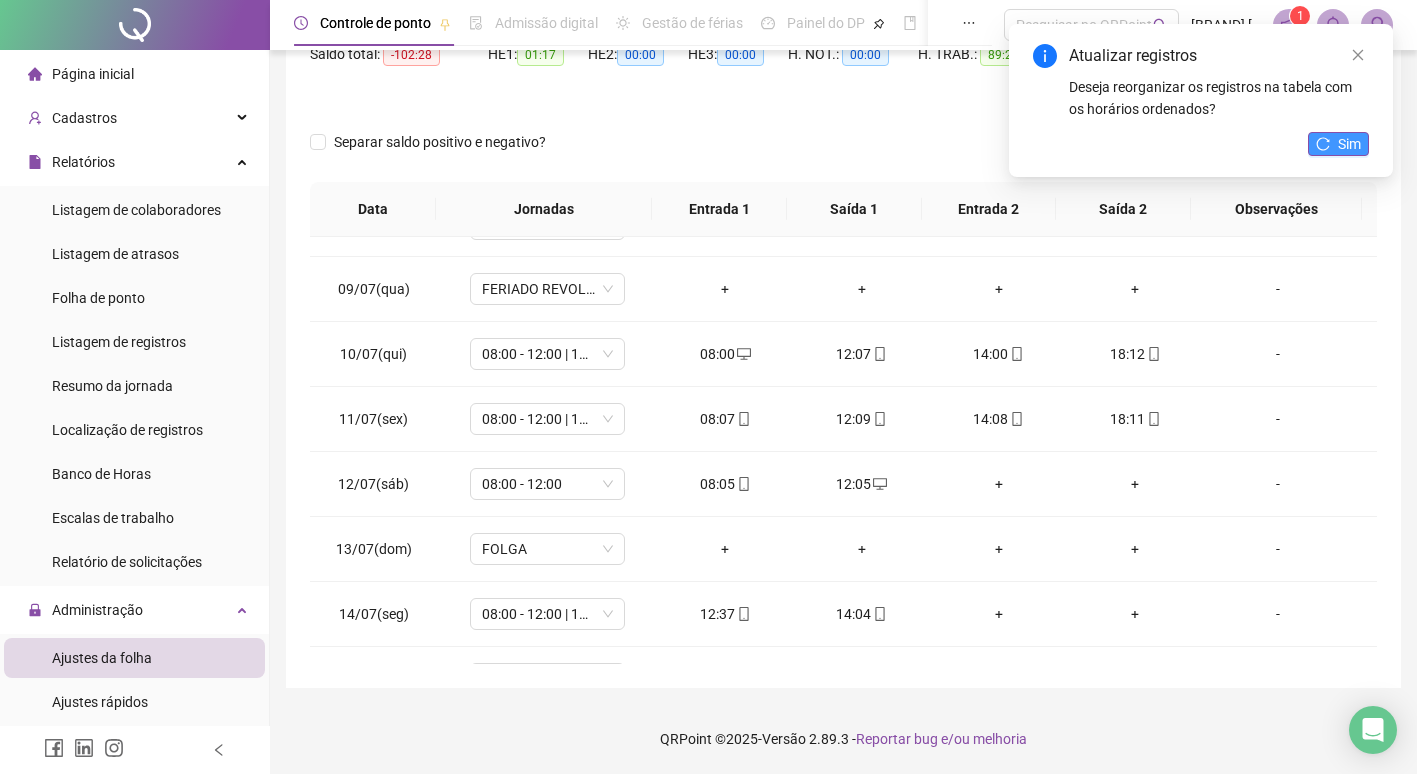 click on "Sim" at bounding box center (1338, 144) 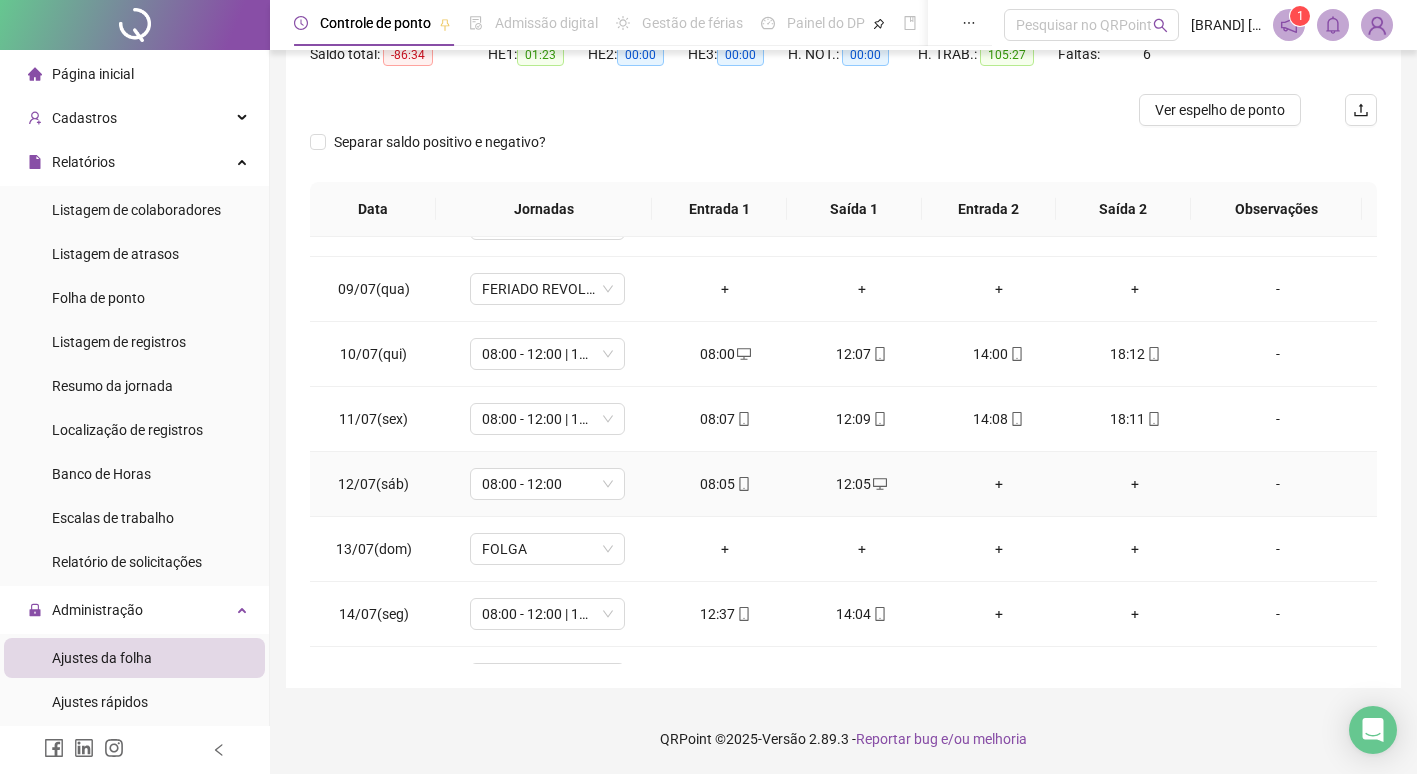 scroll, scrollTop: 600, scrollLeft: 0, axis: vertical 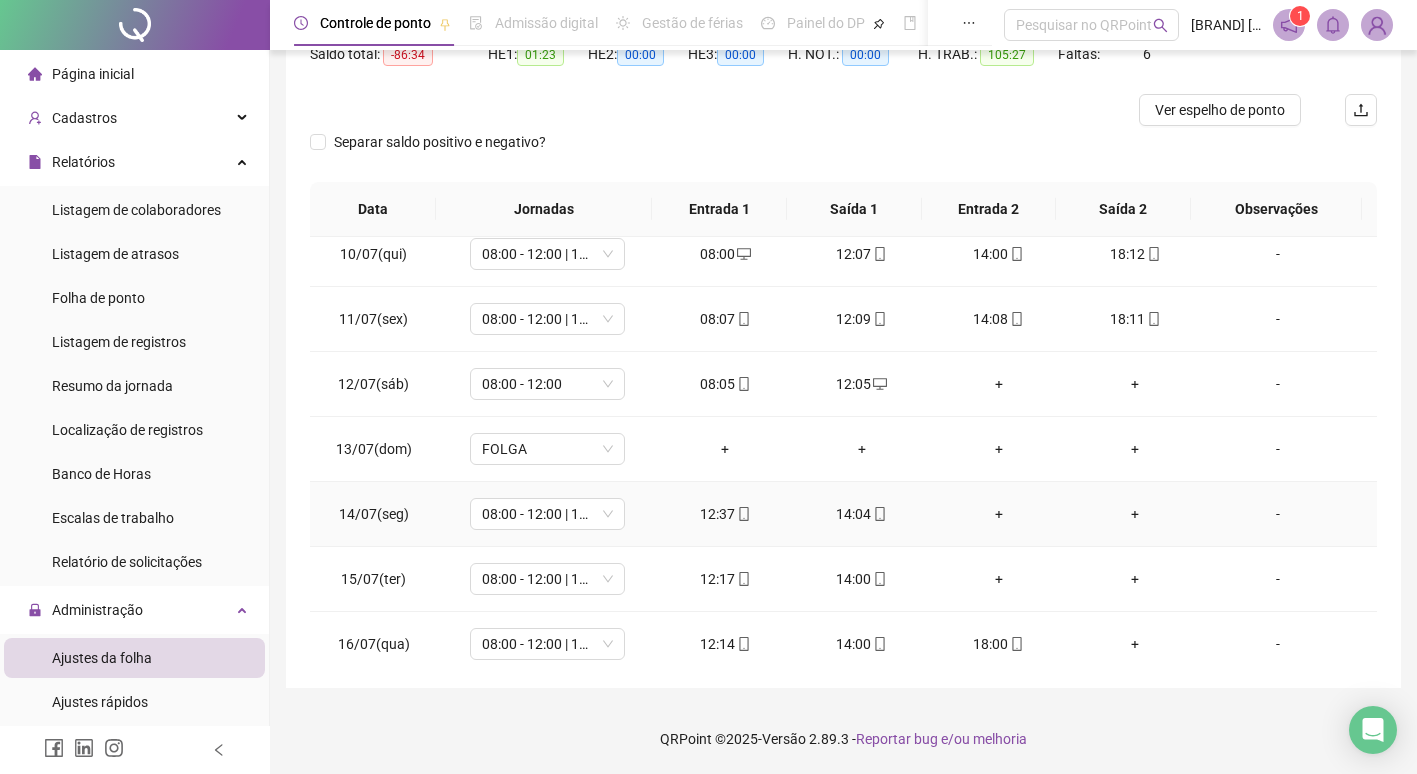 click on "+" at bounding box center [998, 514] 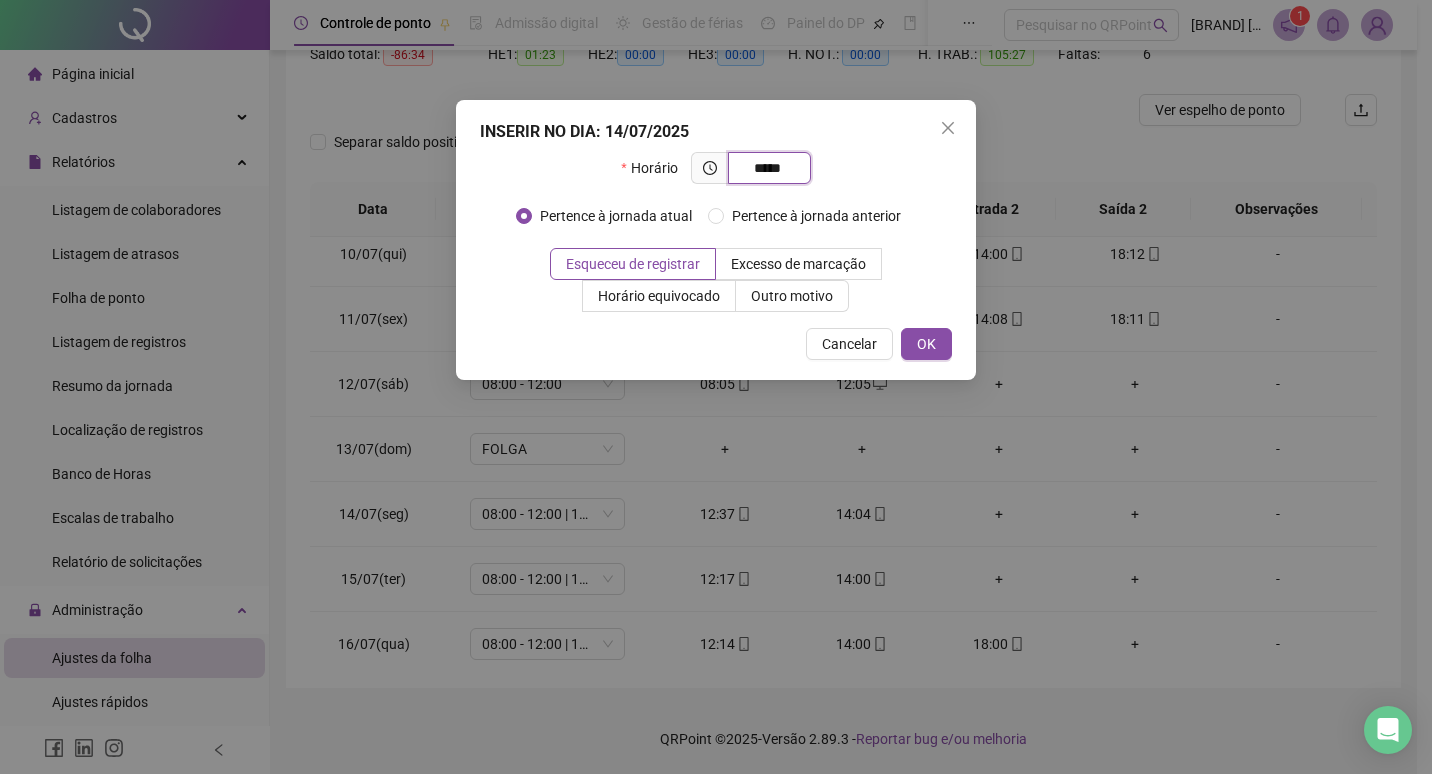 type on "*****" 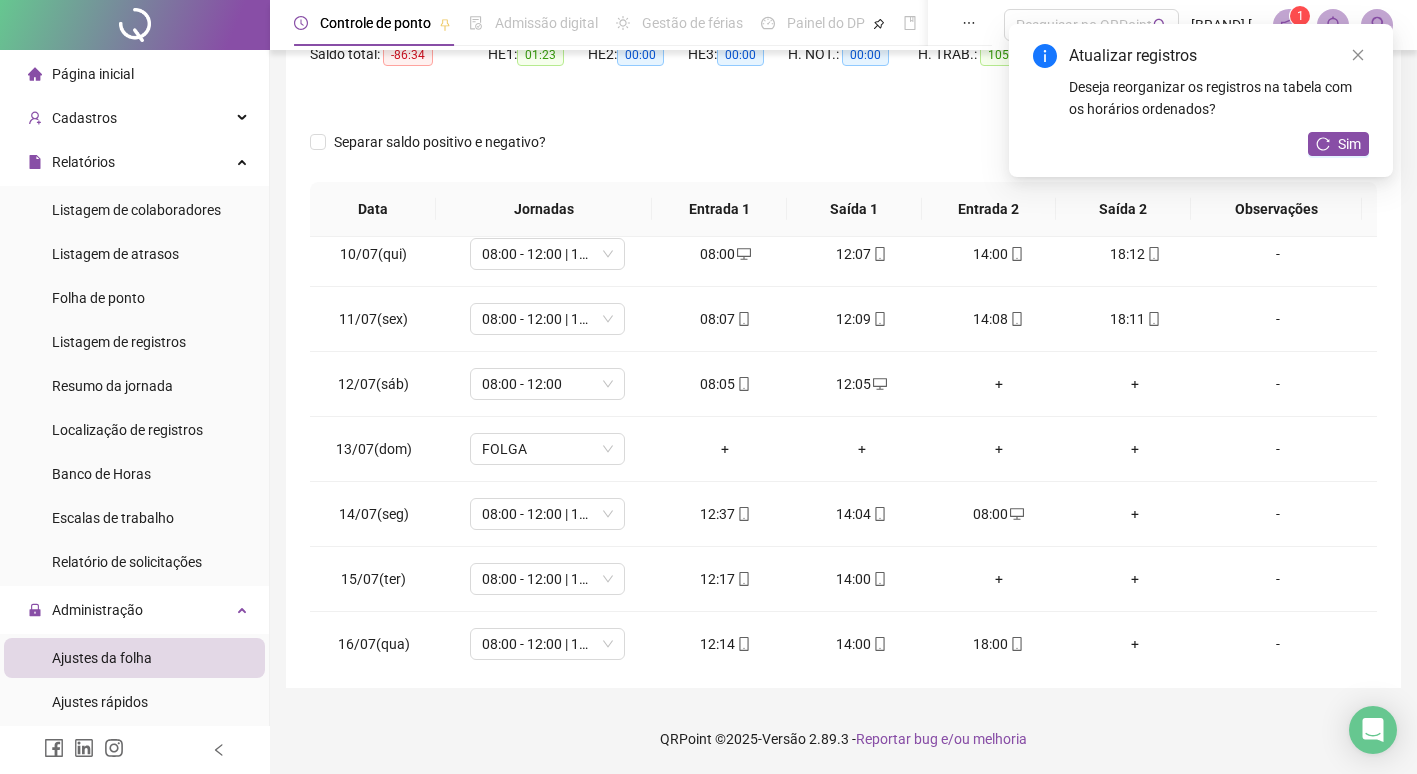 click on "Atualizar registros Deseja reorganizar os registros na tabela com os horários ordenados? Sim" at bounding box center [1201, 100] 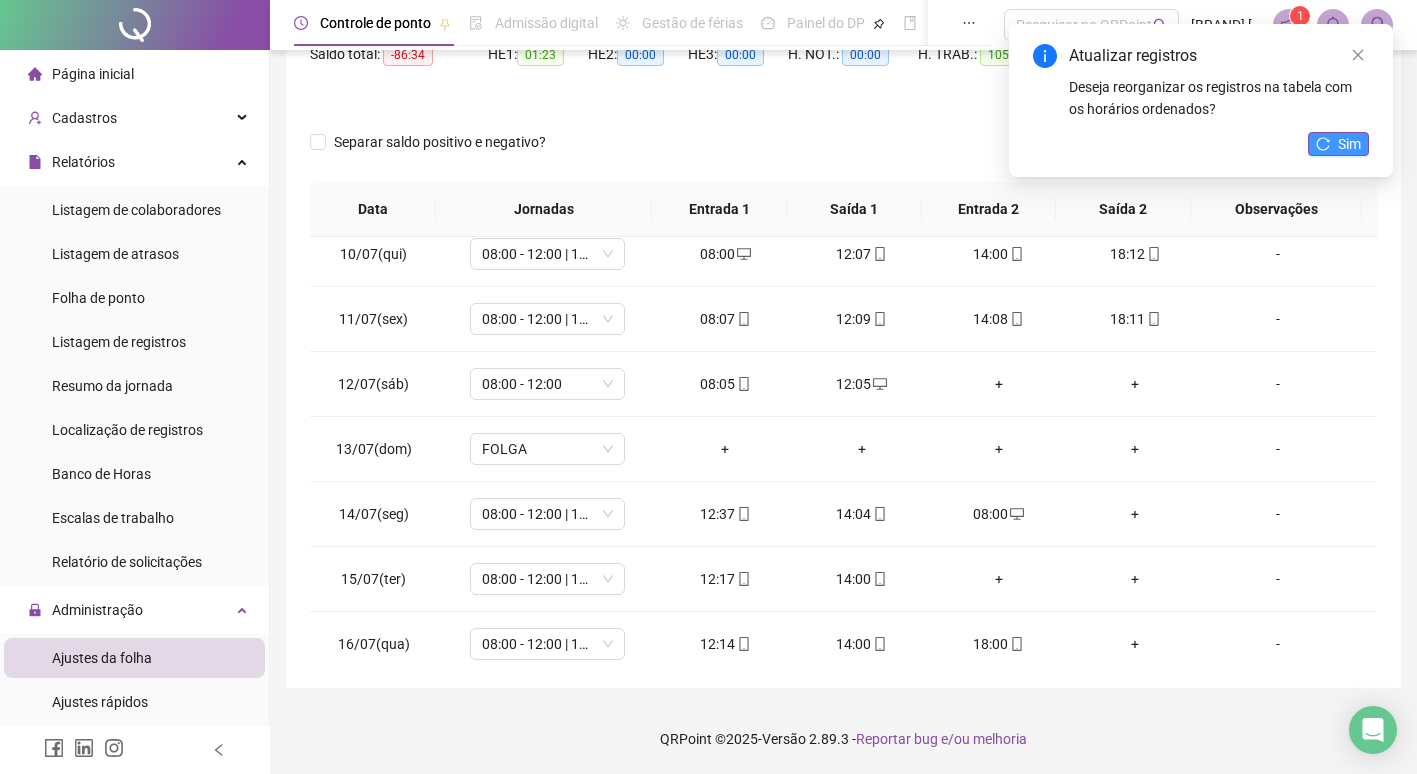 click on "Sim" at bounding box center [1349, 144] 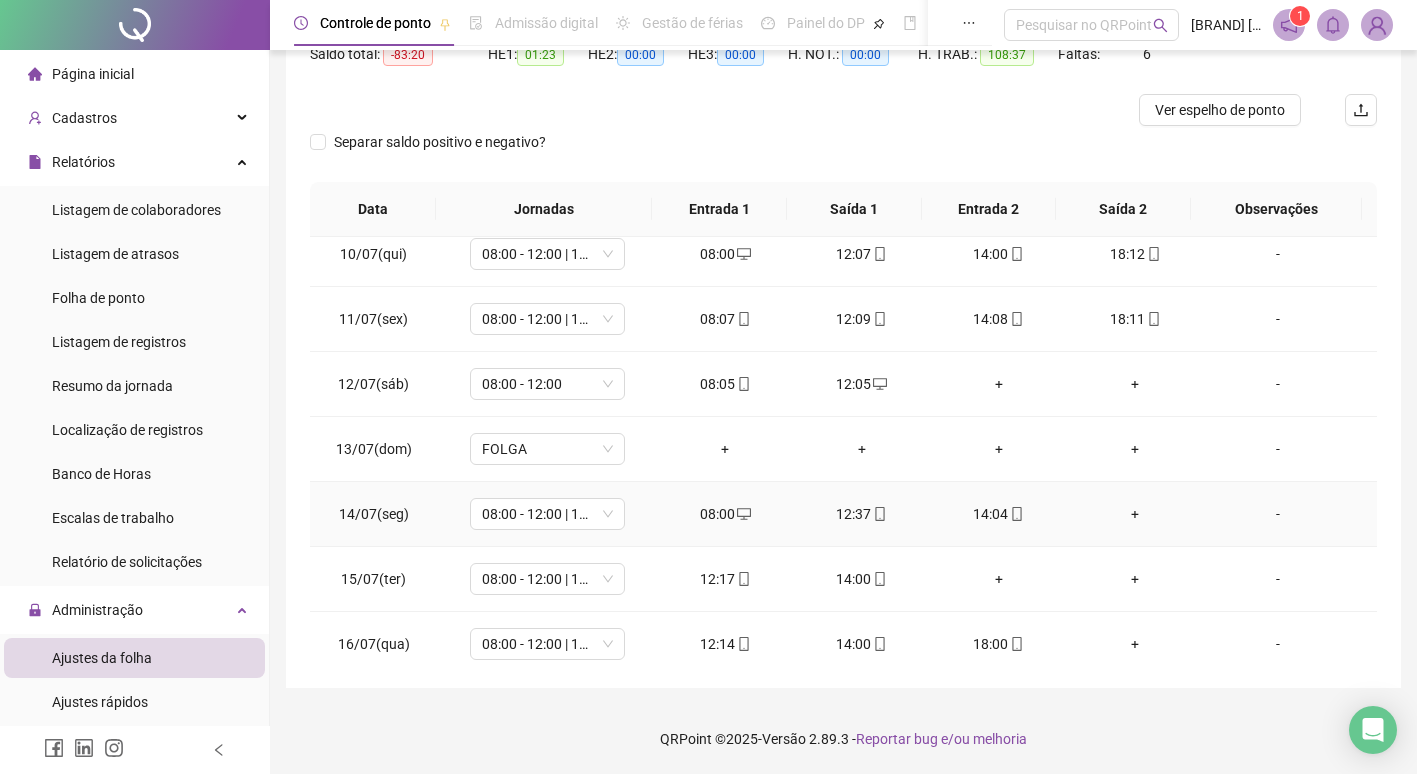 click on "+" at bounding box center [1135, 514] 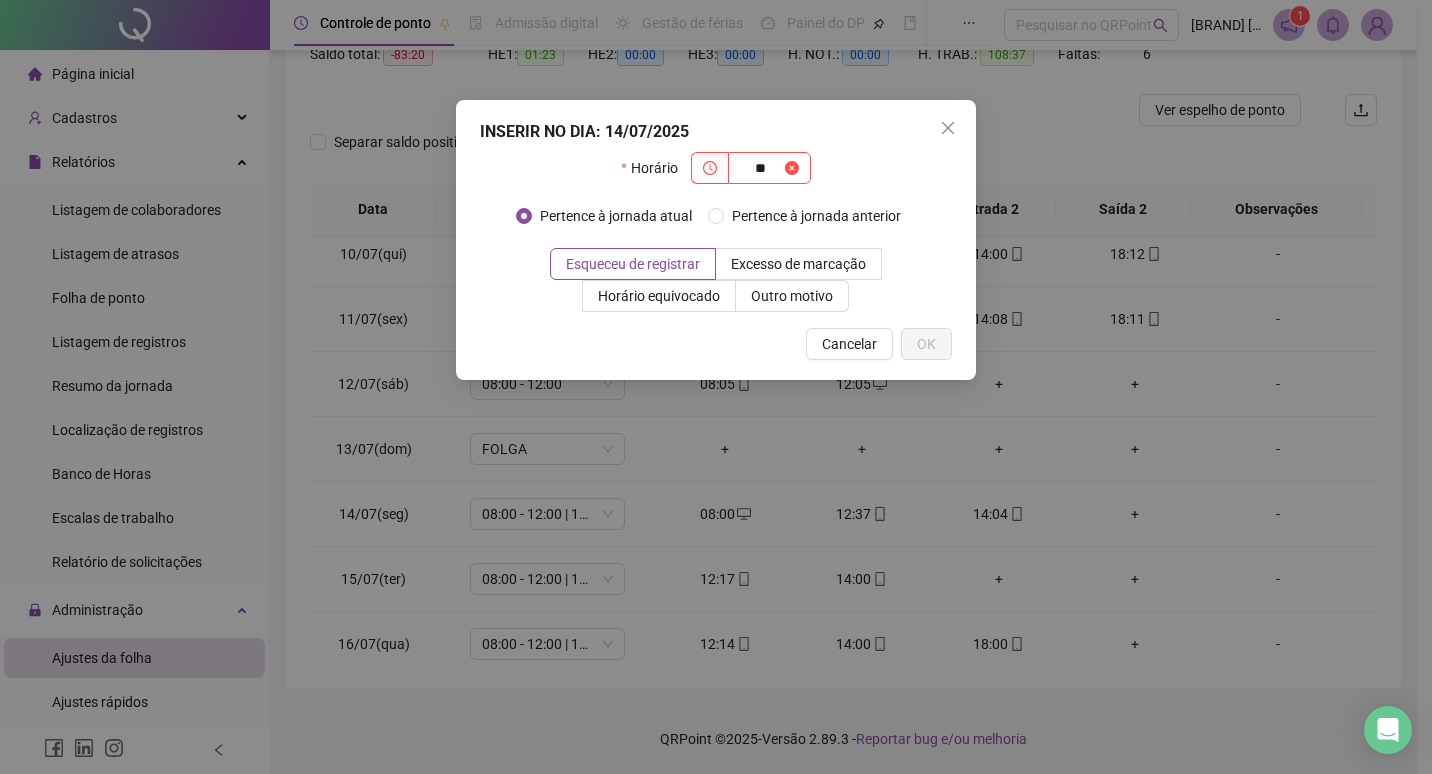 type on "*" 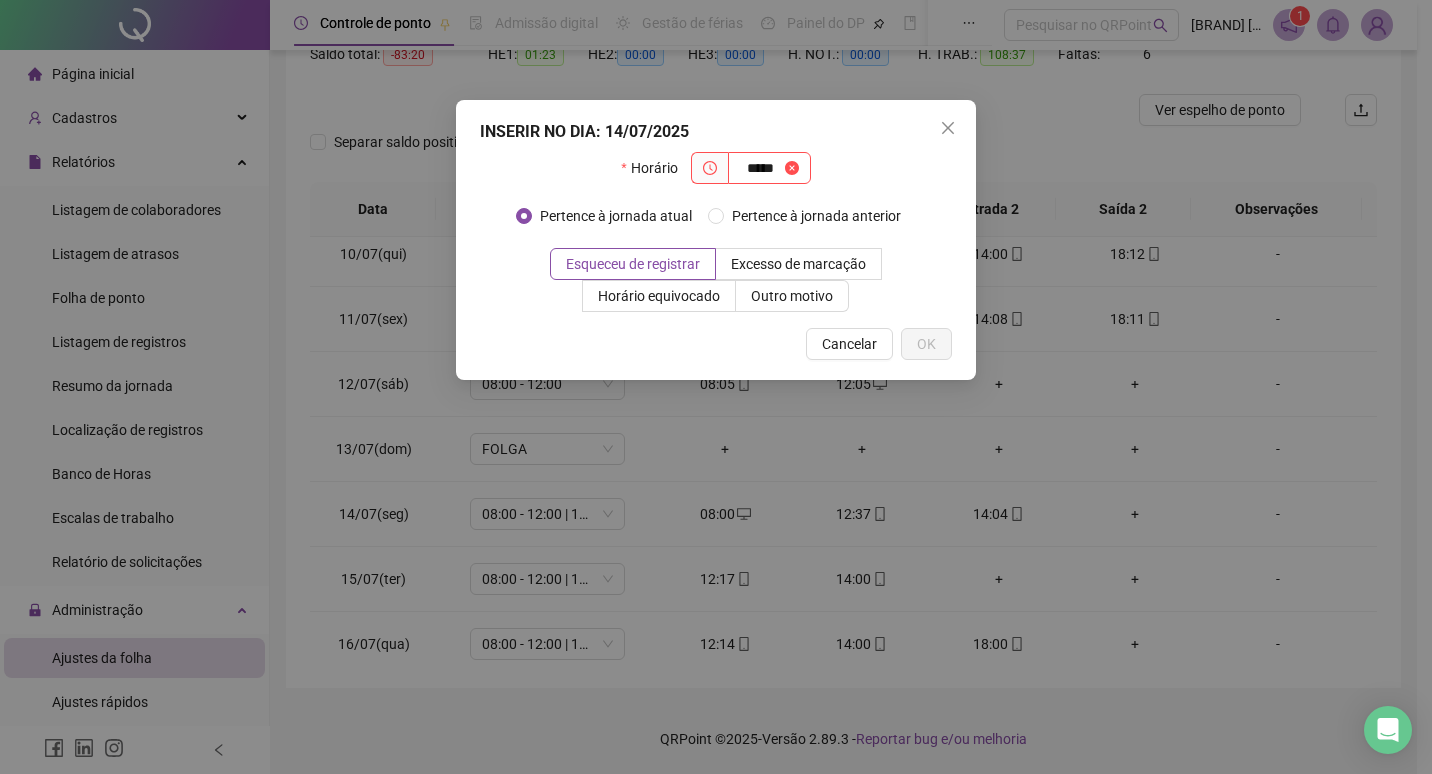 type on "*****" 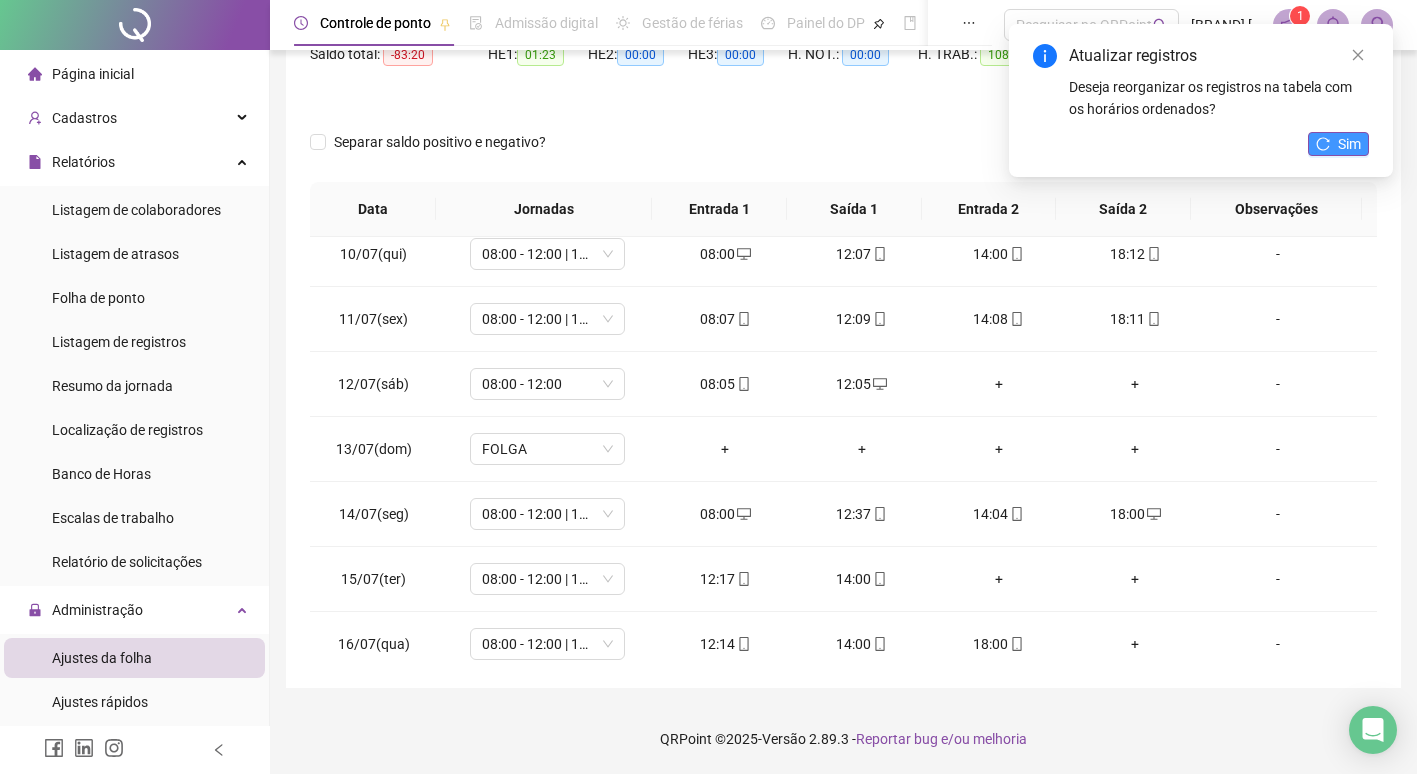 click on "Sim" at bounding box center [1349, 144] 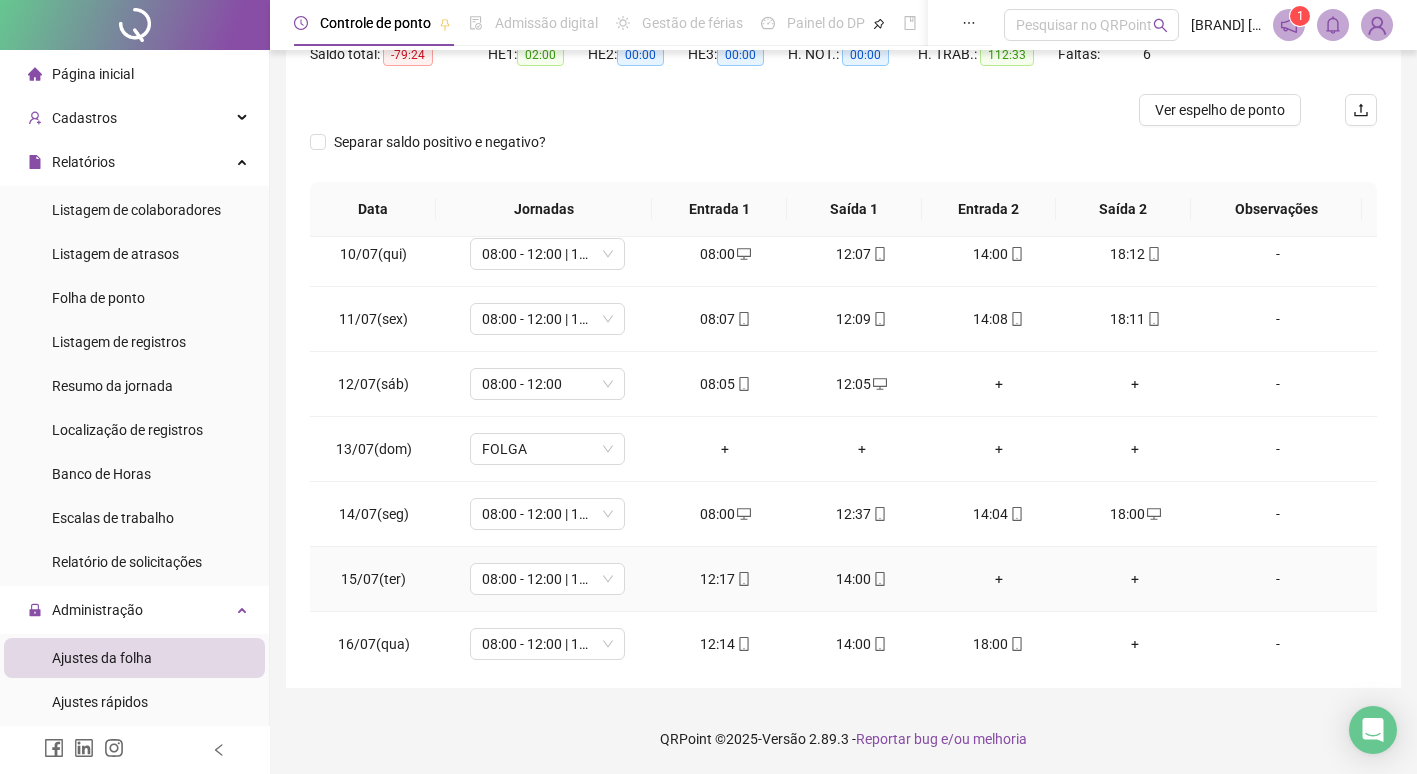 click on "+" at bounding box center (998, 579) 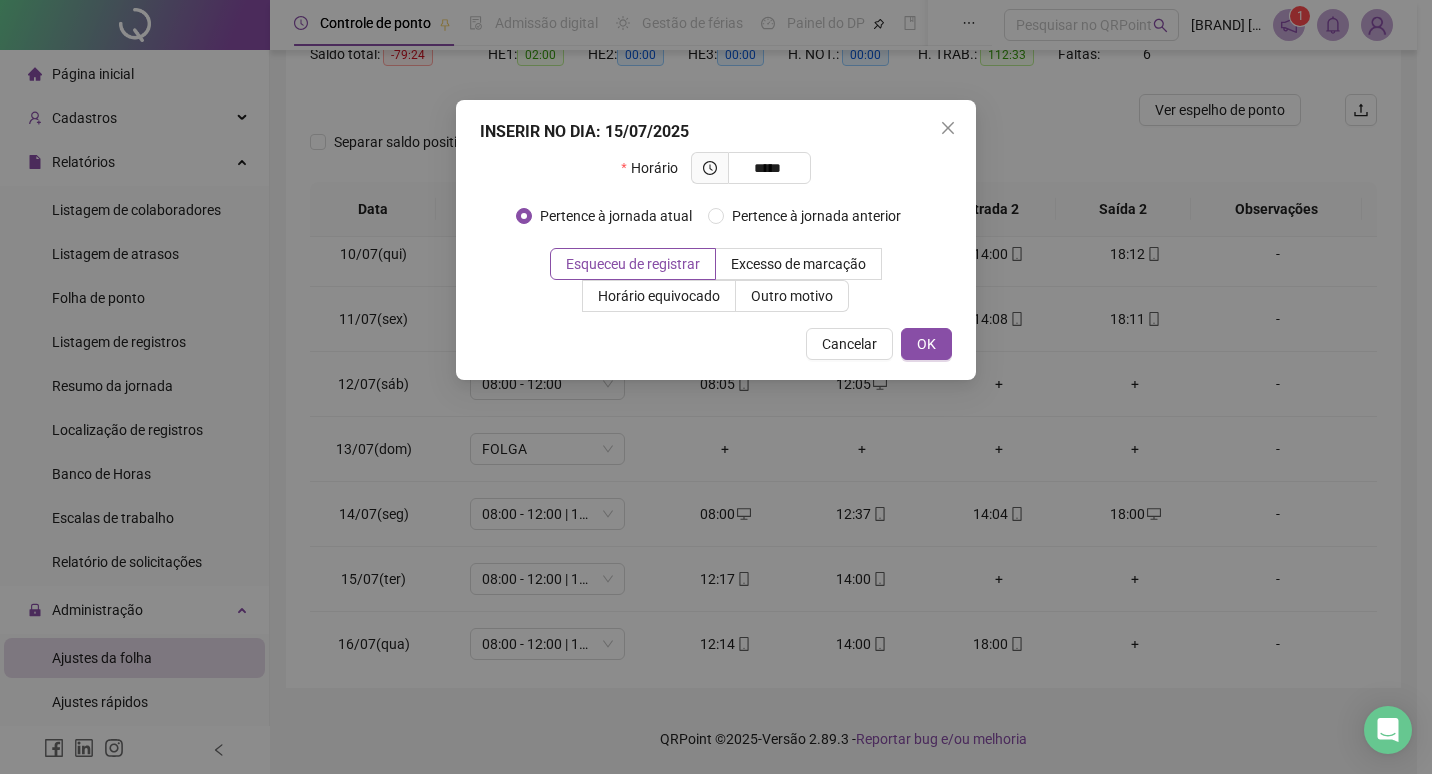 type on "*****" 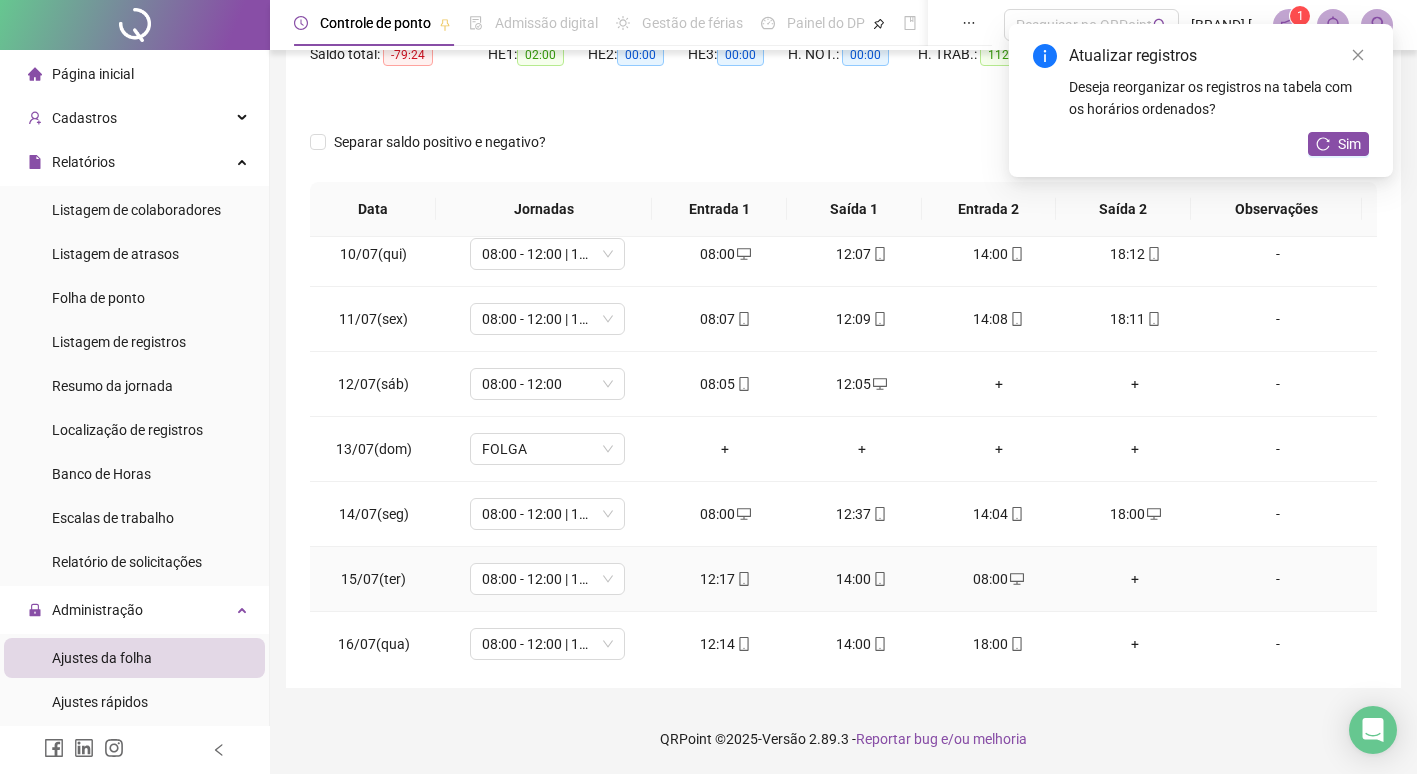 click on "+" at bounding box center [1135, 579] 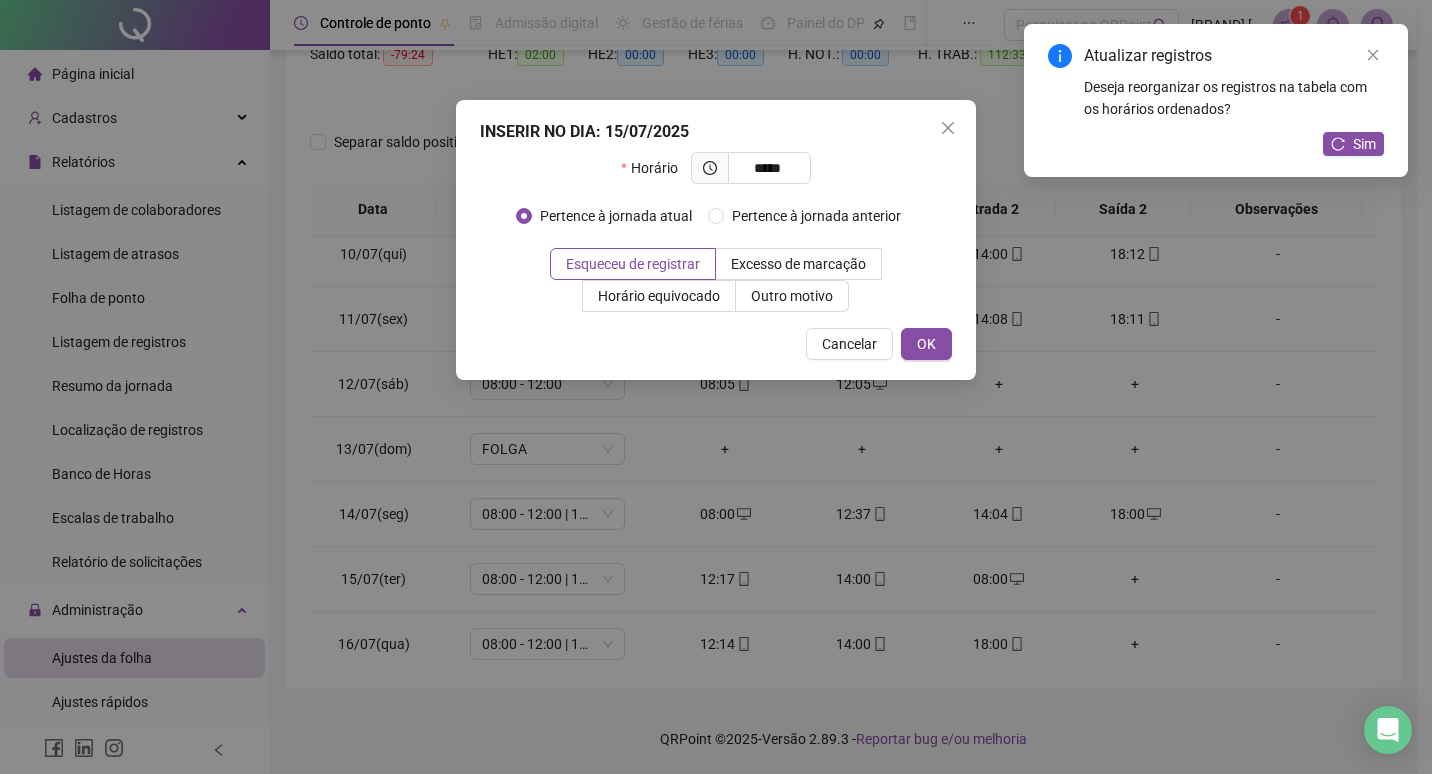 type on "*****" 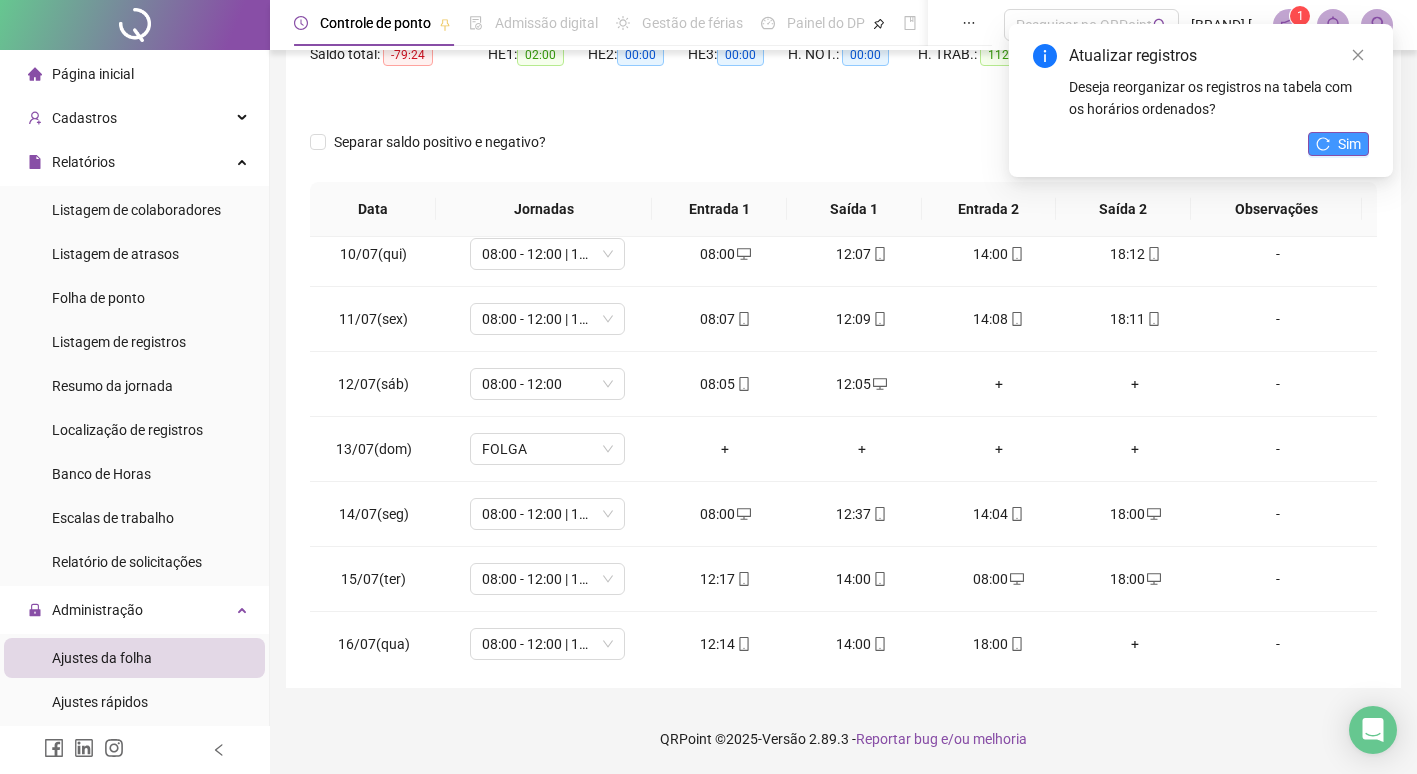 click on "Sim" at bounding box center [1338, 144] 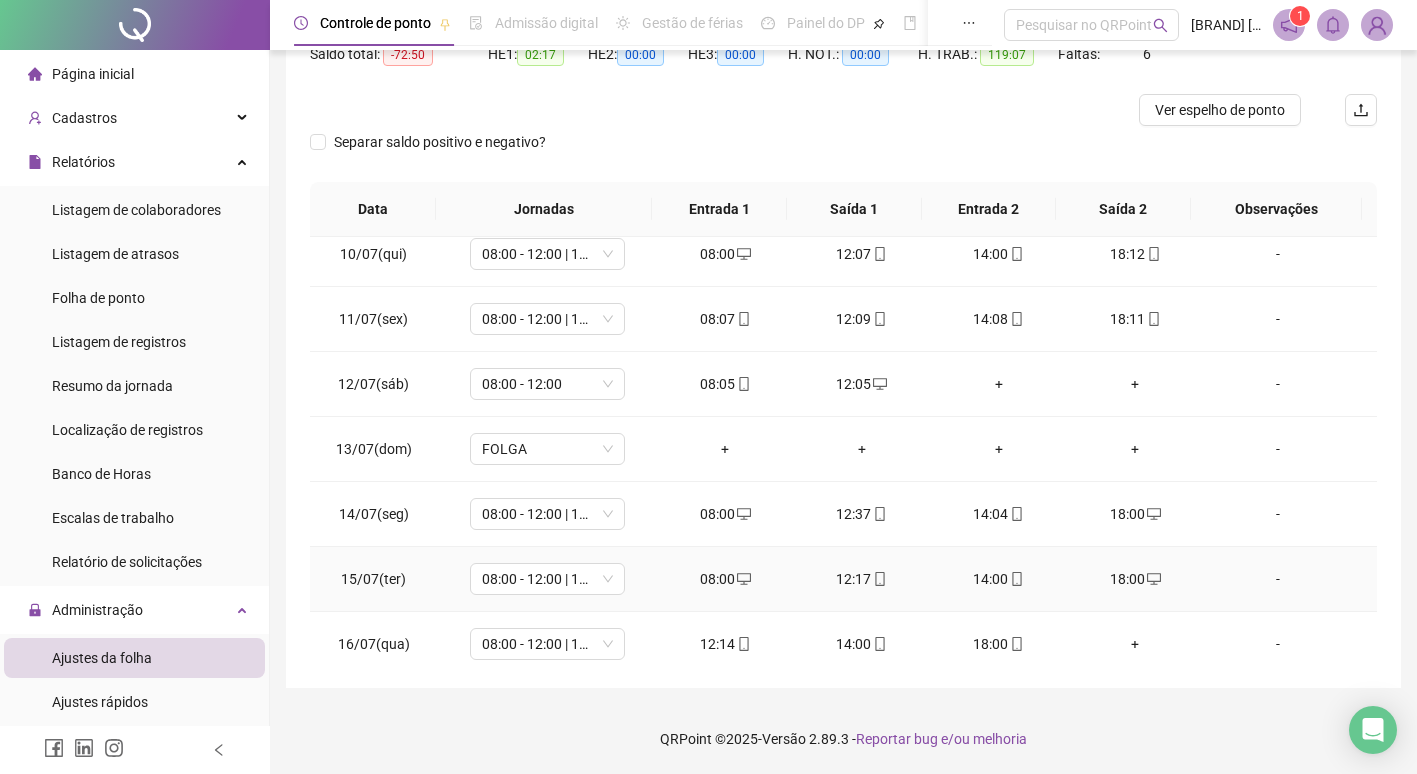 scroll, scrollTop: 700, scrollLeft: 0, axis: vertical 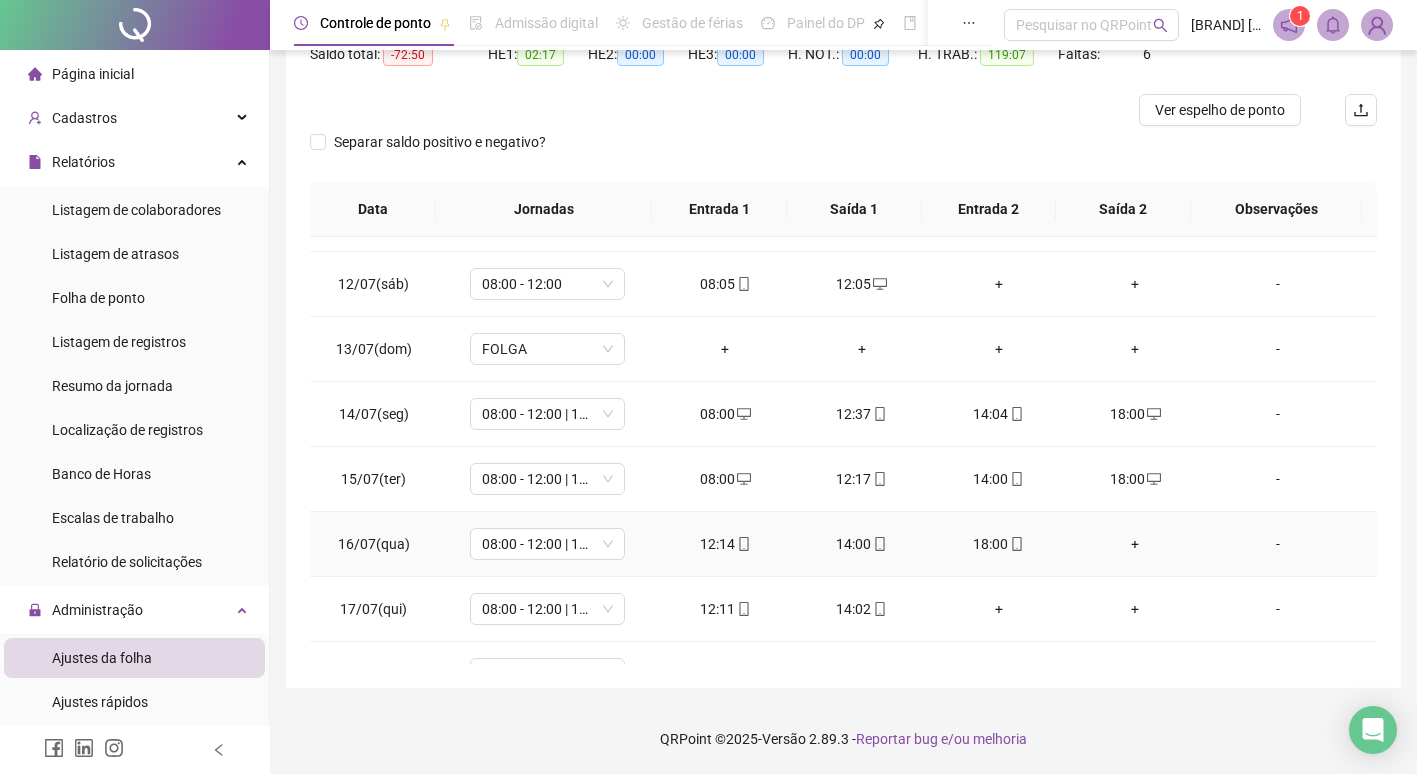 click on "+" at bounding box center (1135, 544) 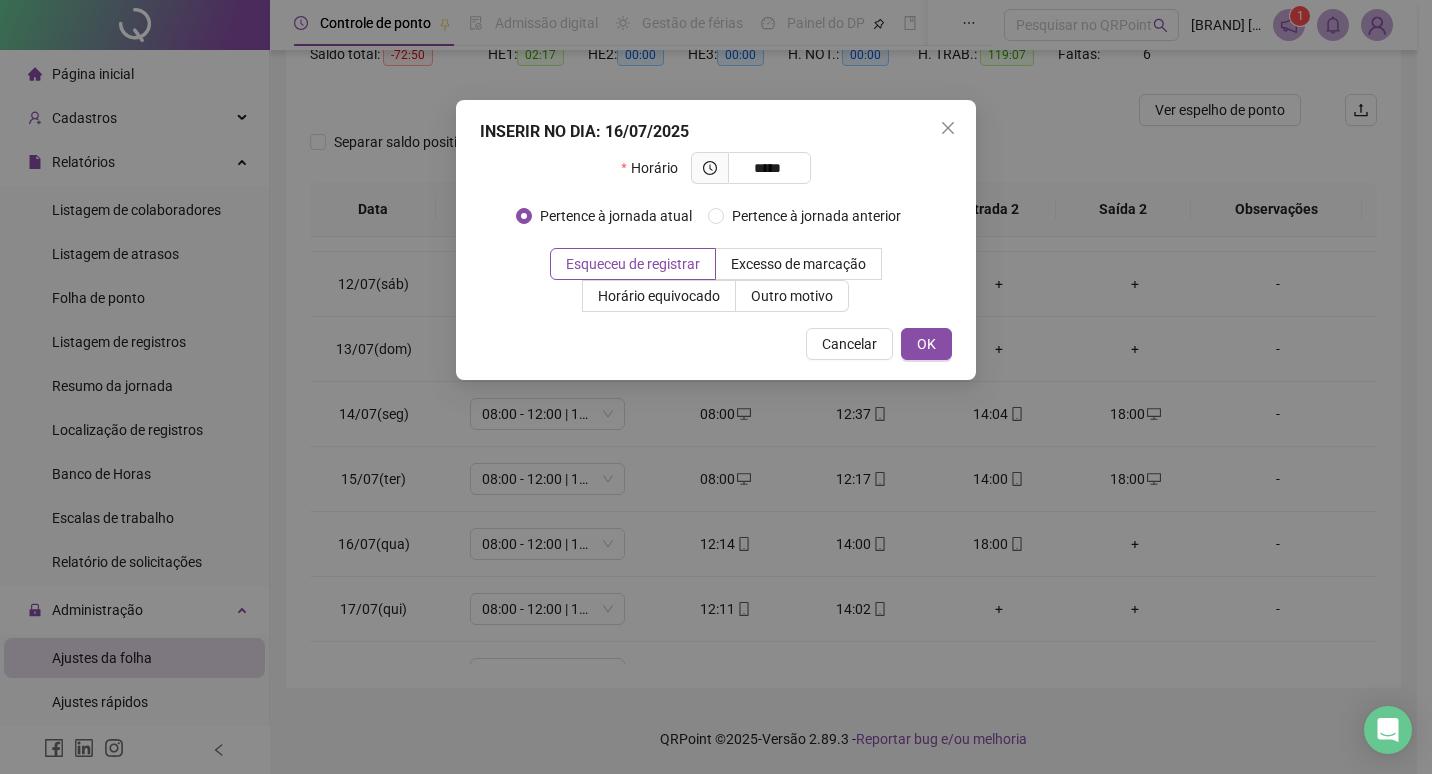 type on "*****" 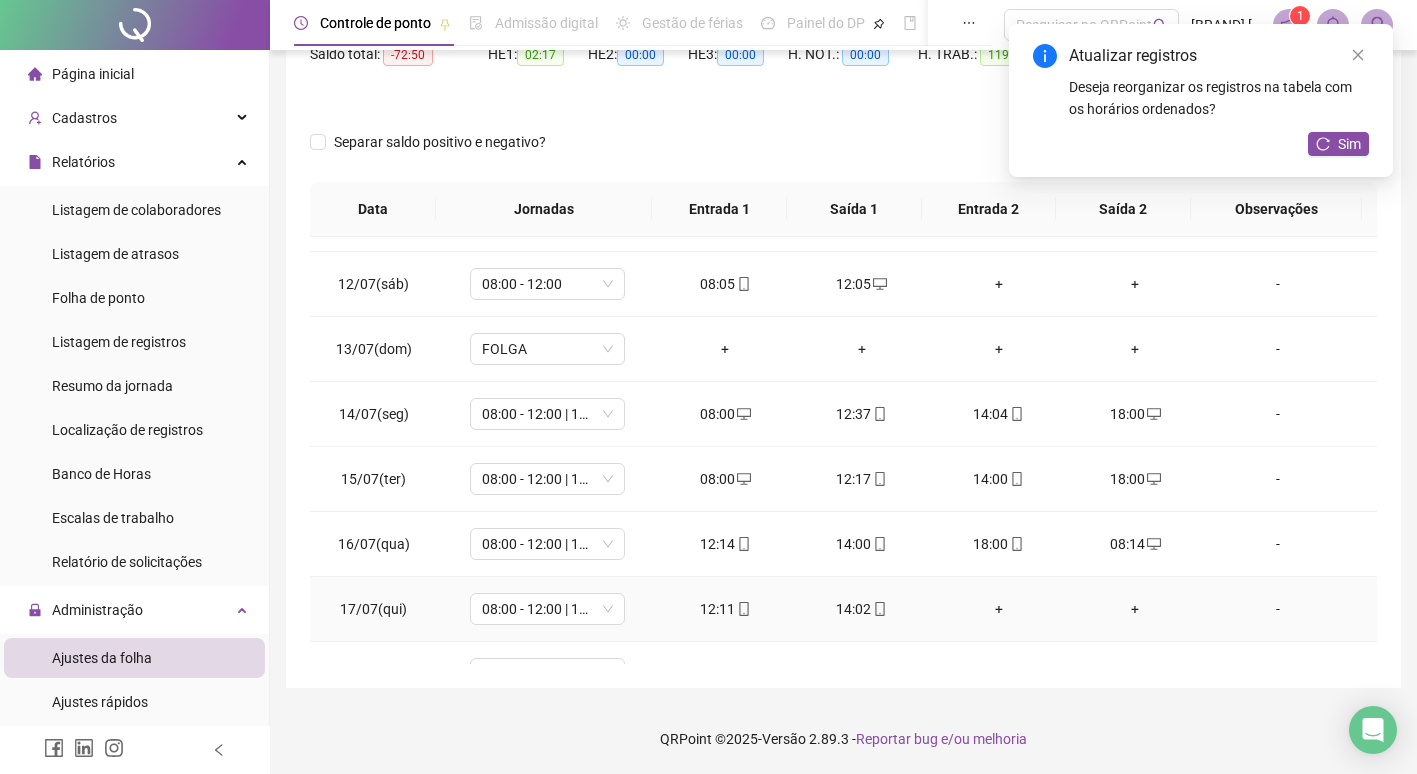 click on "+" at bounding box center [998, 609] 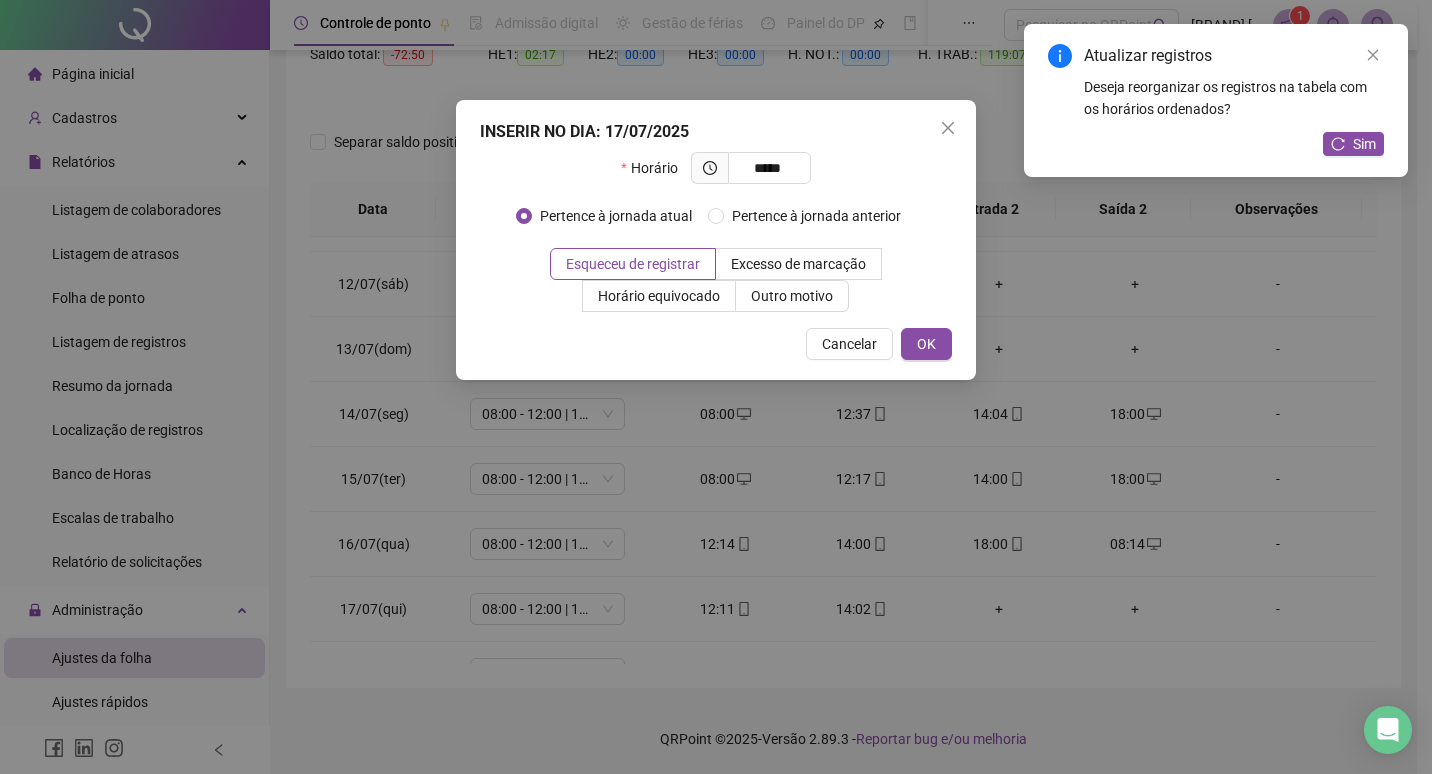 type on "*****" 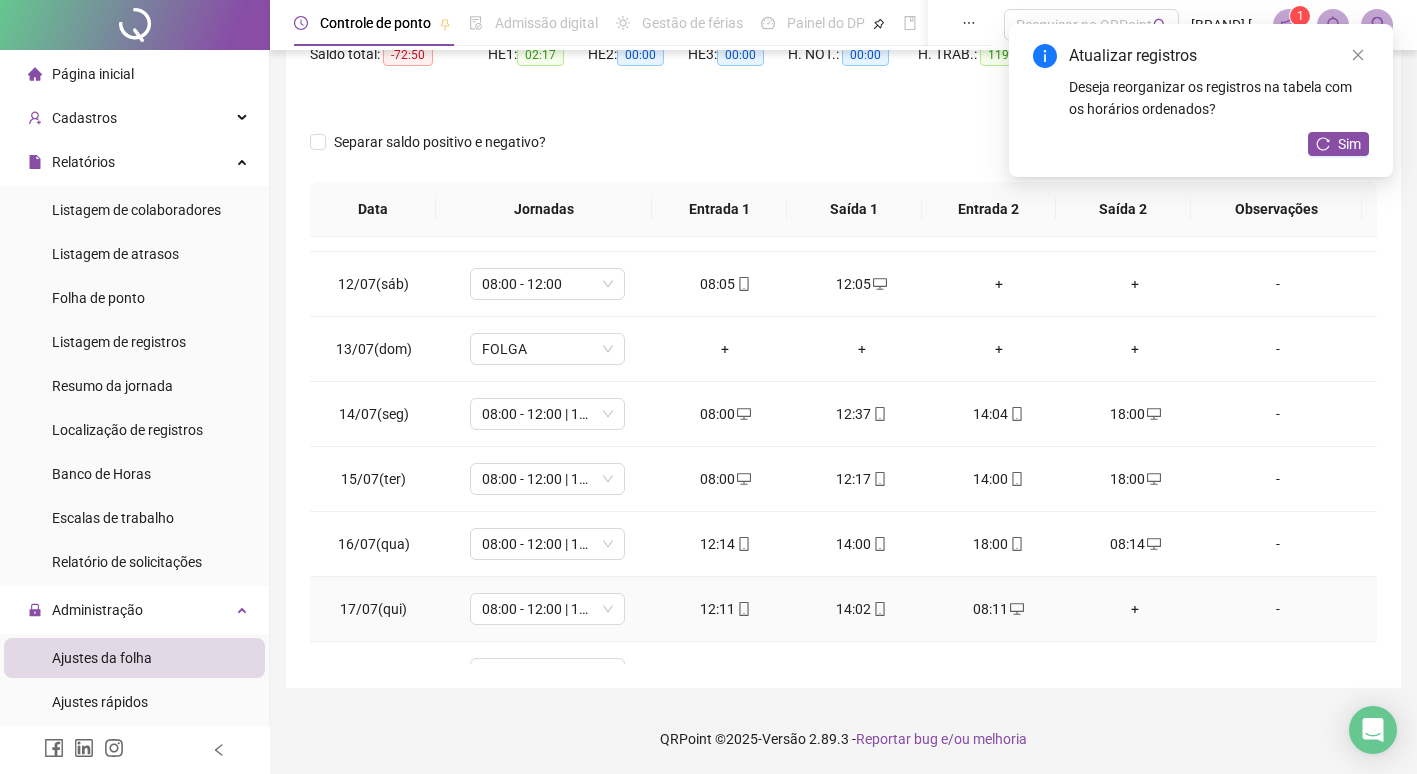 click on "+" at bounding box center [1135, 609] 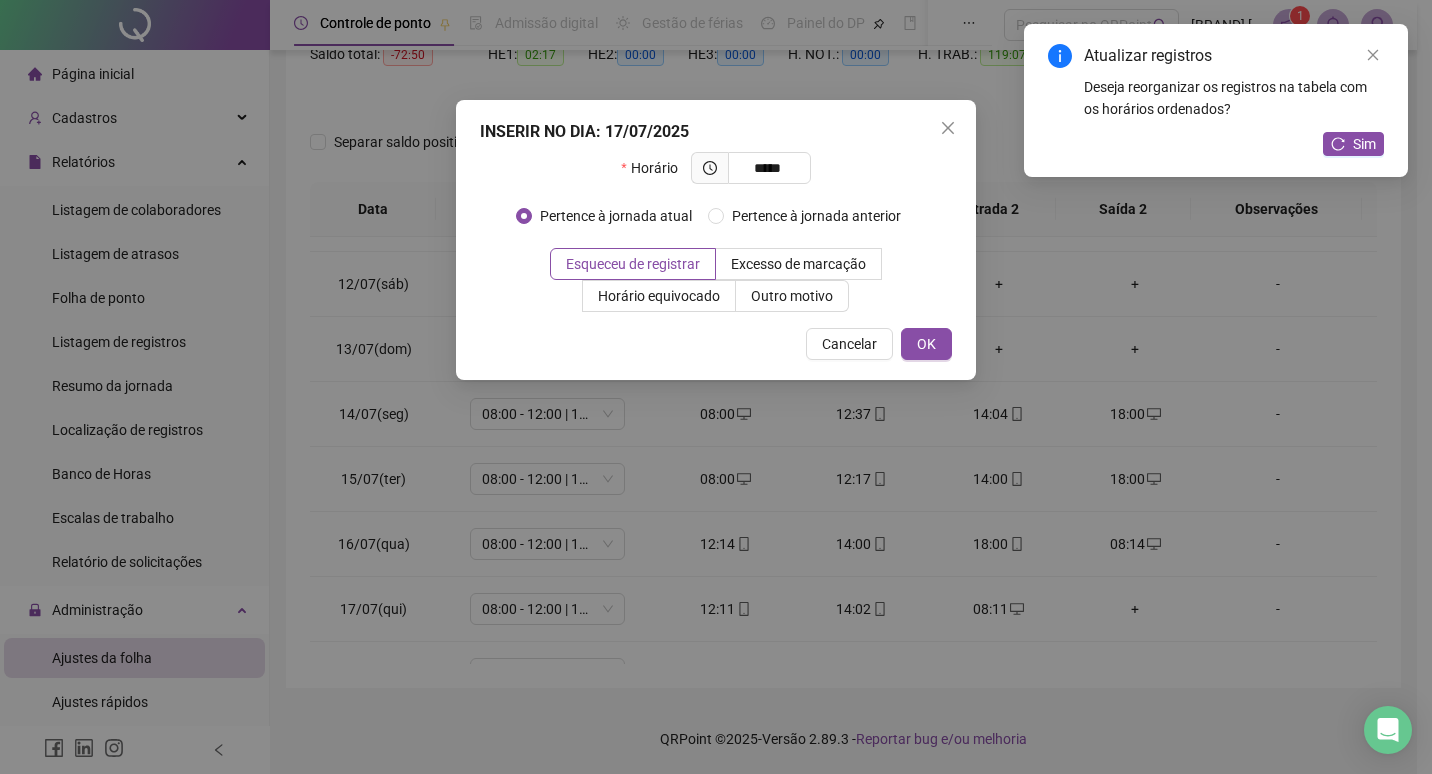 type on "*****" 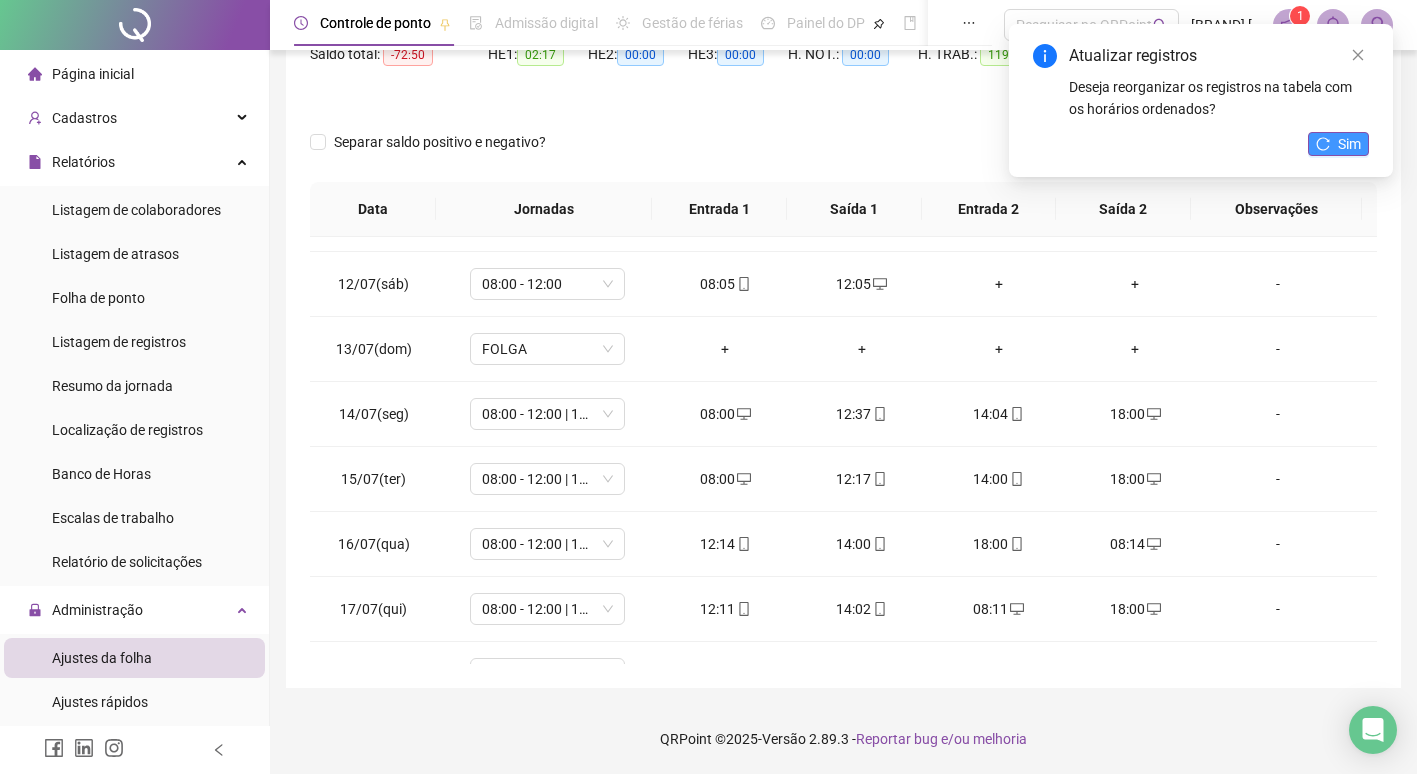click on "Sim" at bounding box center (1349, 144) 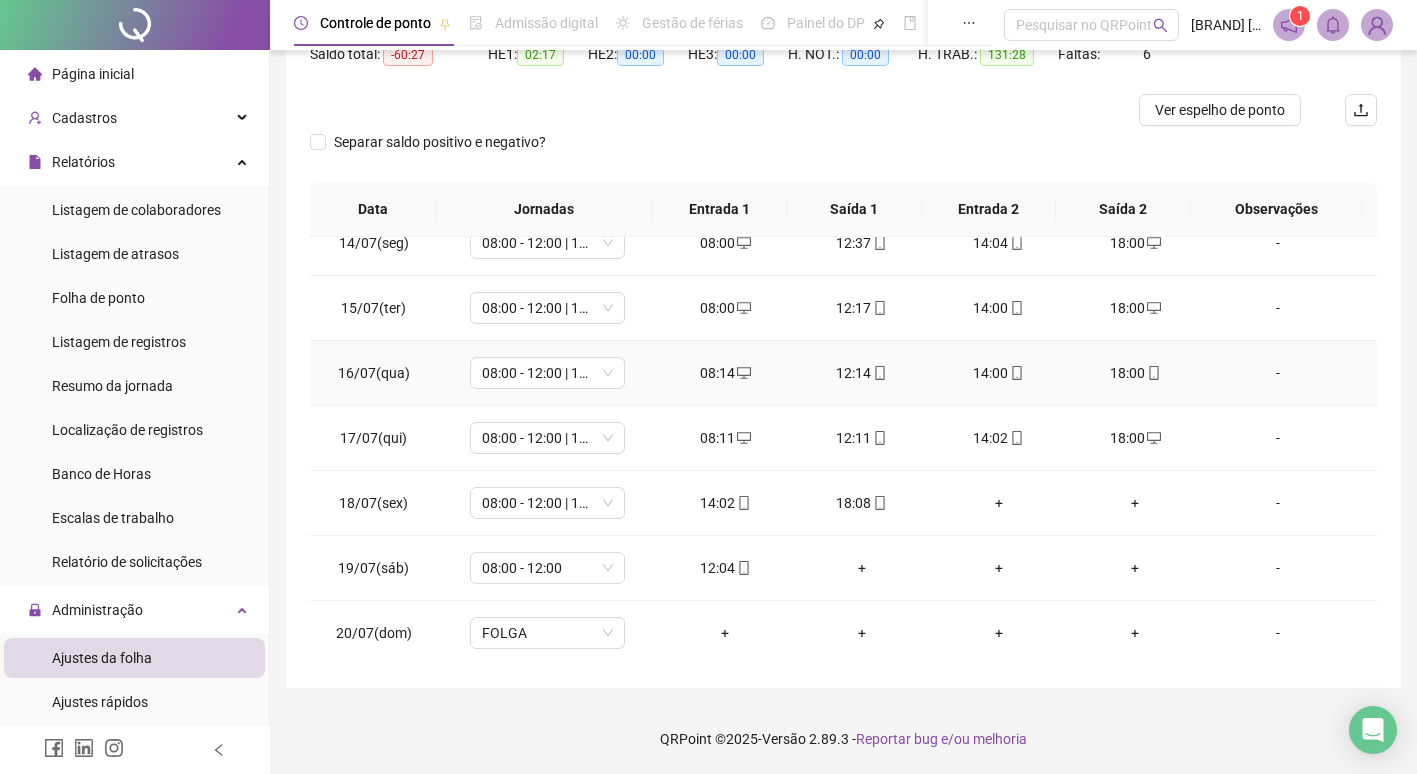 scroll, scrollTop: 900, scrollLeft: 0, axis: vertical 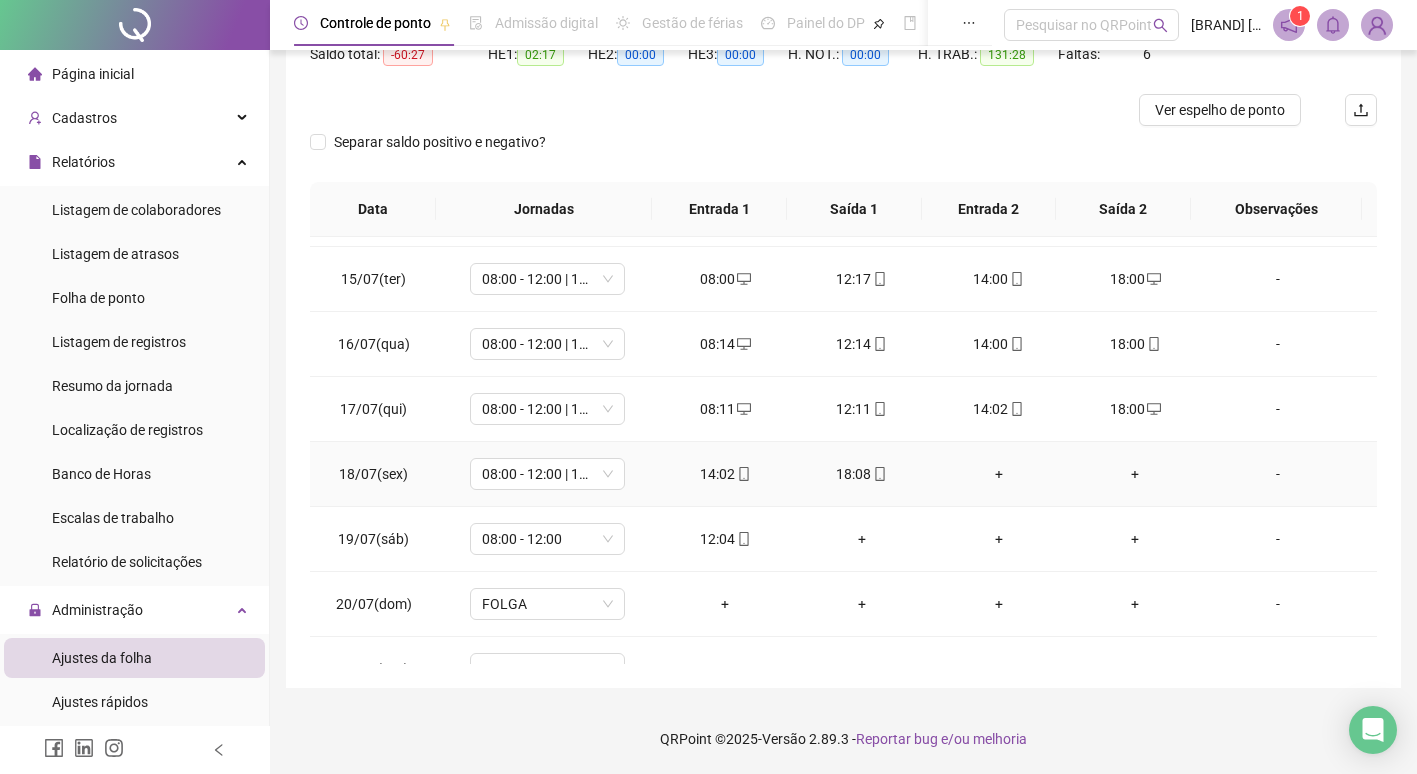 click on "+" at bounding box center (998, 474) 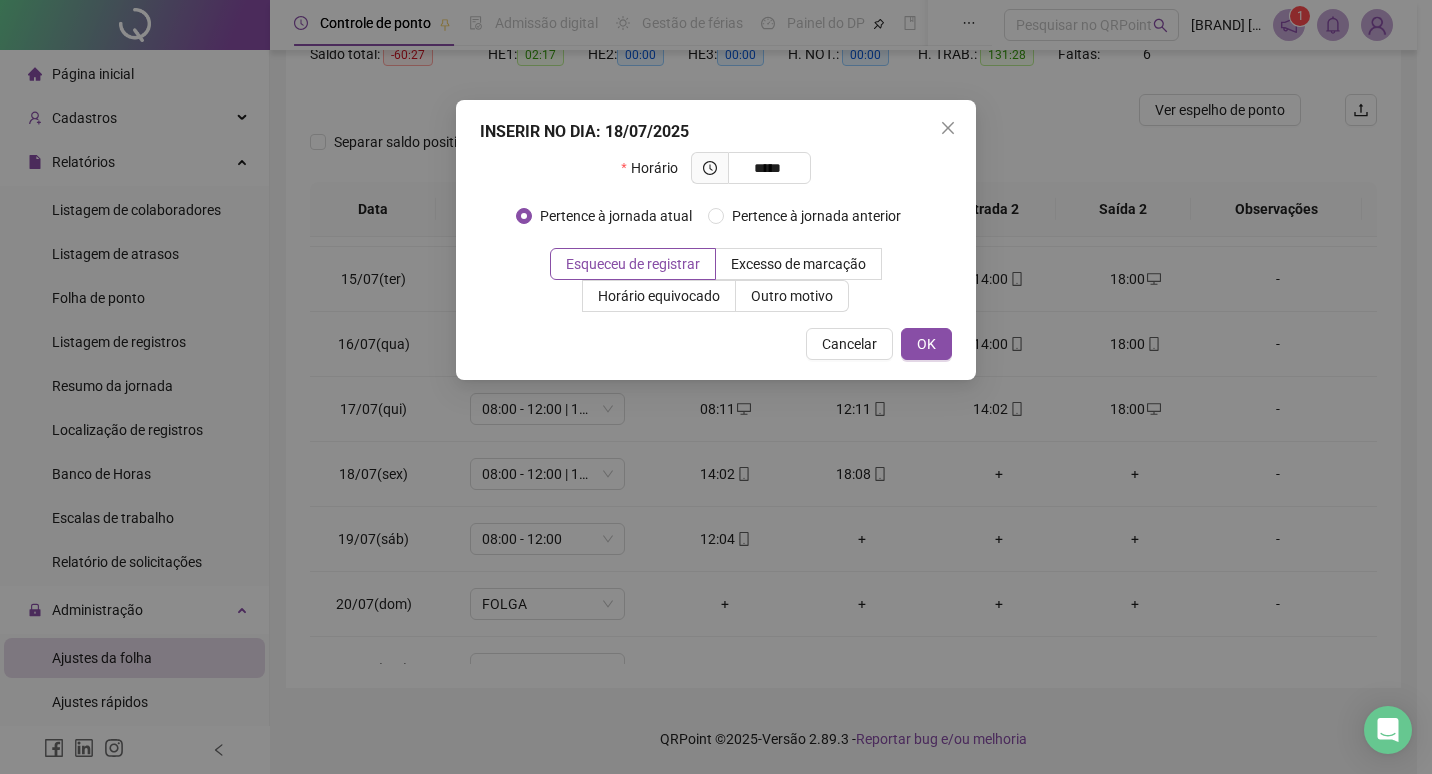 type on "*****" 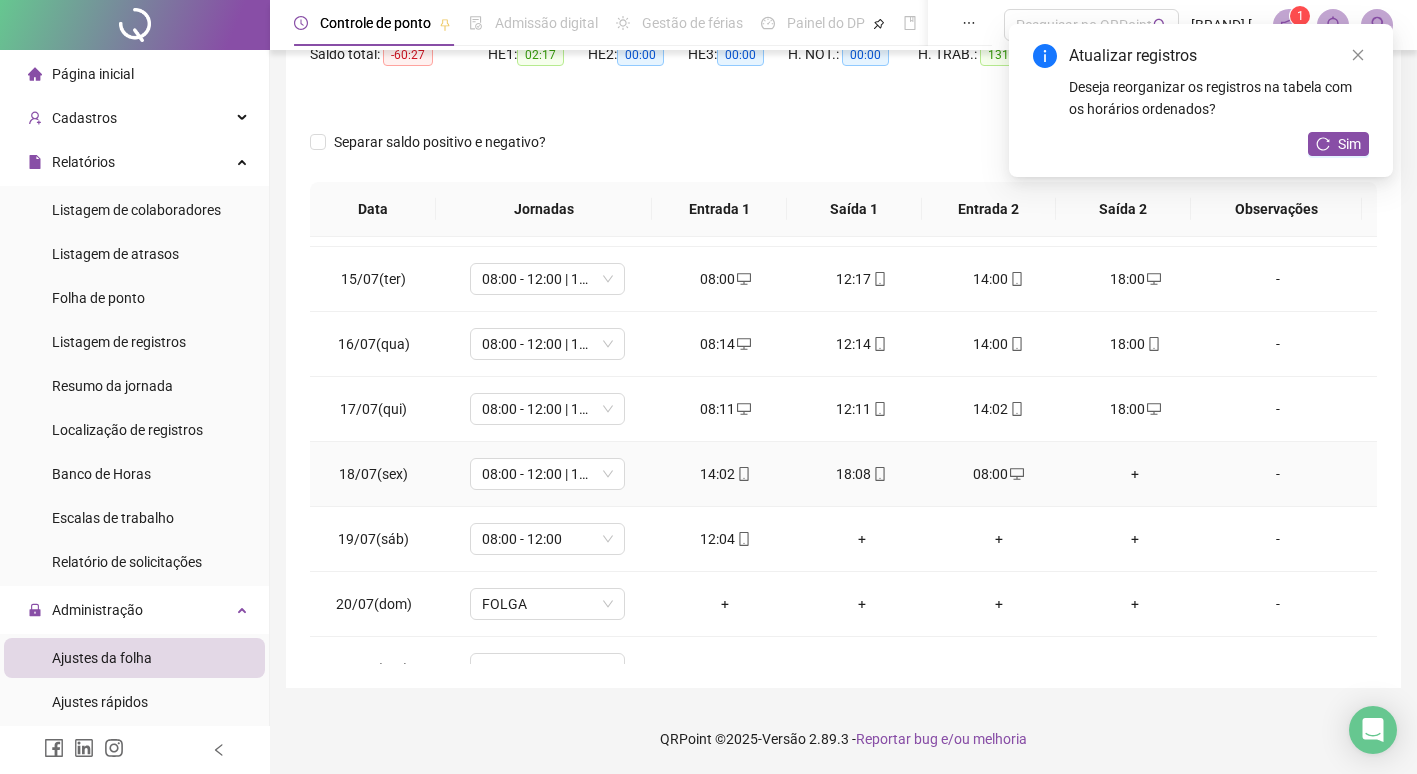 click on "+" at bounding box center (1135, 474) 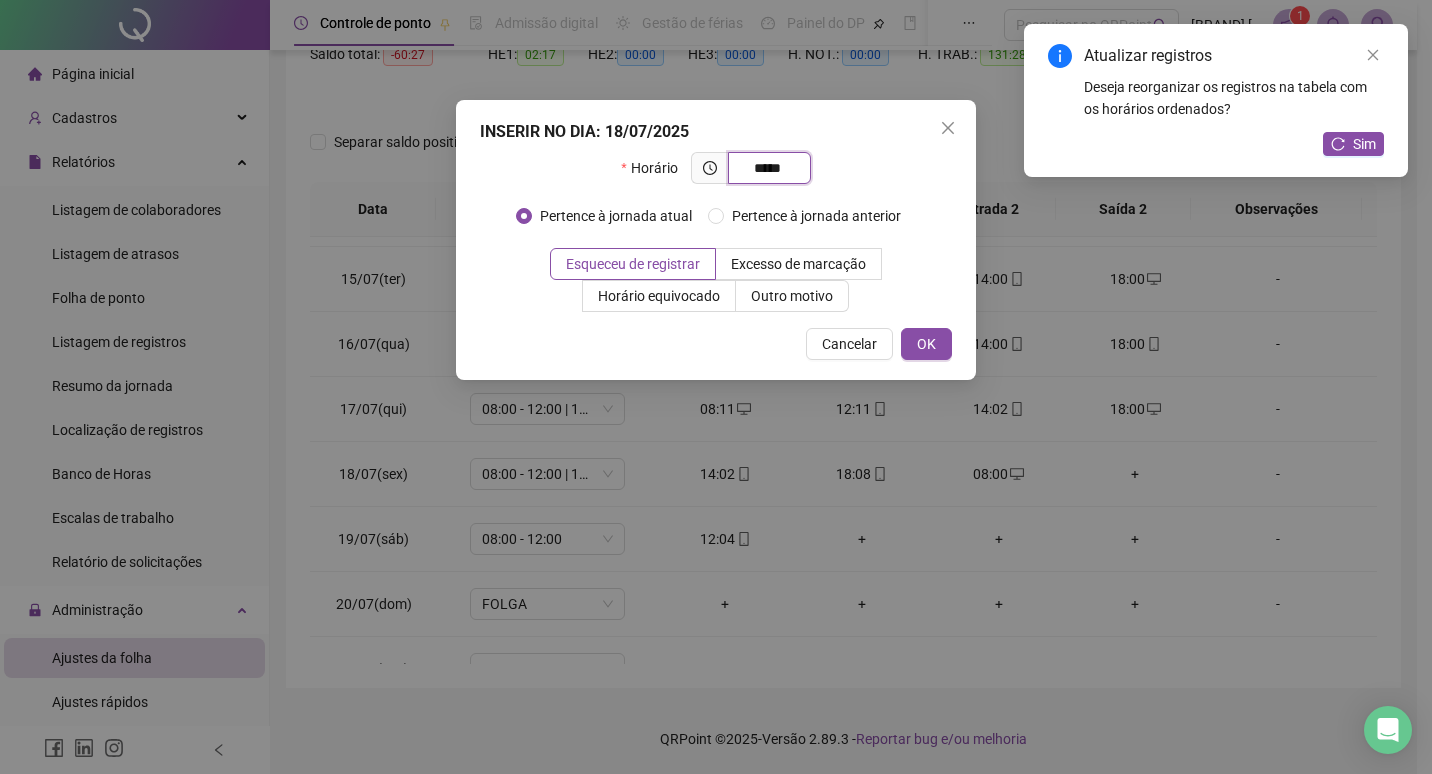 type on "*****" 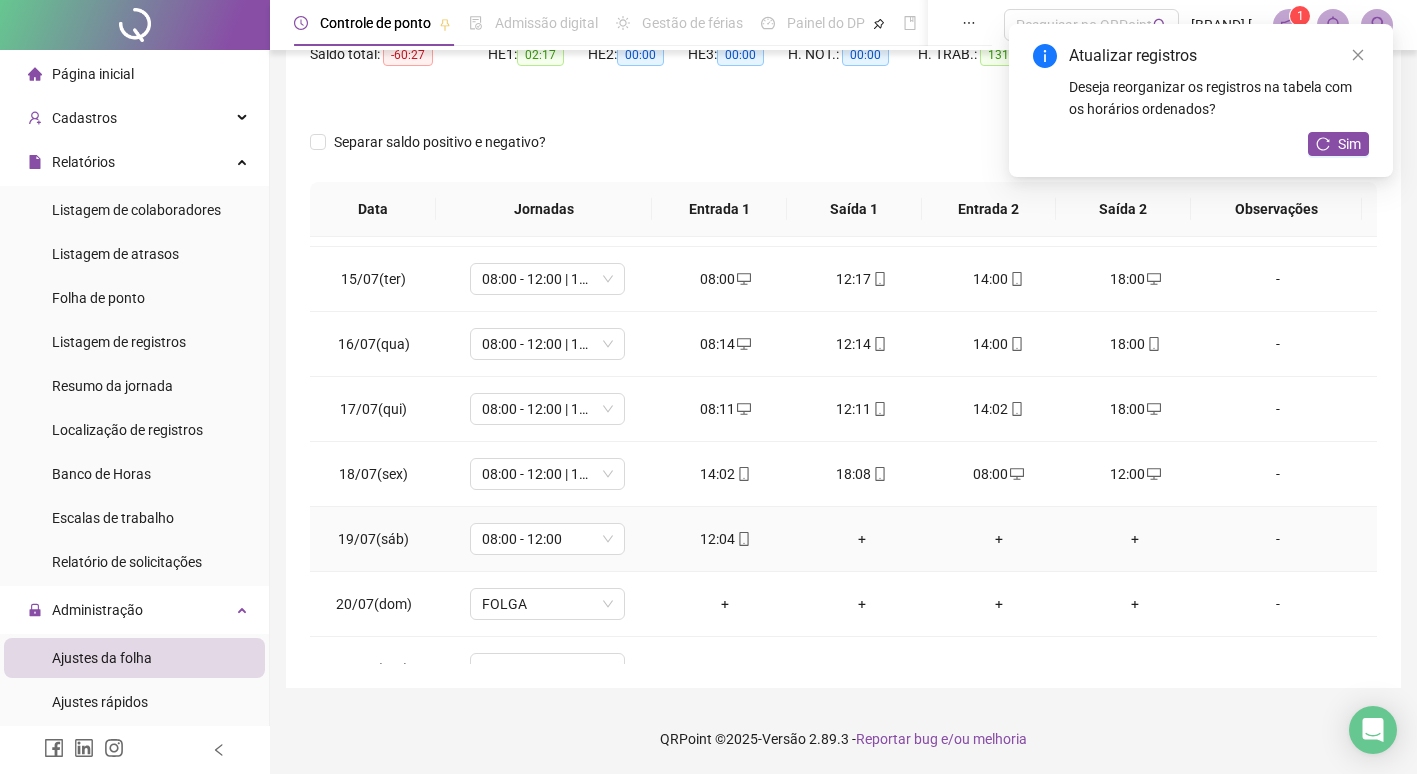 click on "+" at bounding box center [862, 539] 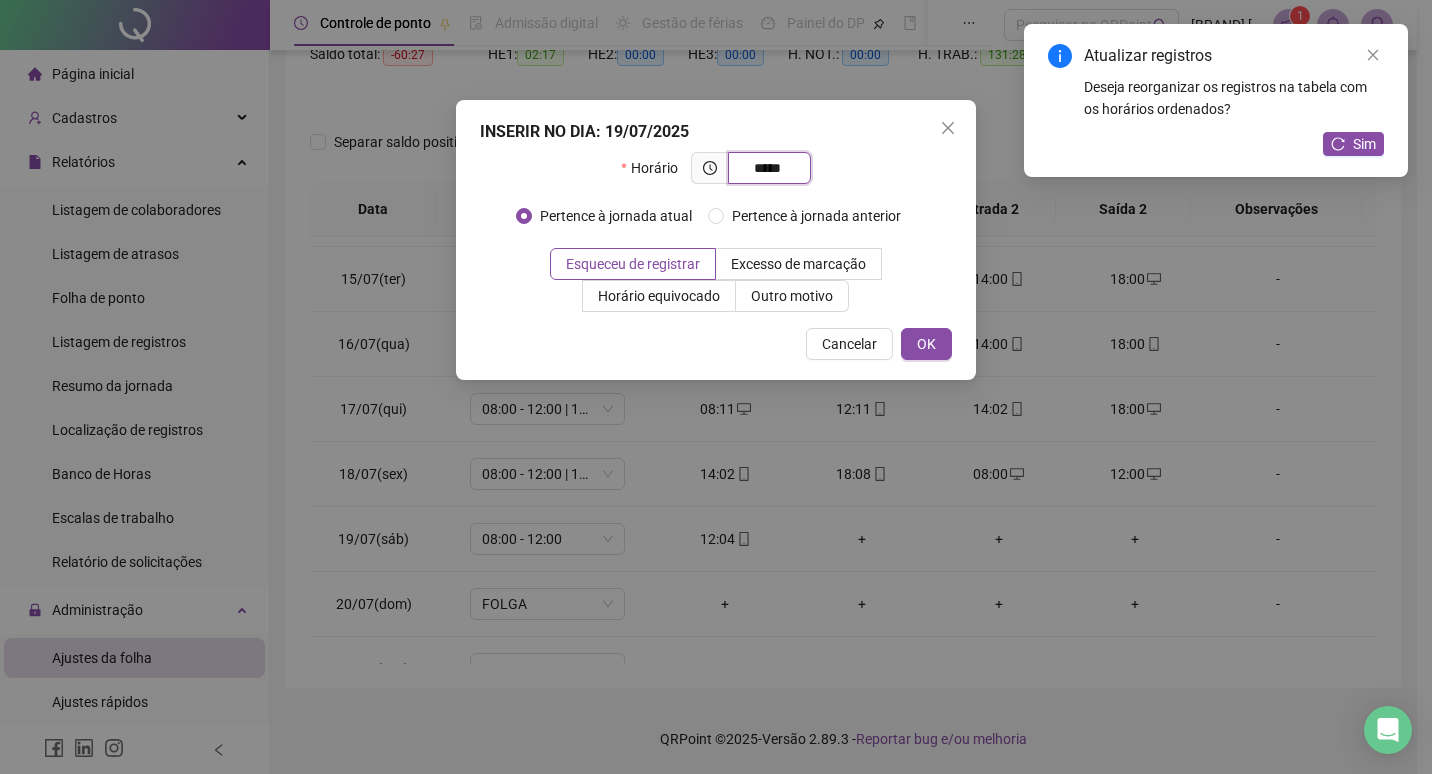 type on "*****" 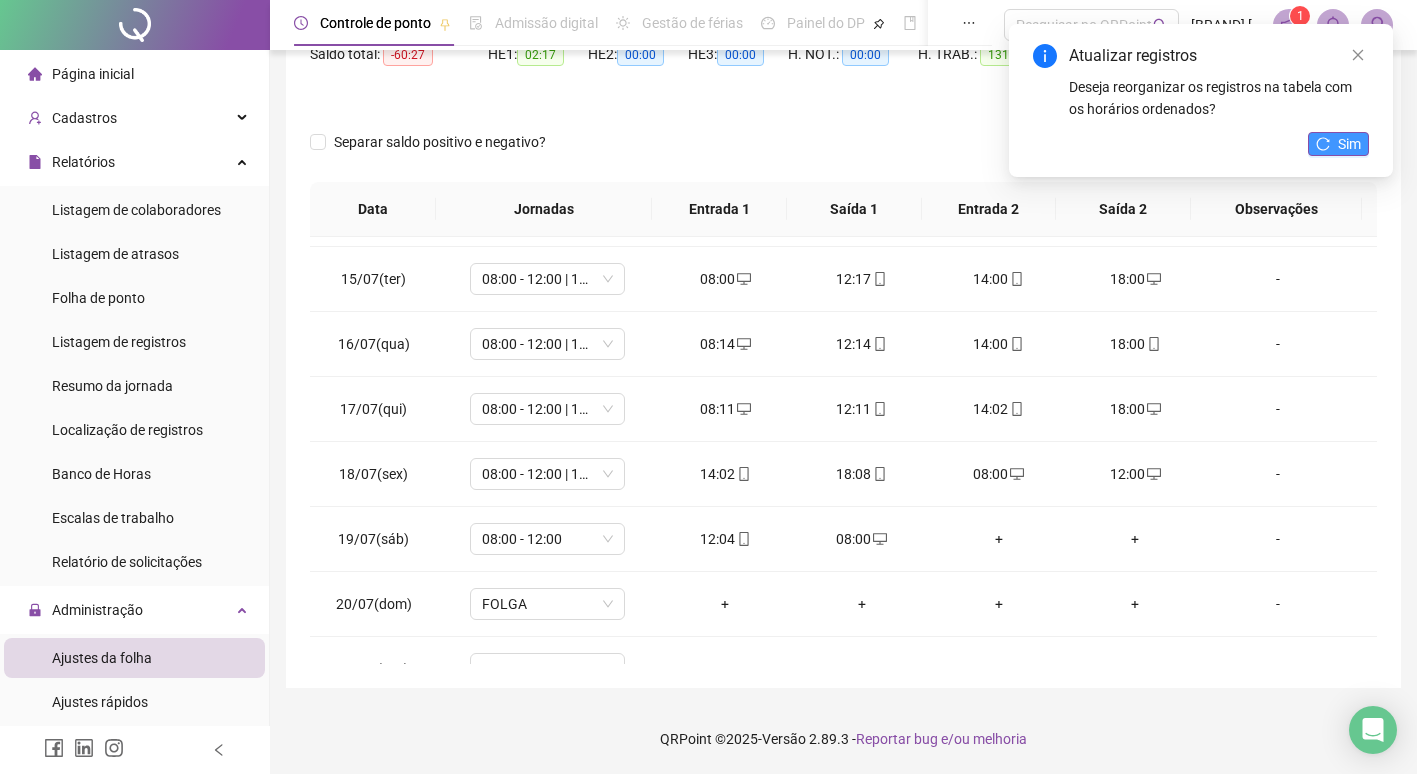 click on "Sim" at bounding box center (1349, 144) 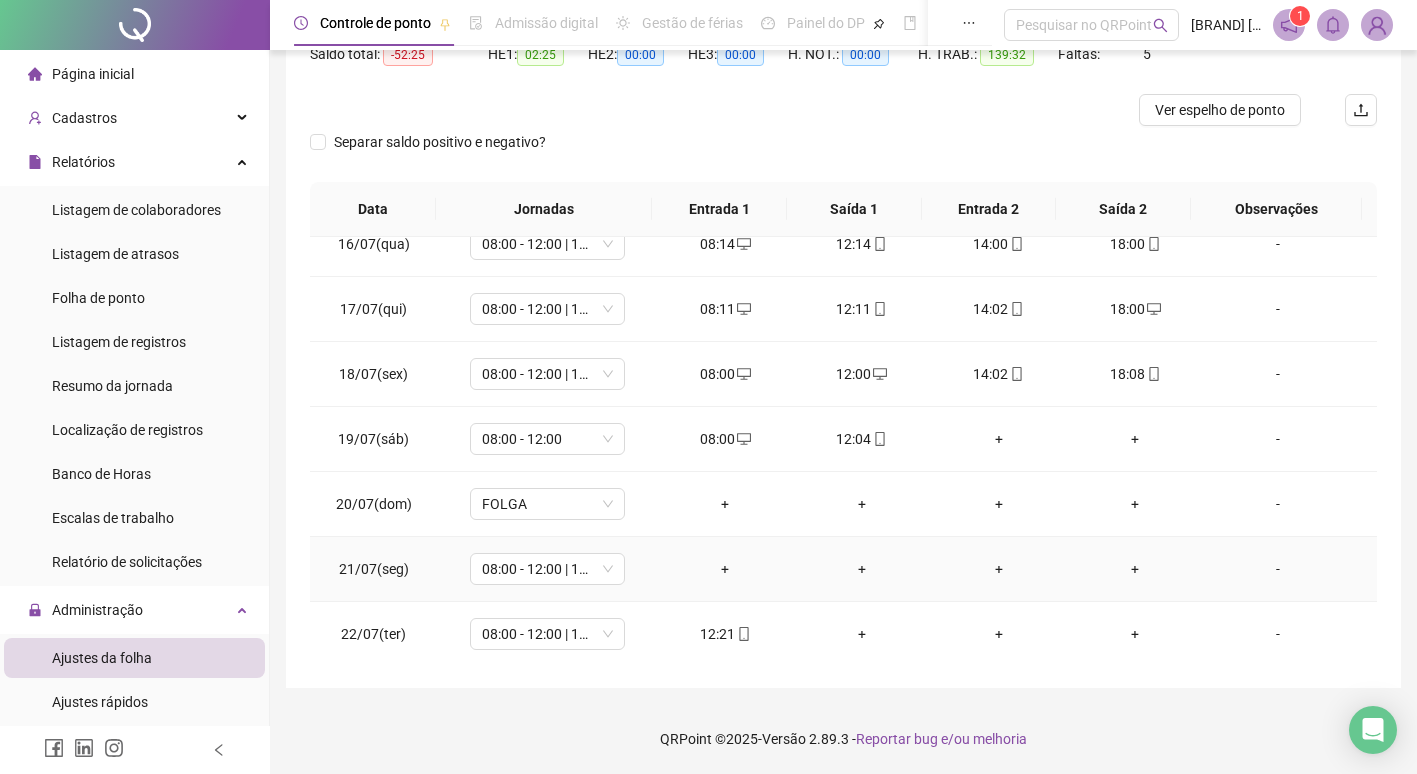 scroll, scrollTop: 1100, scrollLeft: 0, axis: vertical 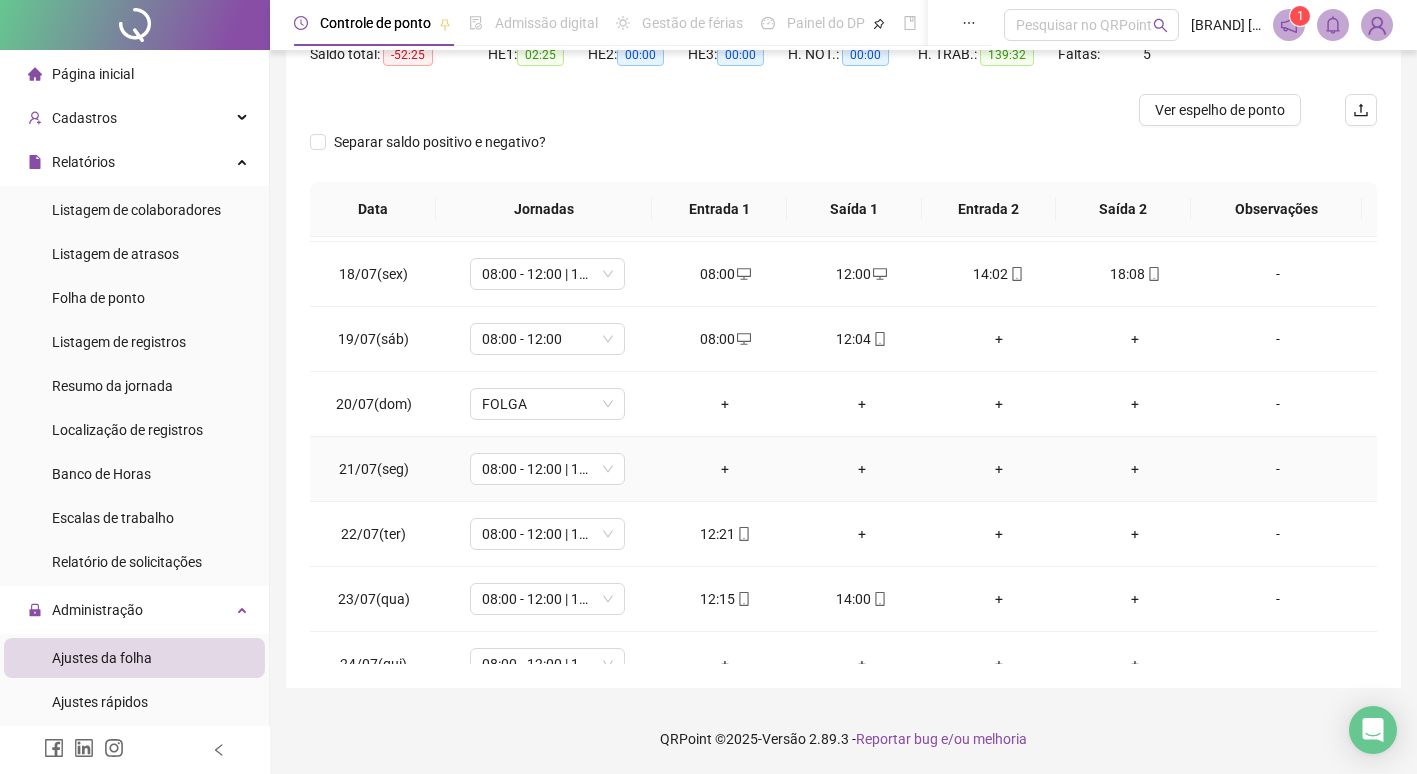 click on "+" at bounding box center [725, 469] 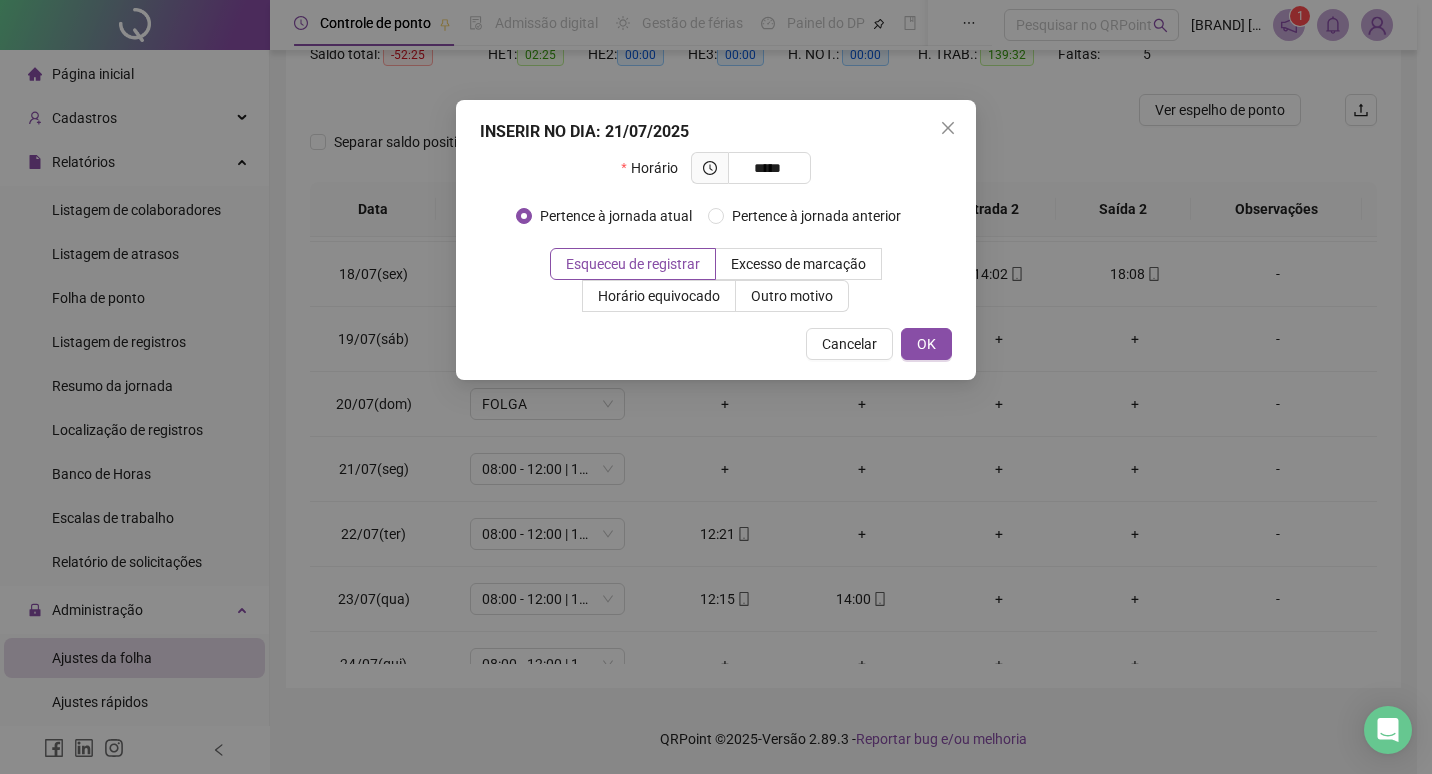 type on "*****" 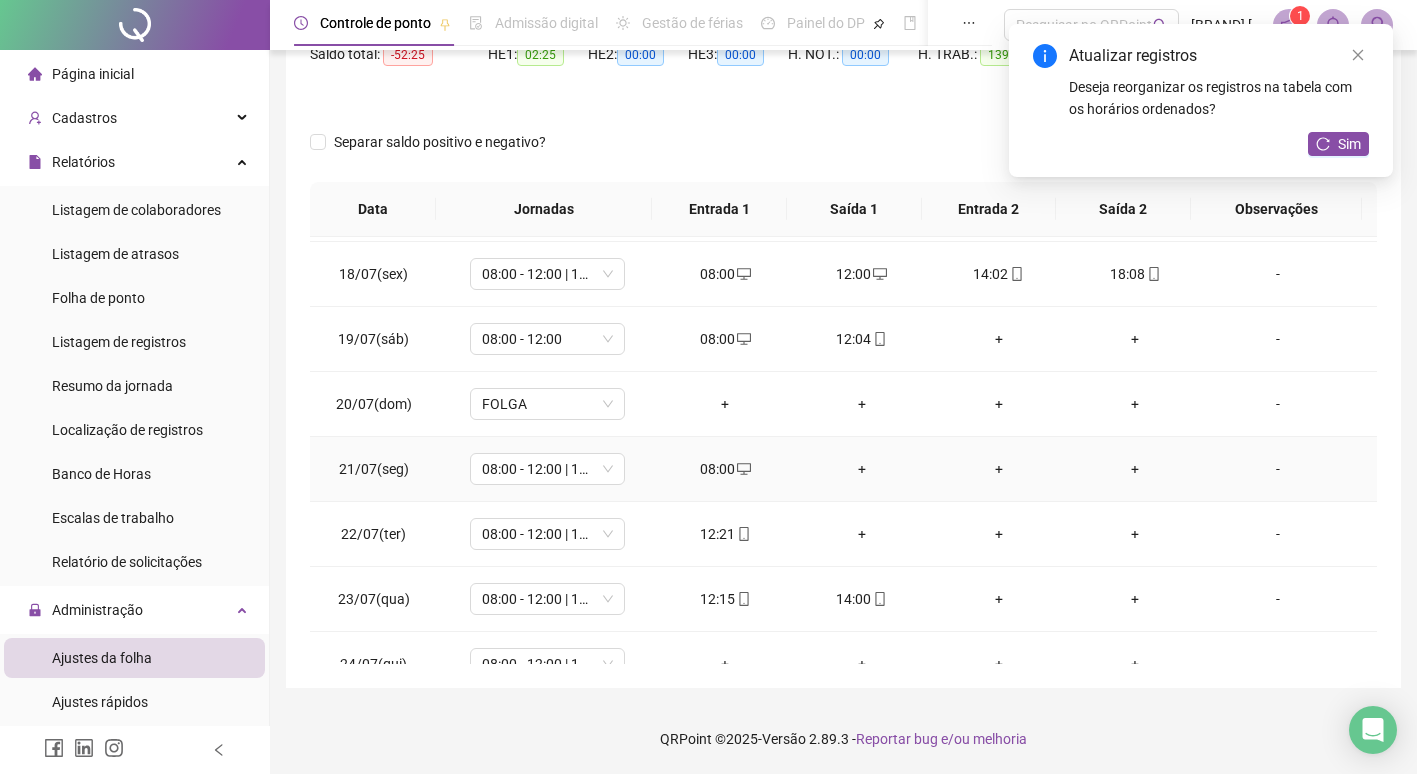 click on "+" at bounding box center (862, 469) 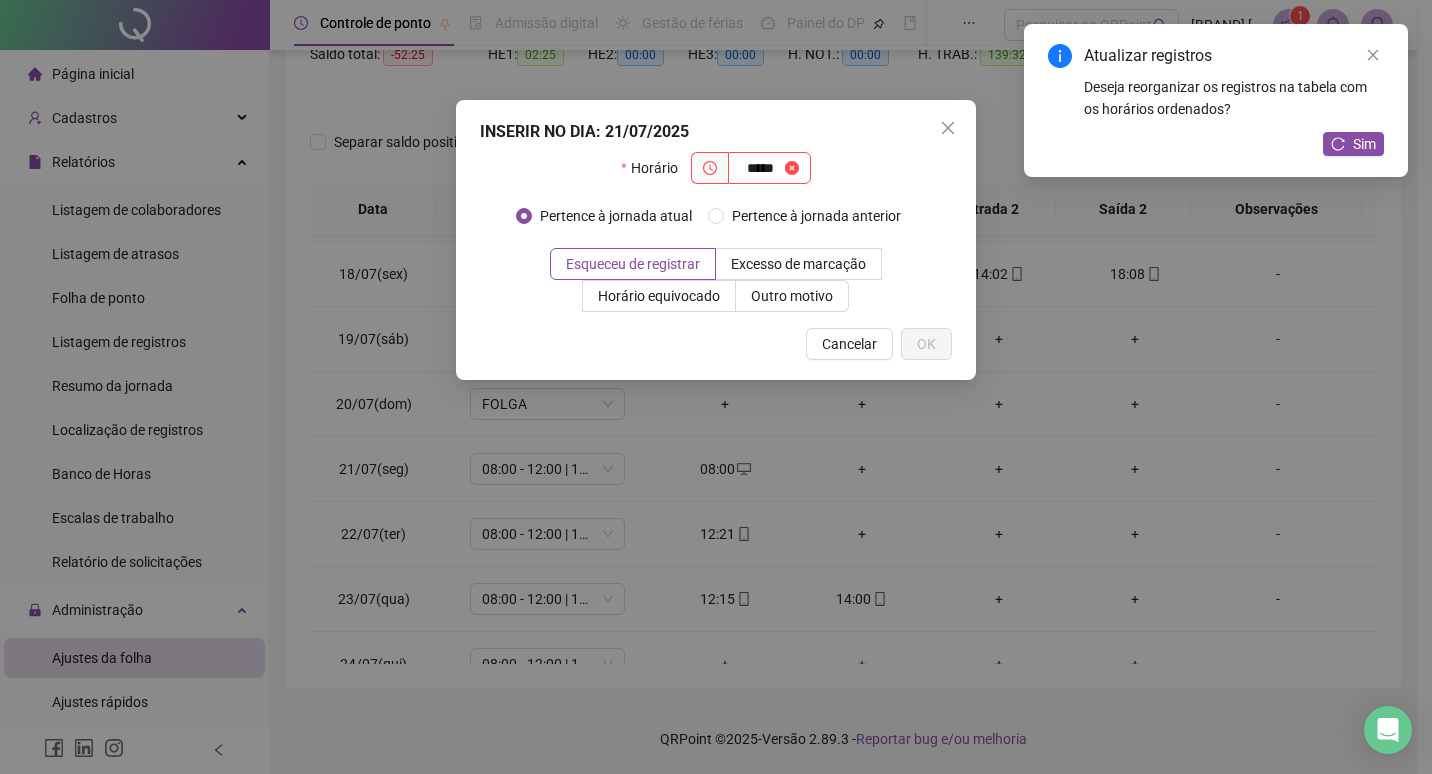 type on "*****" 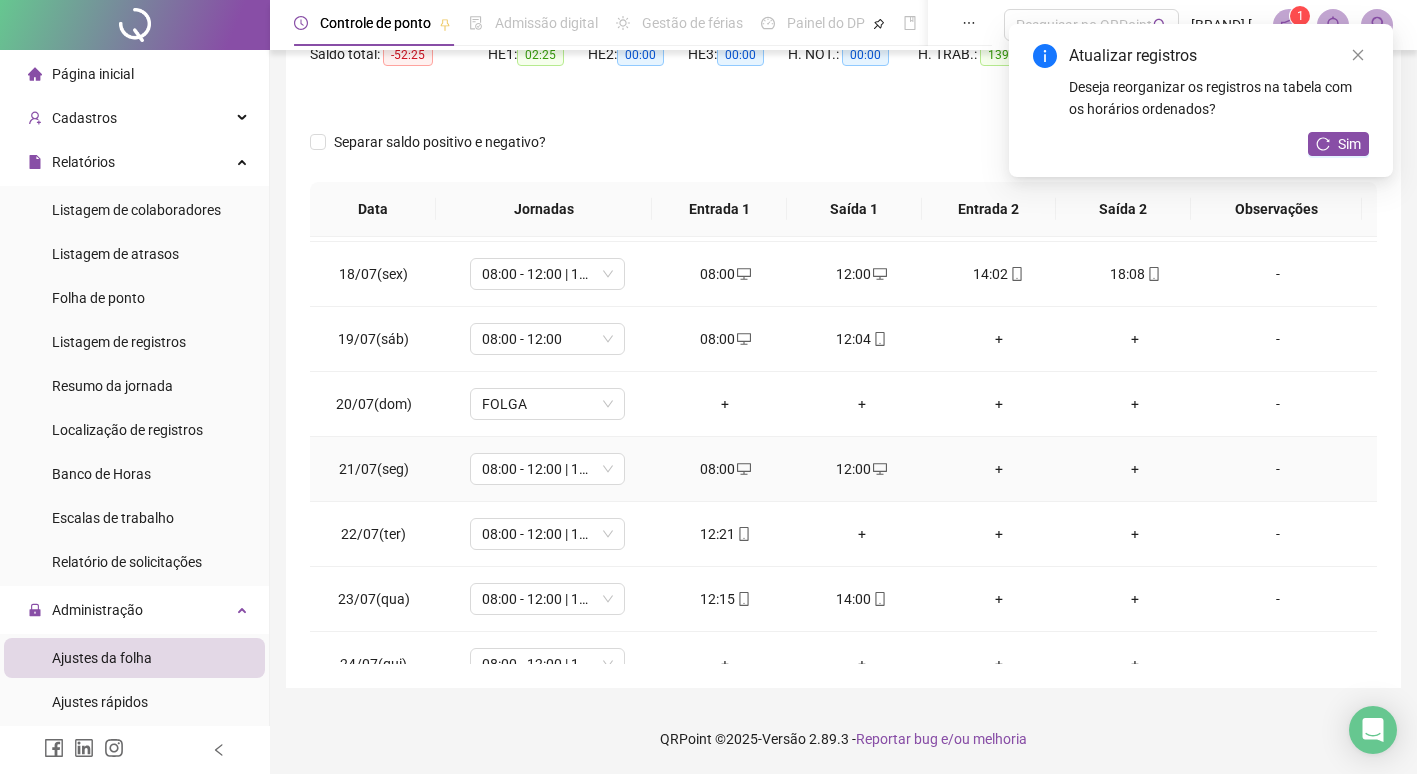 click on "+" at bounding box center (998, 469) 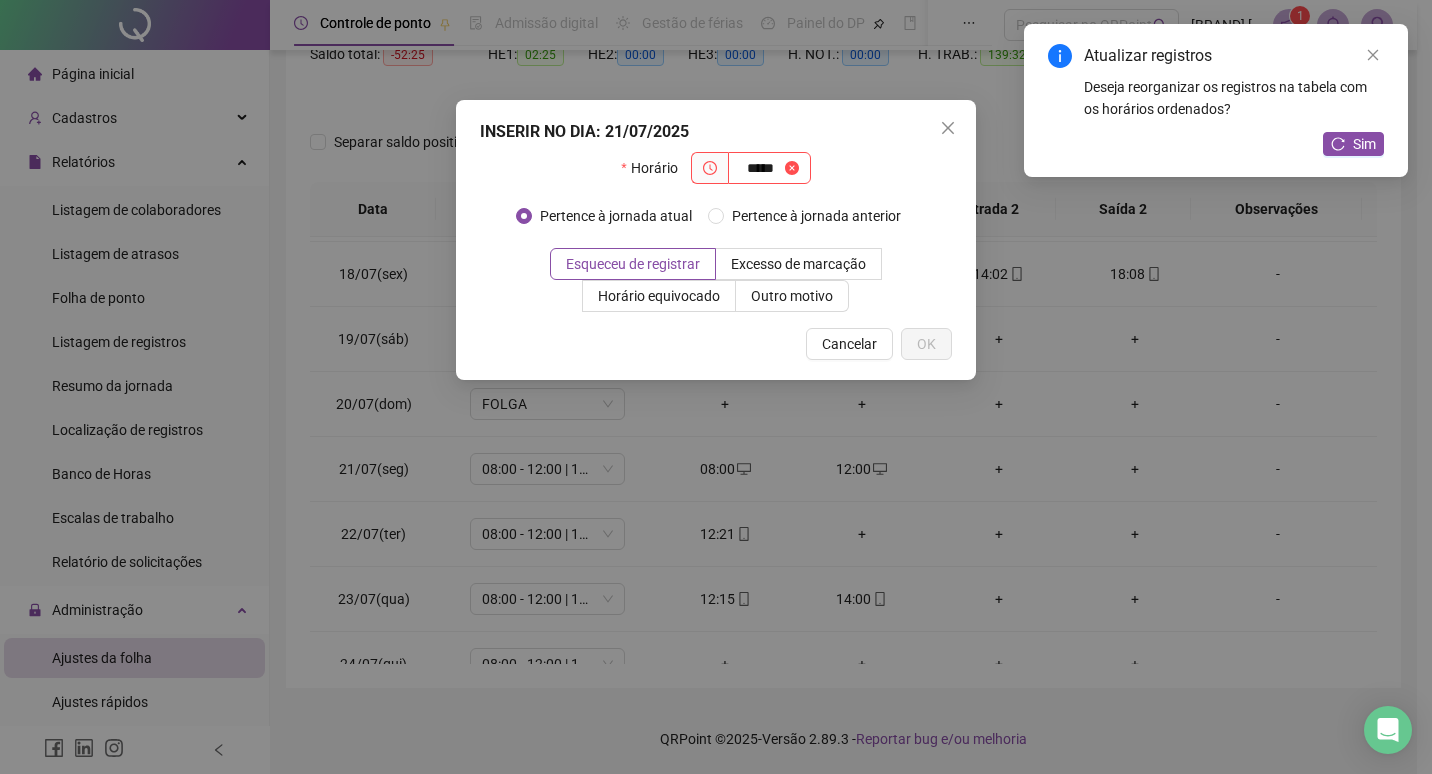type on "*****" 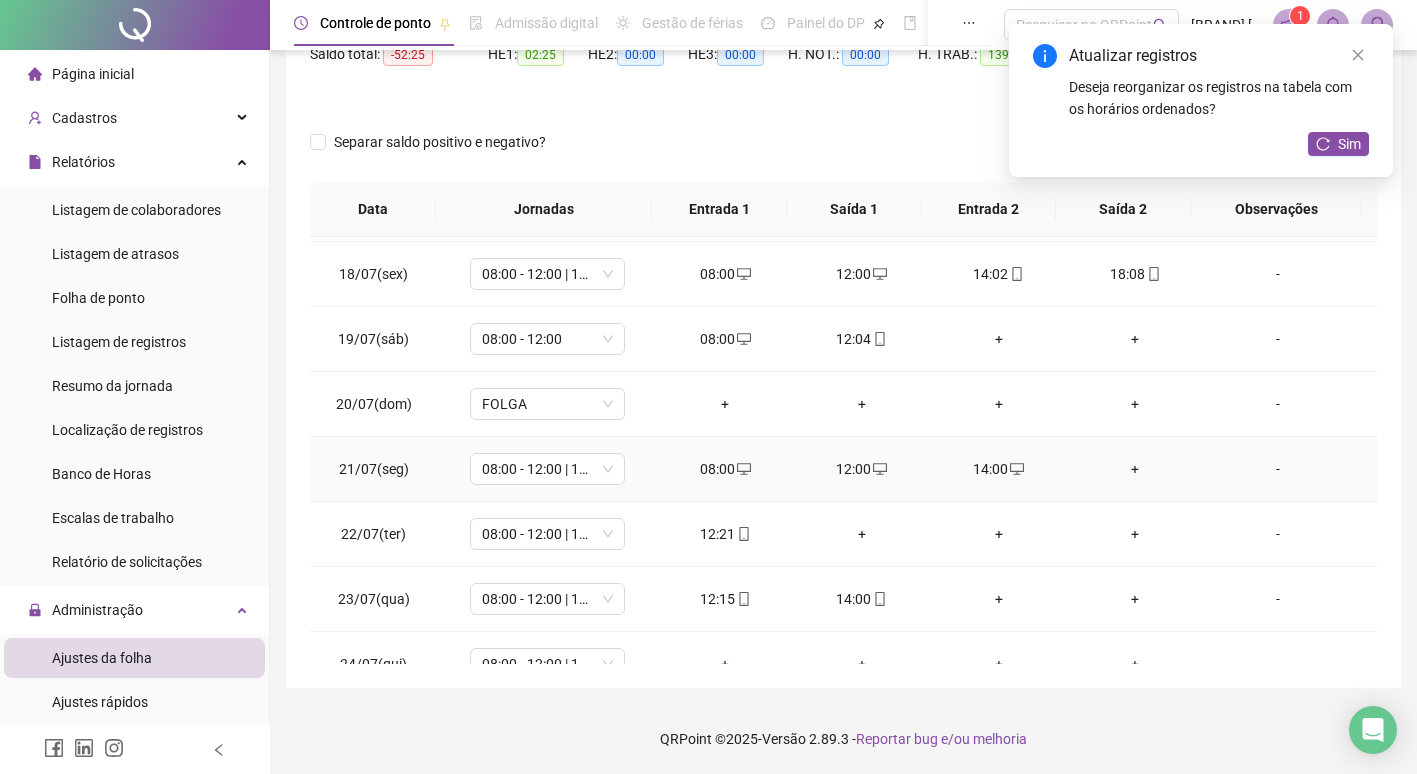 click on "+" at bounding box center (1135, 469) 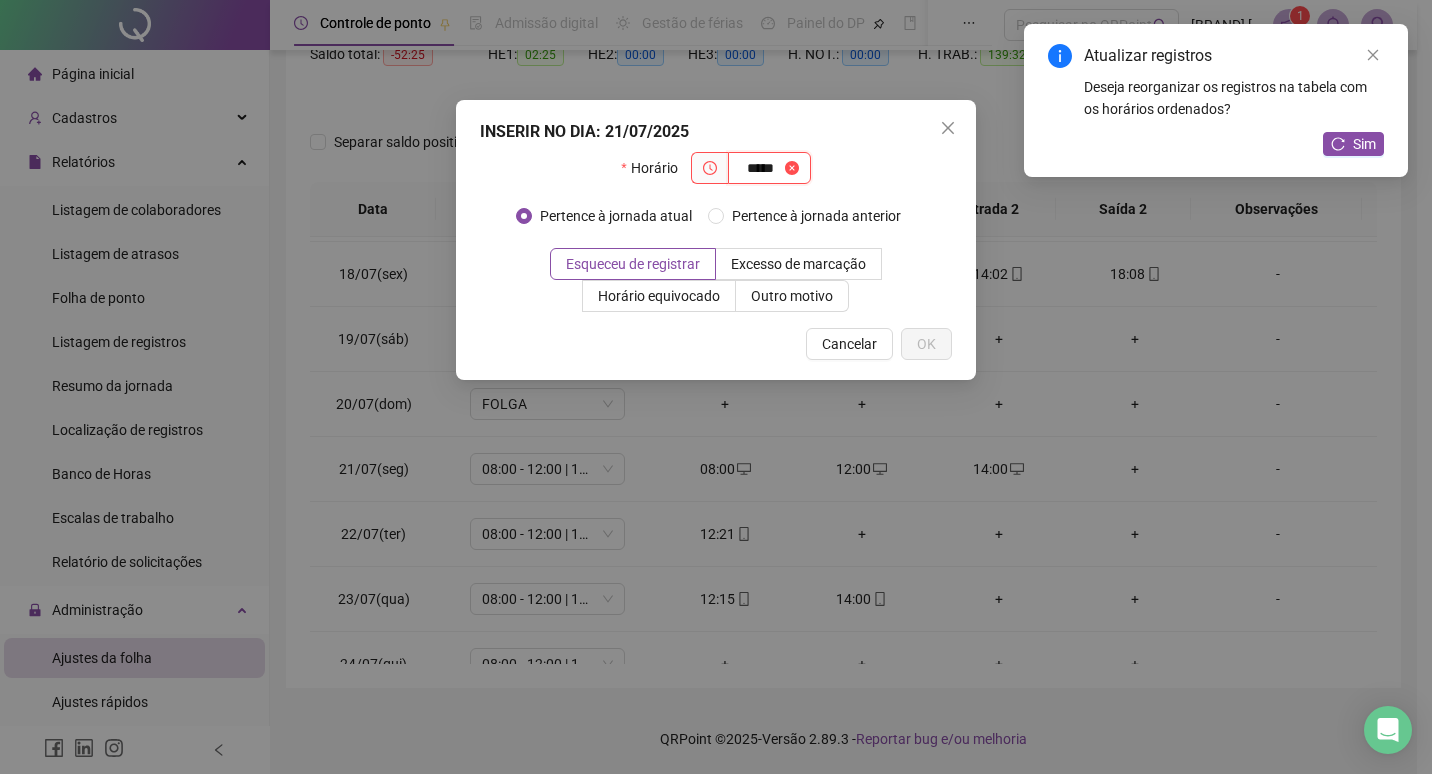 type on "*****" 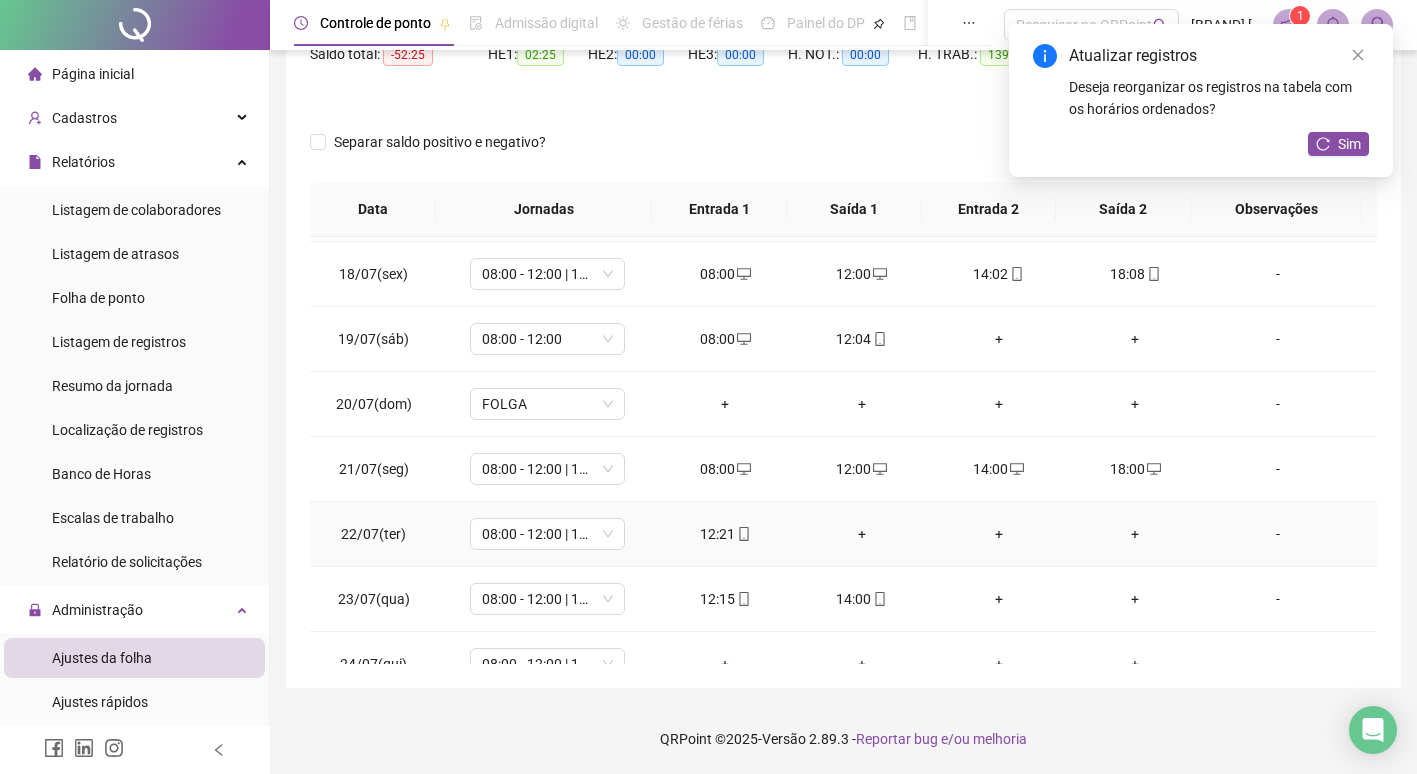 click on "+" at bounding box center (862, 534) 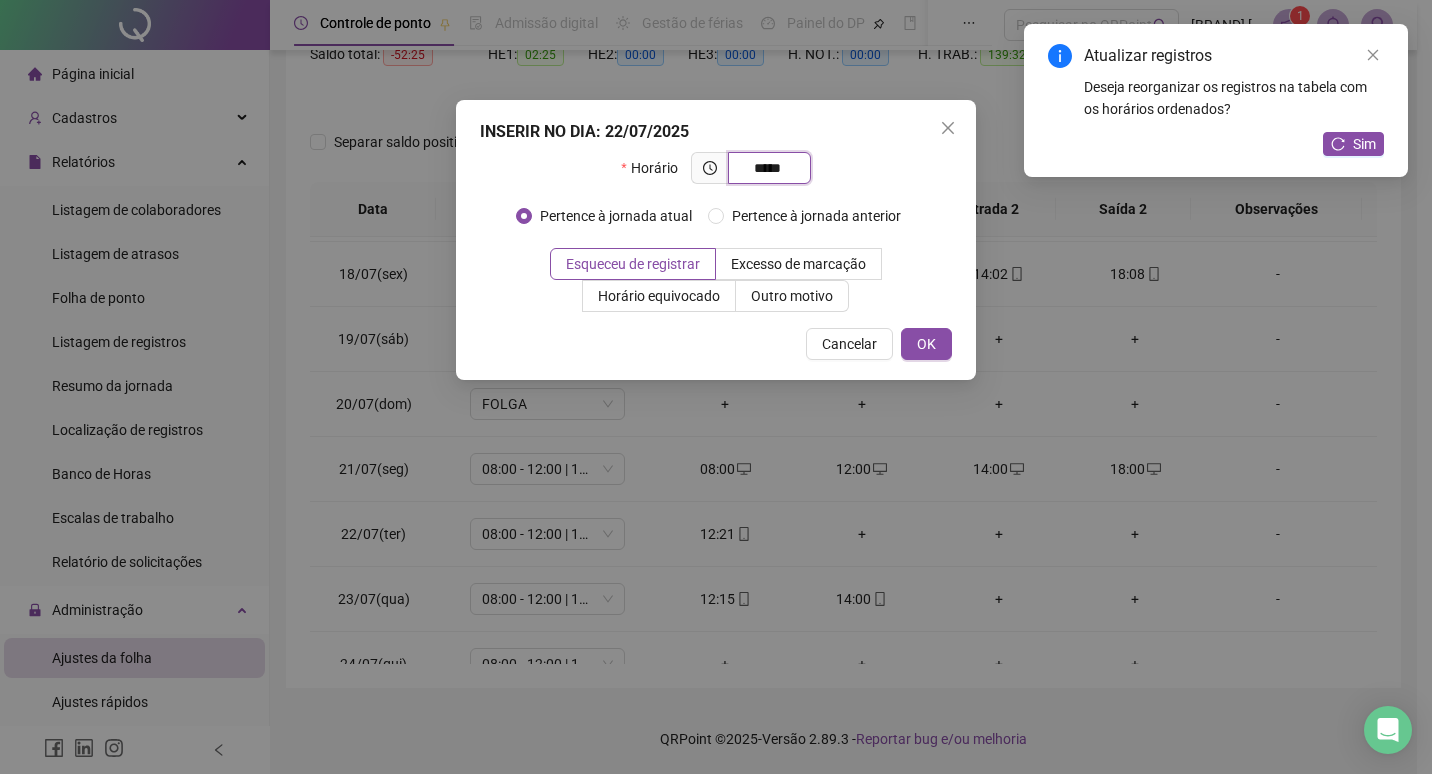 type on "*****" 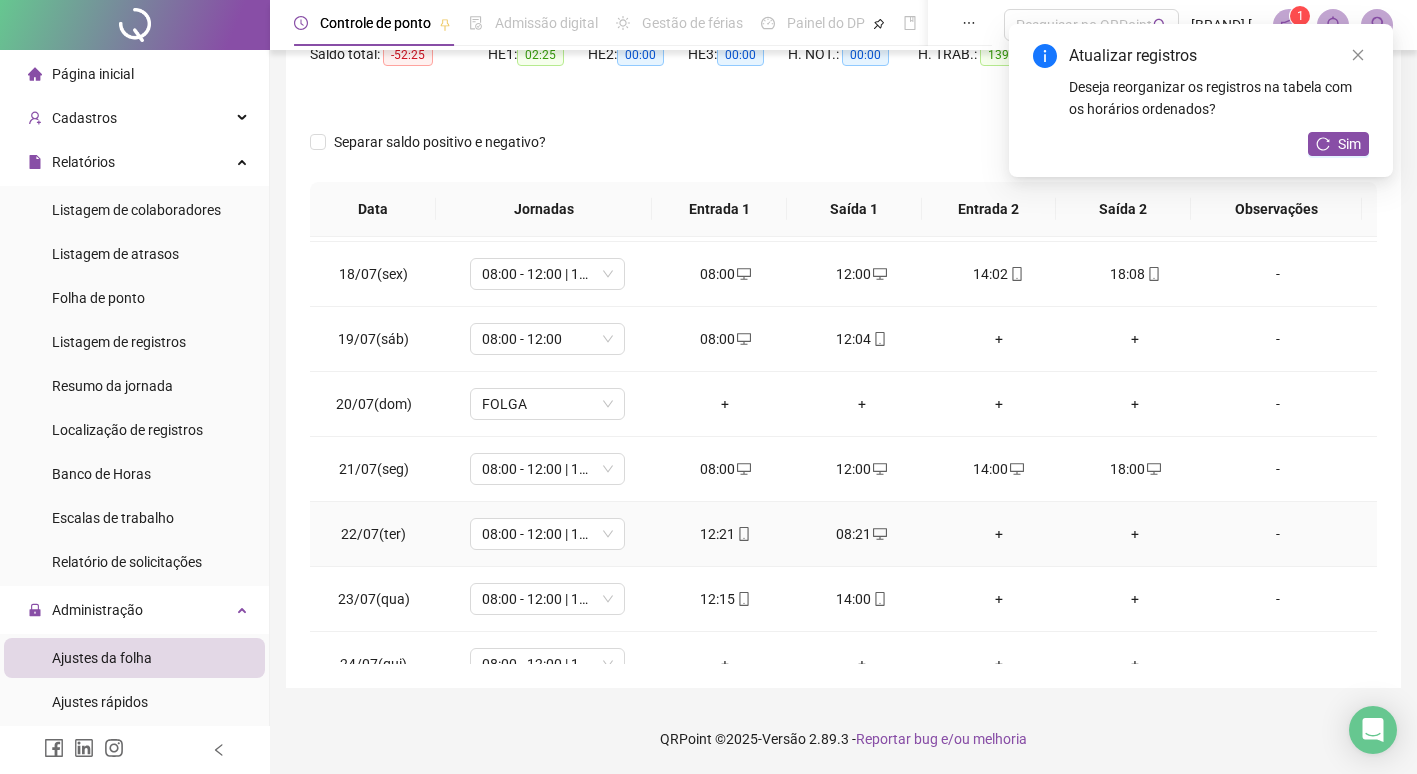 click on "+" at bounding box center (998, 534) 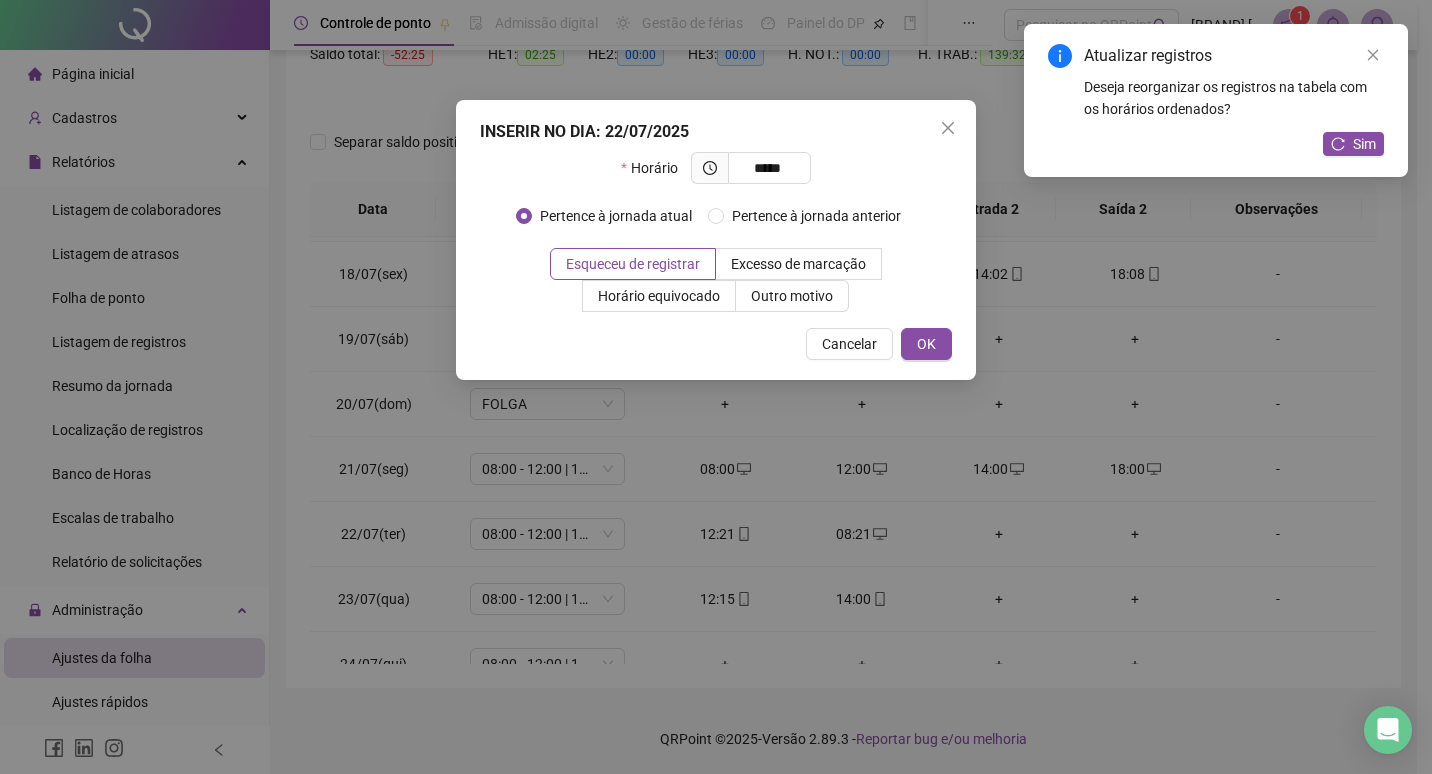 type on "*****" 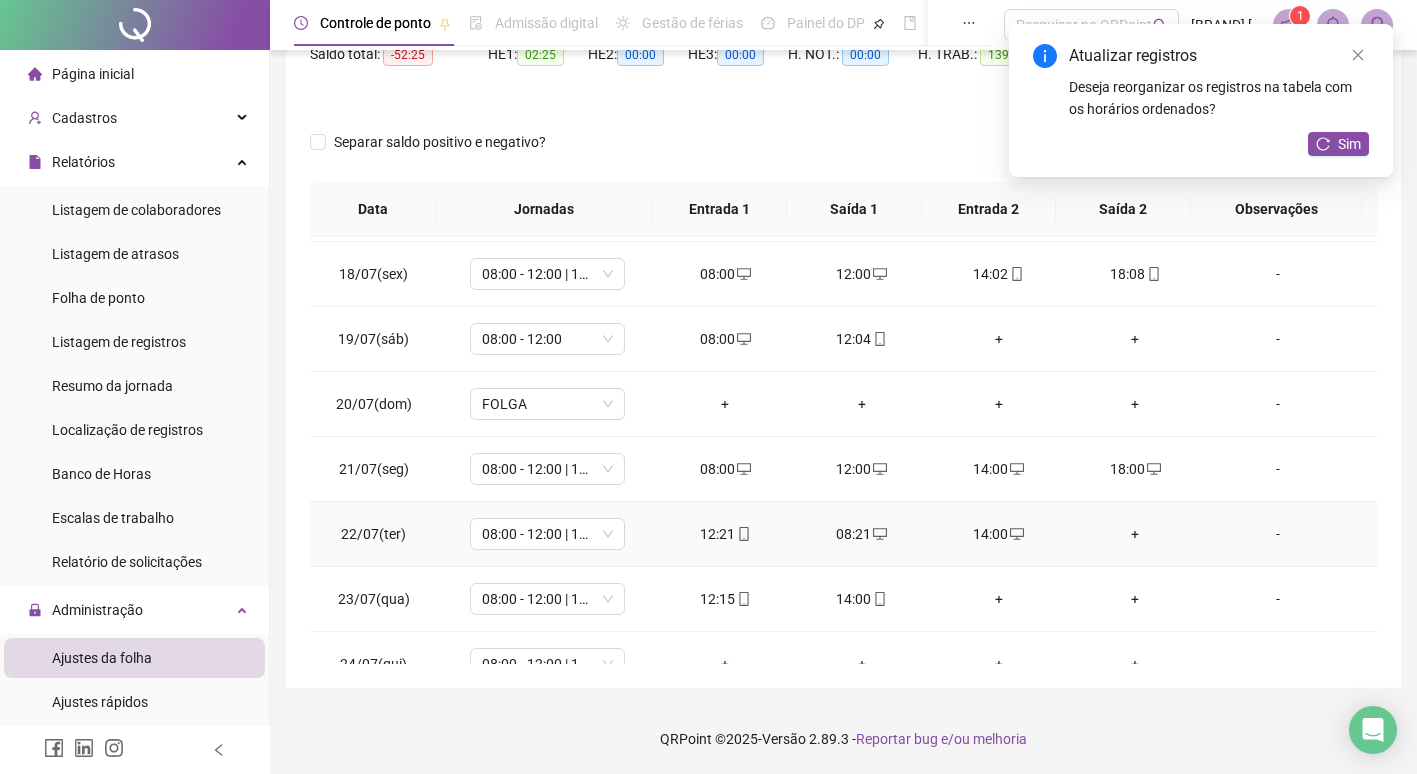 click on "+" at bounding box center (1135, 534) 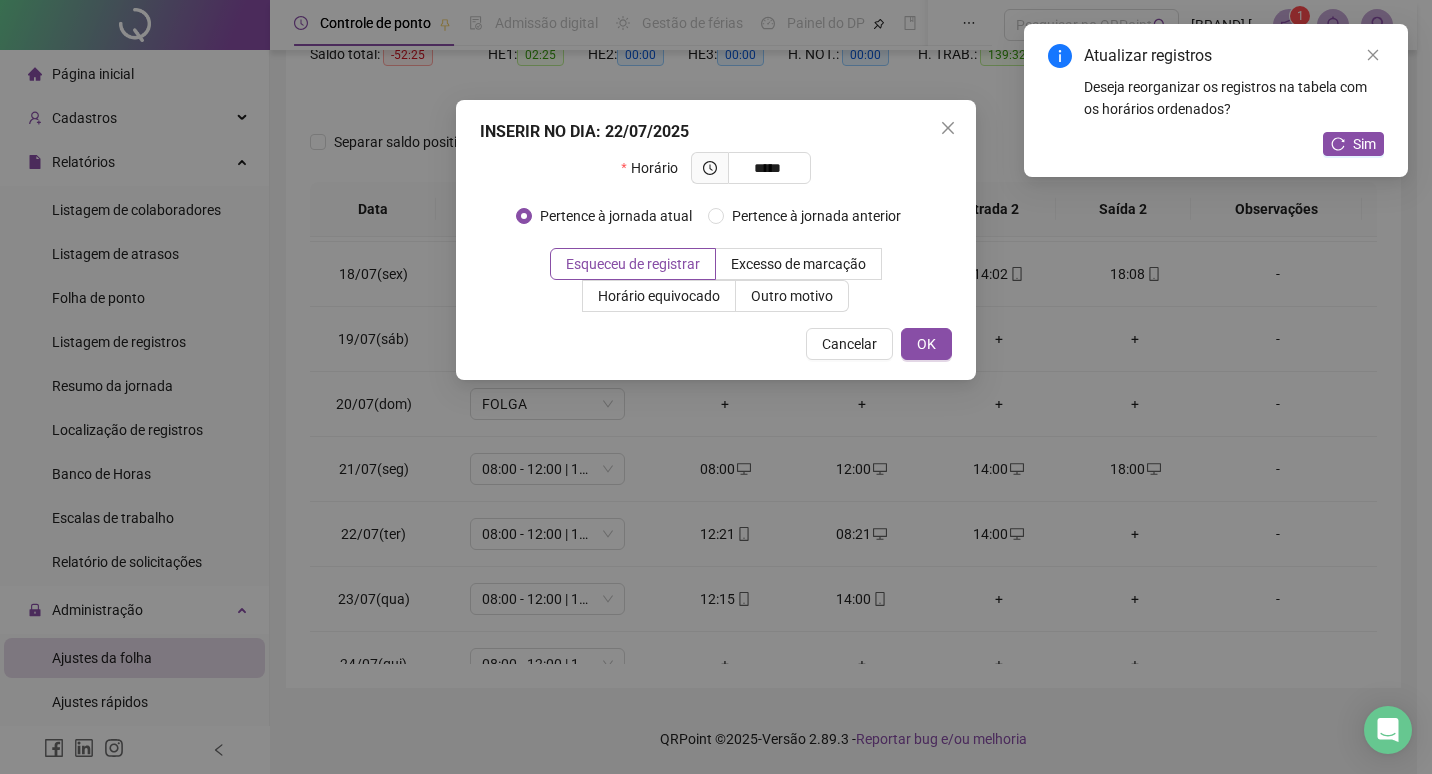 type on "*****" 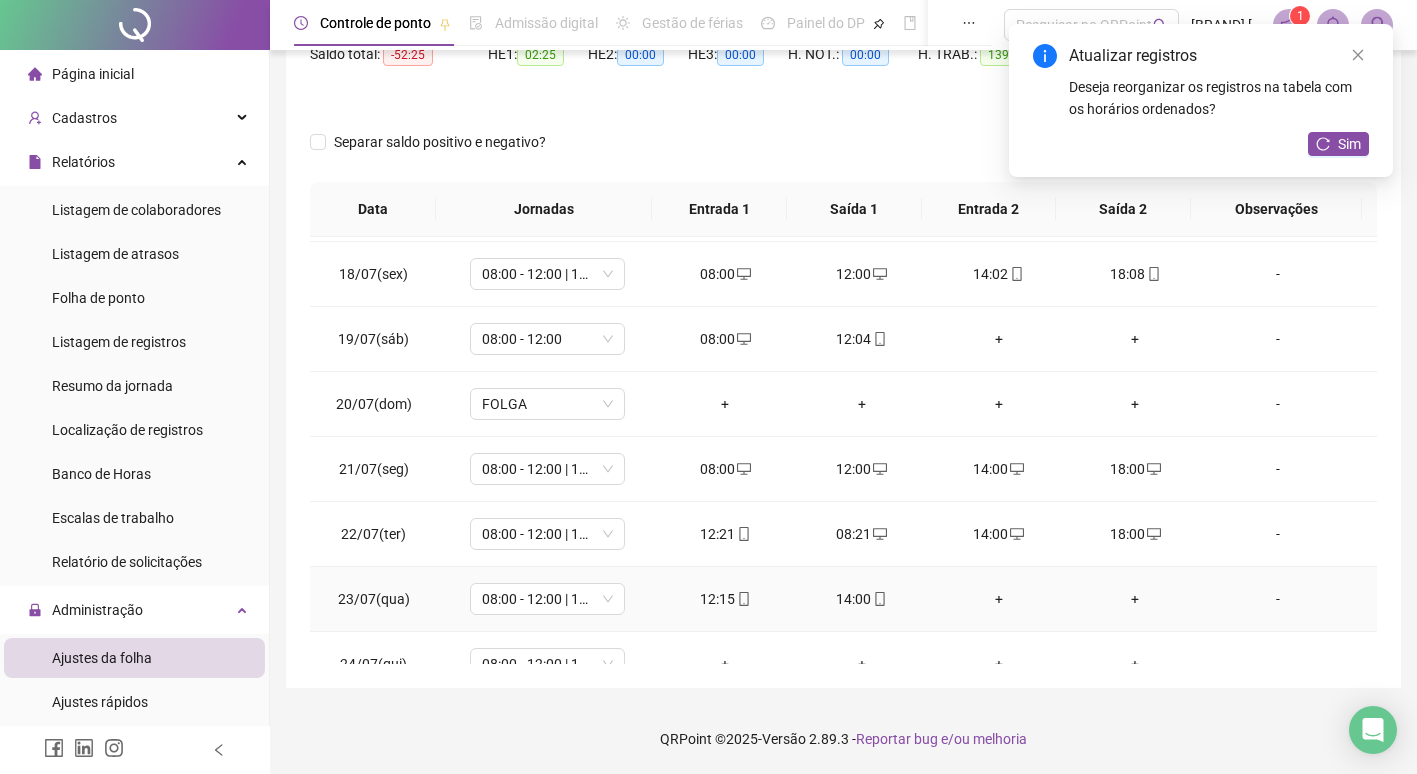 click on "+" at bounding box center [998, 599] 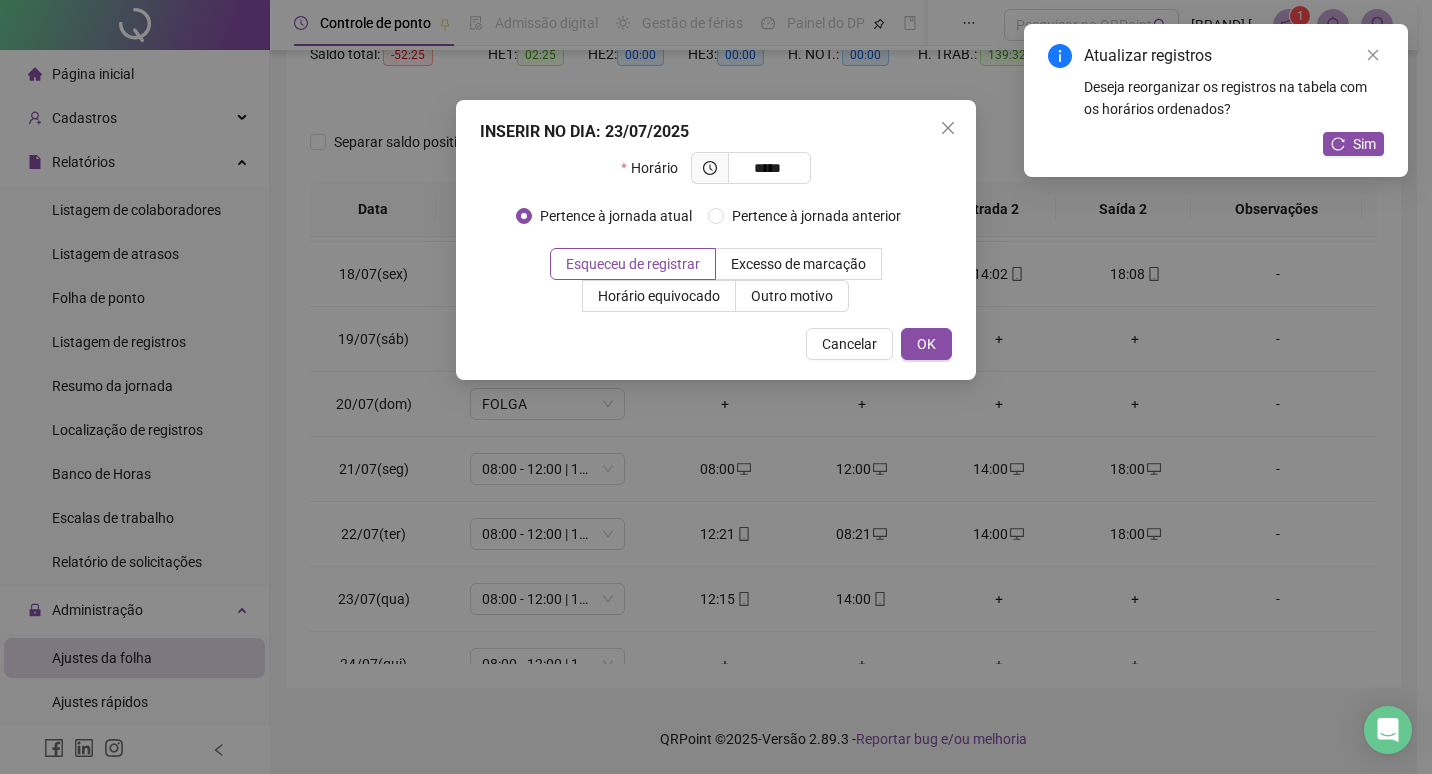 type on "*****" 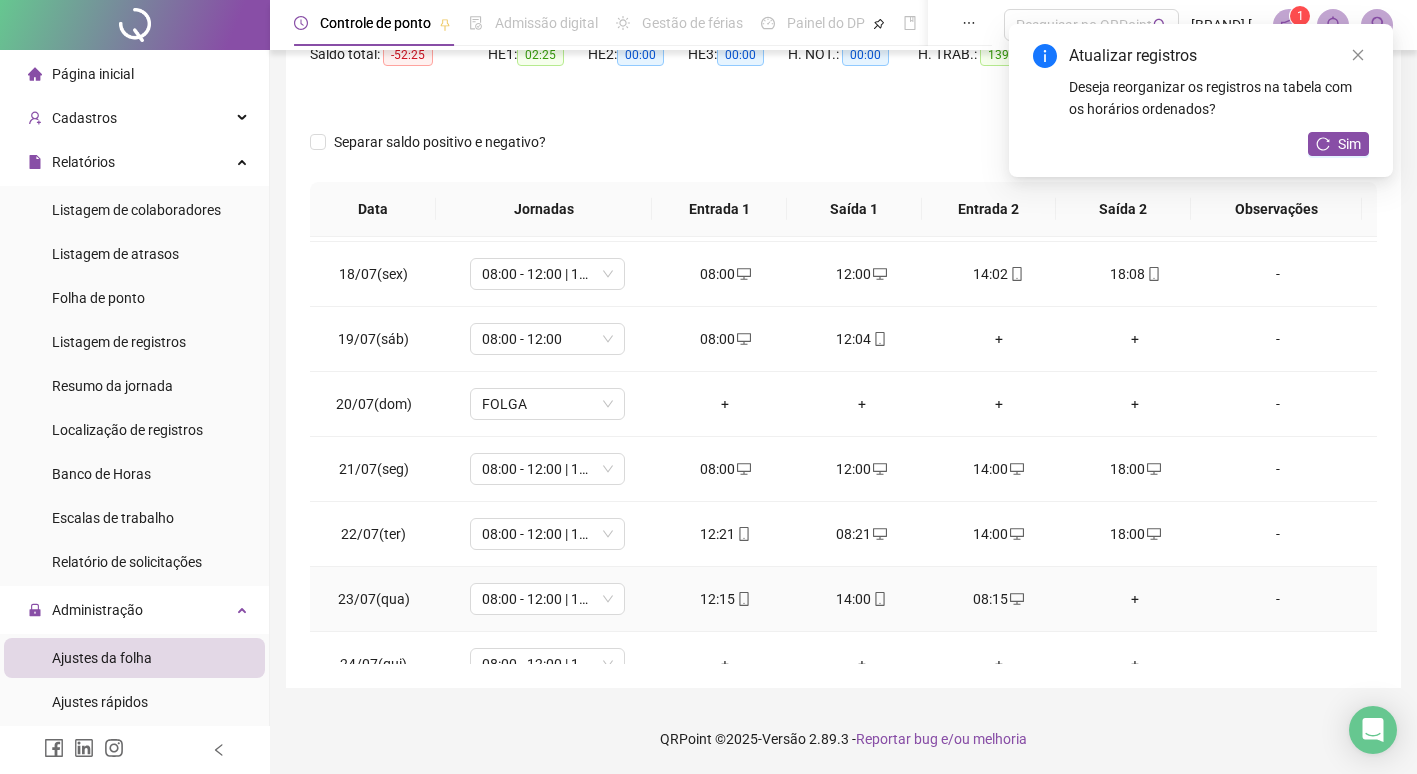 click on "+" at bounding box center (1135, 599) 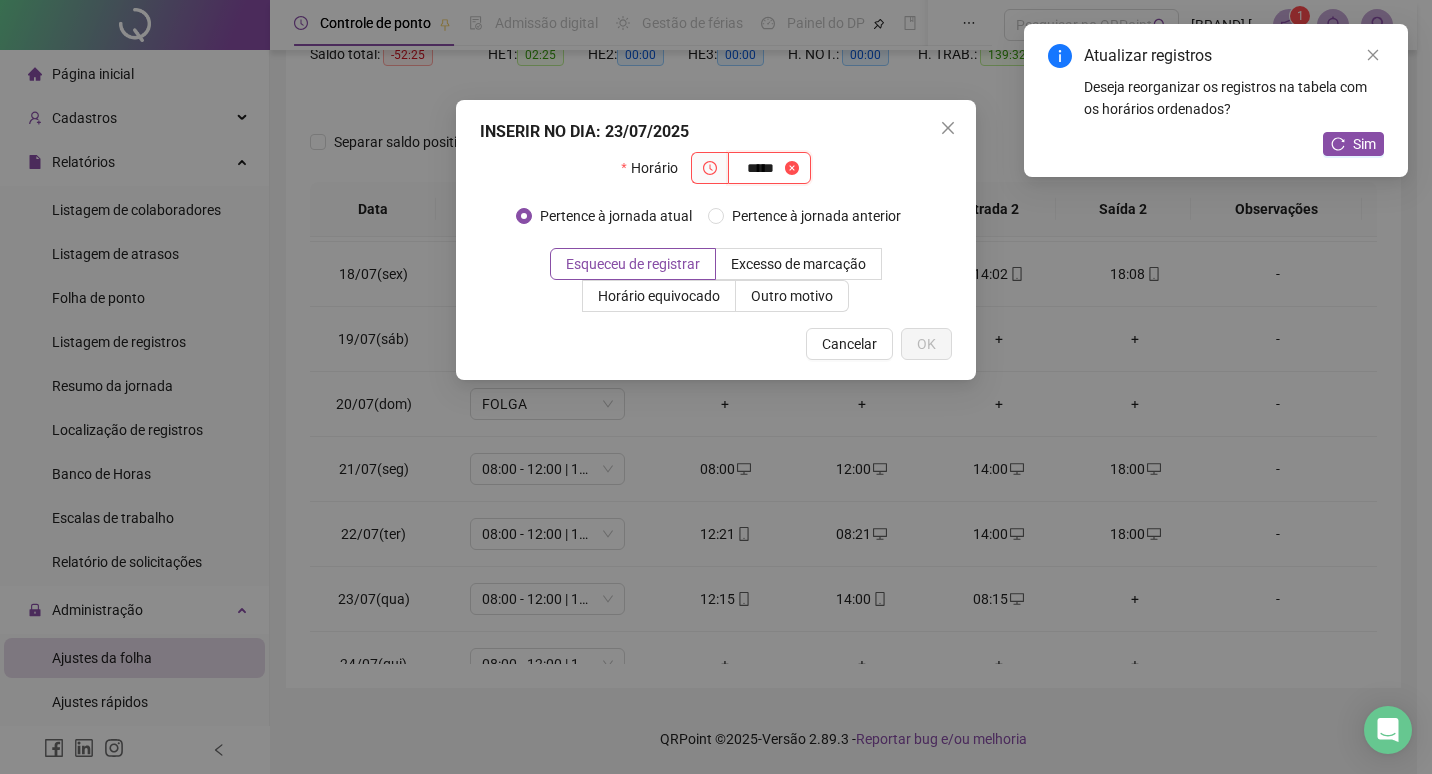 type on "*****" 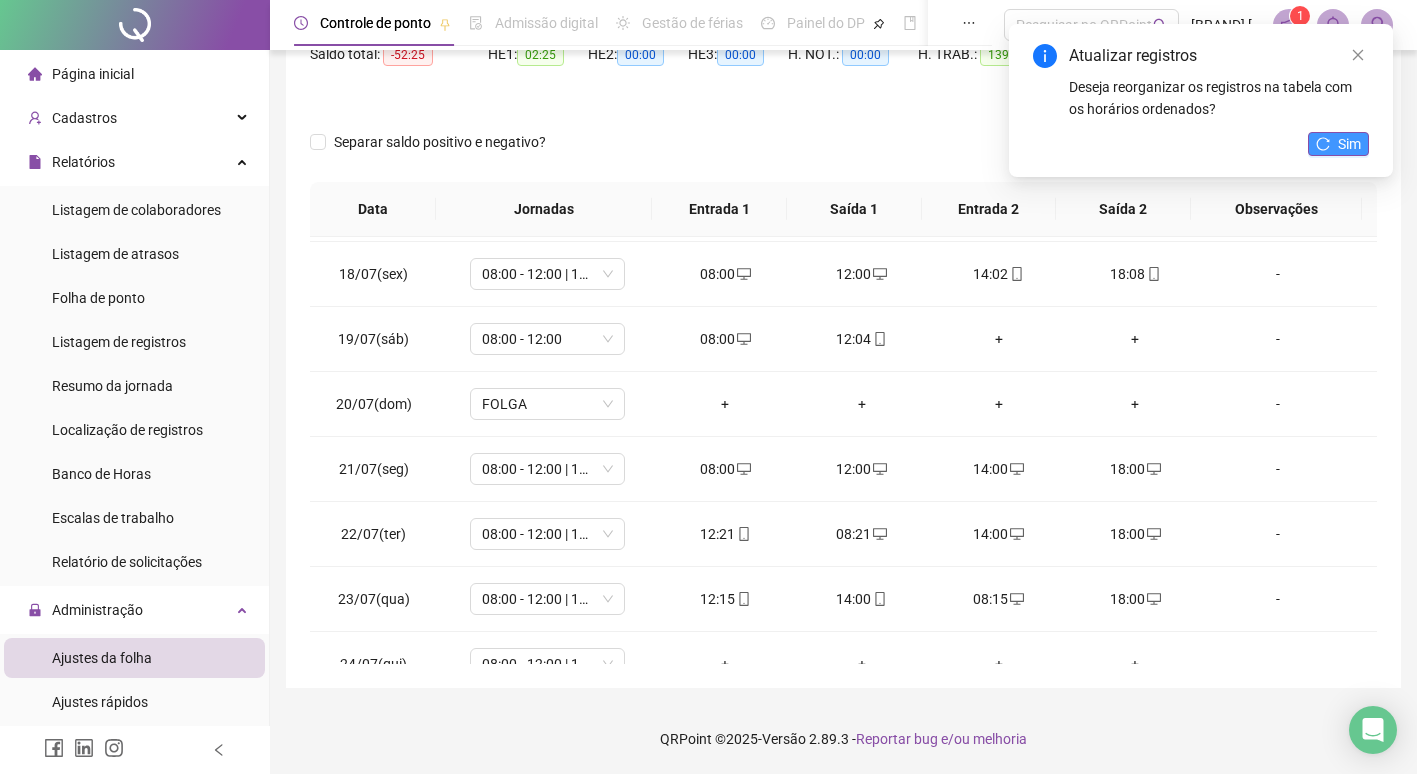 click on "Sim" at bounding box center (1349, 144) 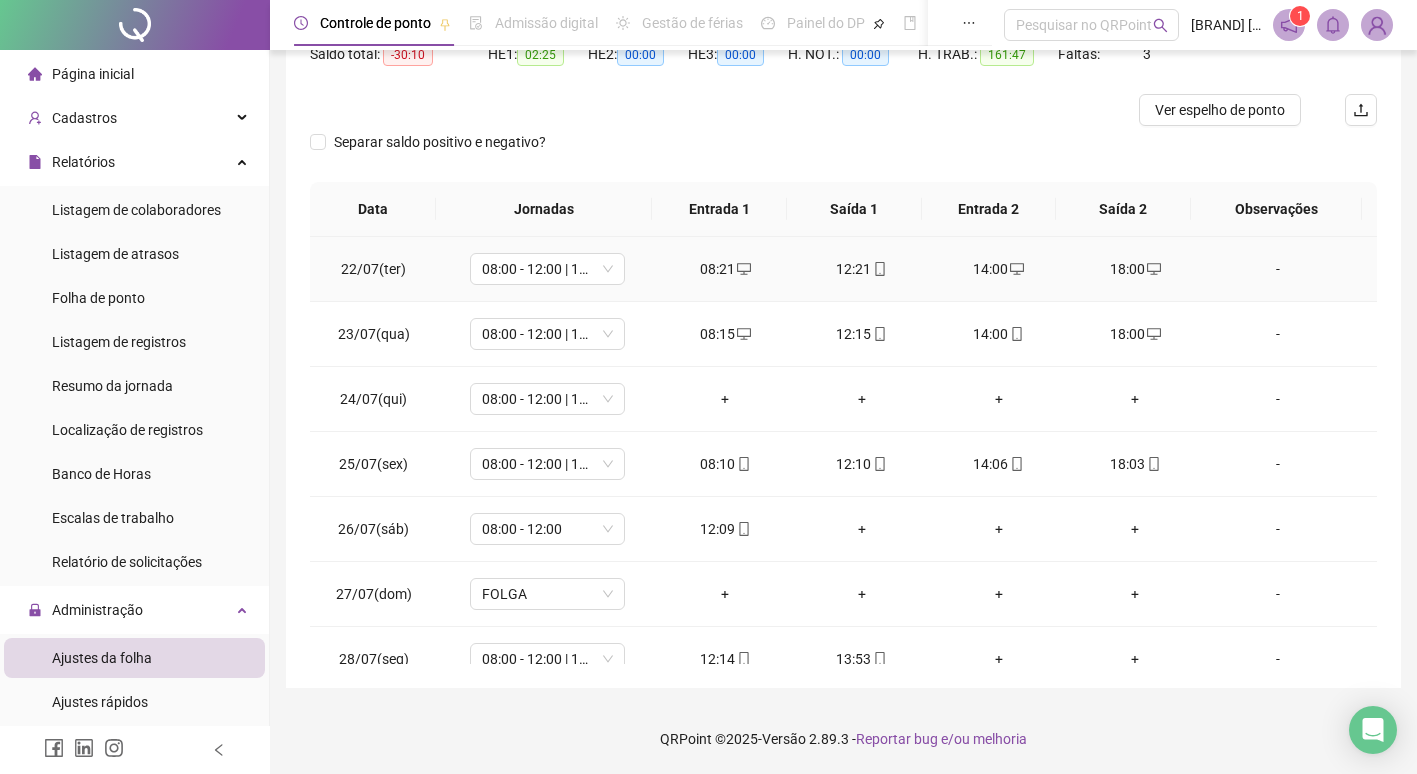 scroll, scrollTop: 1400, scrollLeft: 0, axis: vertical 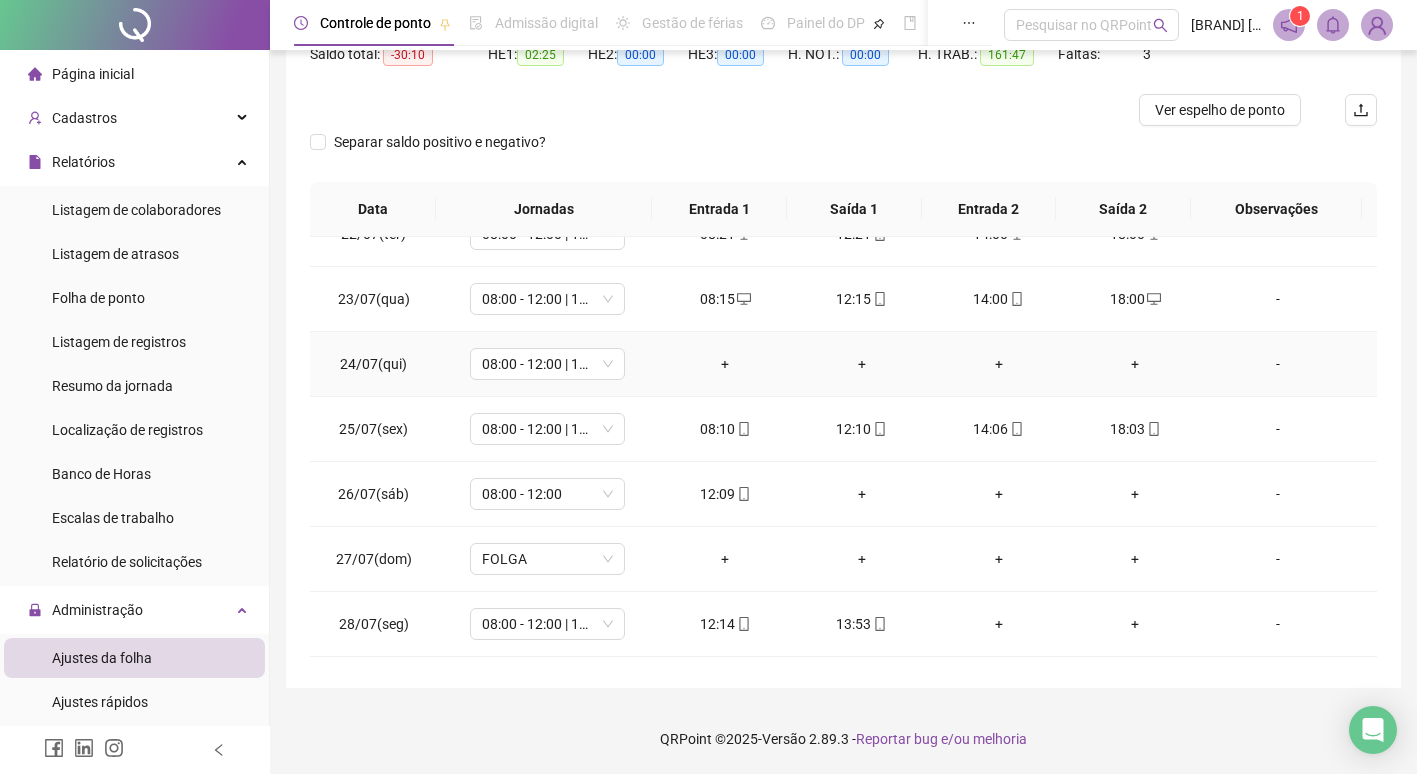 click on "+" at bounding box center [725, 364] 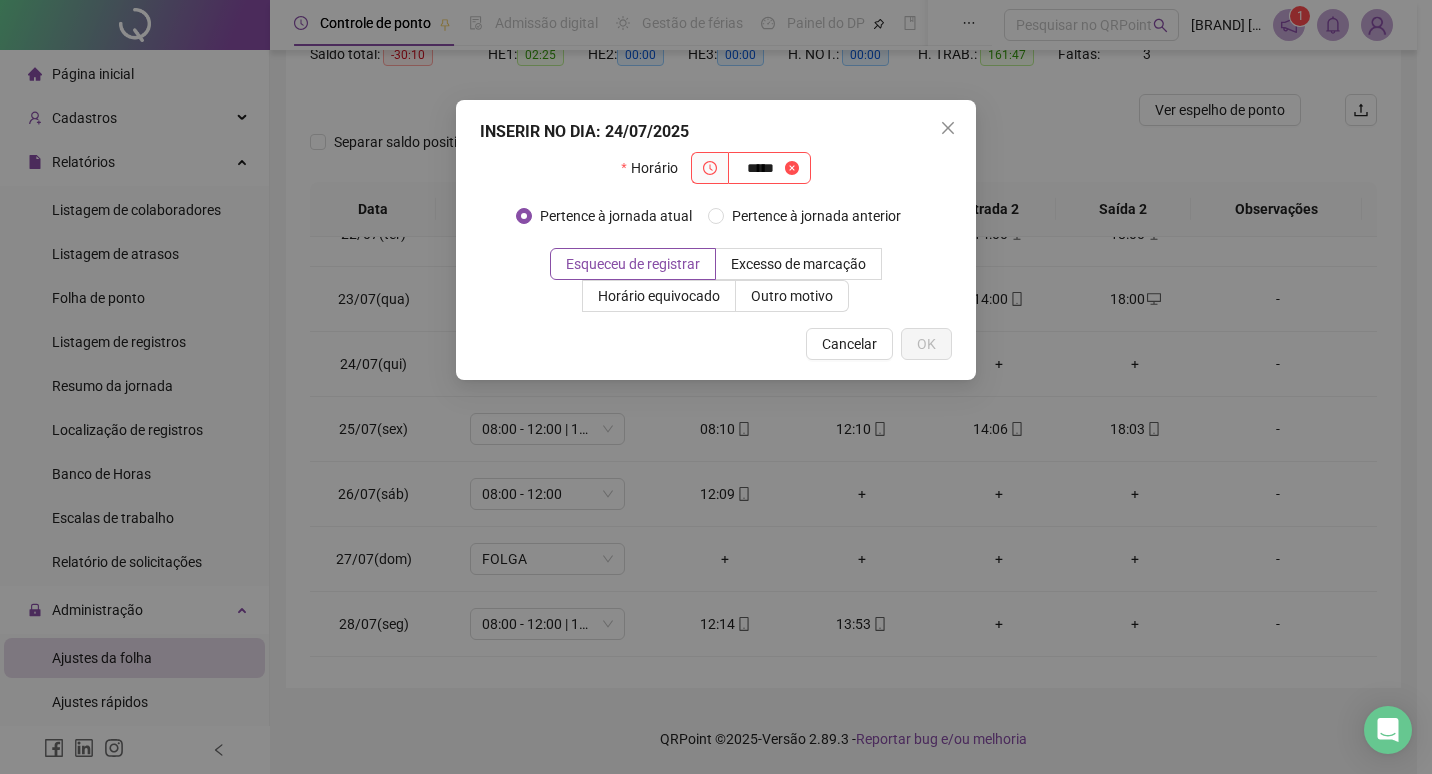 type on "*****" 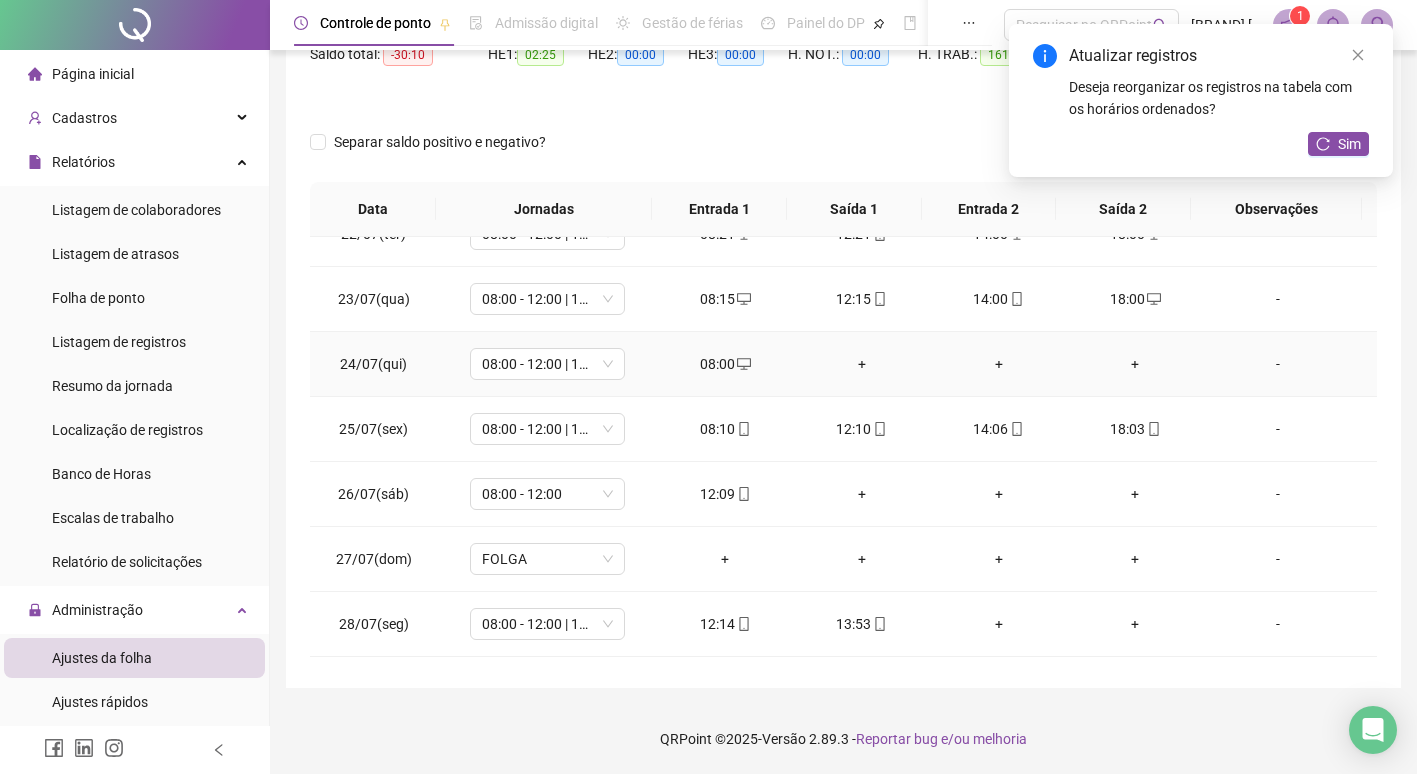 click on "+" at bounding box center (862, 364) 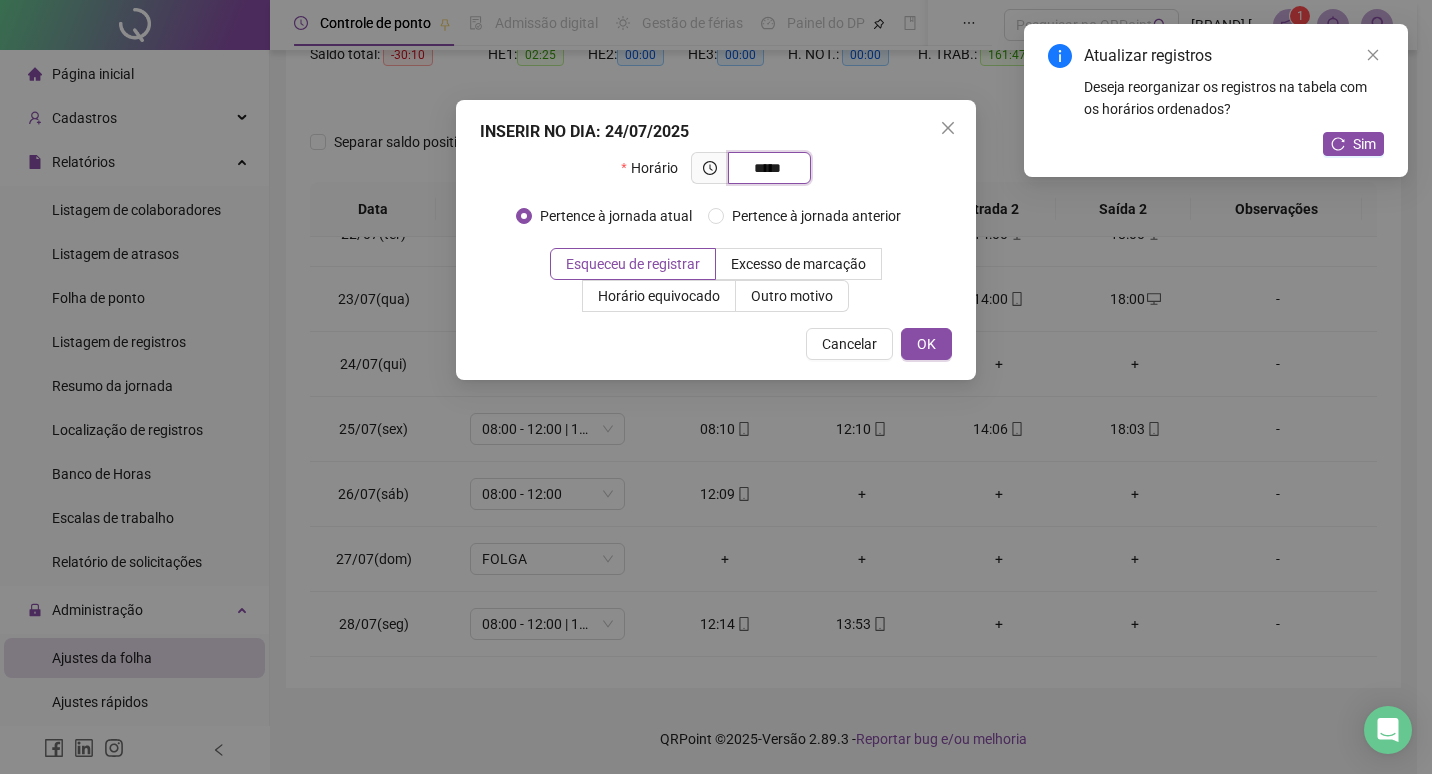 type on "*****" 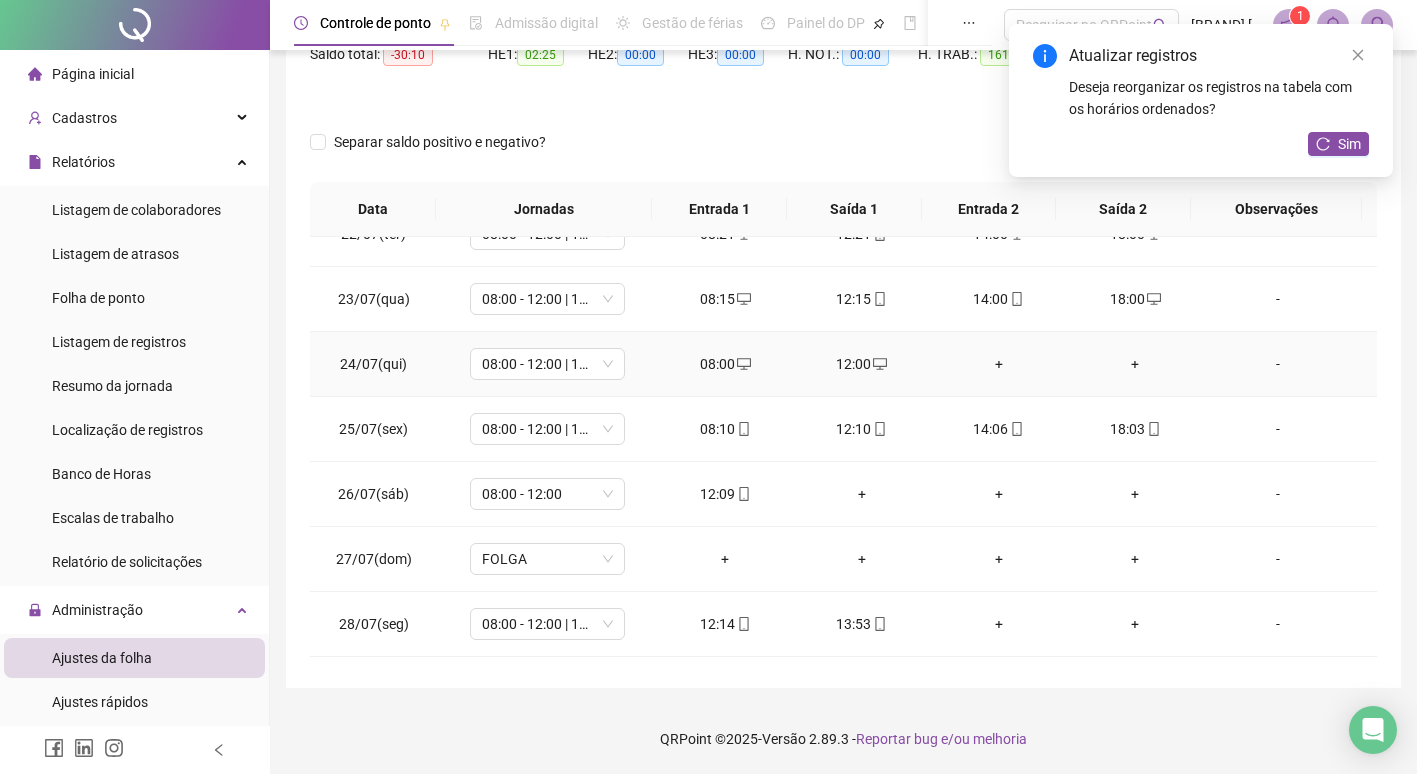 click on "+" at bounding box center (998, 364) 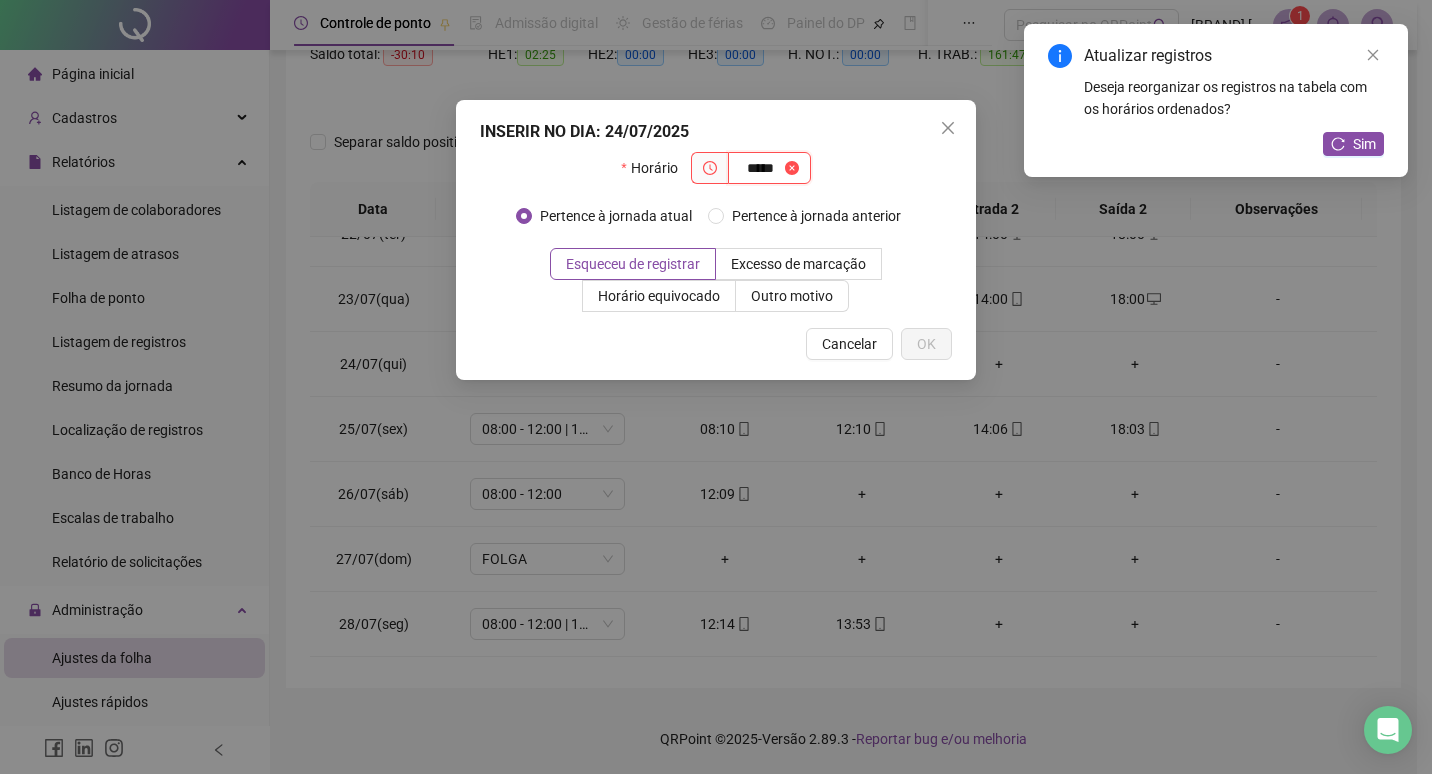 type on "*****" 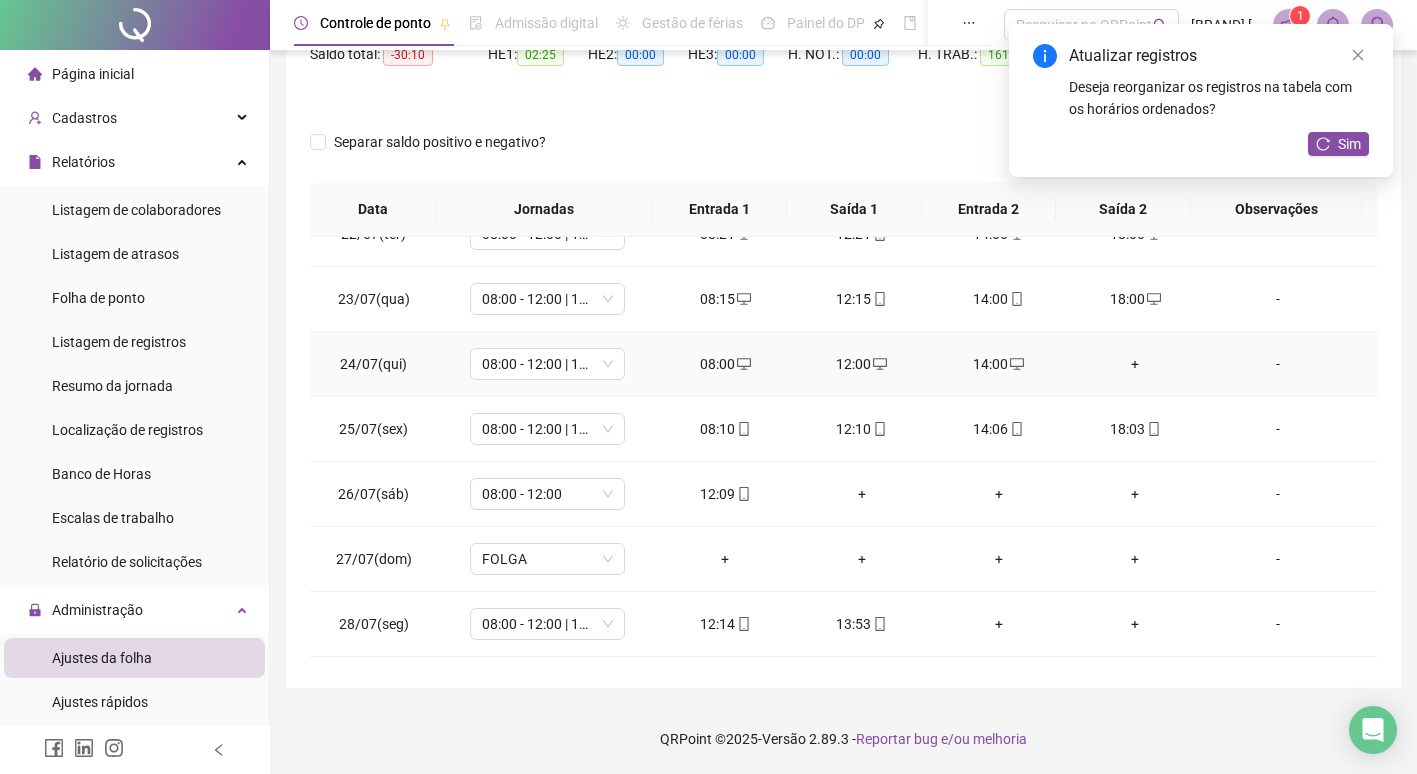 click on "+" at bounding box center (1135, 364) 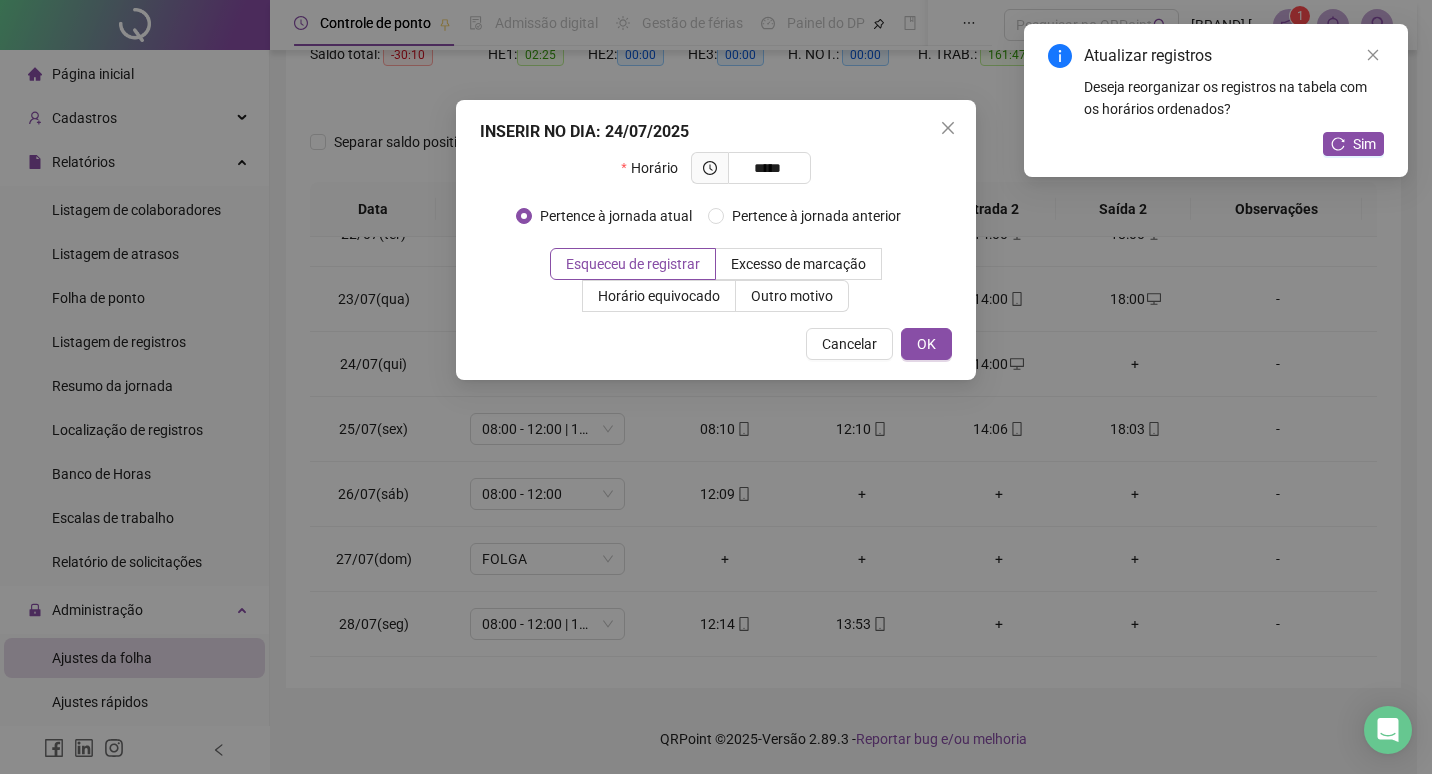 type on "*****" 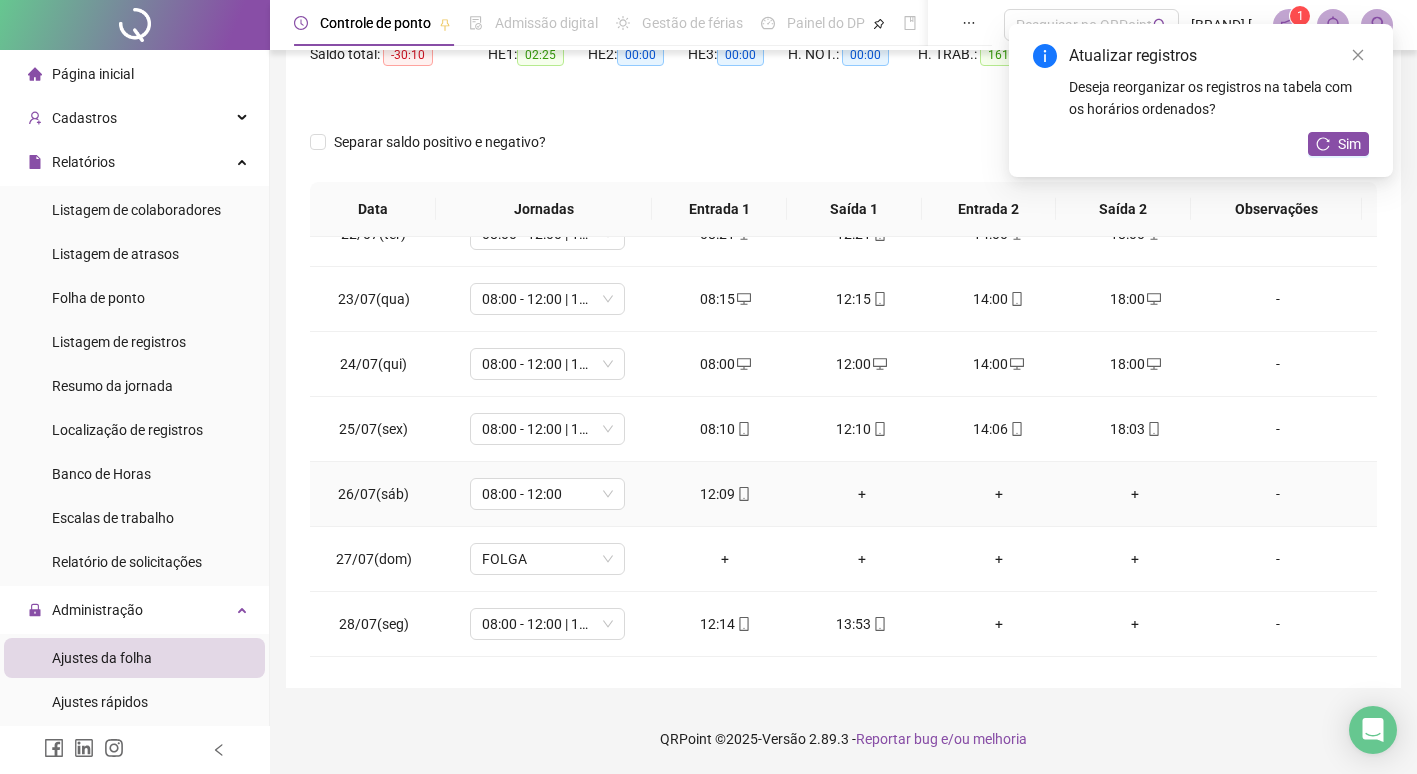click on "+" at bounding box center [862, 494] 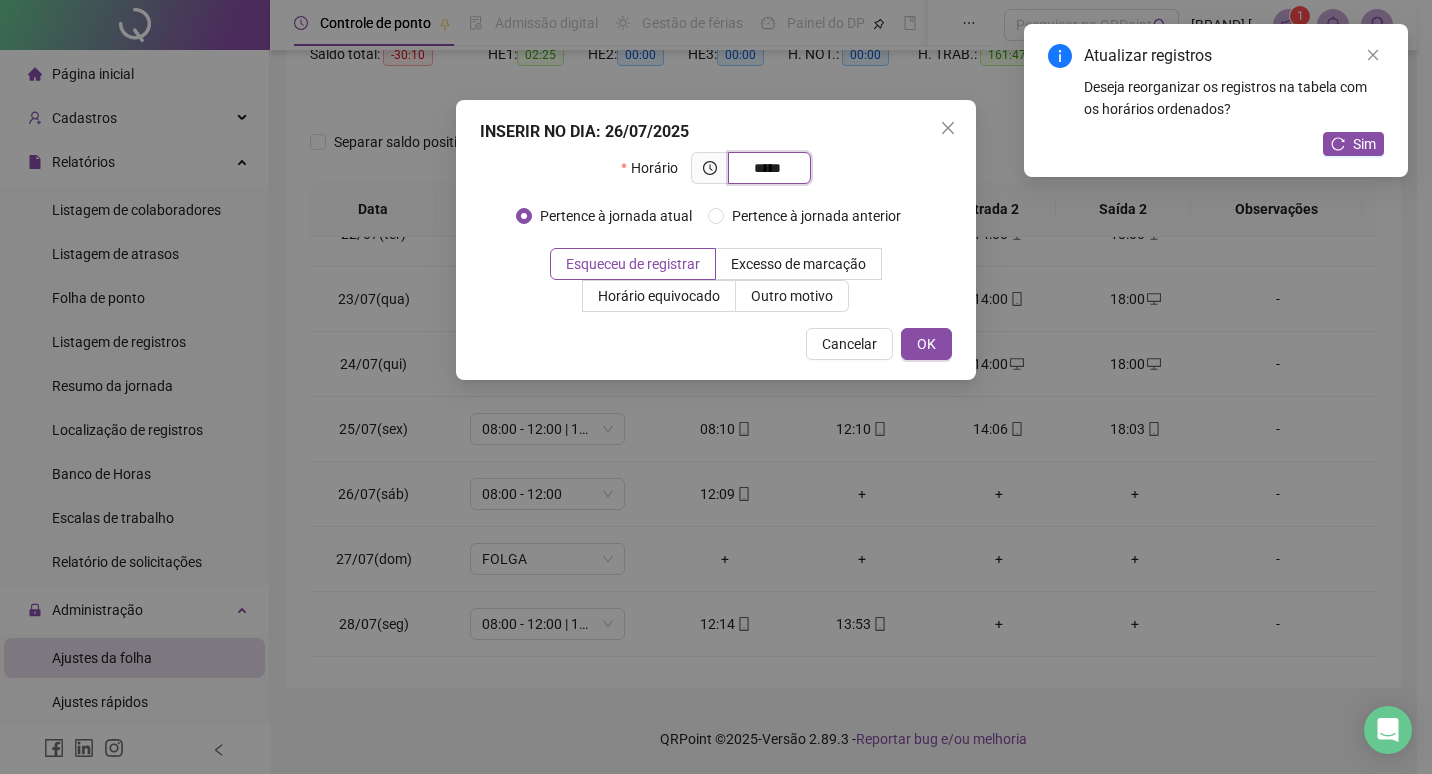 type on "*****" 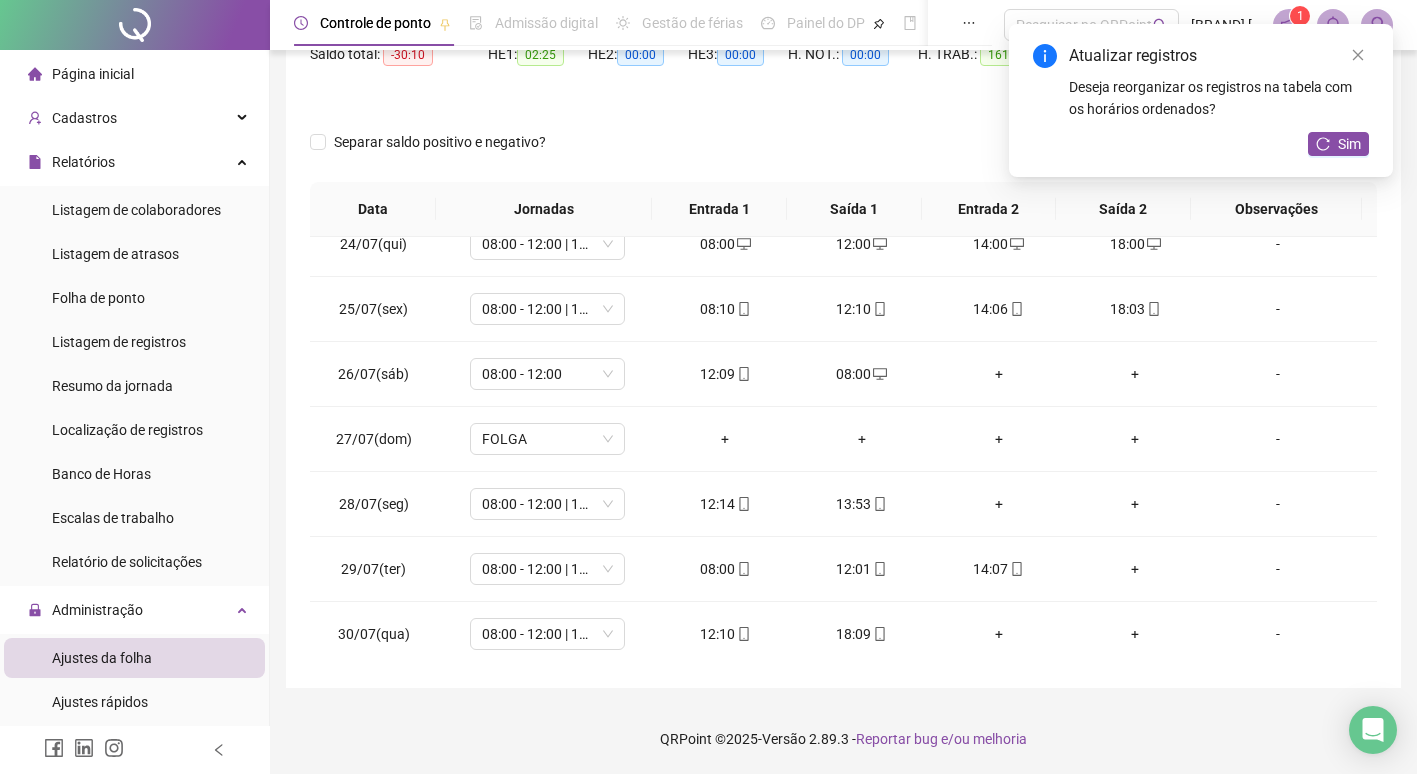 scroll, scrollTop: 1588, scrollLeft: 0, axis: vertical 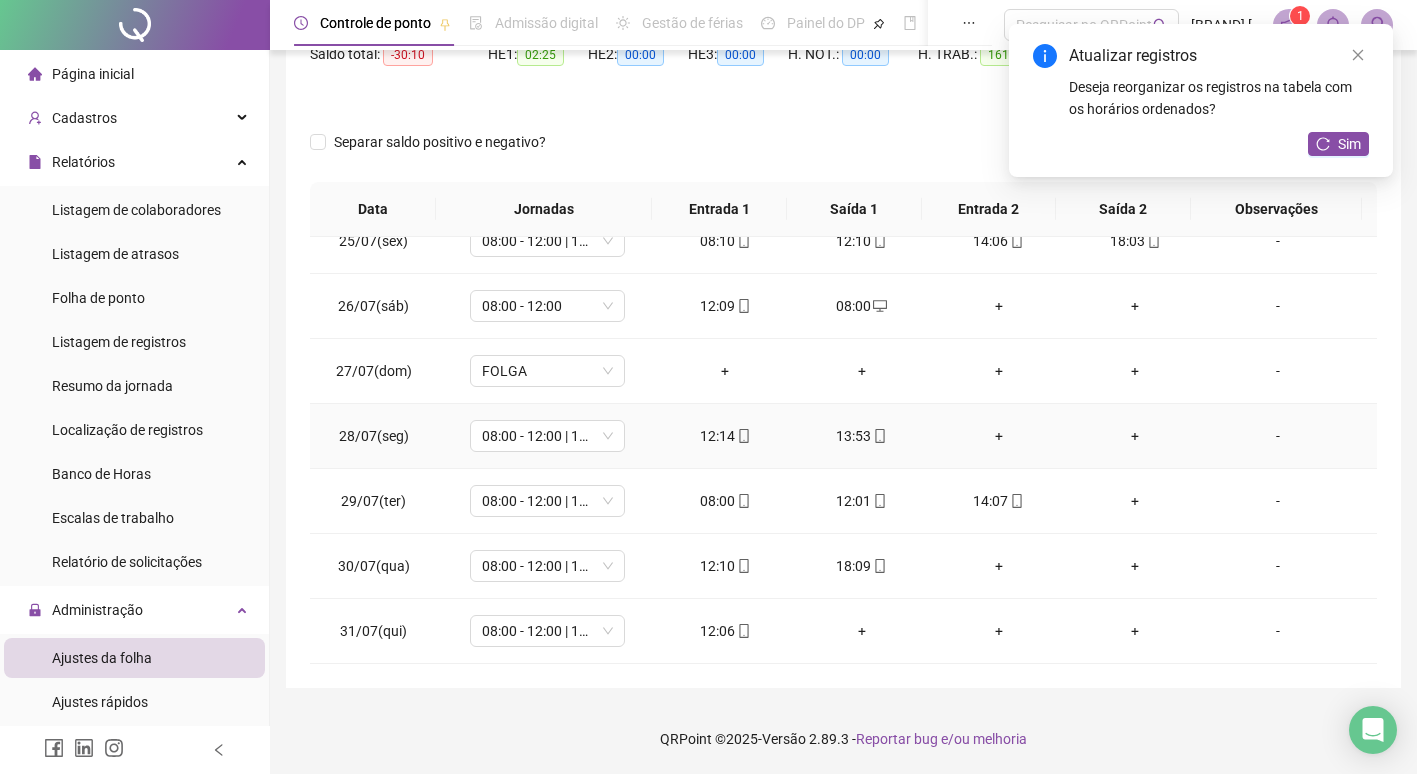 click on "+" at bounding box center [998, 436] 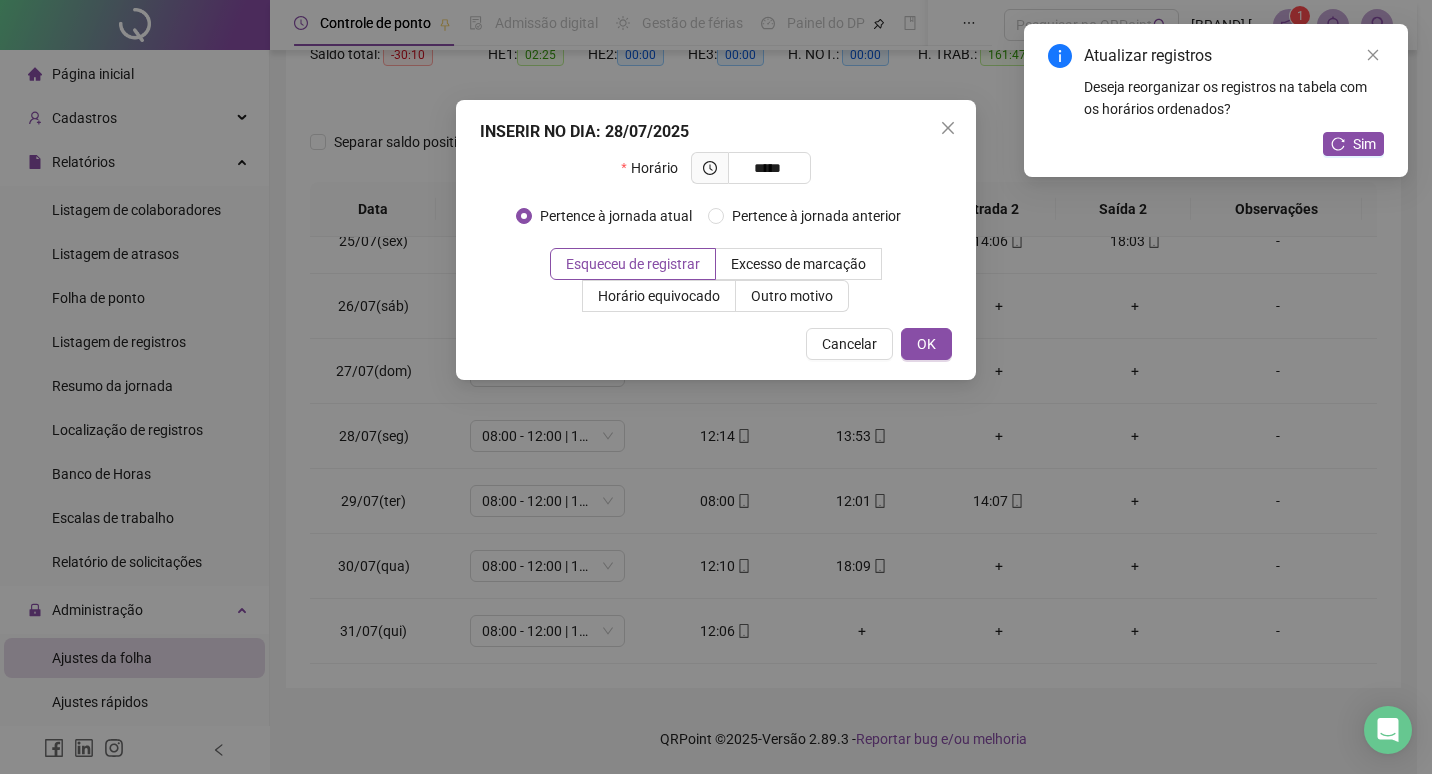 type on "*****" 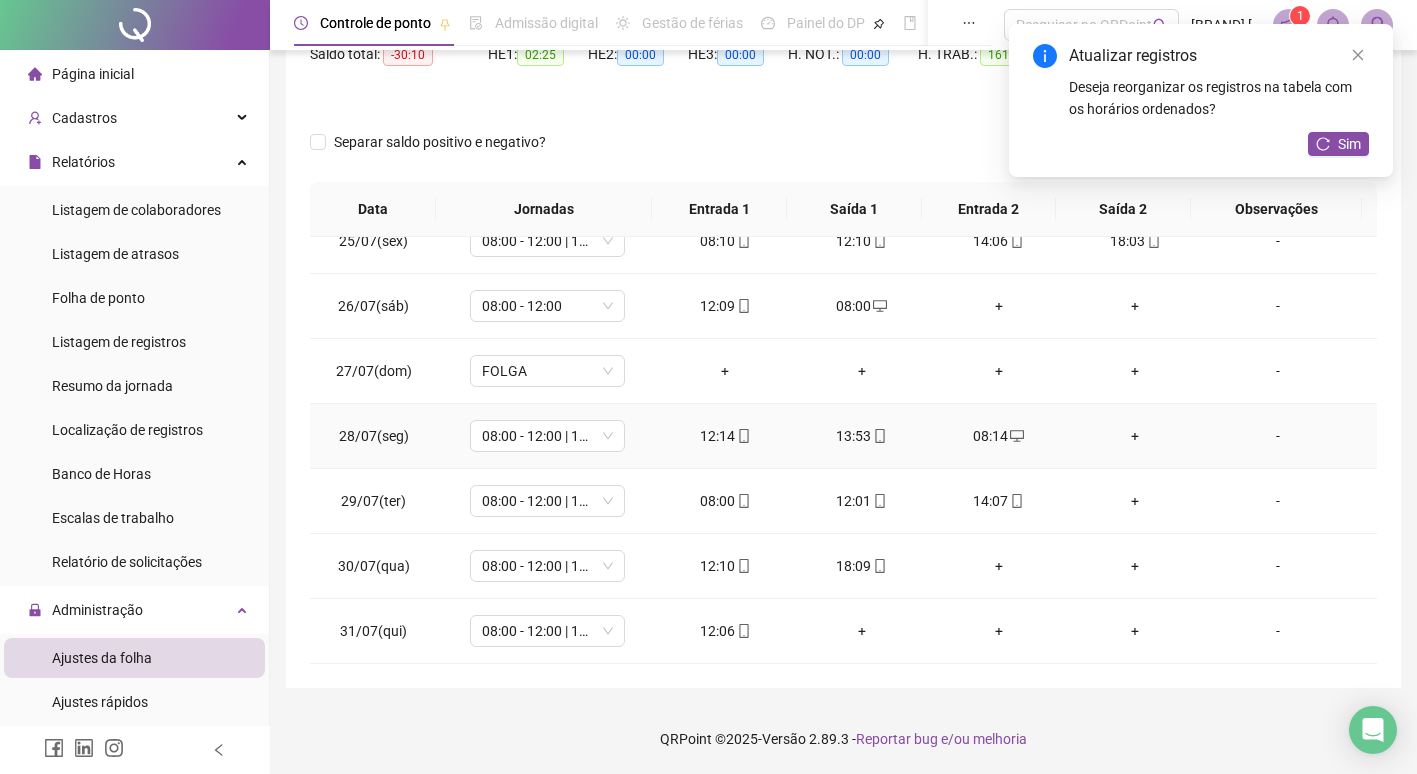 click on "+" at bounding box center (1135, 436) 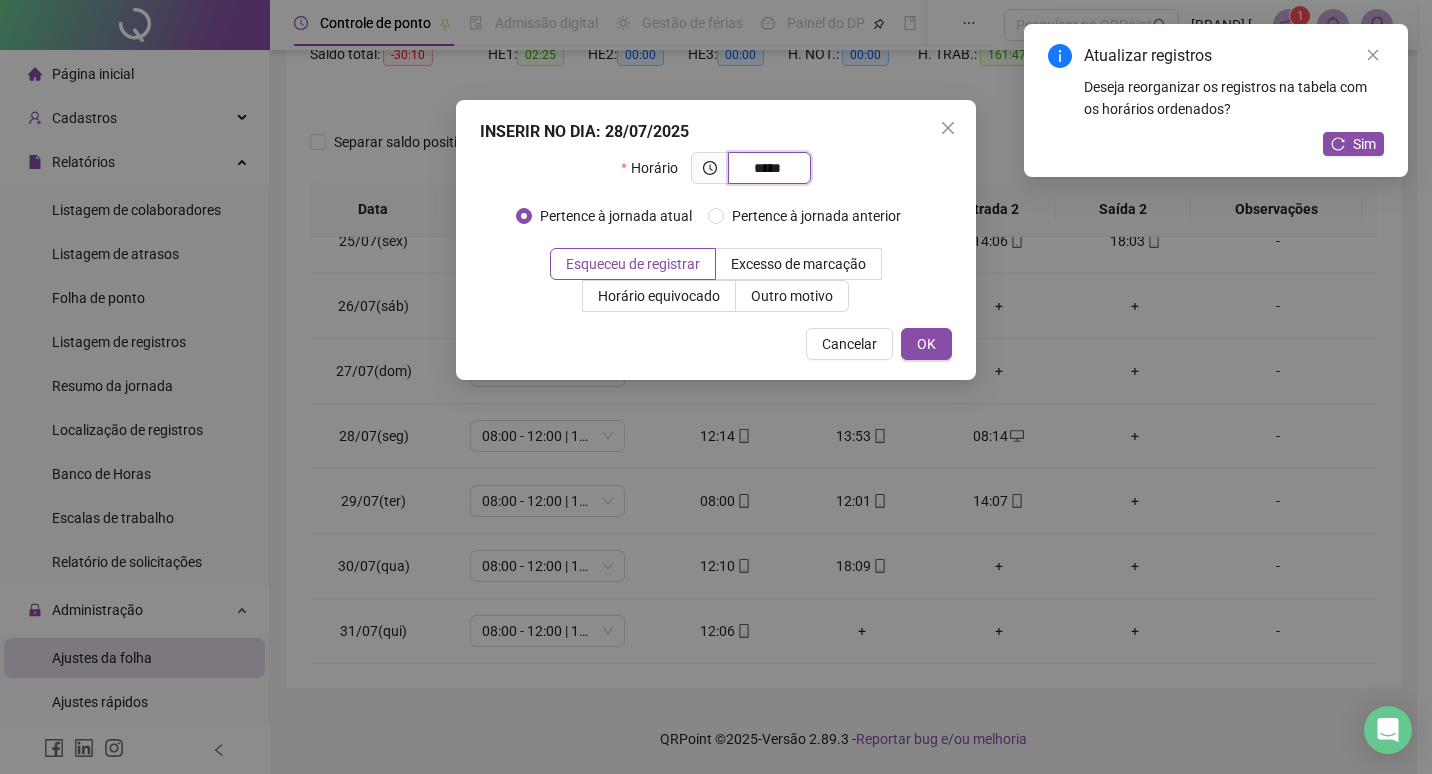 type on "*****" 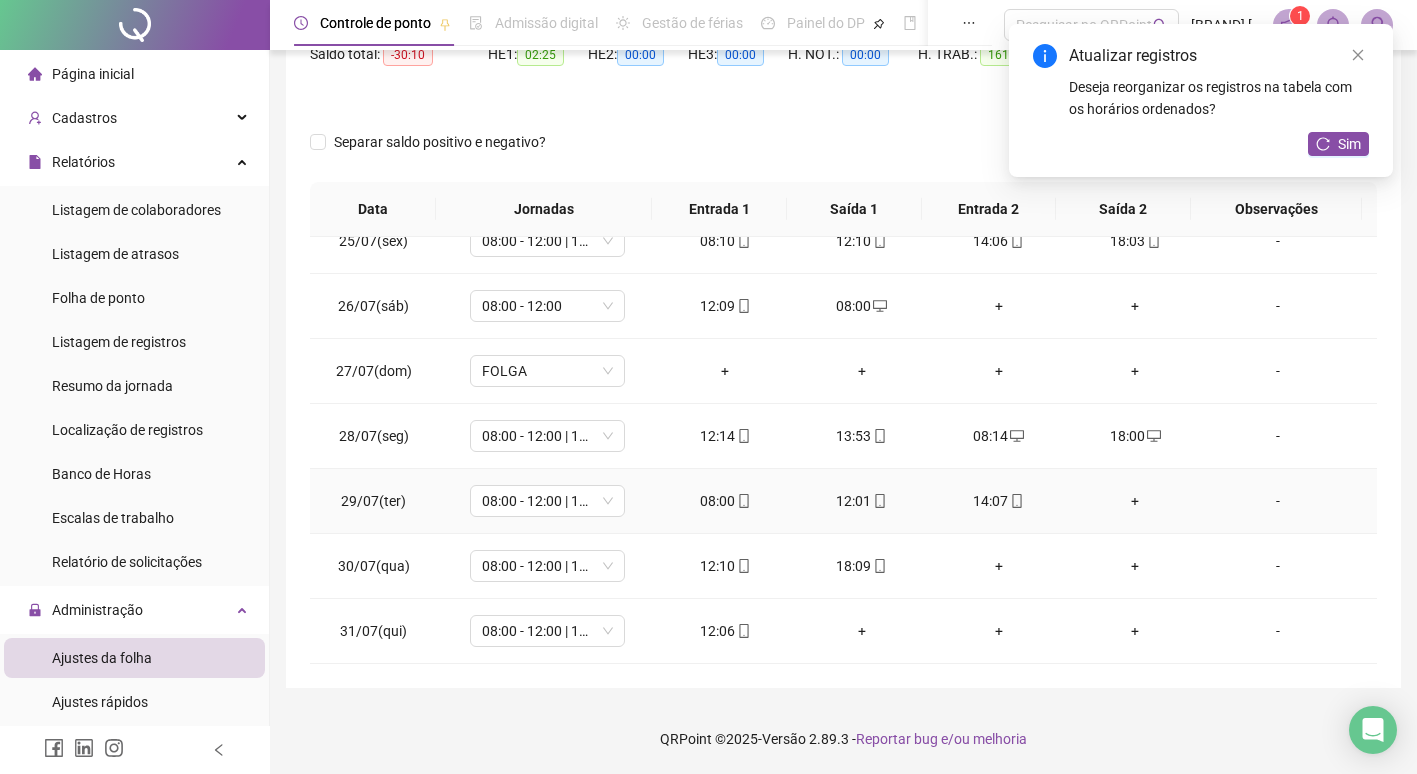 click on "+" at bounding box center [1135, 501] 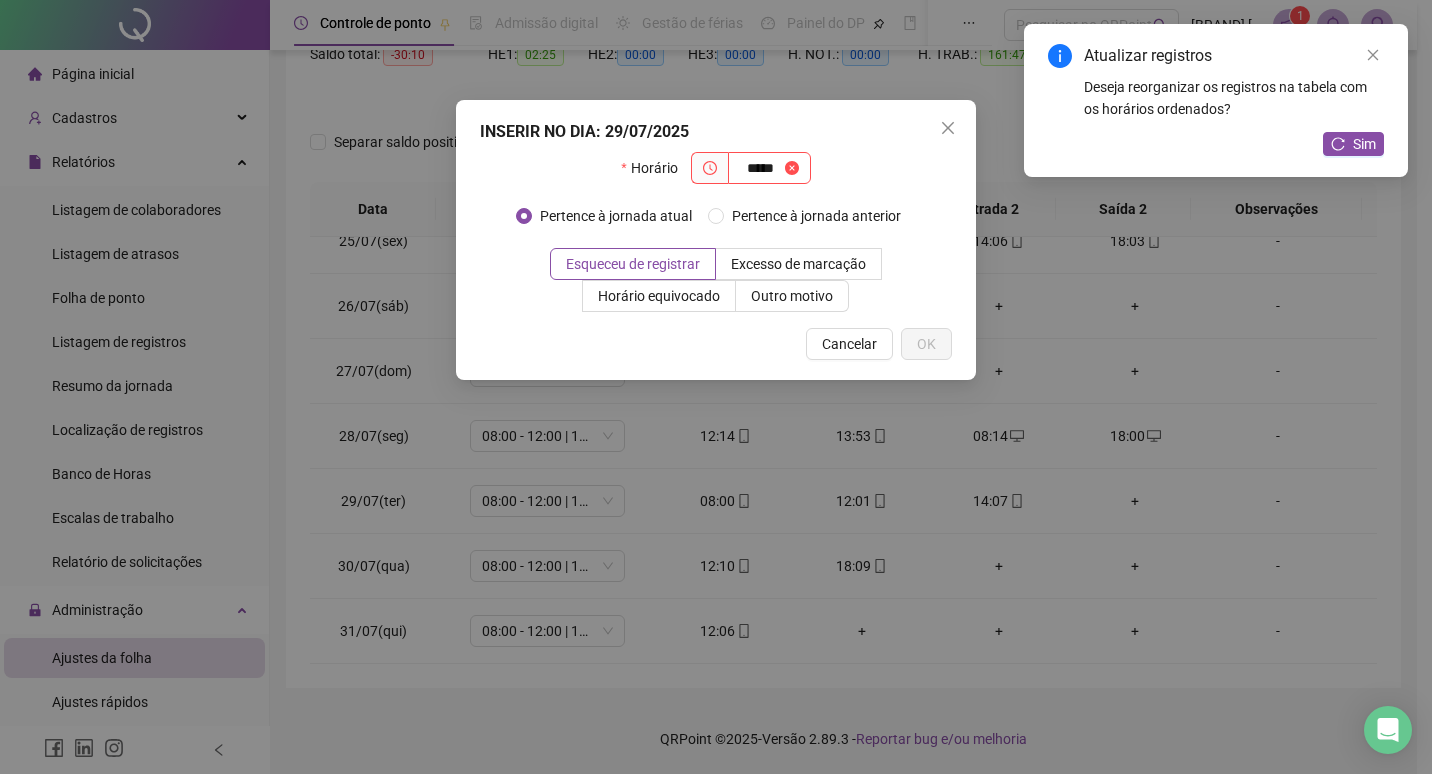 type on "*****" 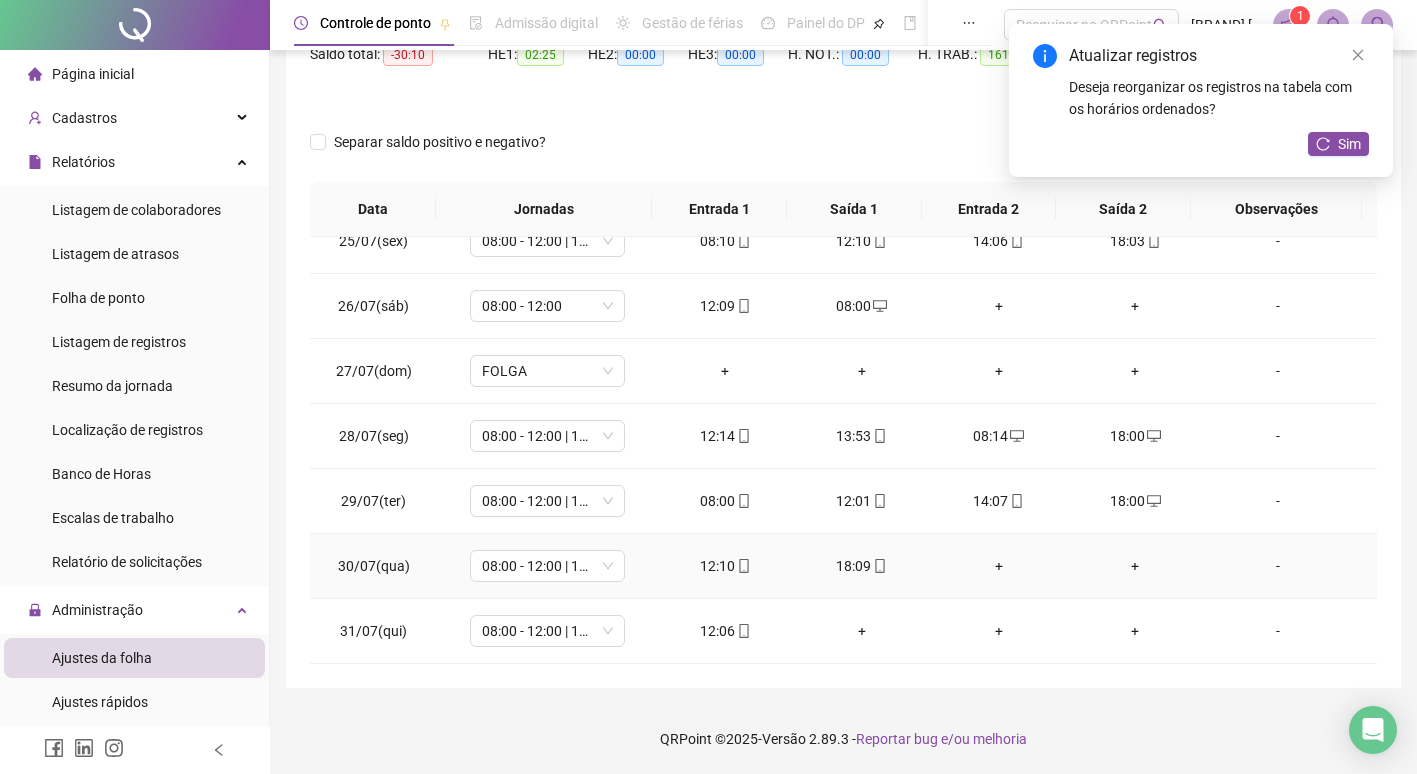 click on "+" at bounding box center (998, 566) 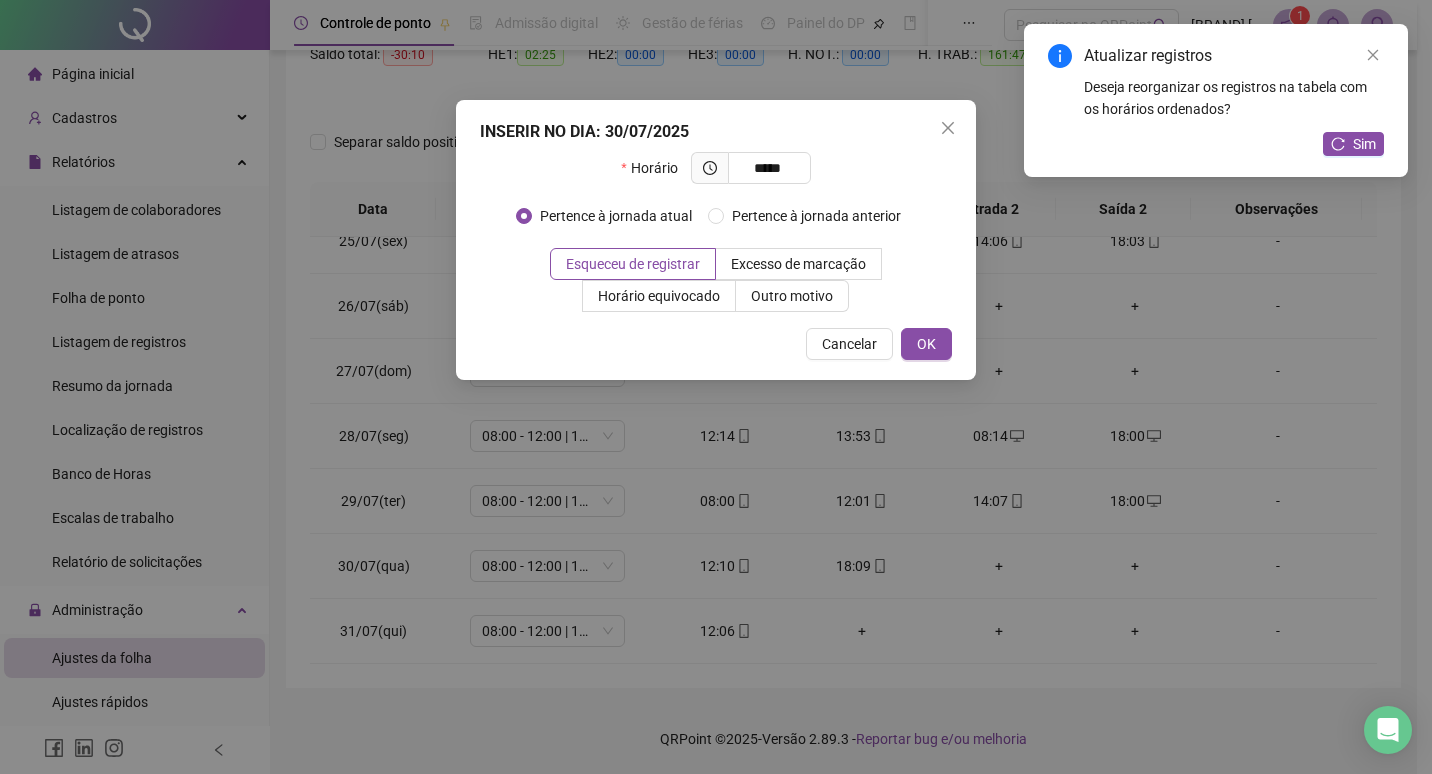 type on "*****" 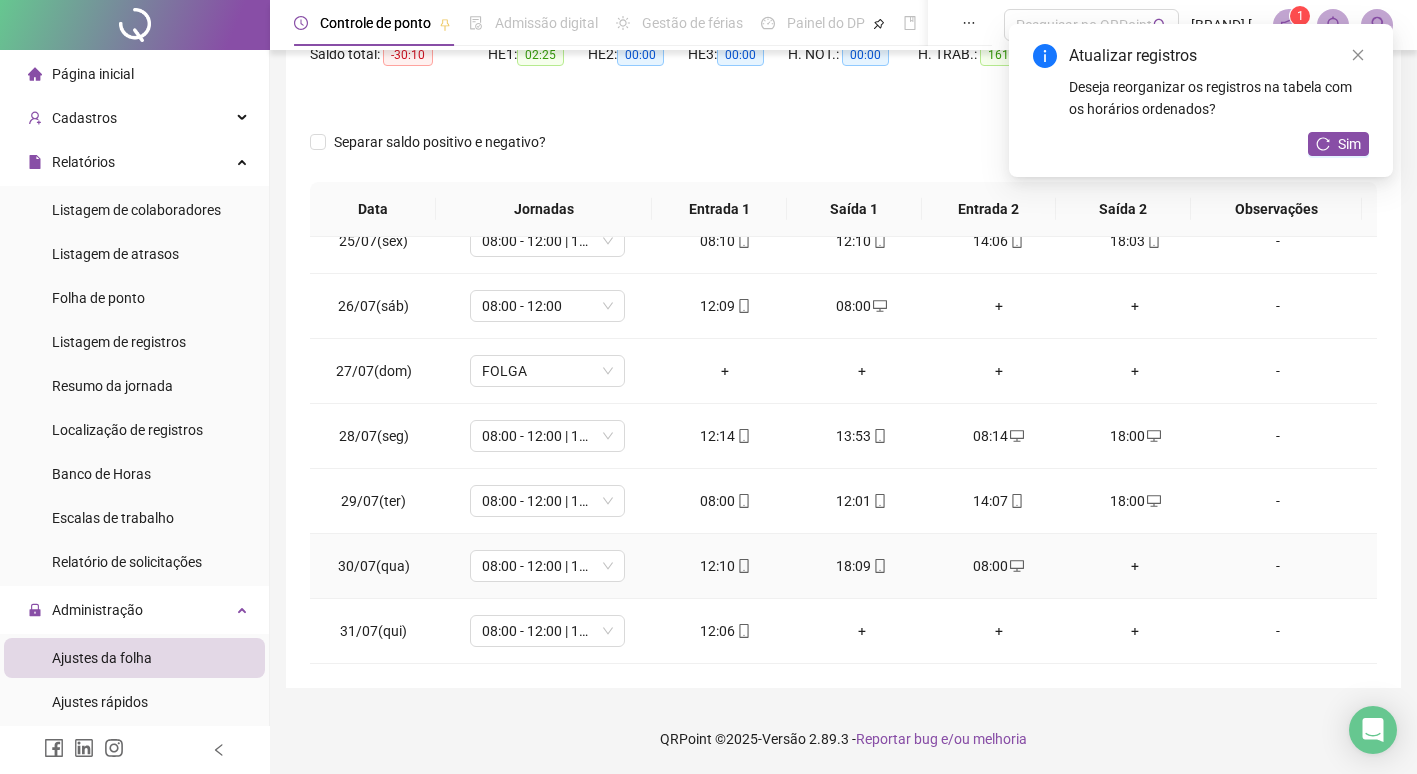 click on "+" at bounding box center [1135, 566] 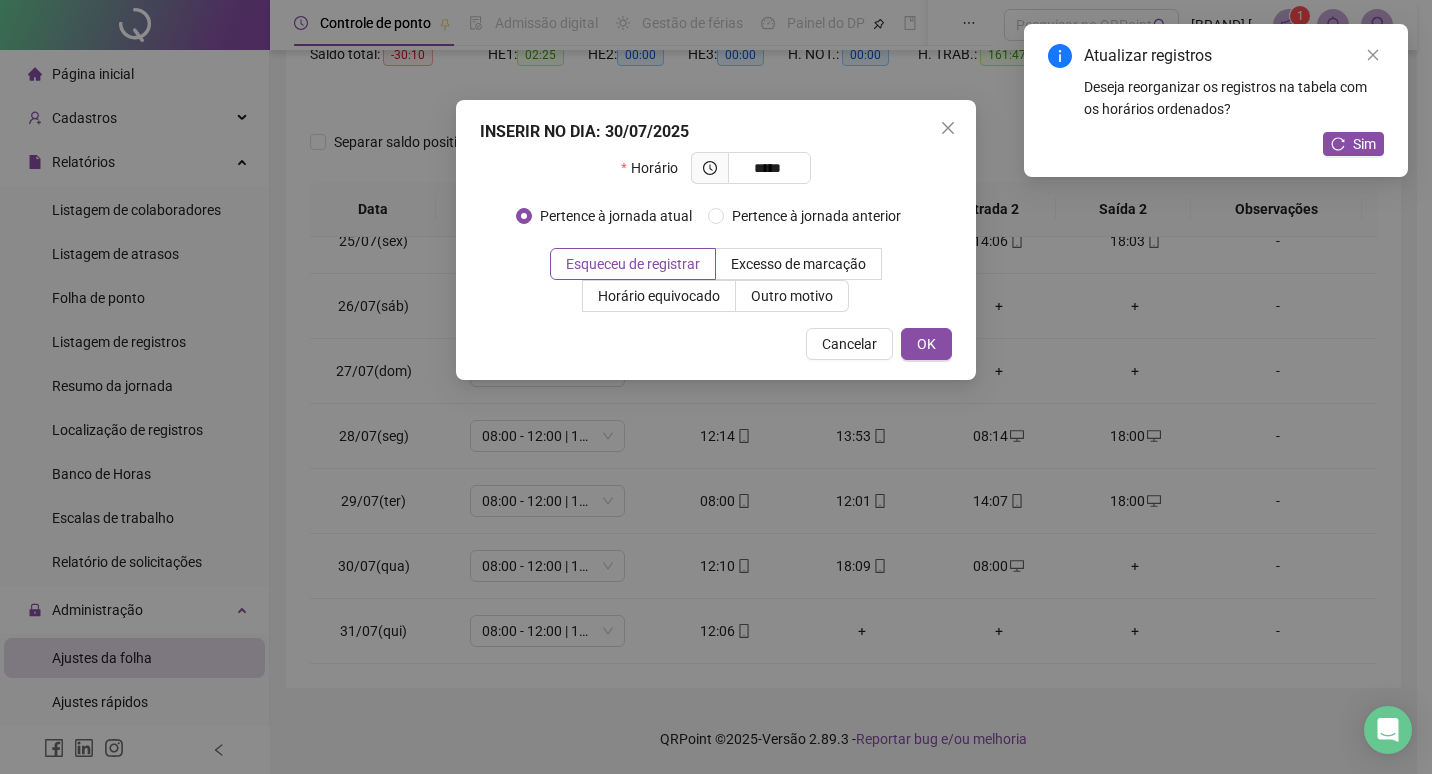 type on "*****" 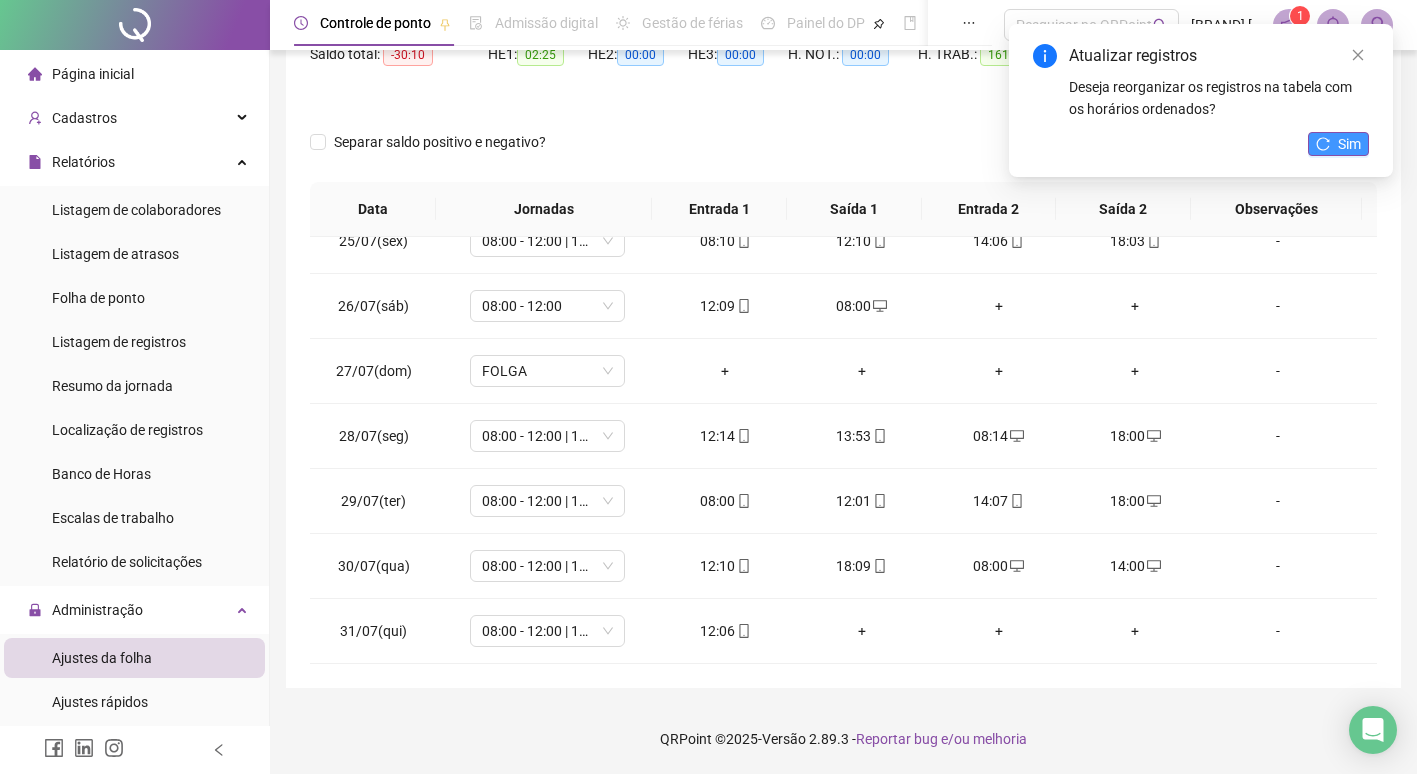 click 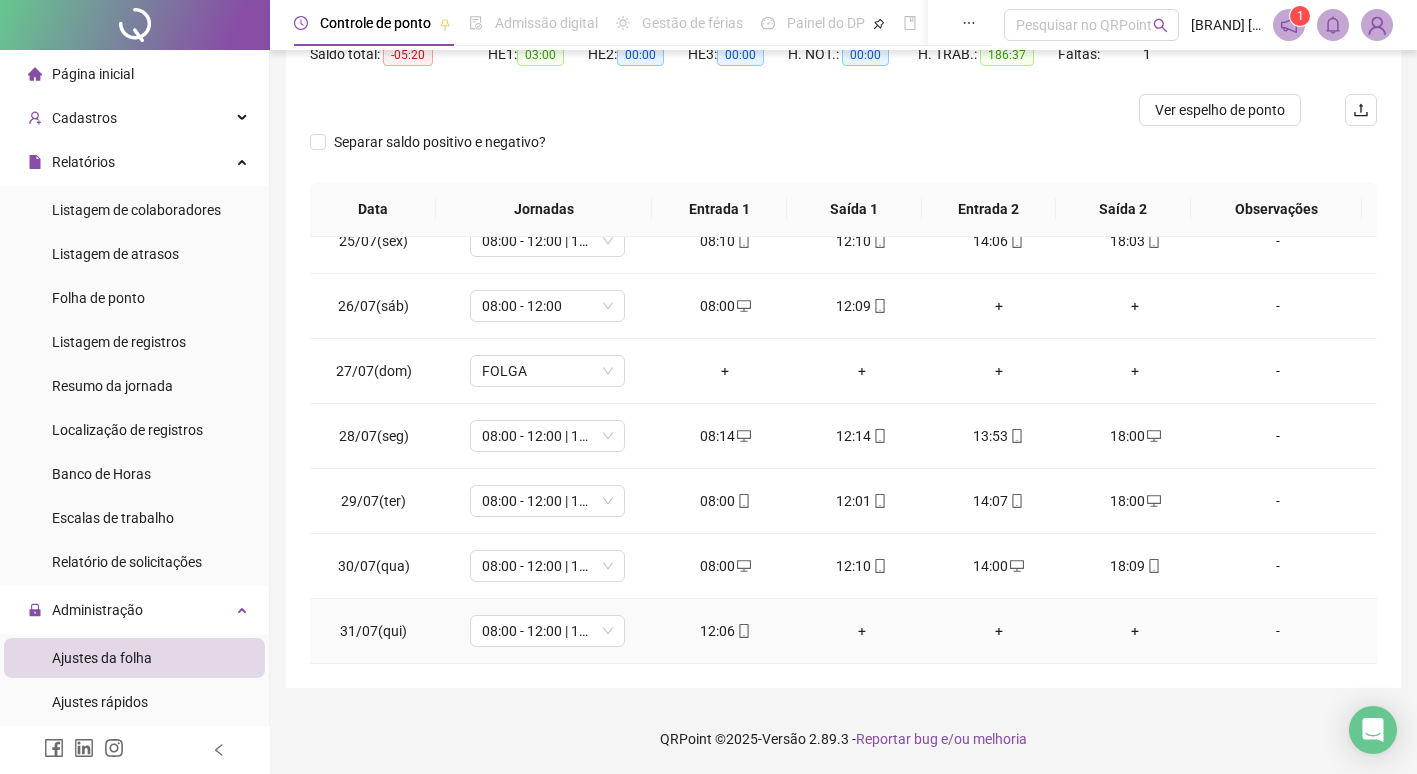 click on "+" at bounding box center (862, 631) 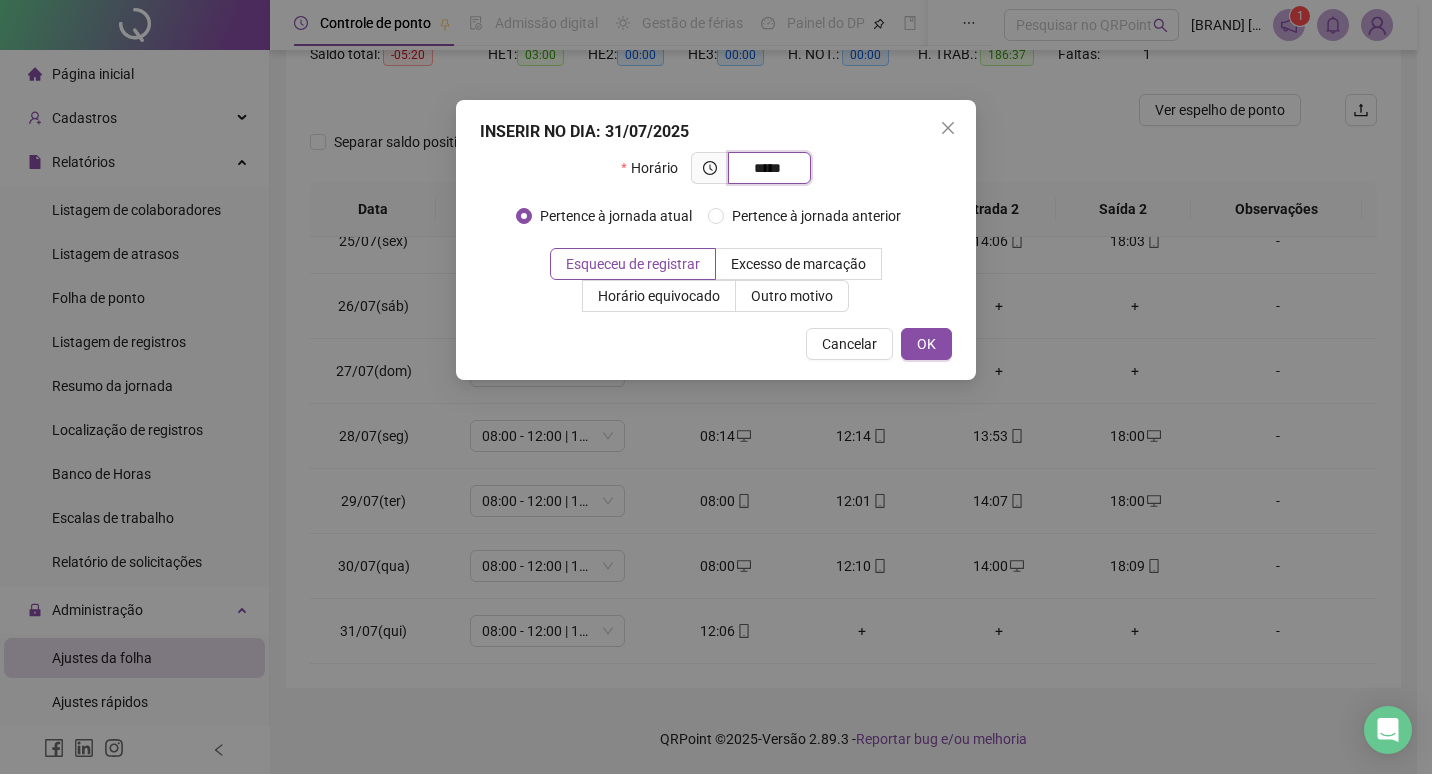 type on "*****" 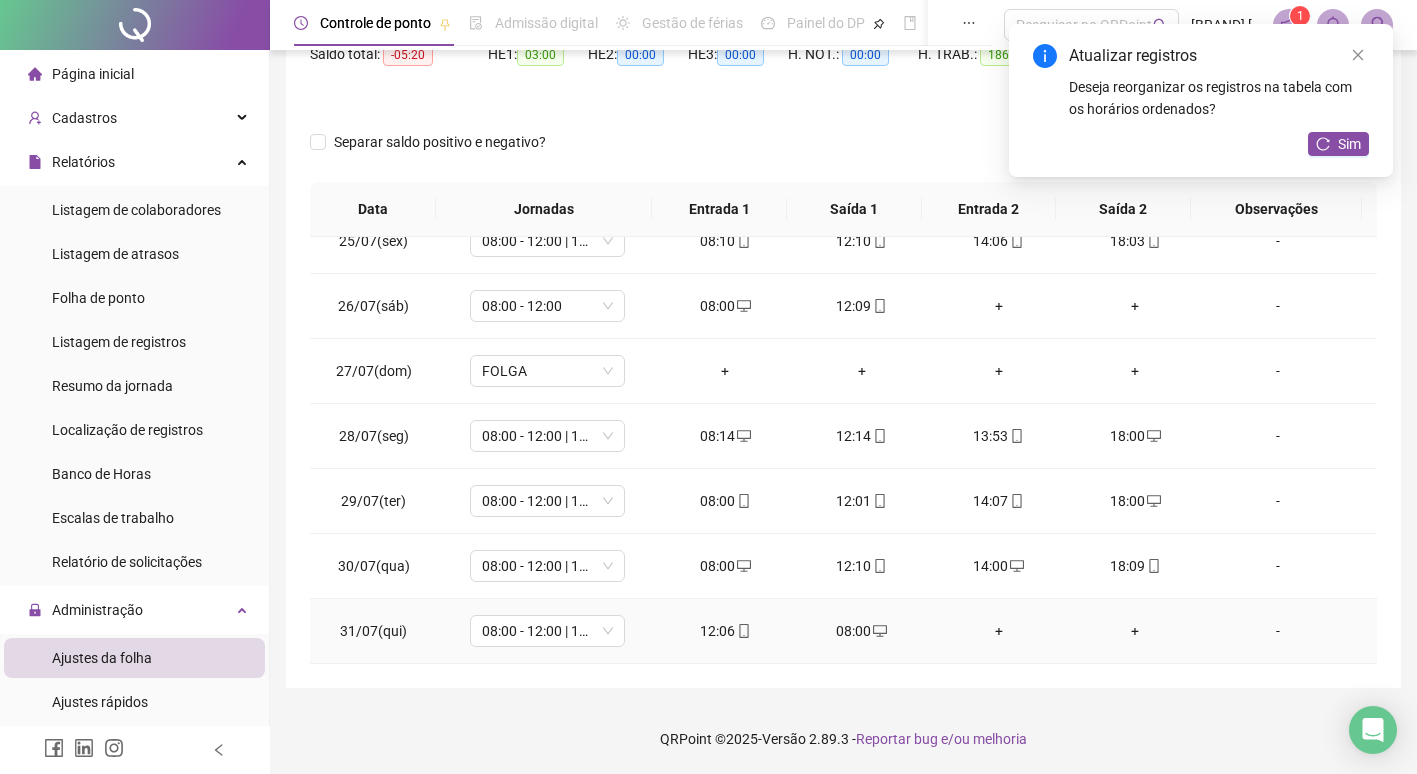 click on "+" at bounding box center [998, 631] 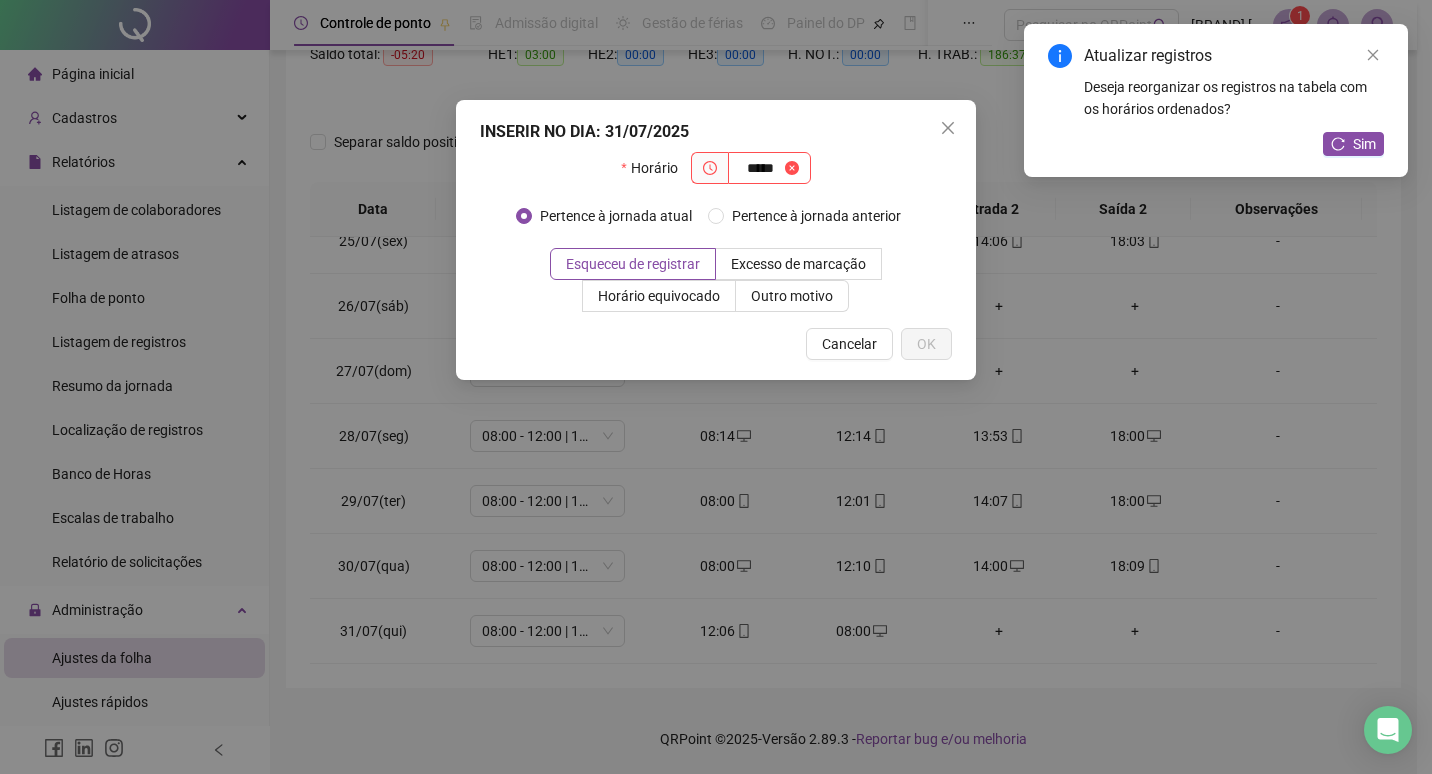 type on "*****" 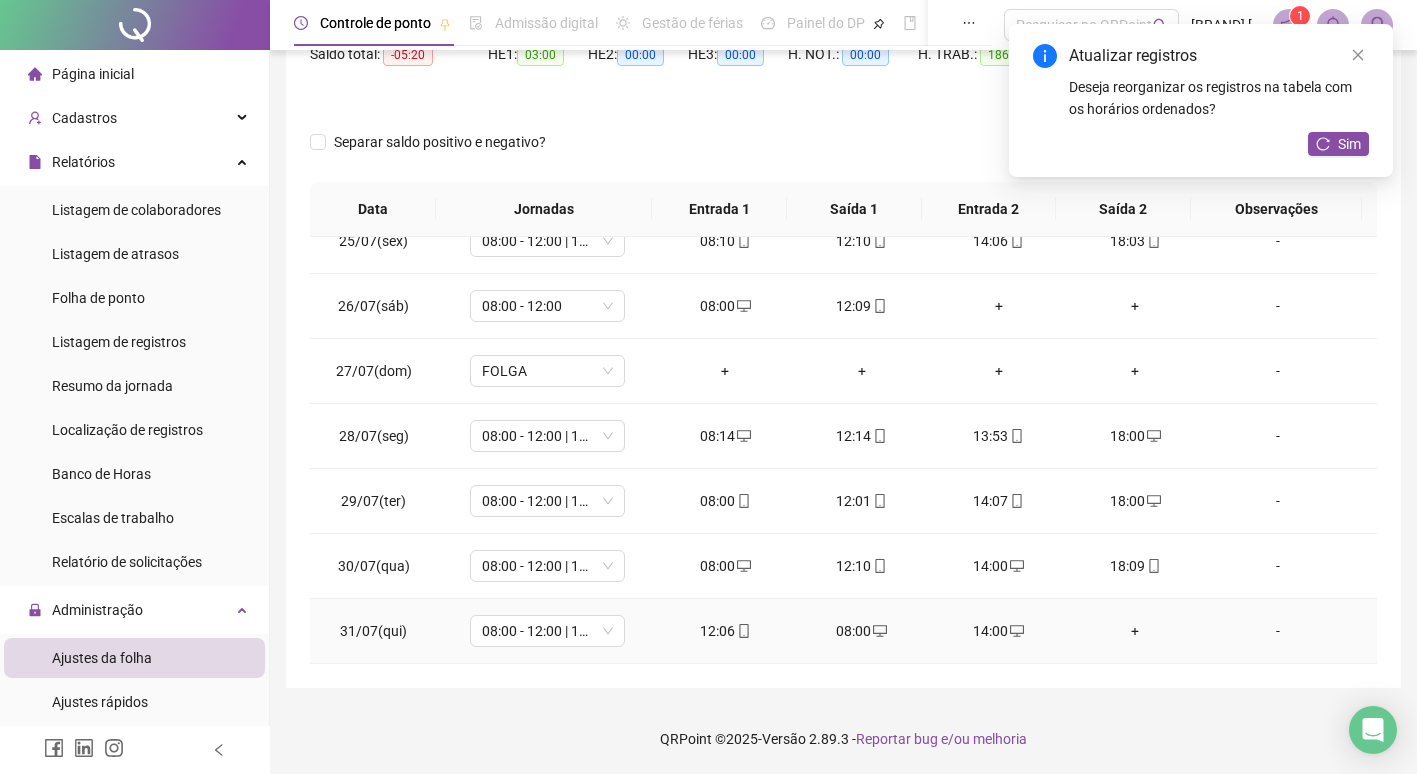 click on "+" at bounding box center [1135, 631] 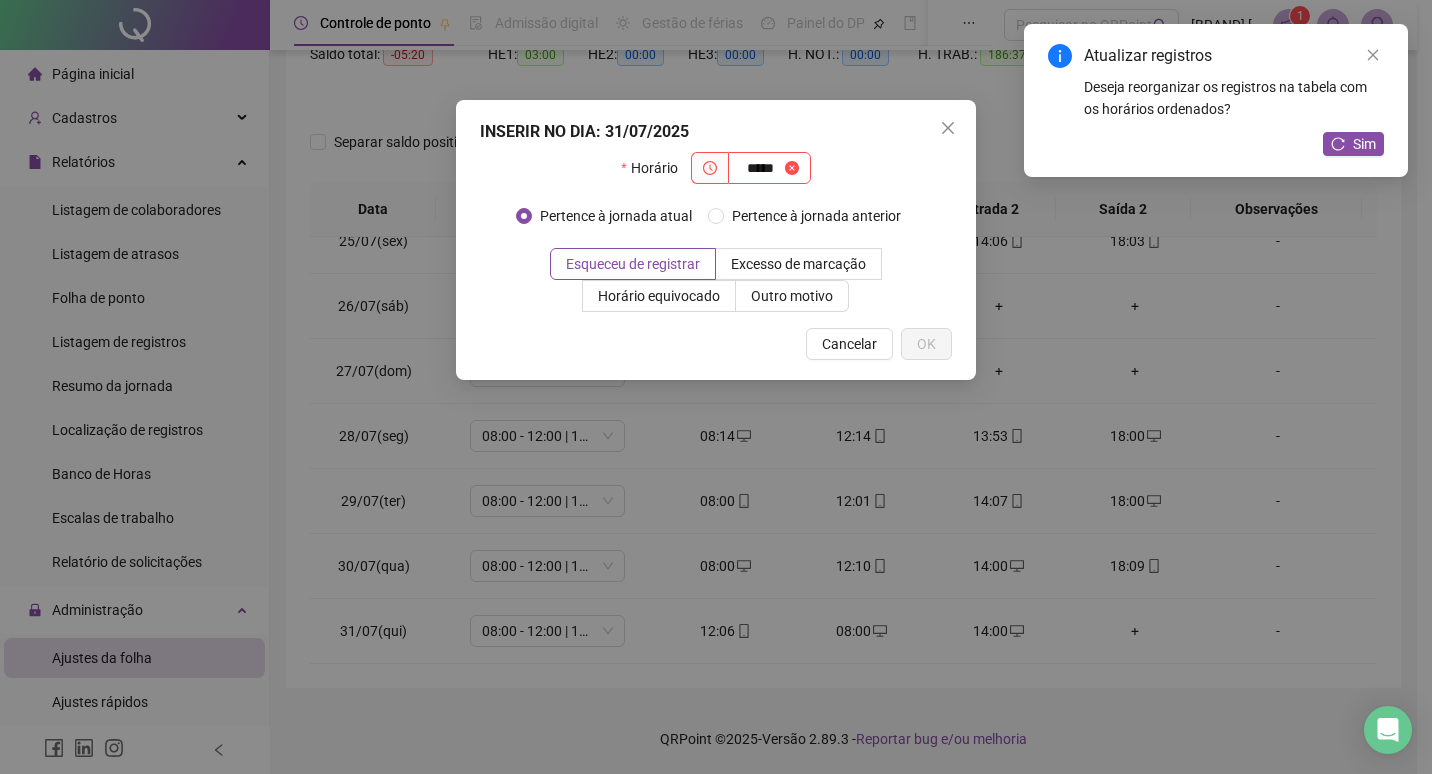 type on "*****" 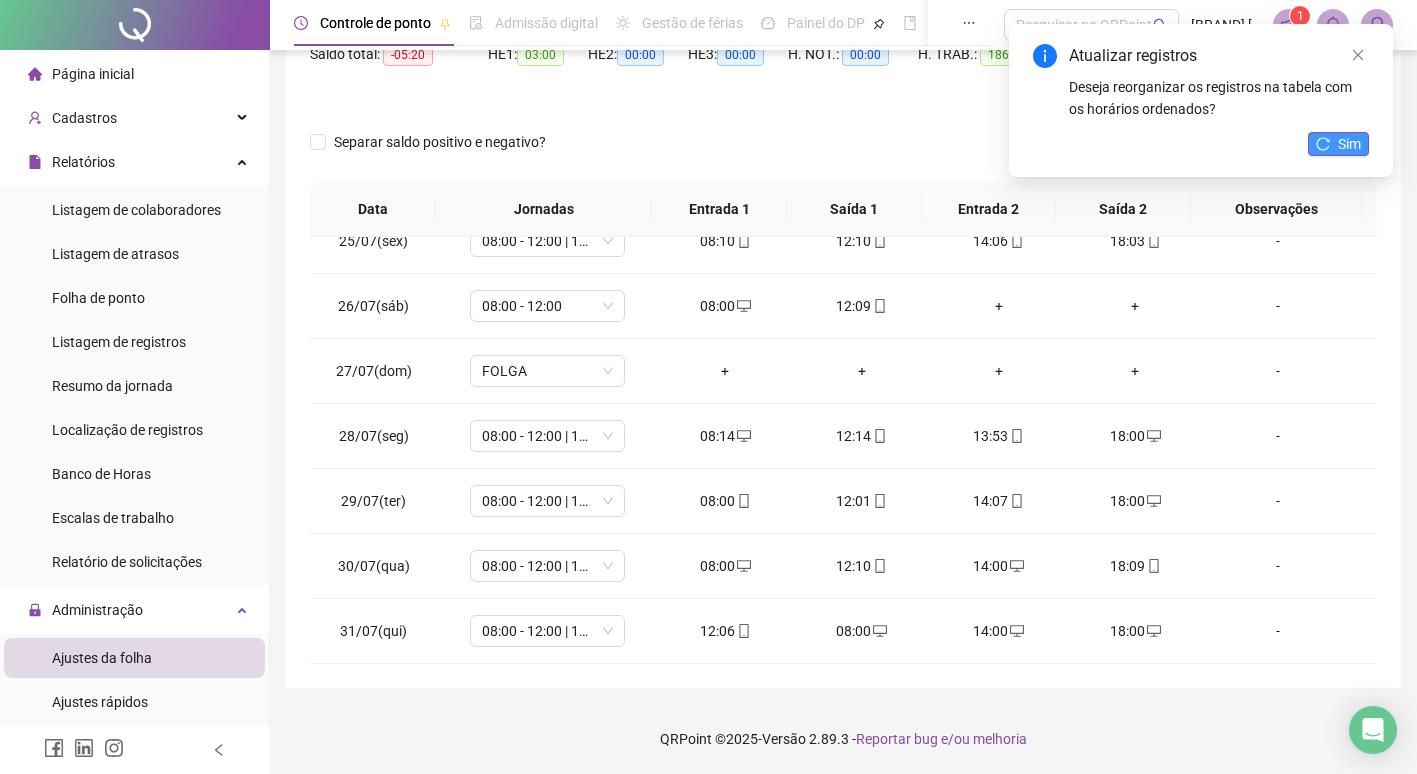 click on "Sim" at bounding box center [1349, 144] 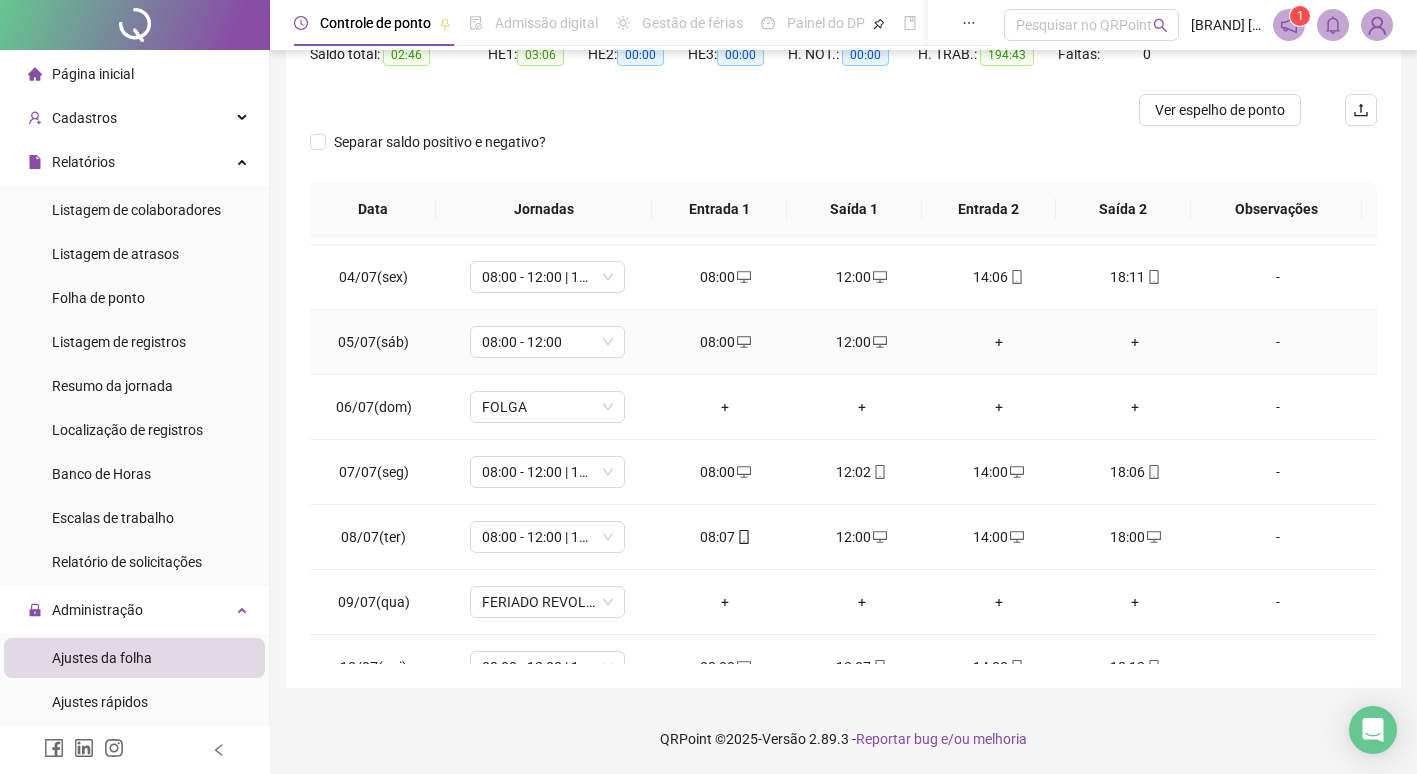 scroll, scrollTop: 0, scrollLeft: 0, axis: both 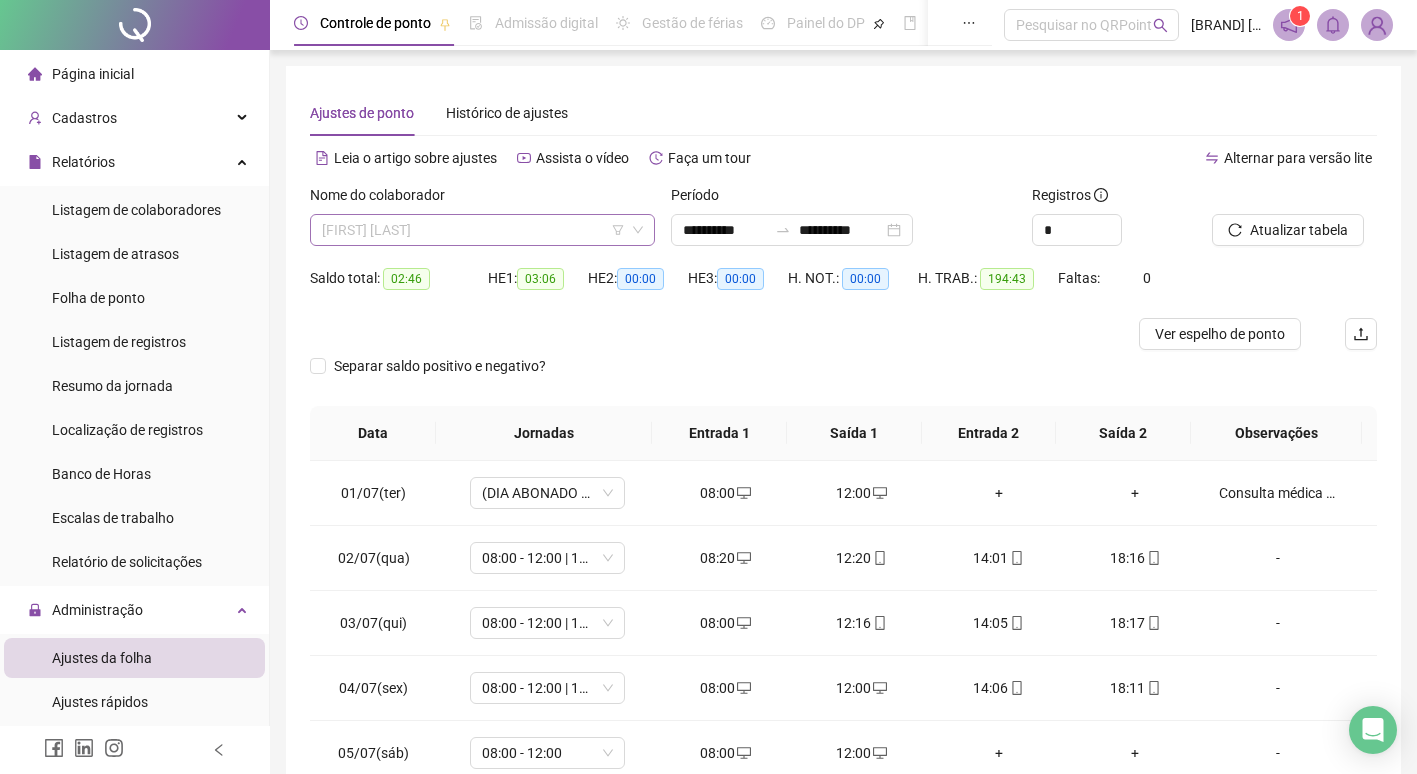 click on "[FIRST] [LAST]" at bounding box center [482, 230] 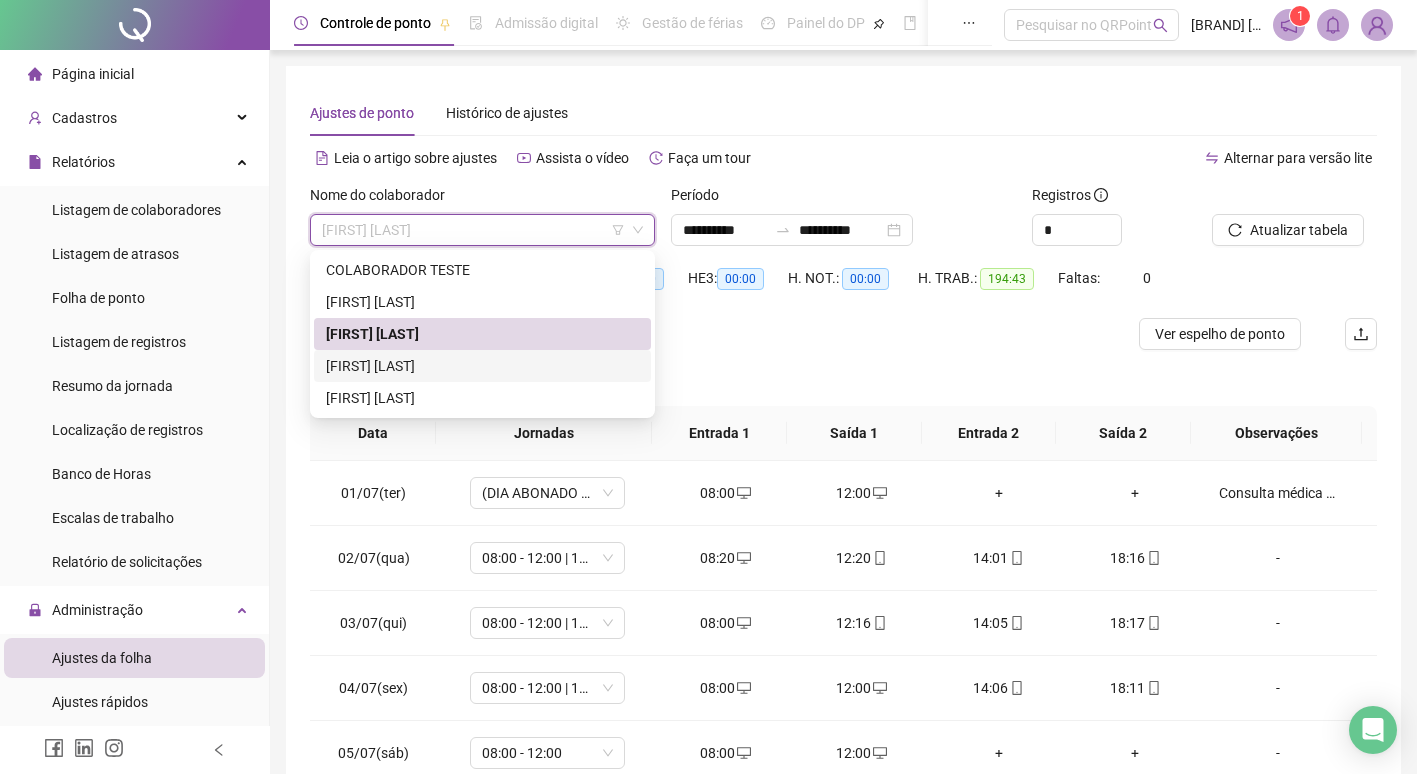 click on "[FIRST] [LAST]" at bounding box center [482, 366] 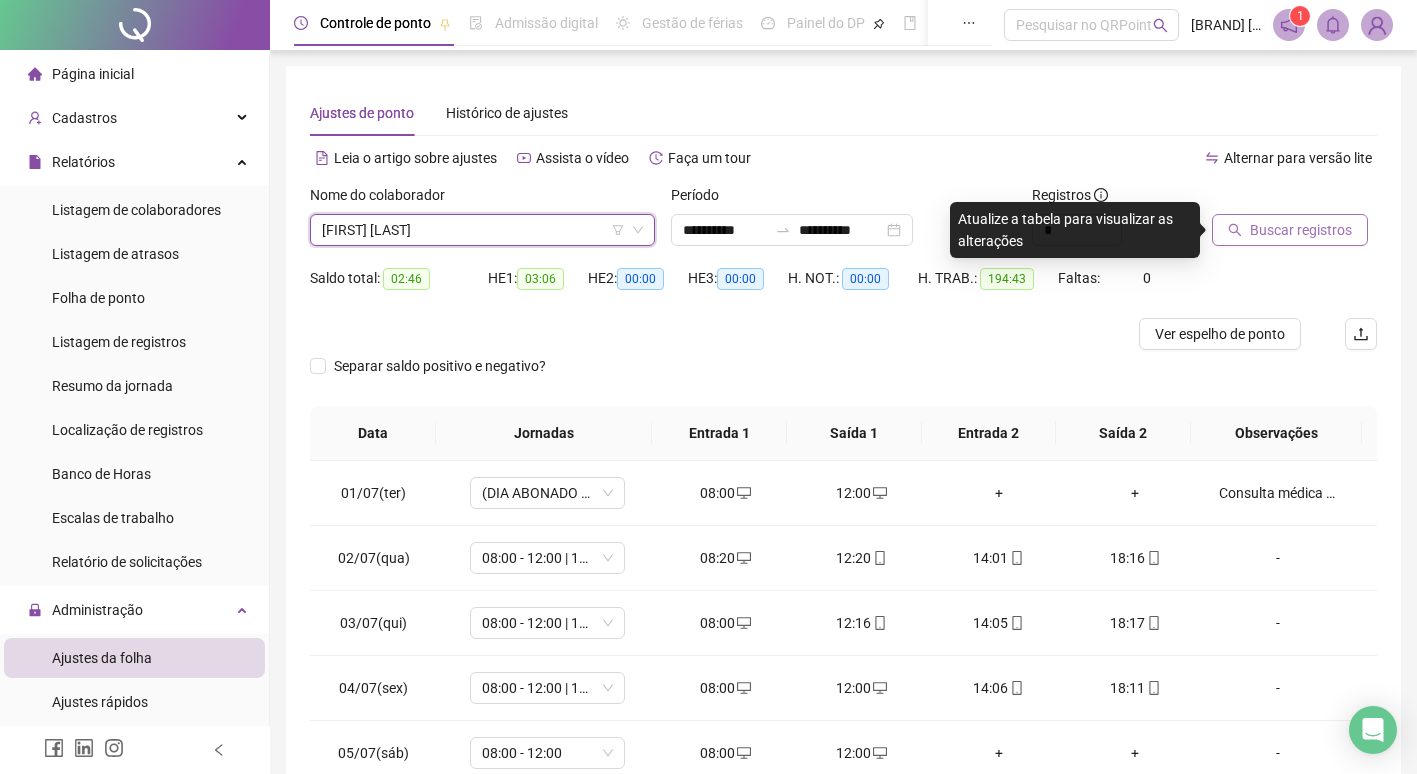 click on "Buscar registros" at bounding box center (1301, 230) 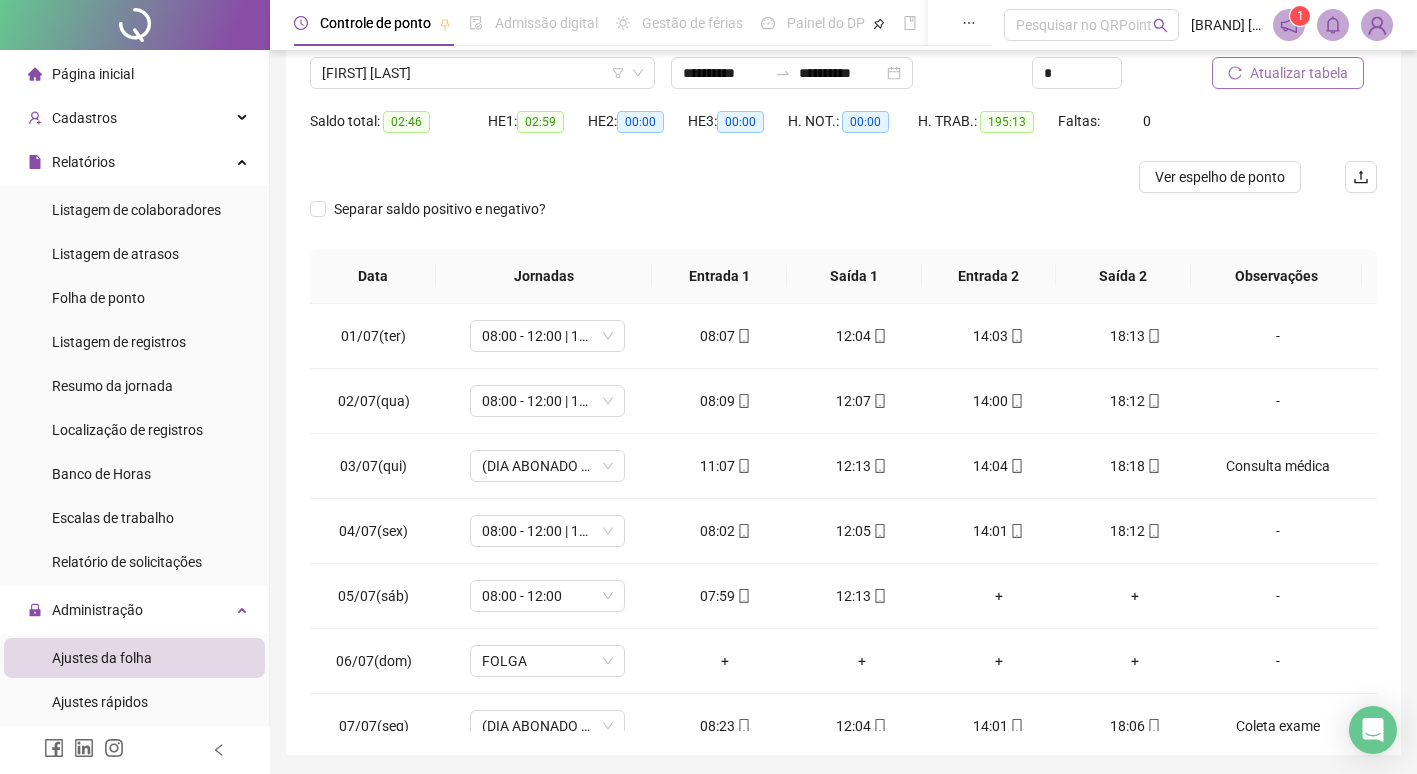 scroll, scrollTop: 224, scrollLeft: 0, axis: vertical 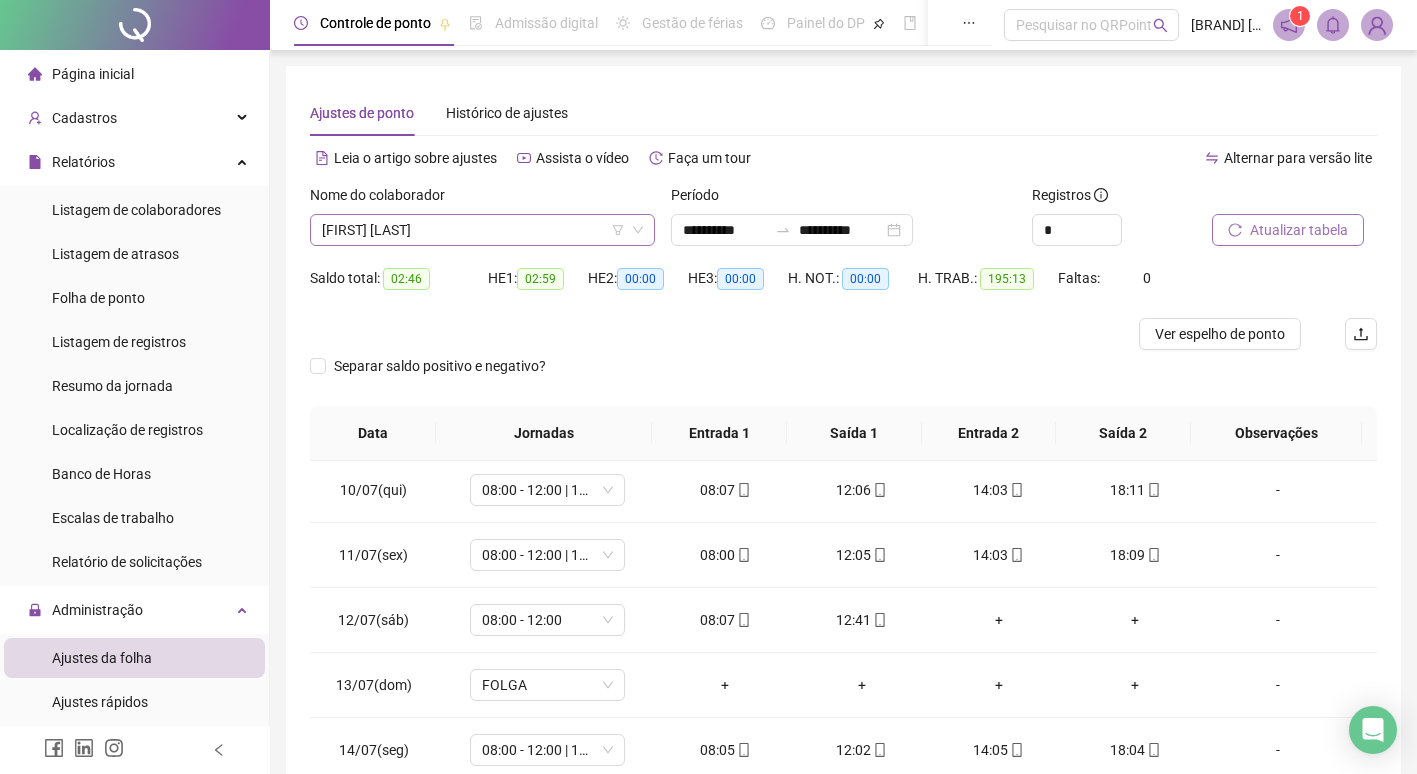 click on "[FIRST] [LAST]" at bounding box center (482, 230) 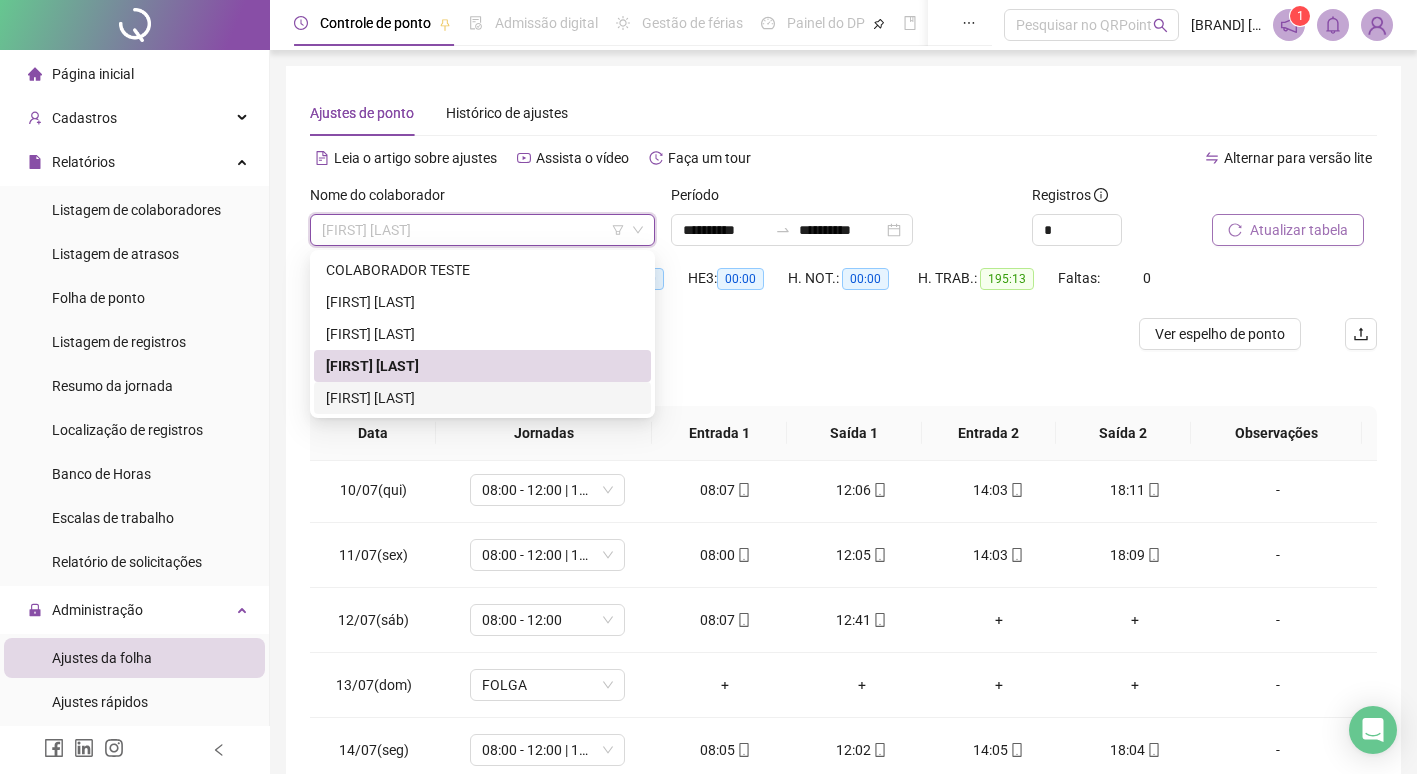click on "[FIRST] [LAST]" at bounding box center (482, 398) 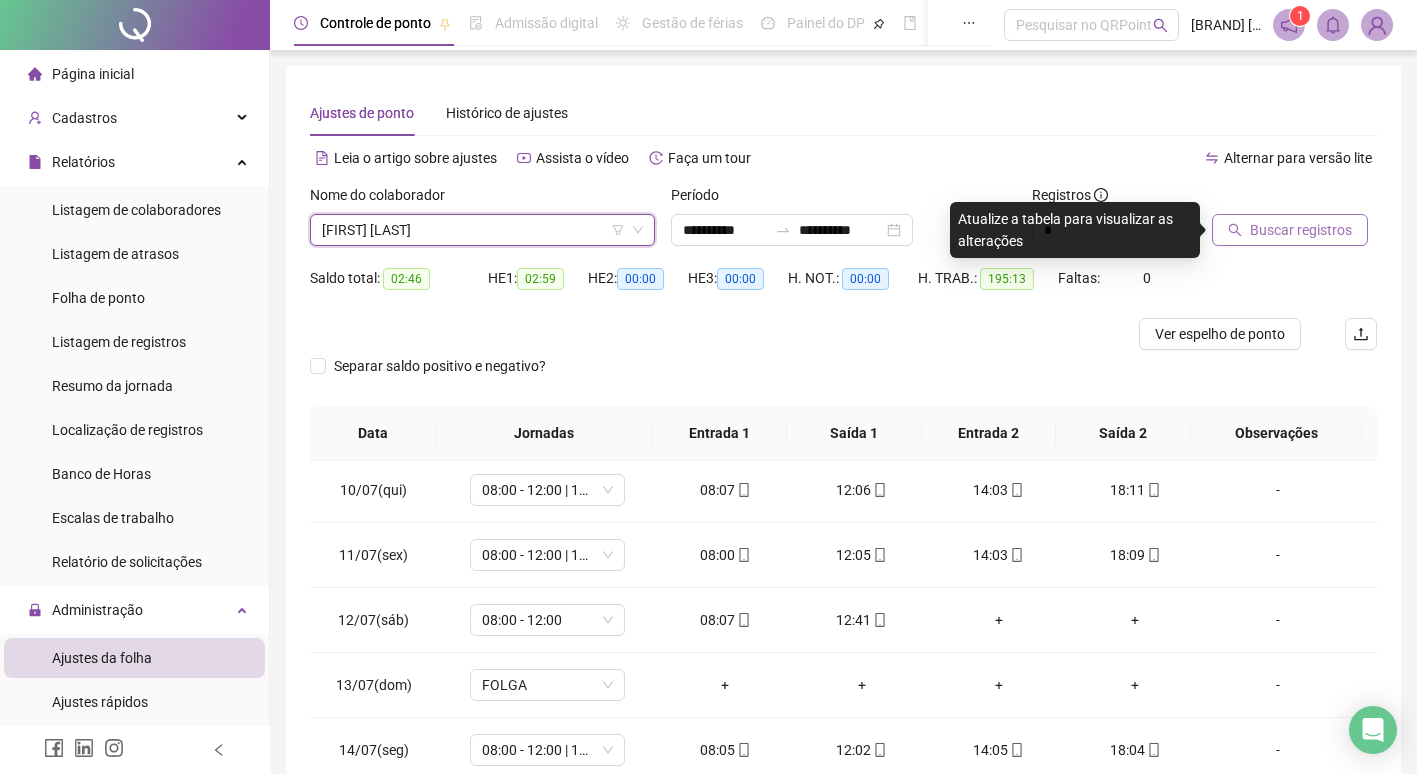click on "Buscar registros" at bounding box center (1301, 230) 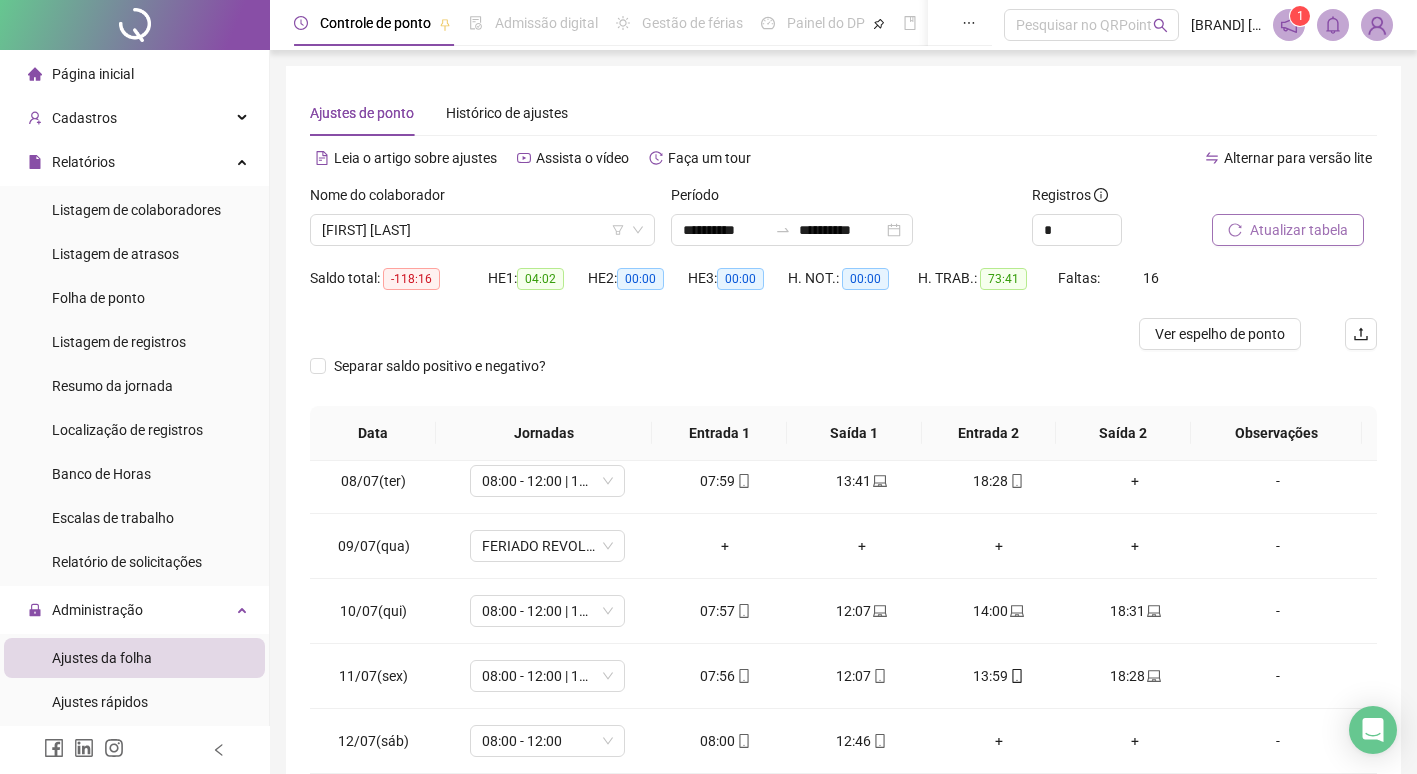 scroll, scrollTop: 388, scrollLeft: 0, axis: vertical 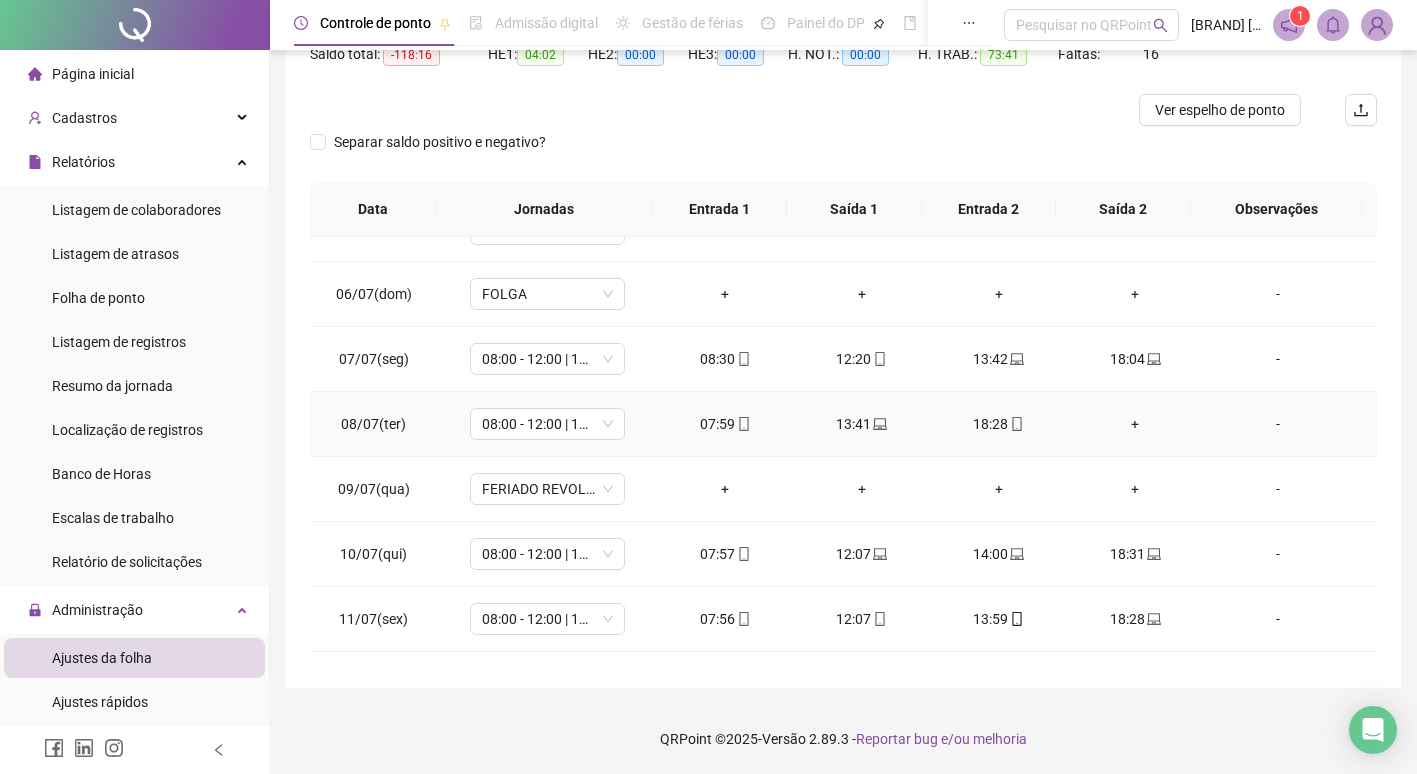 click on "+" at bounding box center (1135, 424) 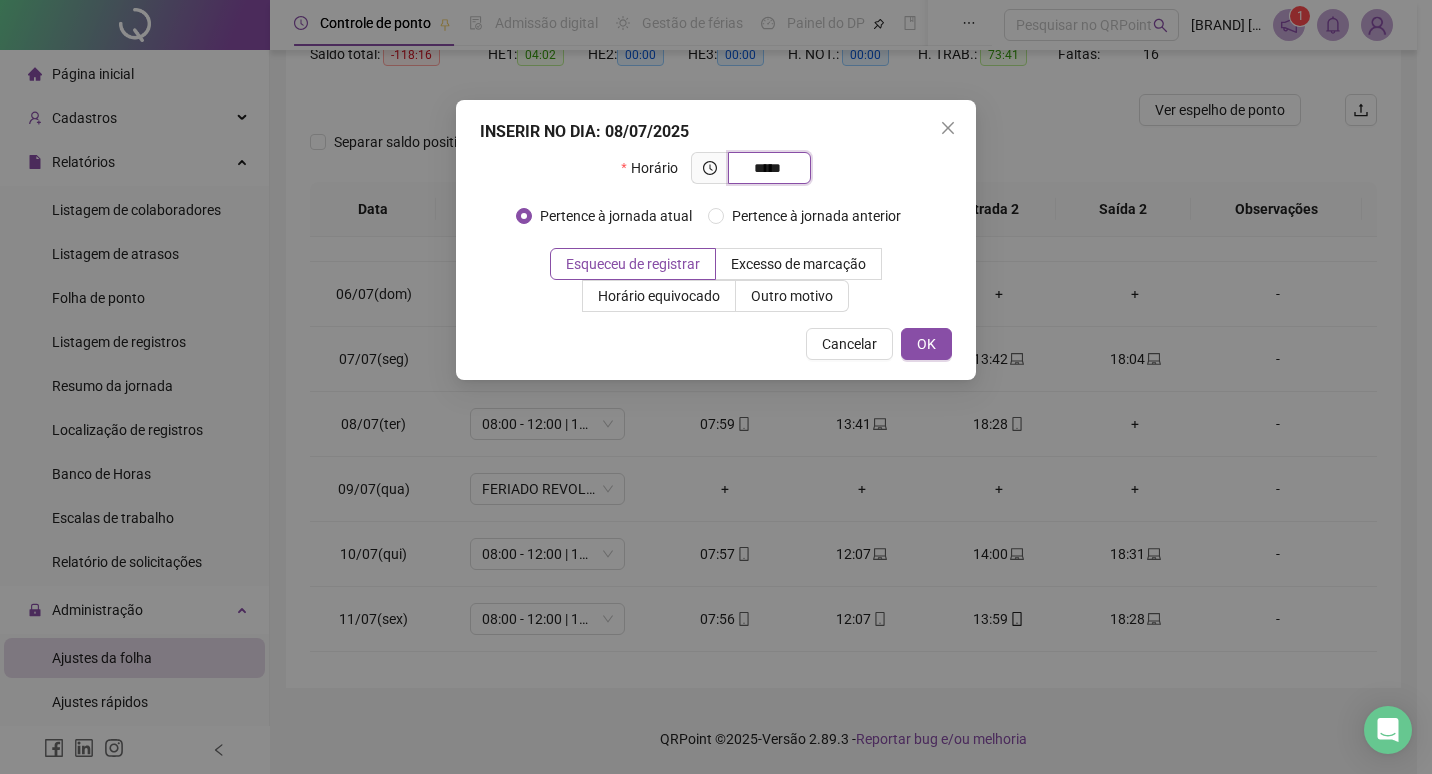 type on "*****" 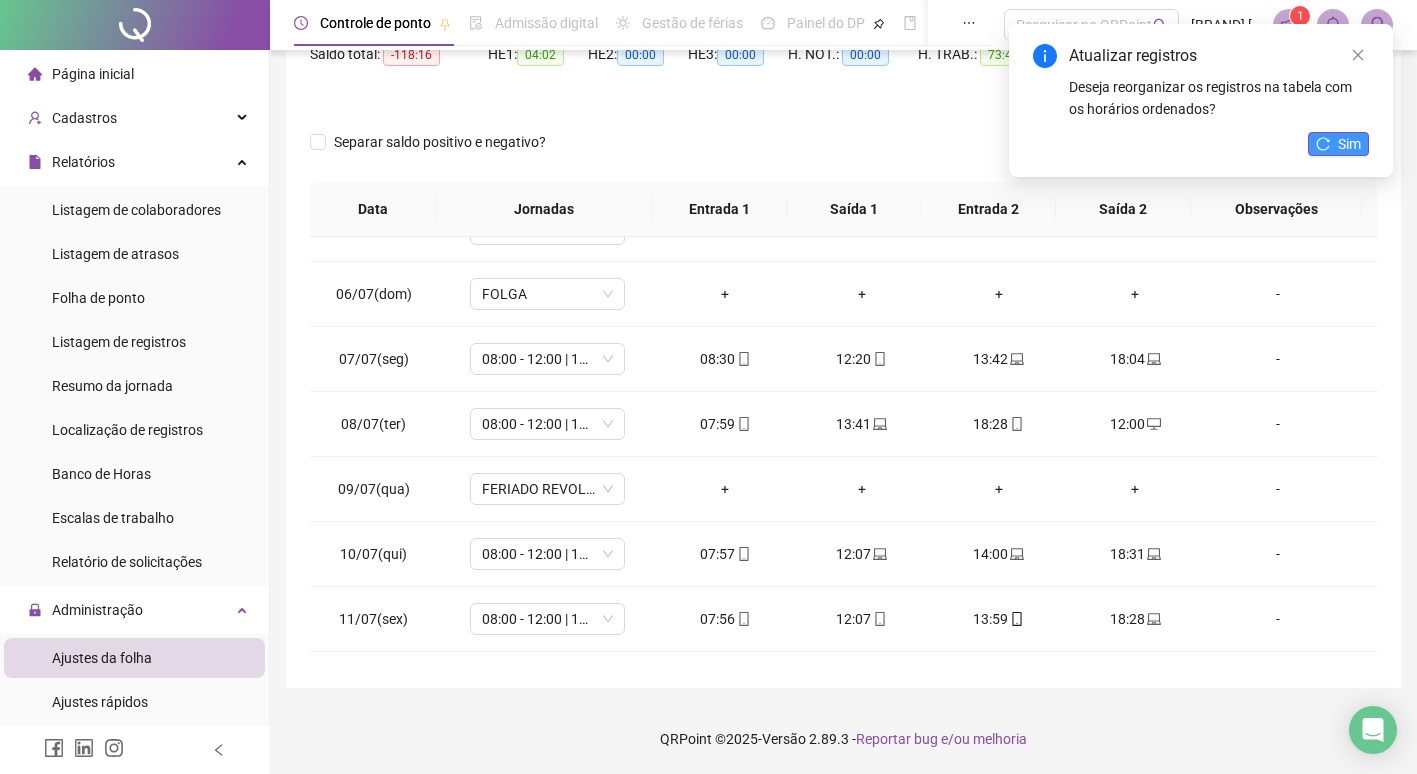 click 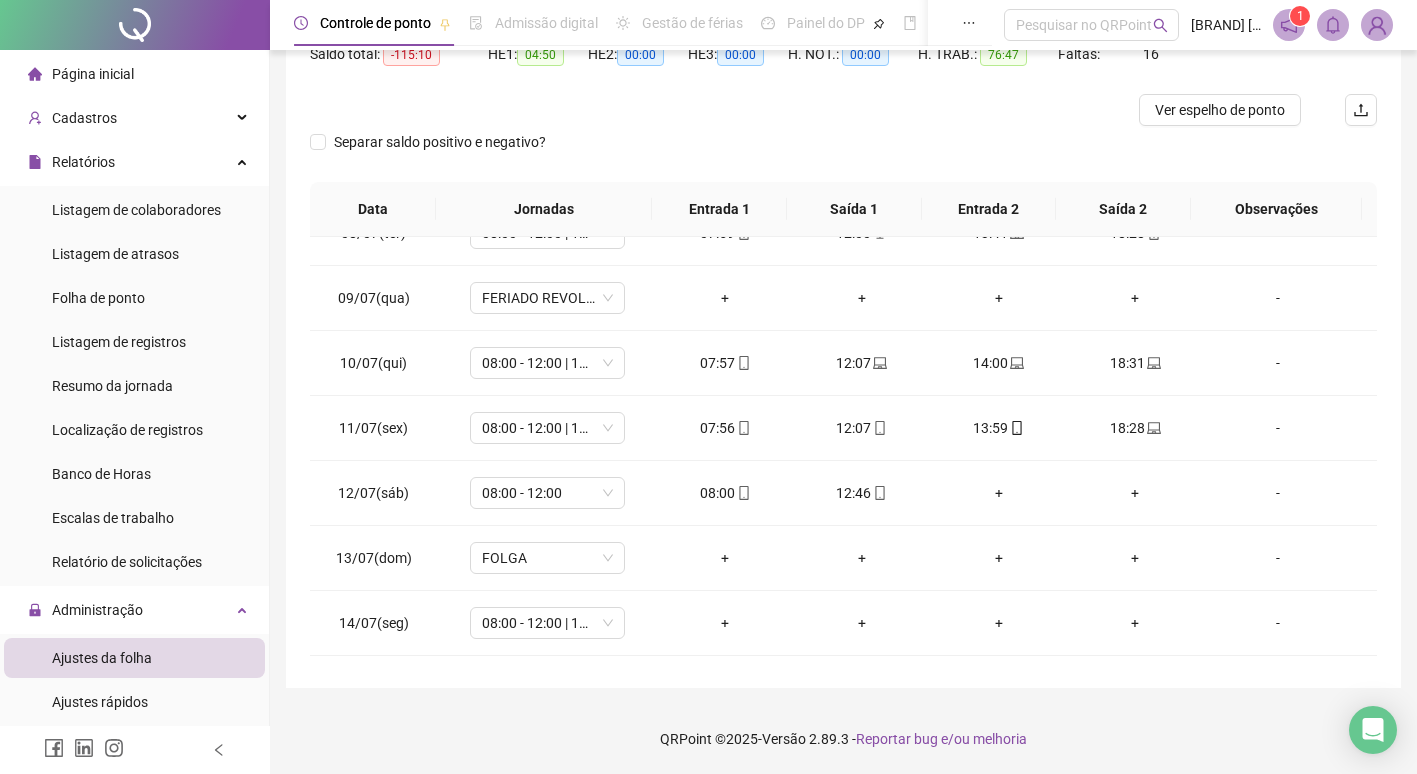scroll, scrollTop: 188, scrollLeft: 0, axis: vertical 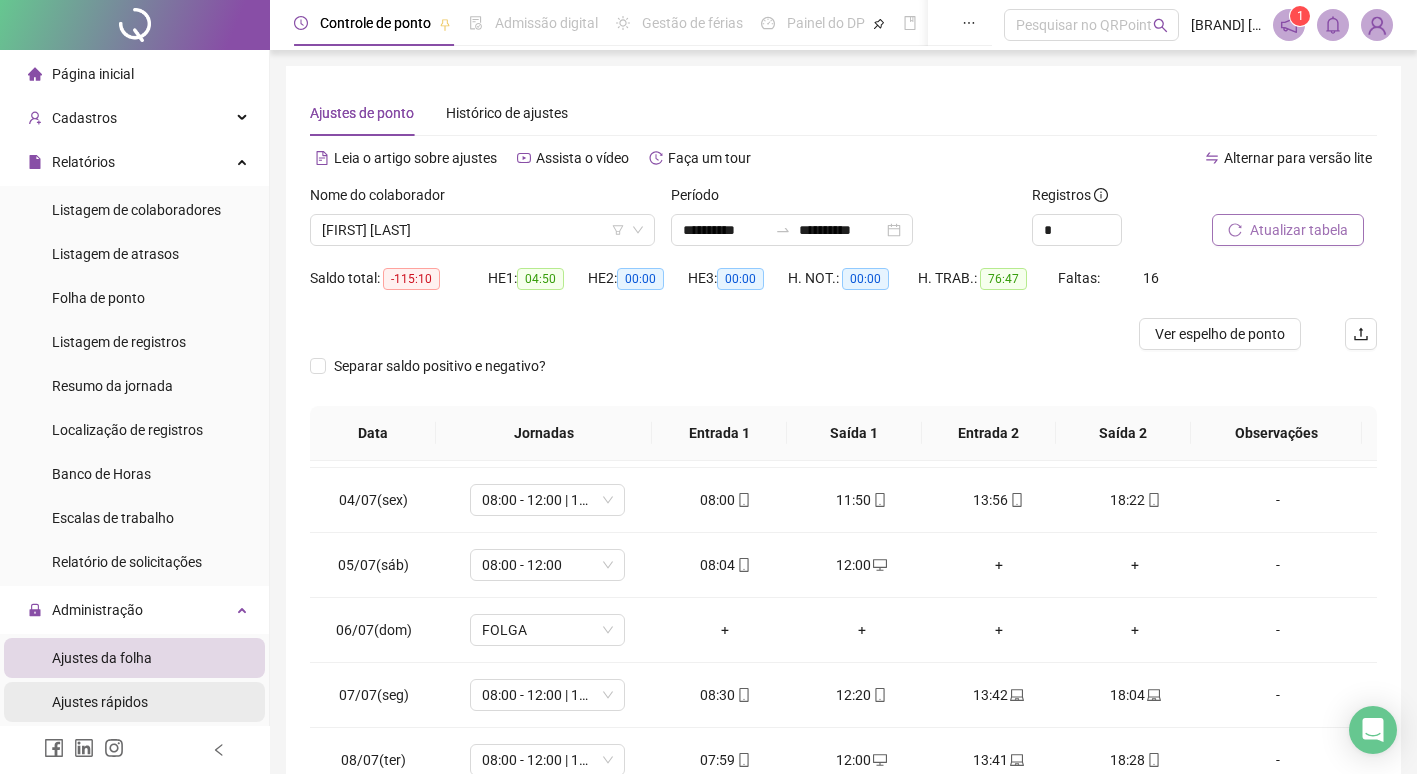 click on "Ajustes rápidos" at bounding box center (100, 702) 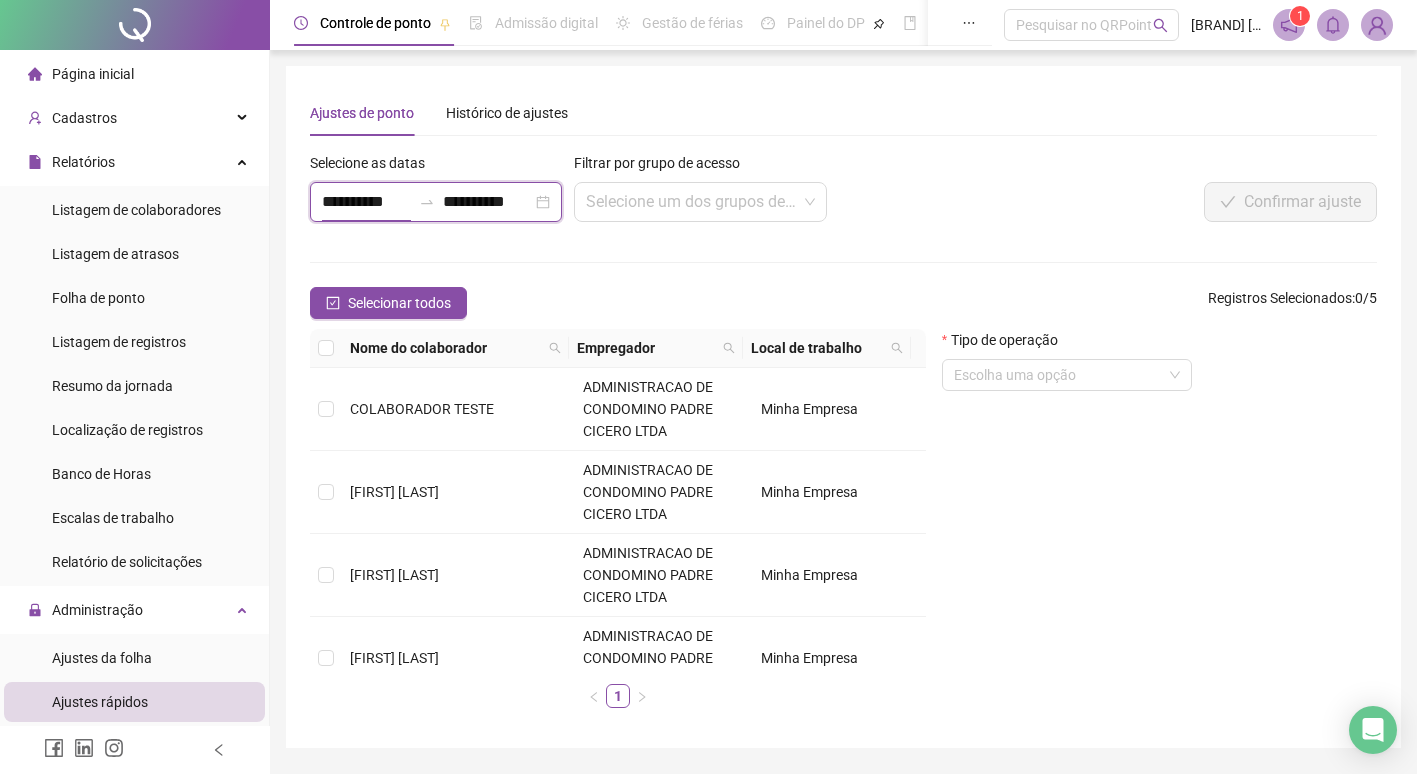 click on "**********" at bounding box center (366, 202) 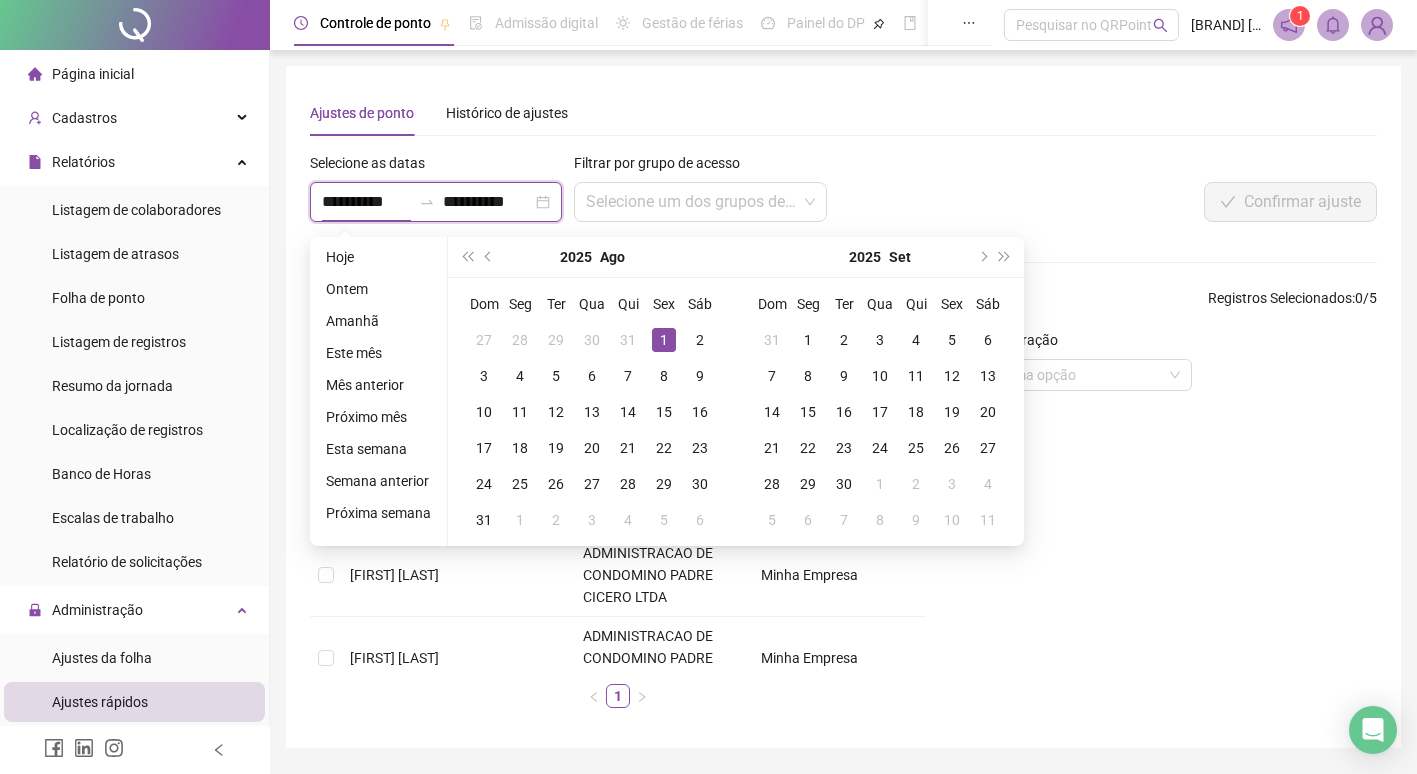 click on "**********" at bounding box center [366, 202] 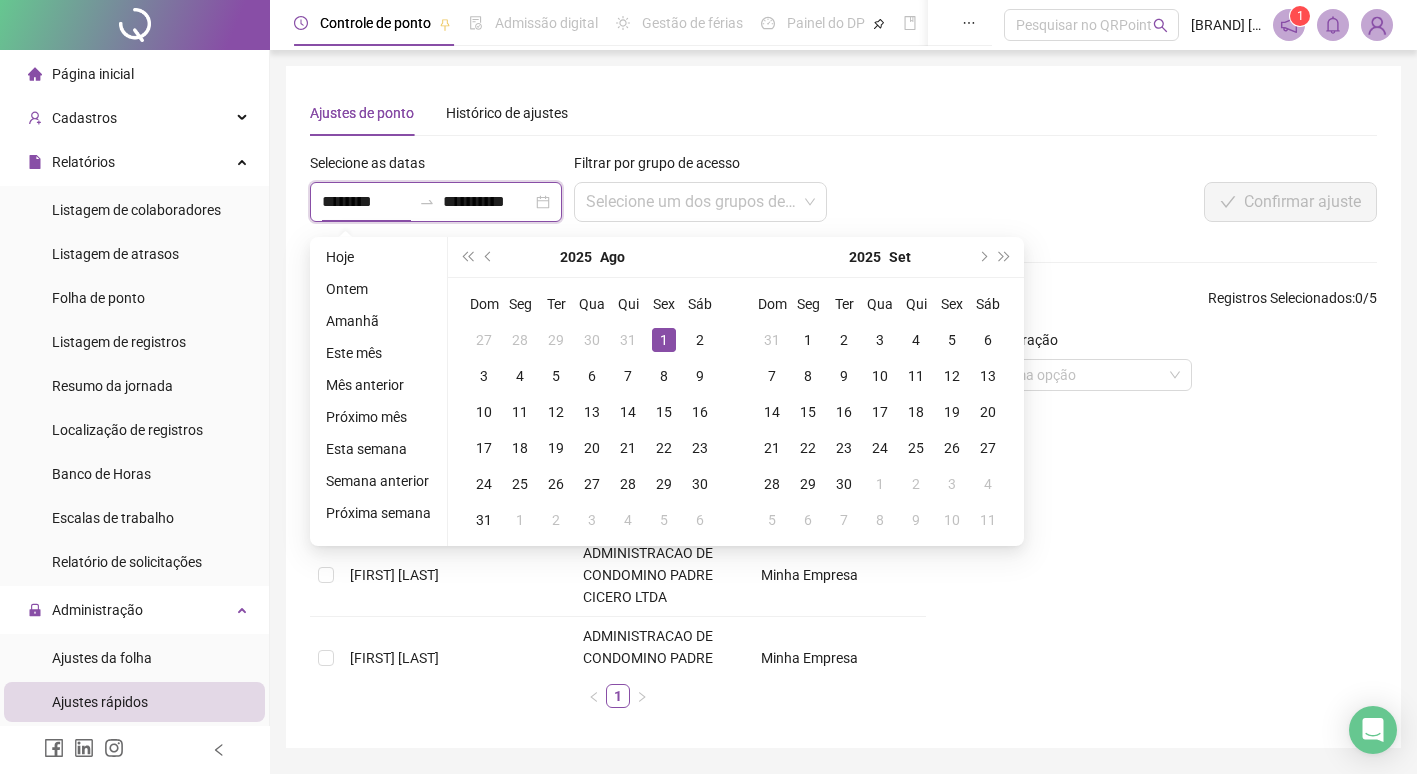 type on "**********" 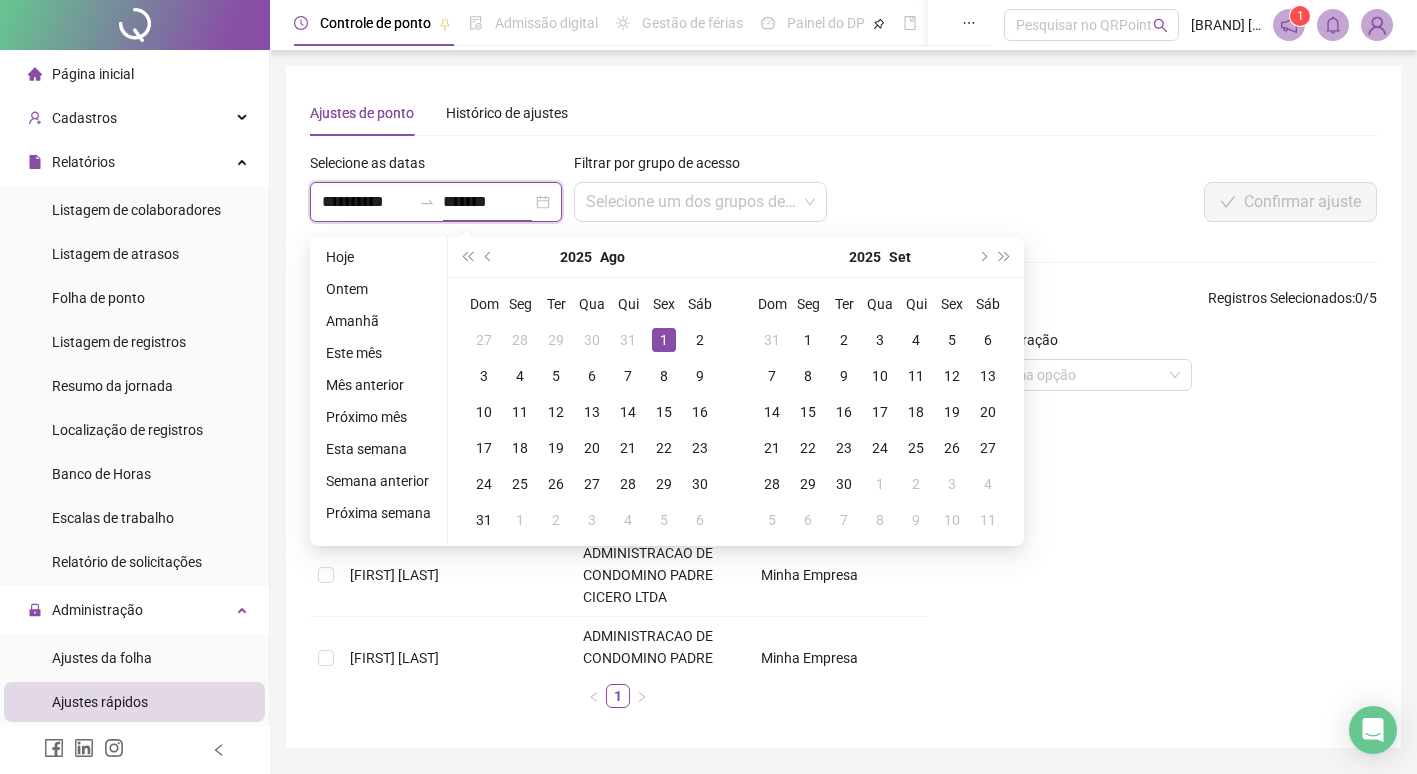 type on "********" 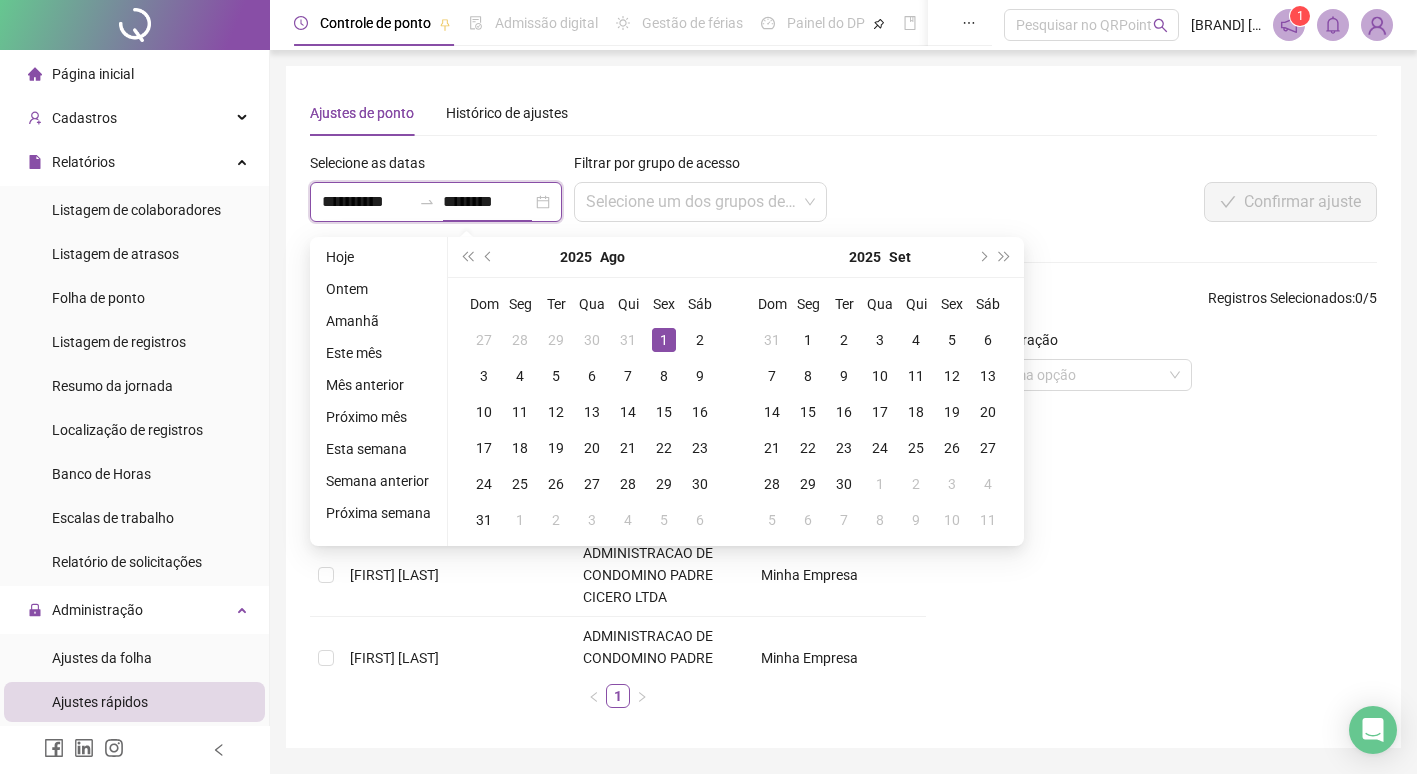 type on "**********" 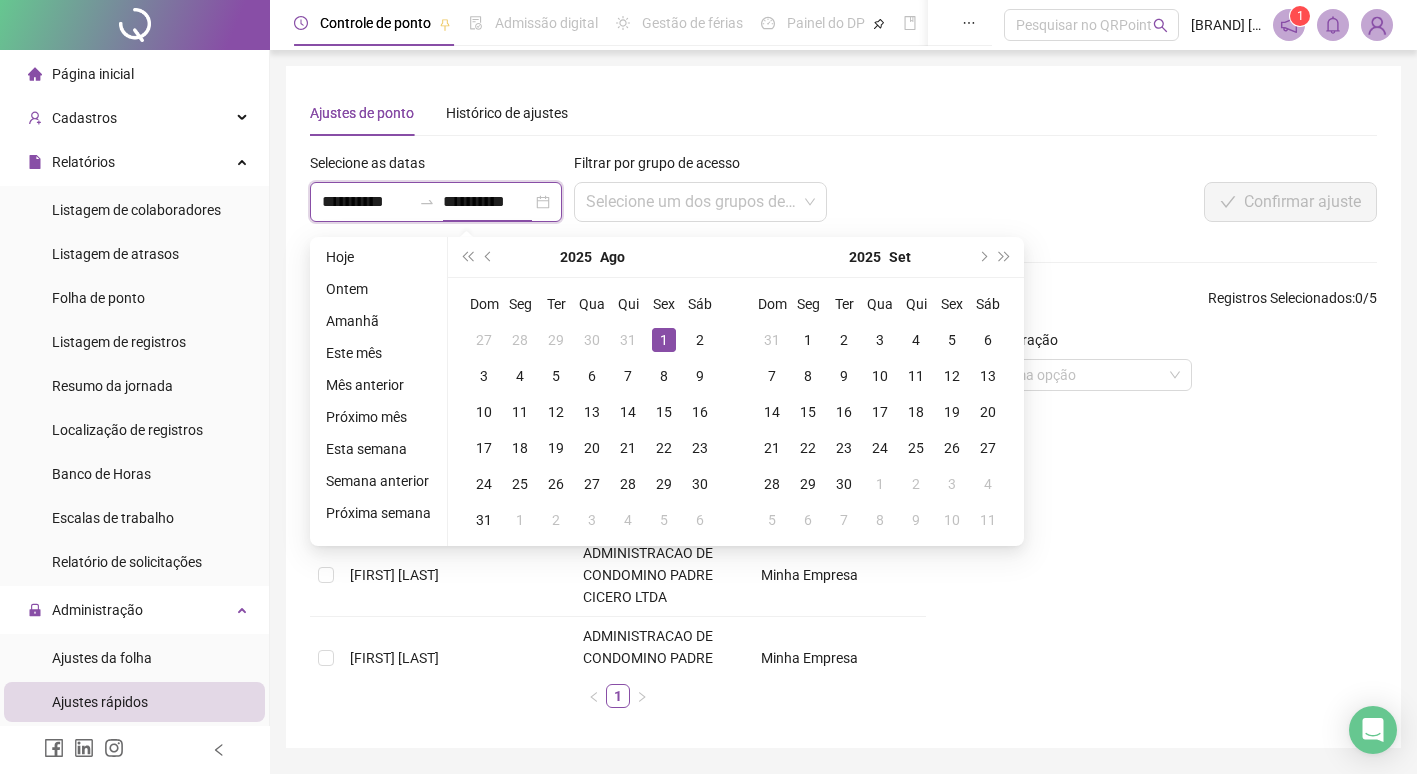 type on "**********" 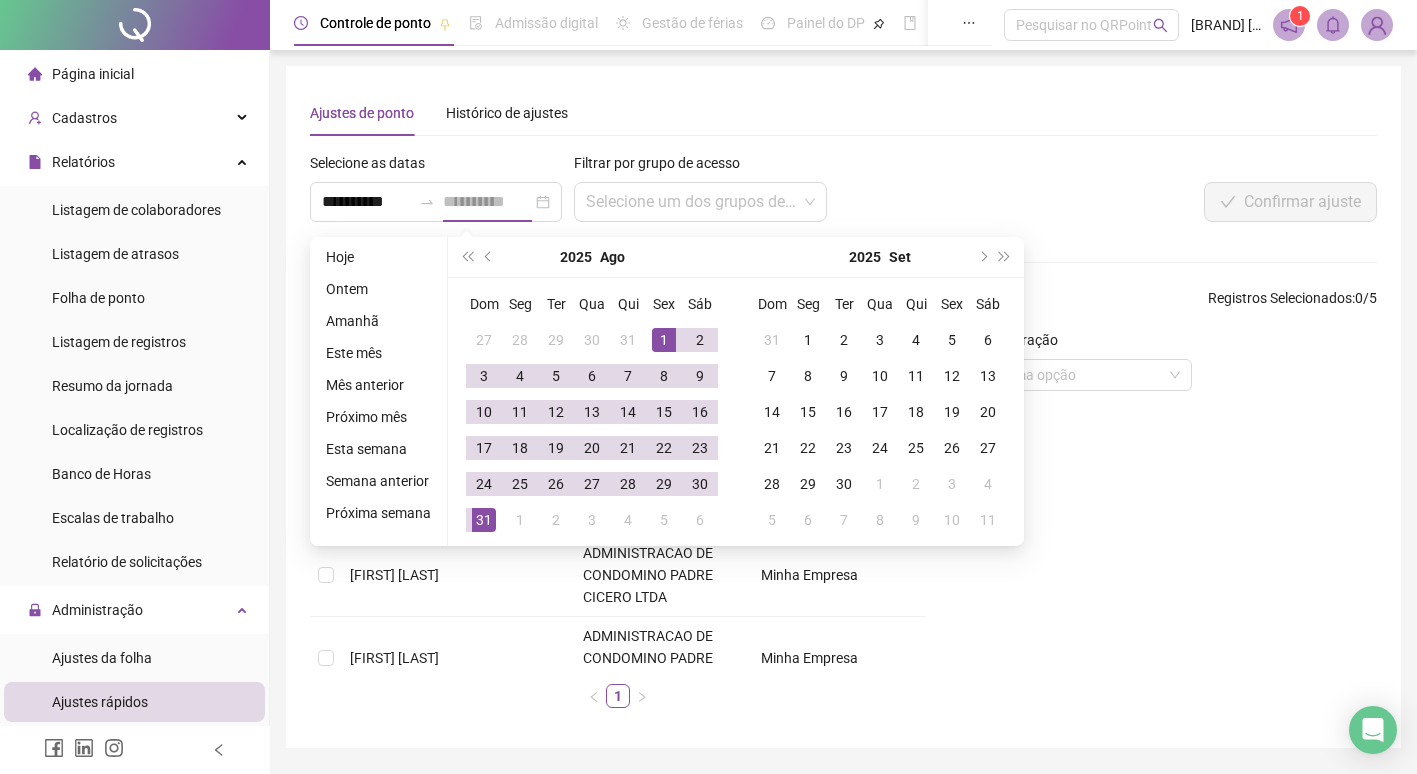click on "31" at bounding box center [484, 520] 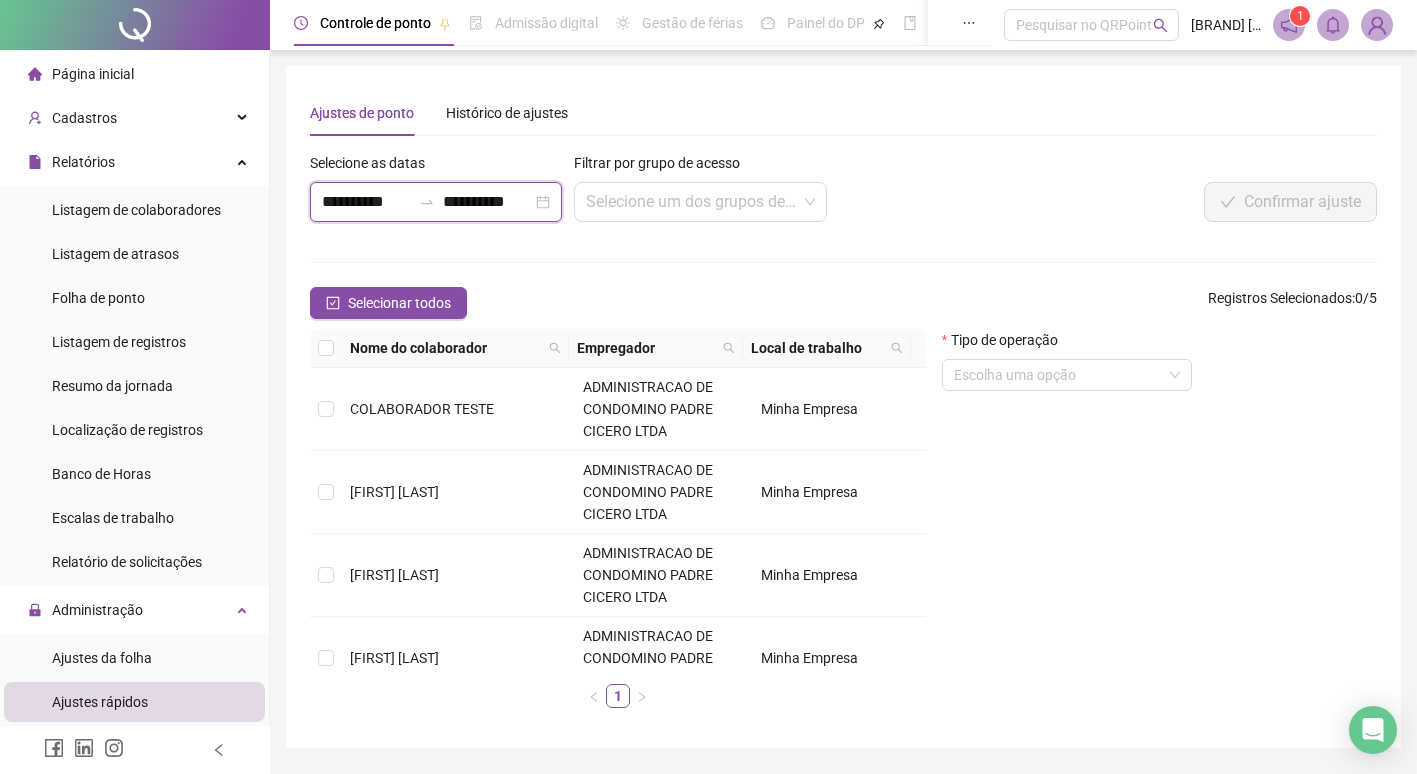 click on "**********" at bounding box center (366, 202) 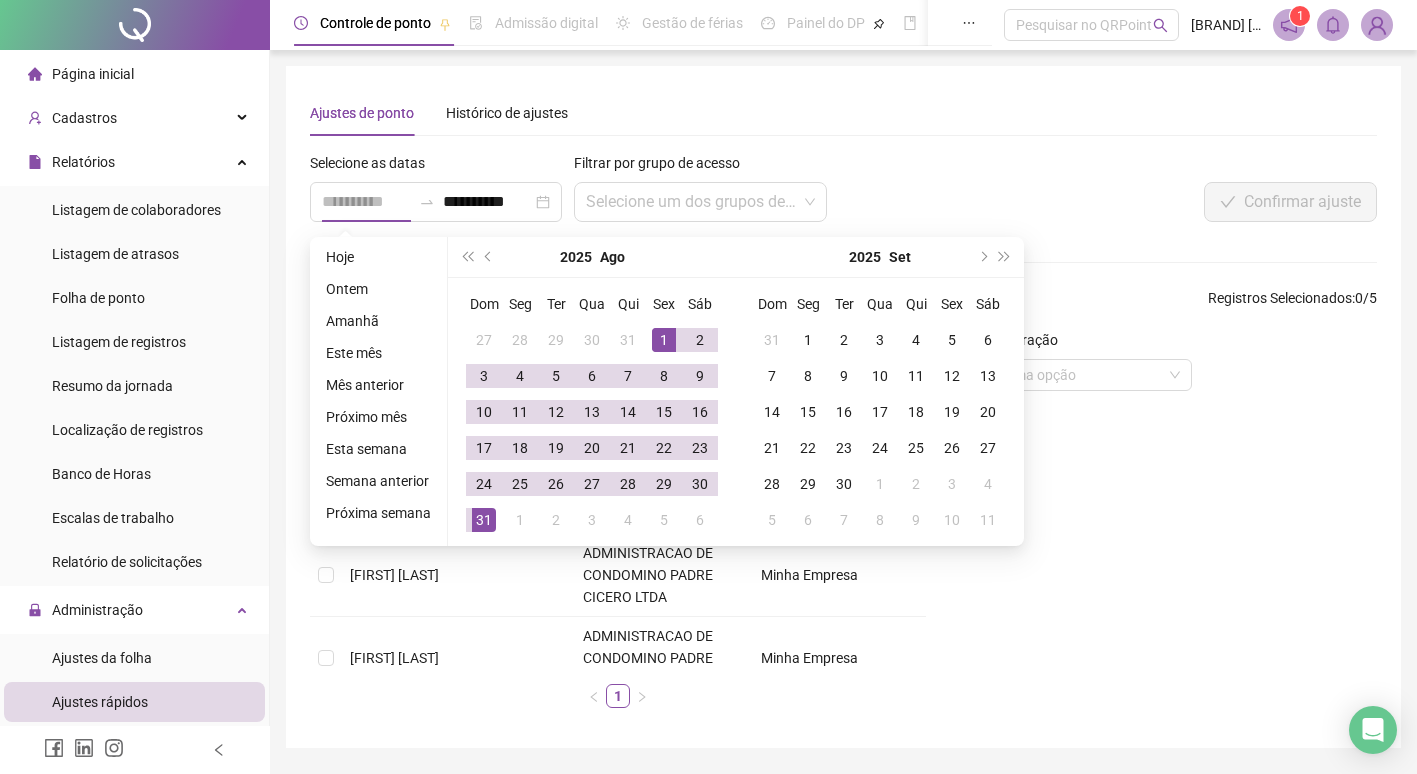 click on "1" at bounding box center [664, 340] 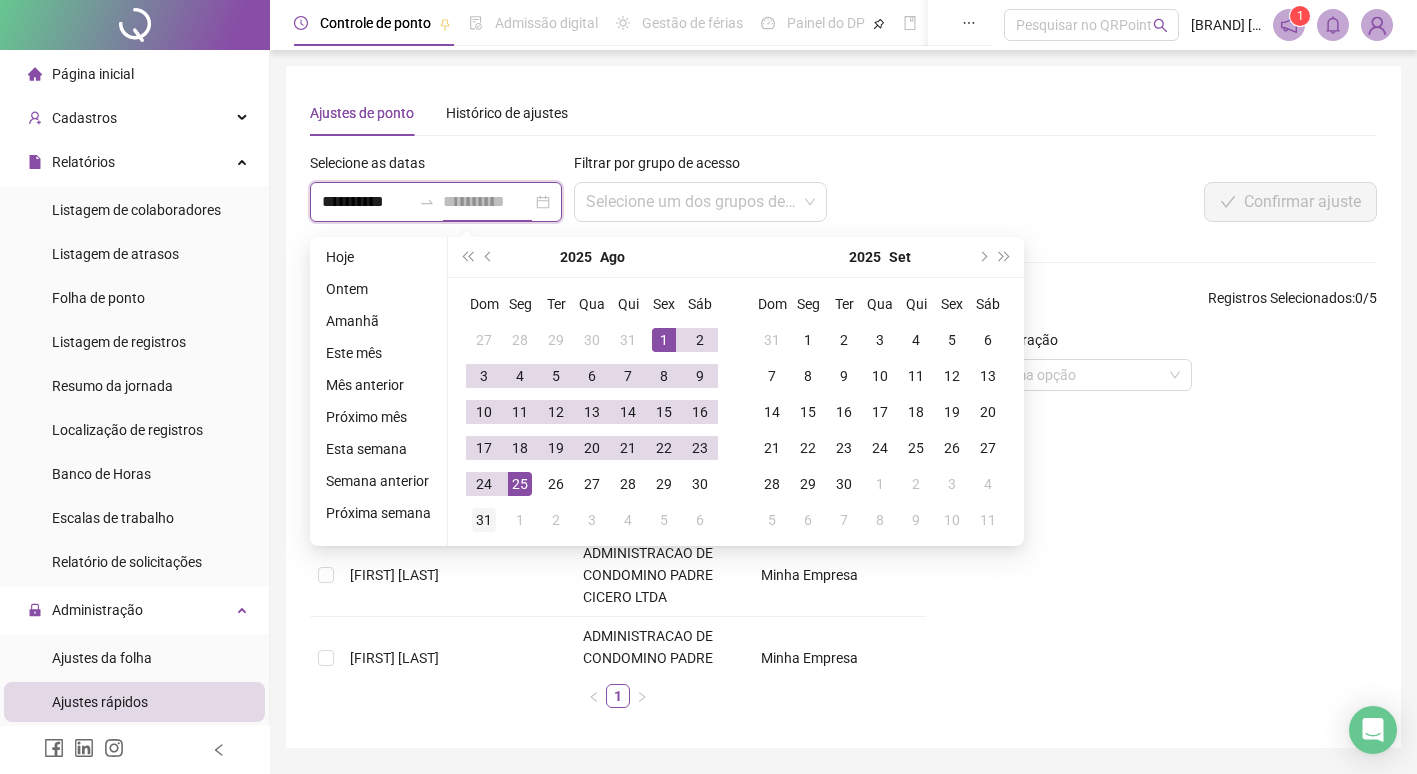 type on "**********" 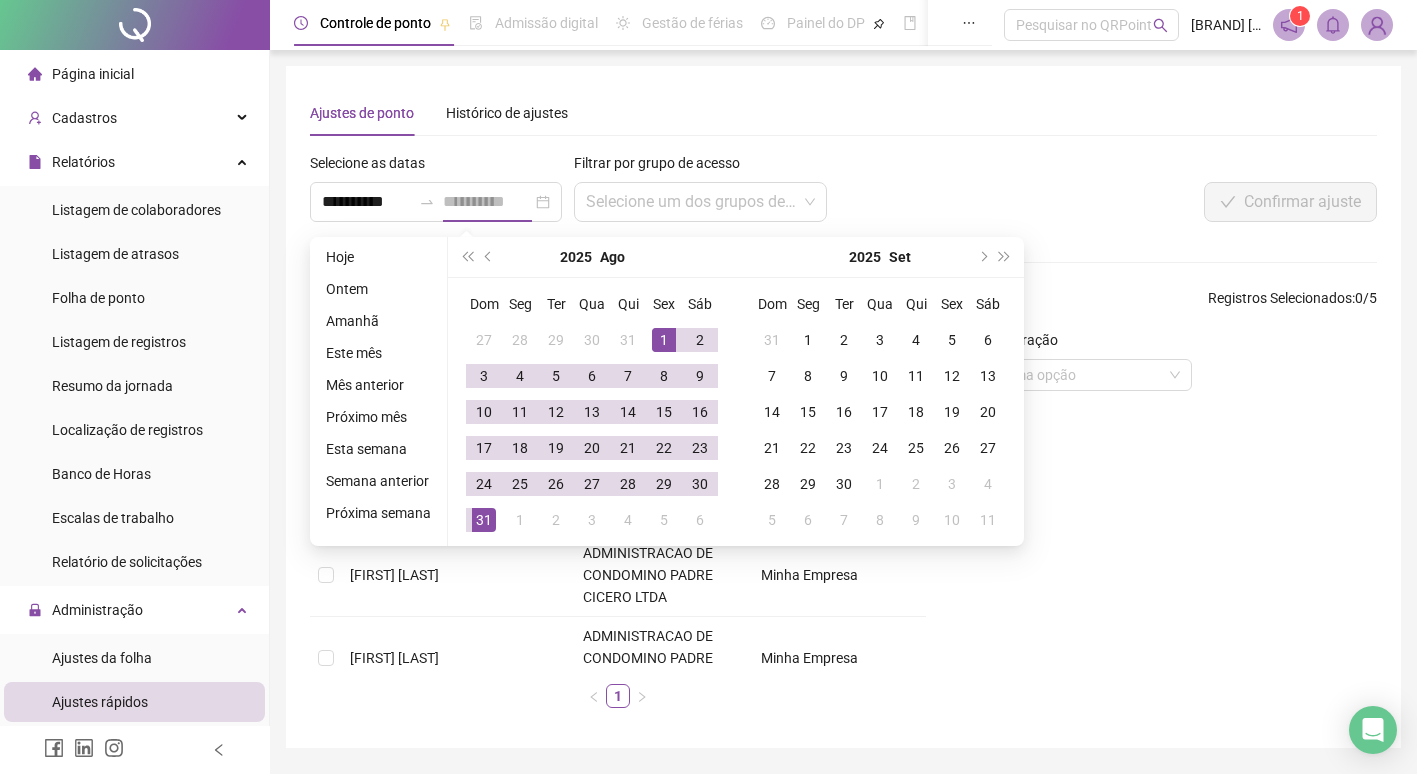 click on "31" at bounding box center [484, 520] 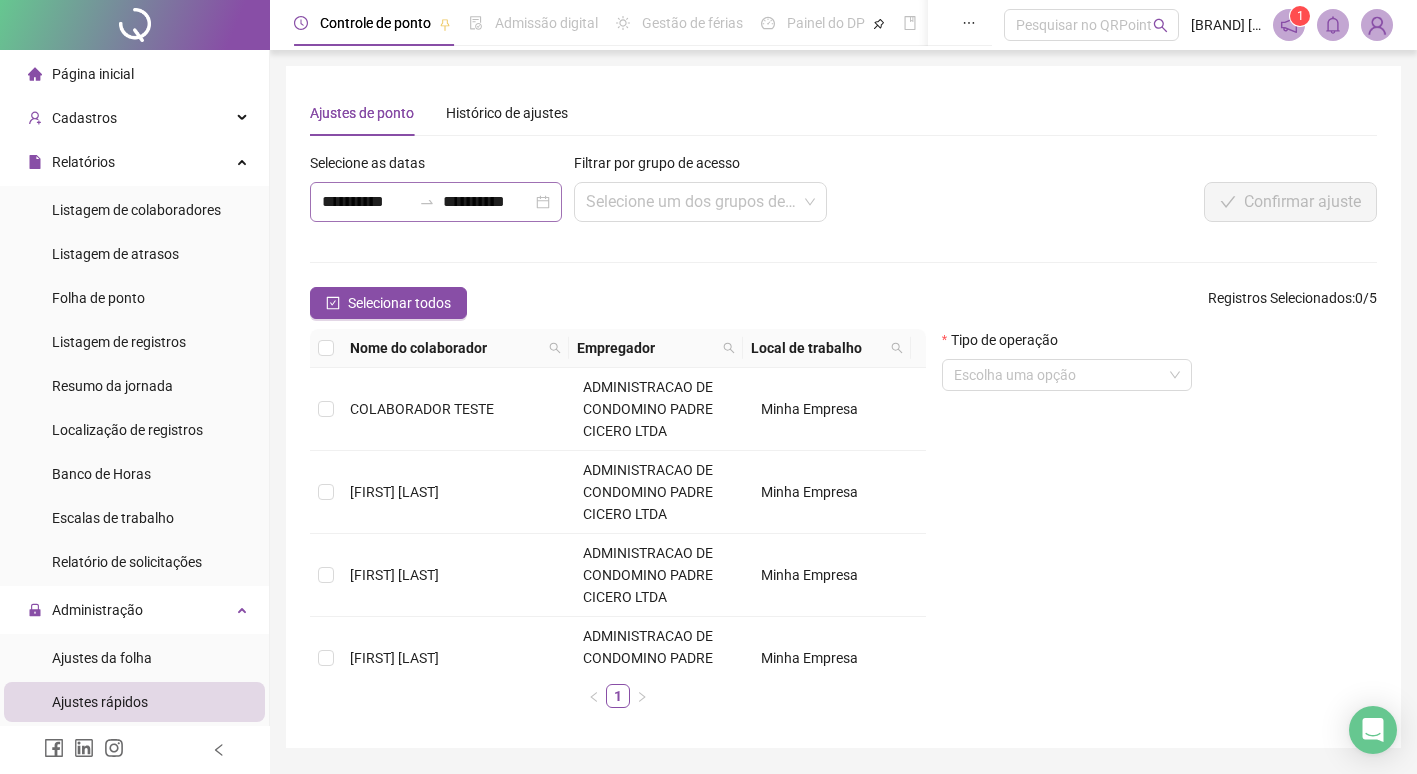 click on "**********" at bounding box center (436, 202) 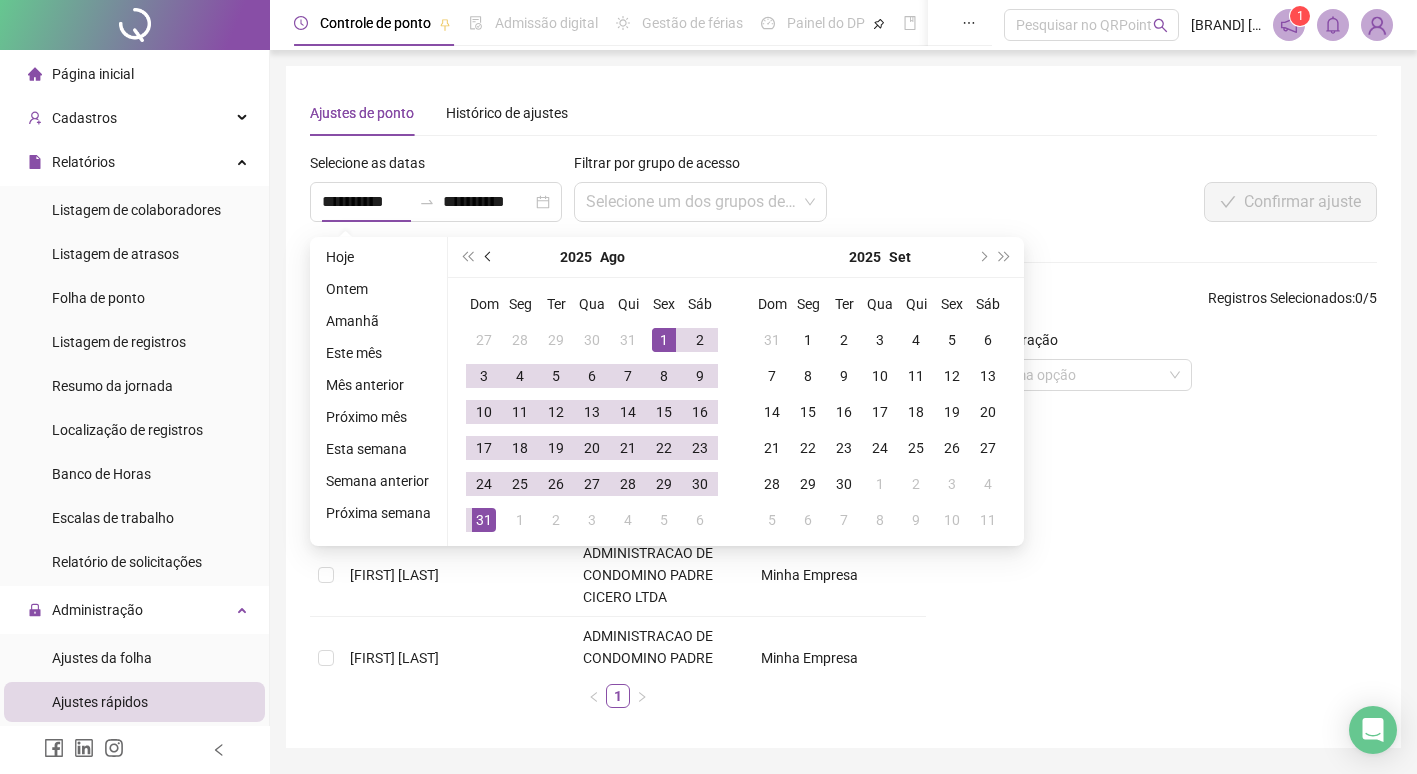 click at bounding box center (490, 257) 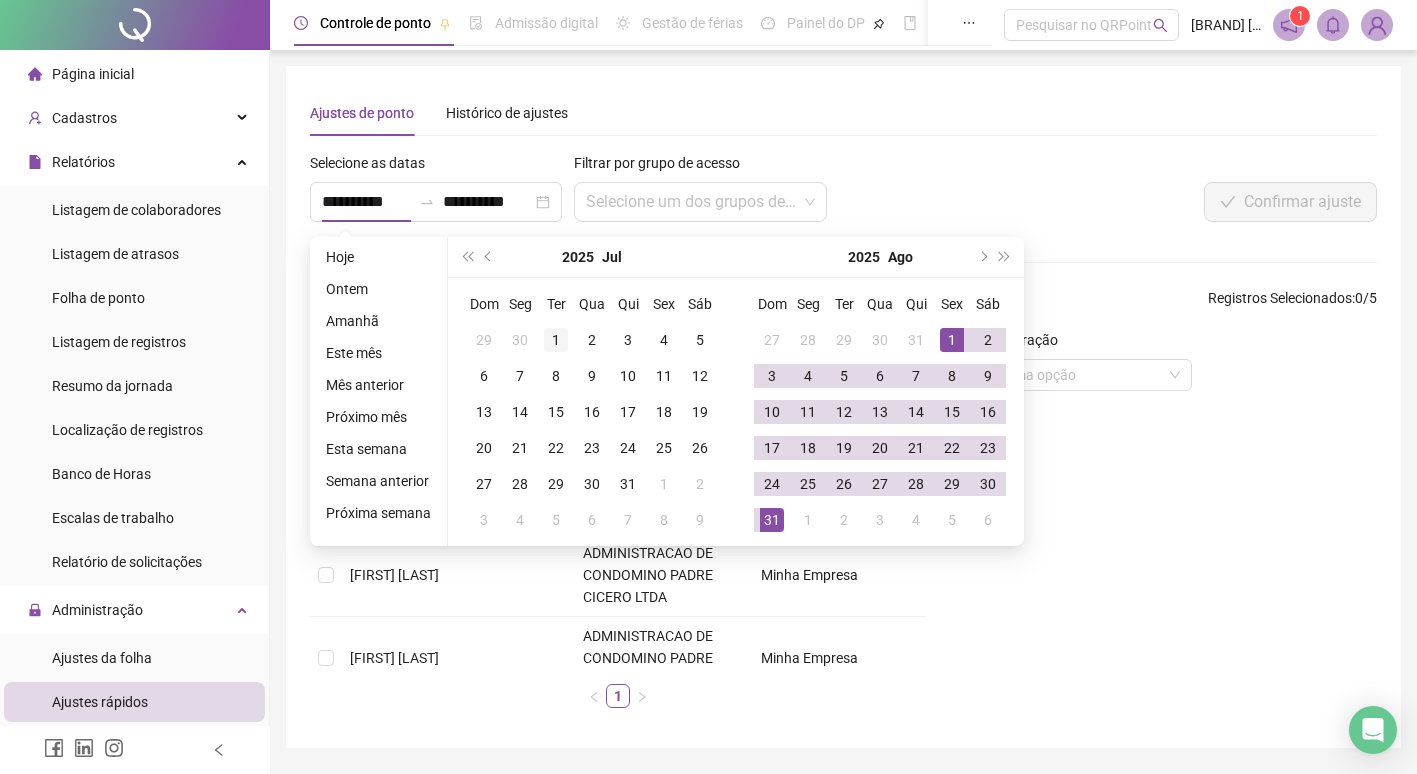 type on "**********" 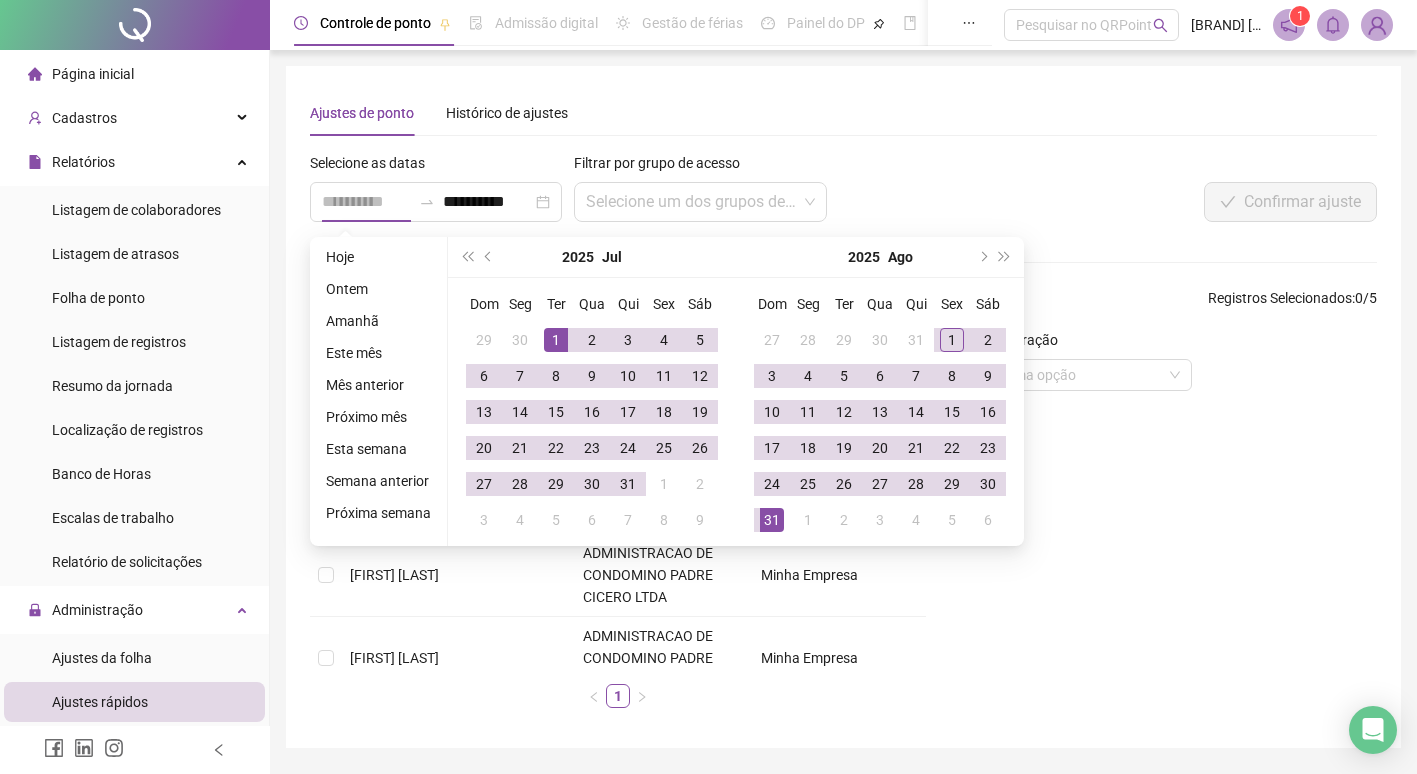 click on "1" at bounding box center [556, 340] 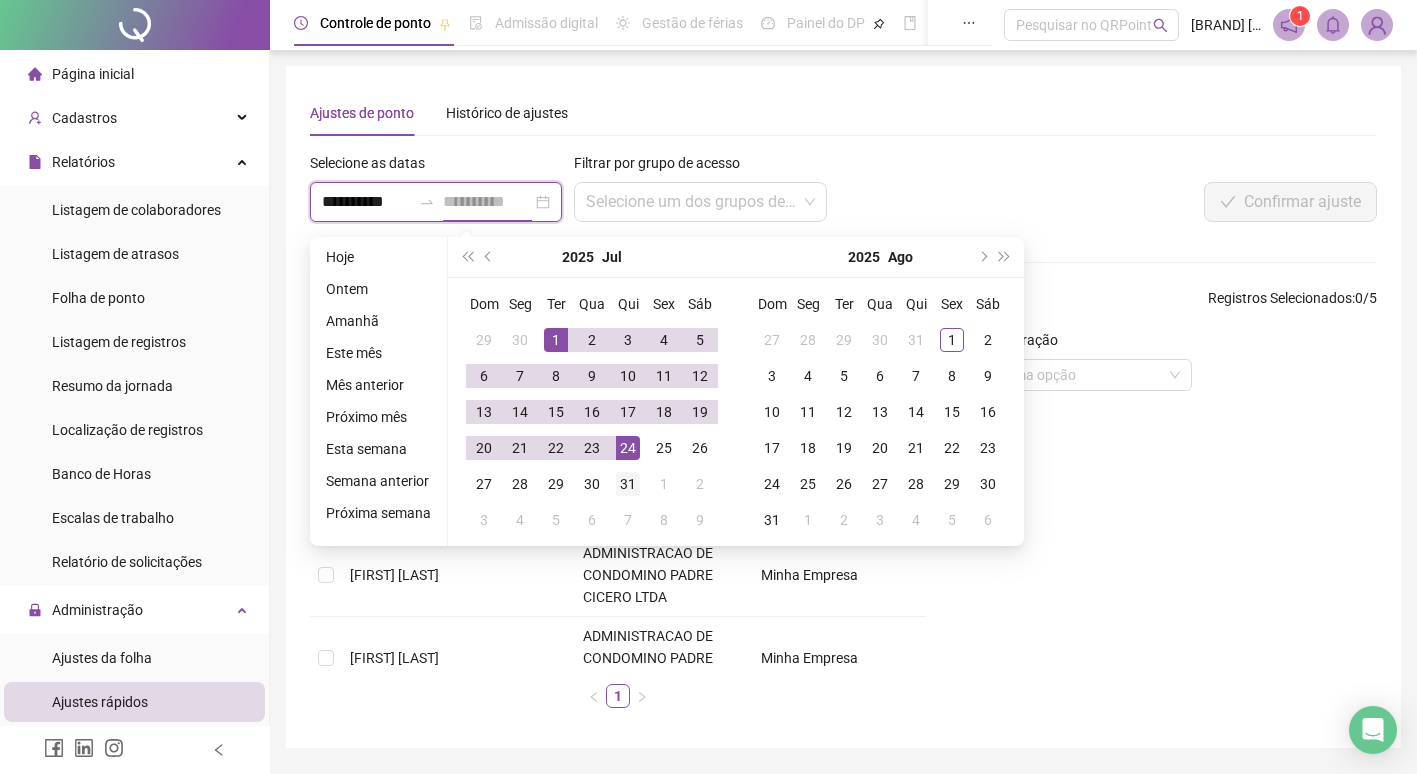 type on "**********" 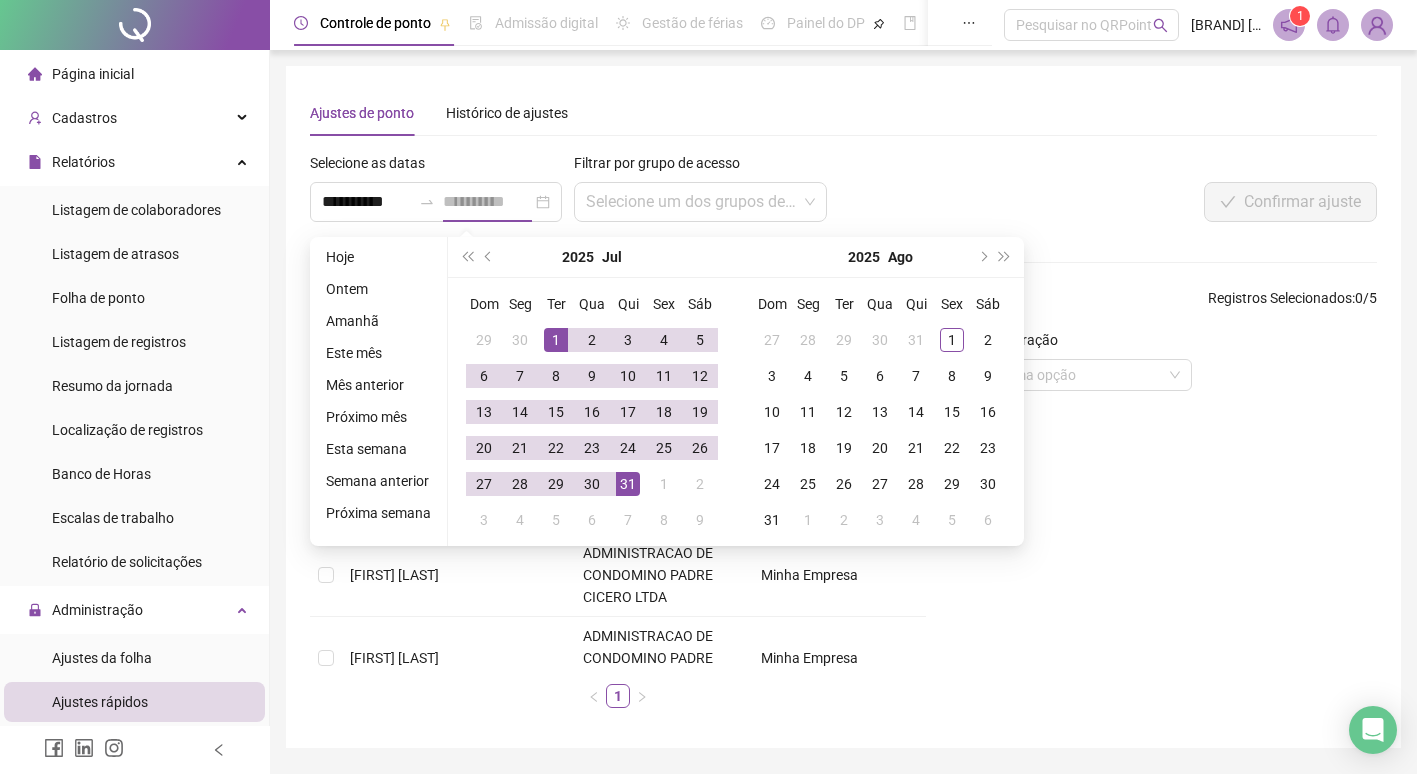 click on "31" at bounding box center (628, 484) 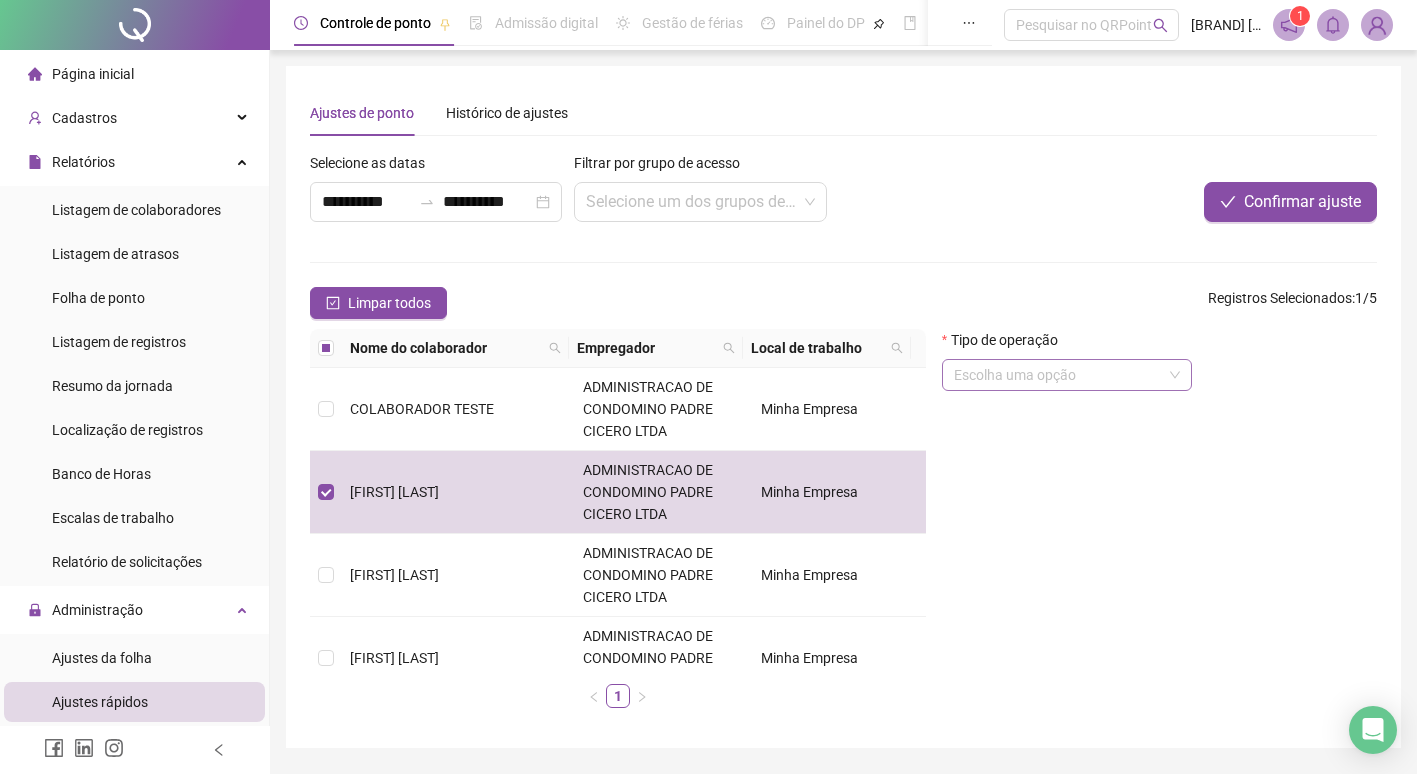 click at bounding box center (1058, 375) 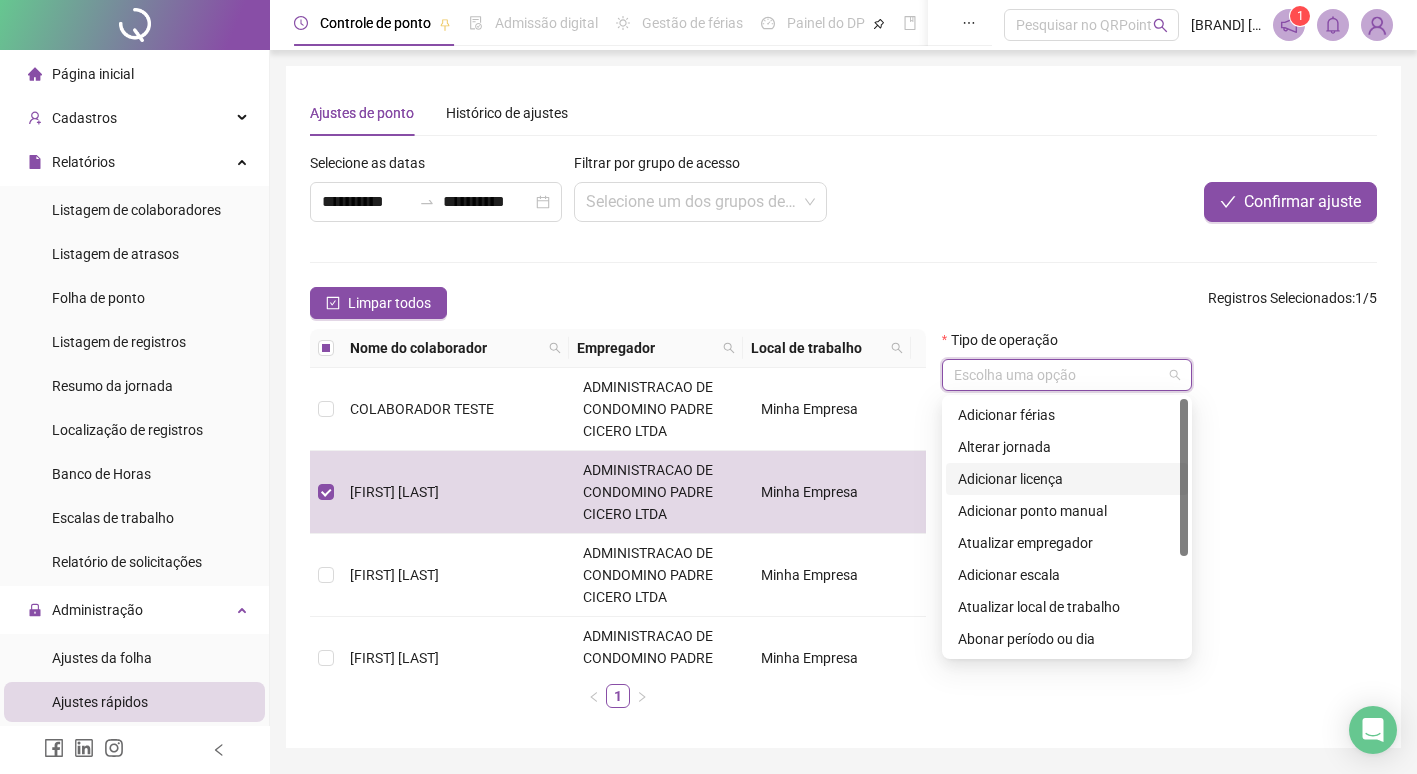 click on "Adicionar licença" at bounding box center [1067, 479] 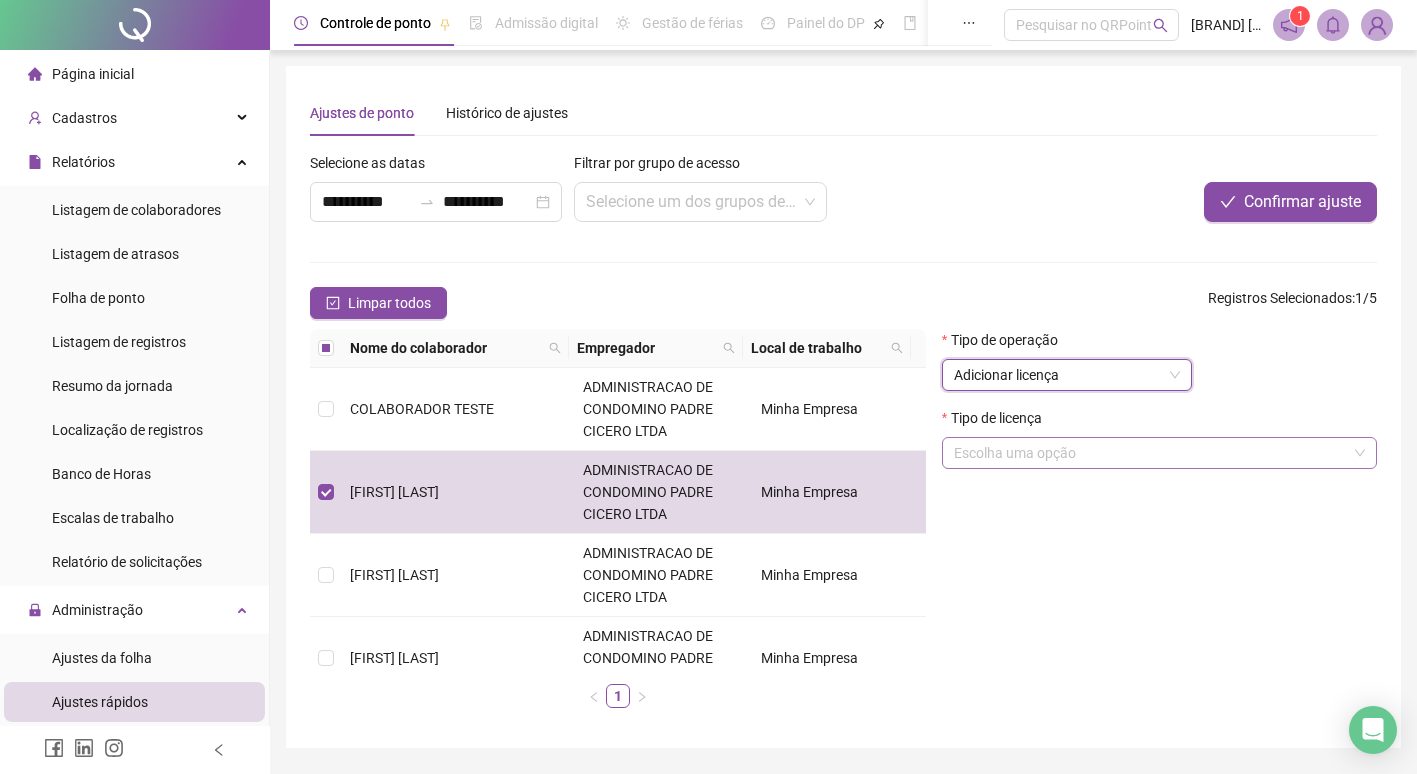 click at bounding box center (1150, 453) 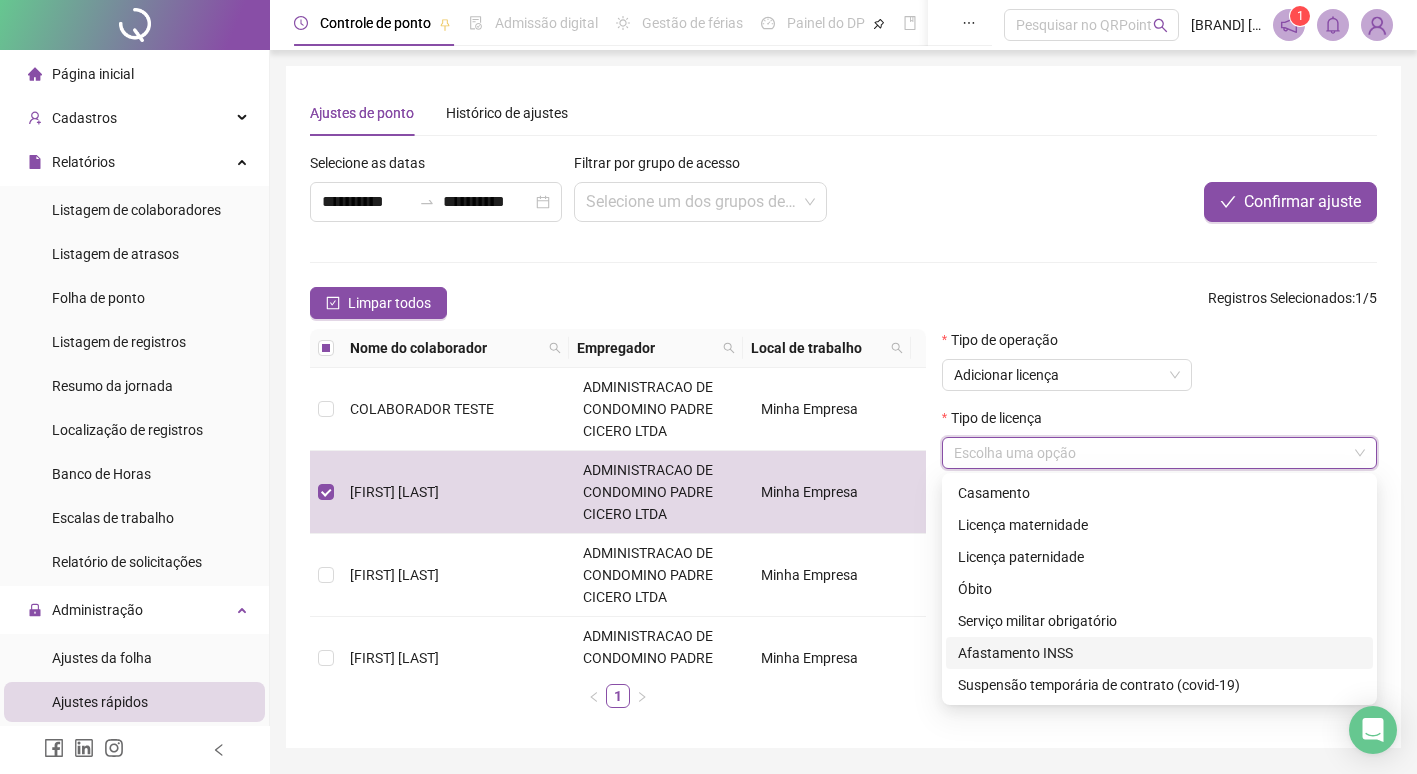 click on "Afastamento INSS" at bounding box center [1159, 653] 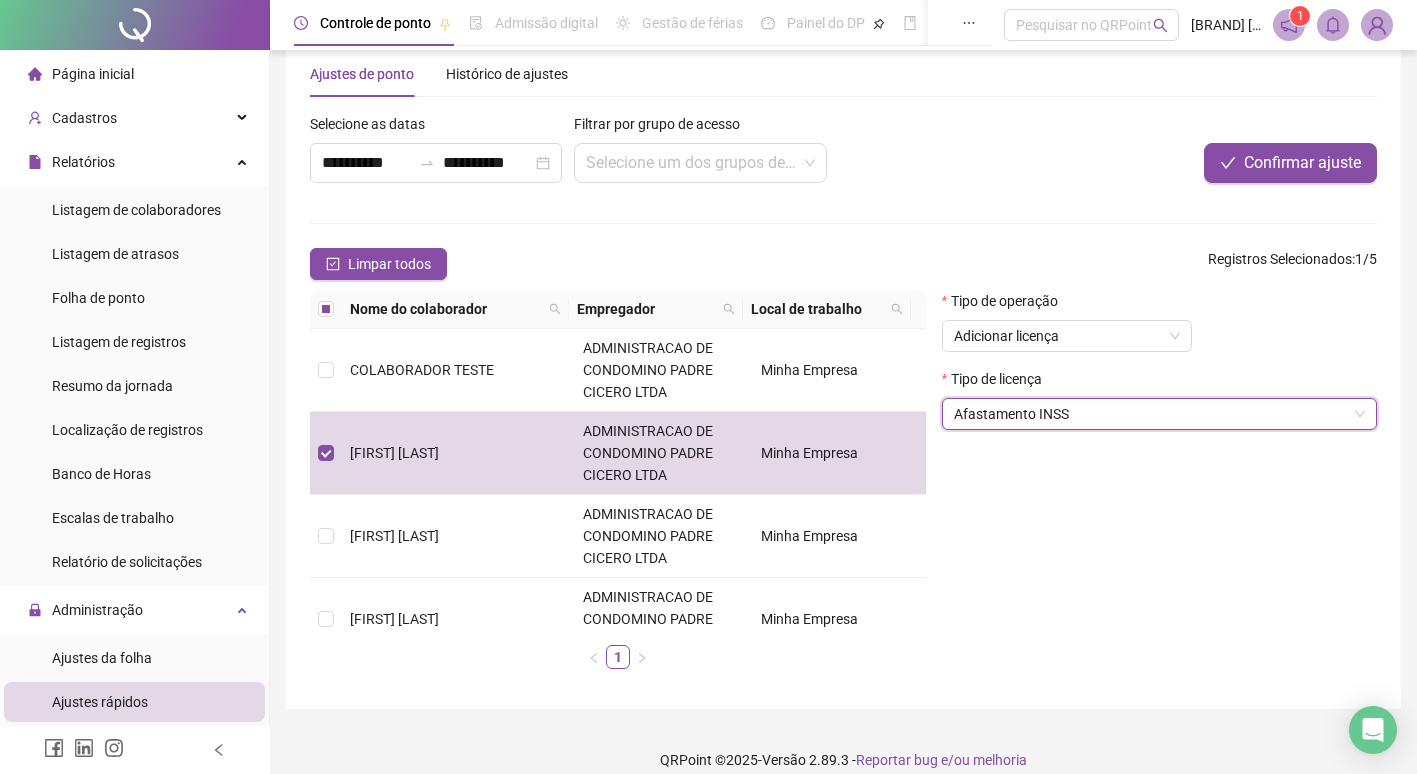 scroll, scrollTop: 60, scrollLeft: 0, axis: vertical 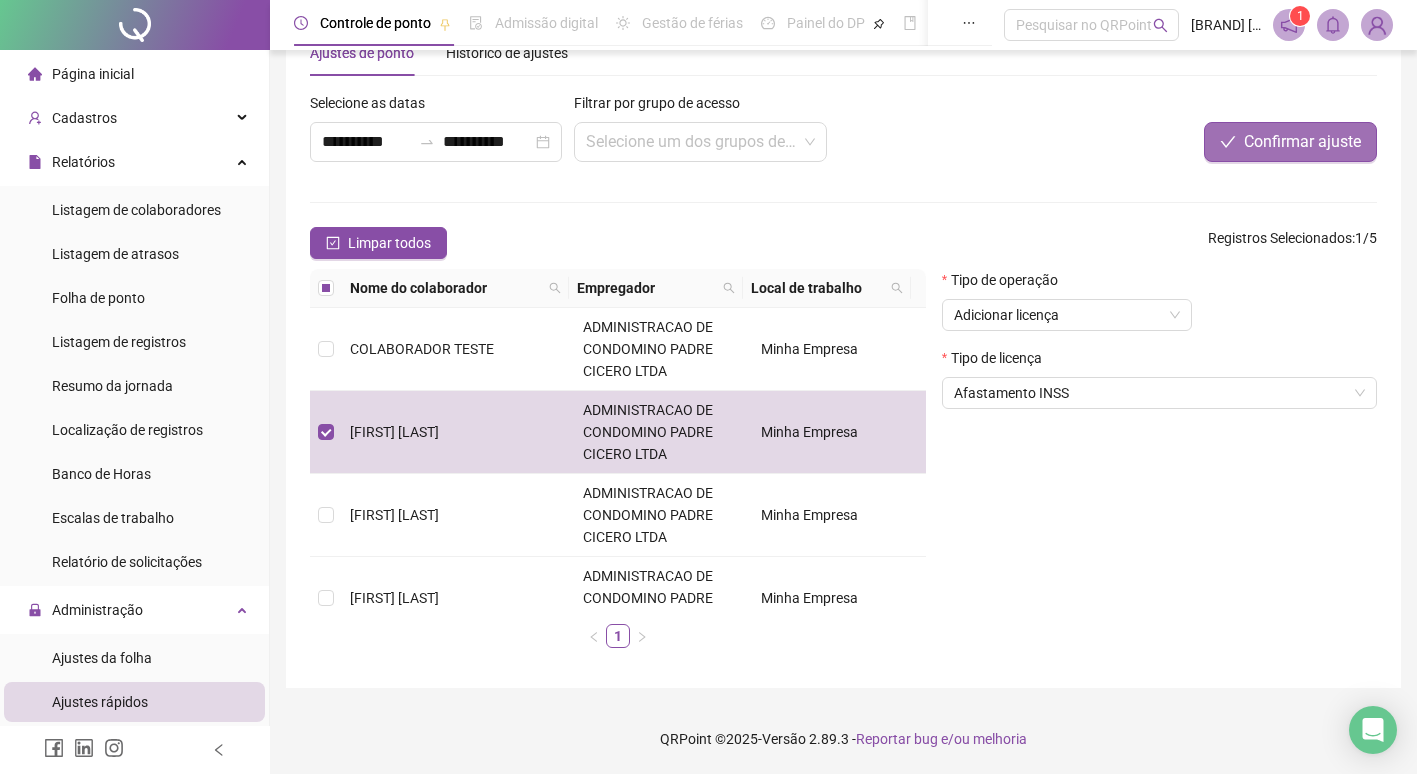 click on "Confirmar ajuste" at bounding box center (1302, 142) 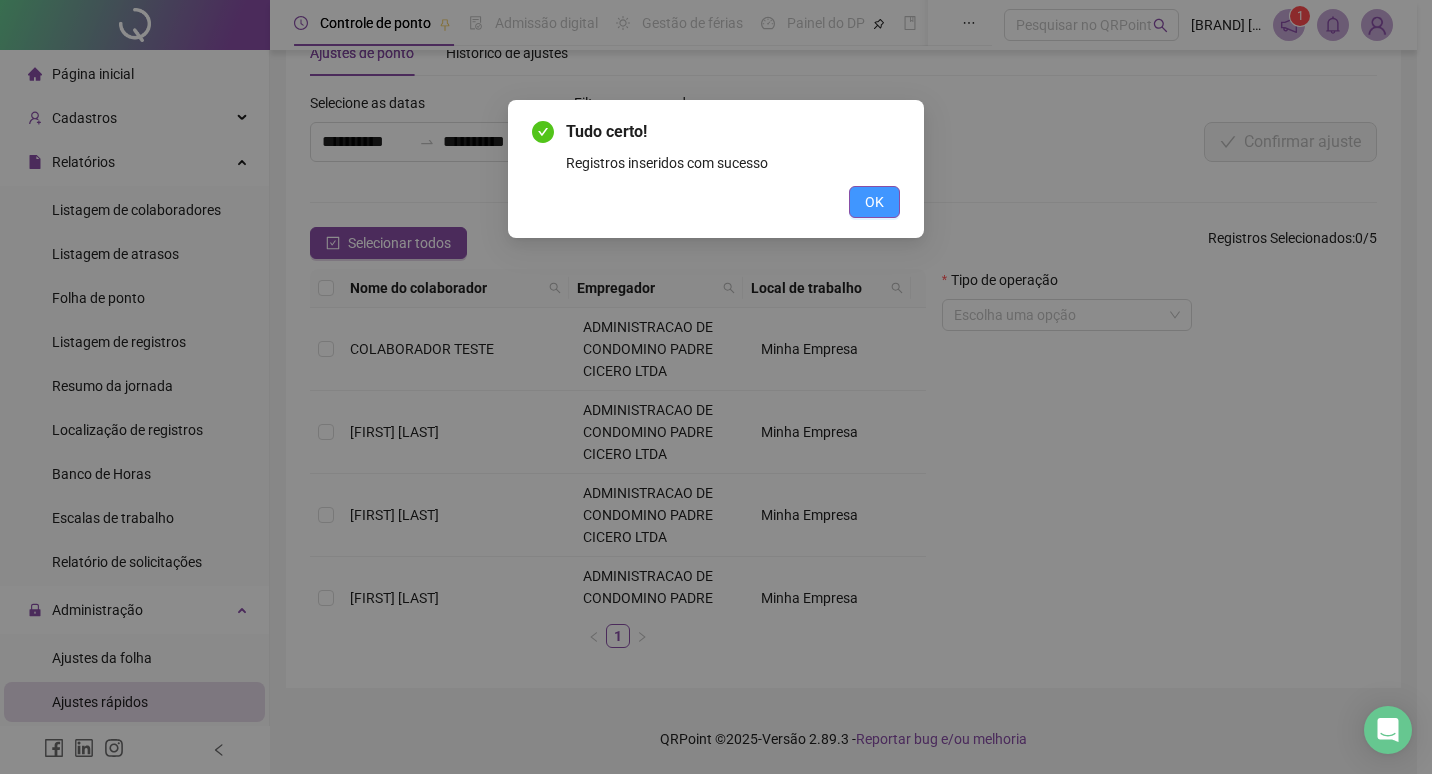 click on "OK" at bounding box center (874, 202) 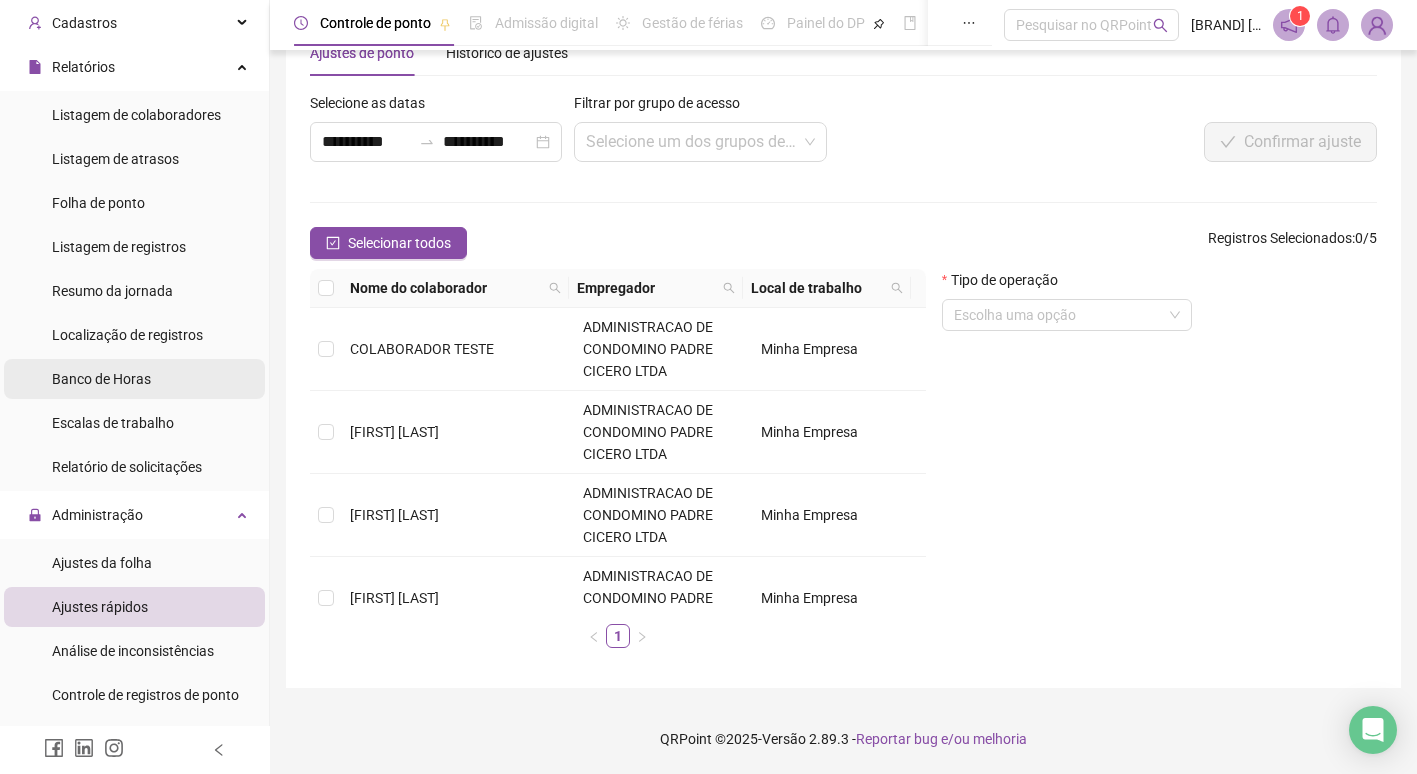 scroll, scrollTop: 0, scrollLeft: 0, axis: both 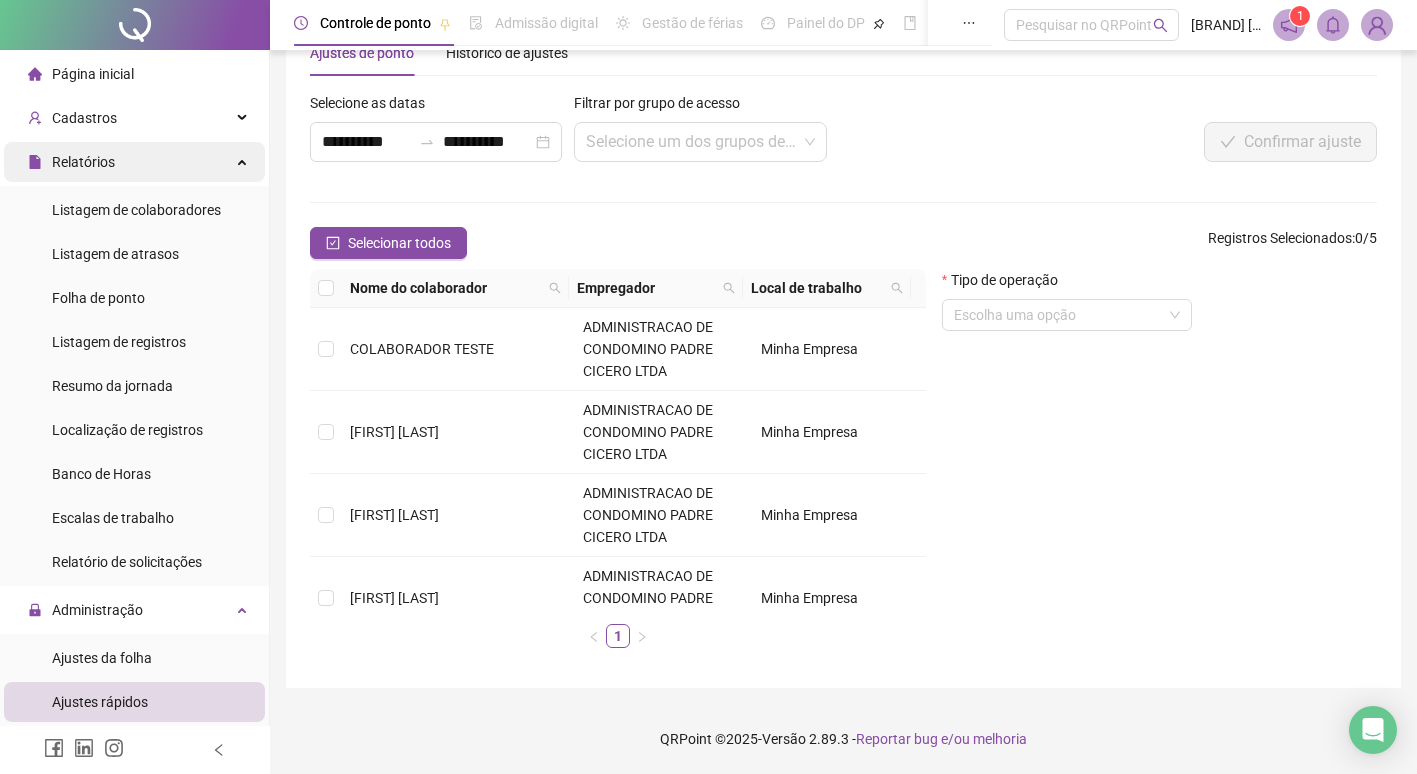 click on "Relatórios" at bounding box center (134, 162) 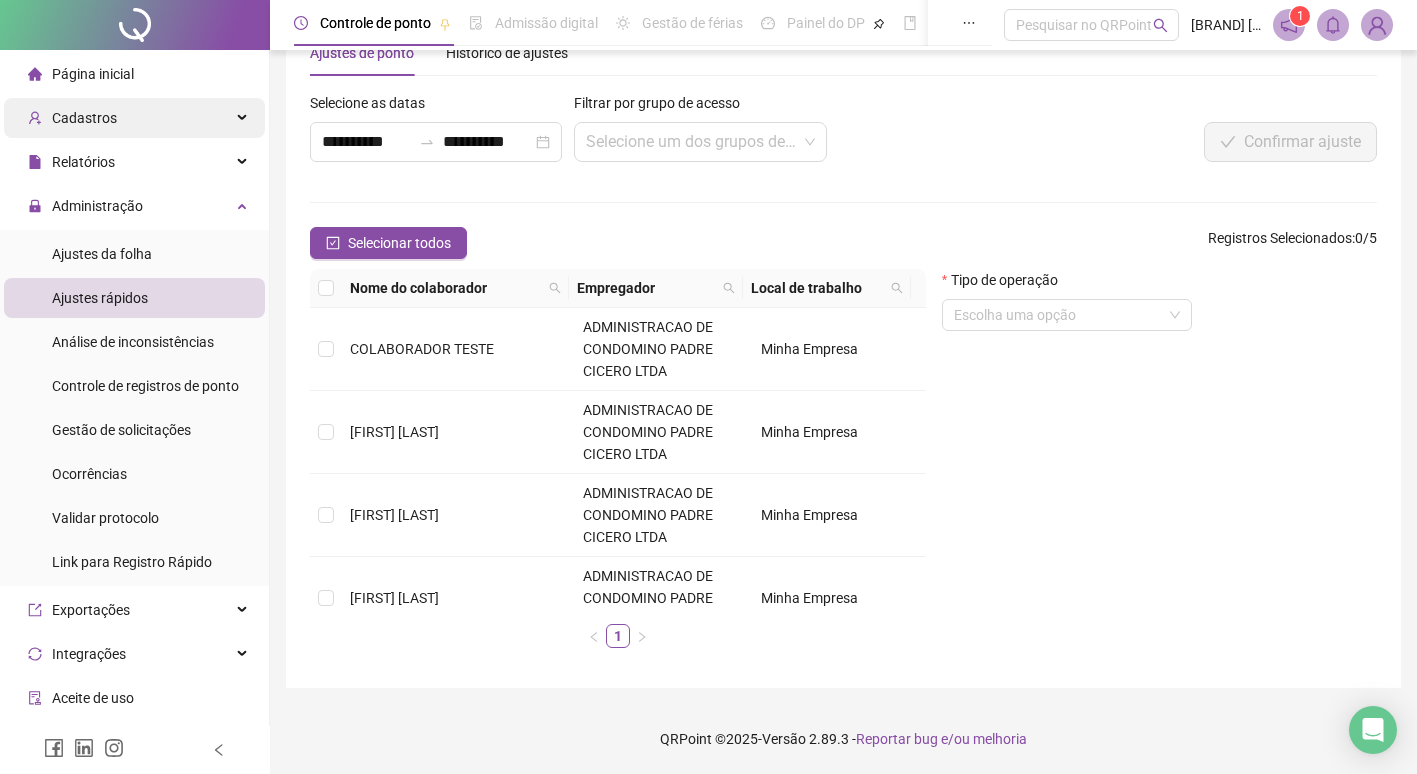 click on "Cadastros" at bounding box center (134, 118) 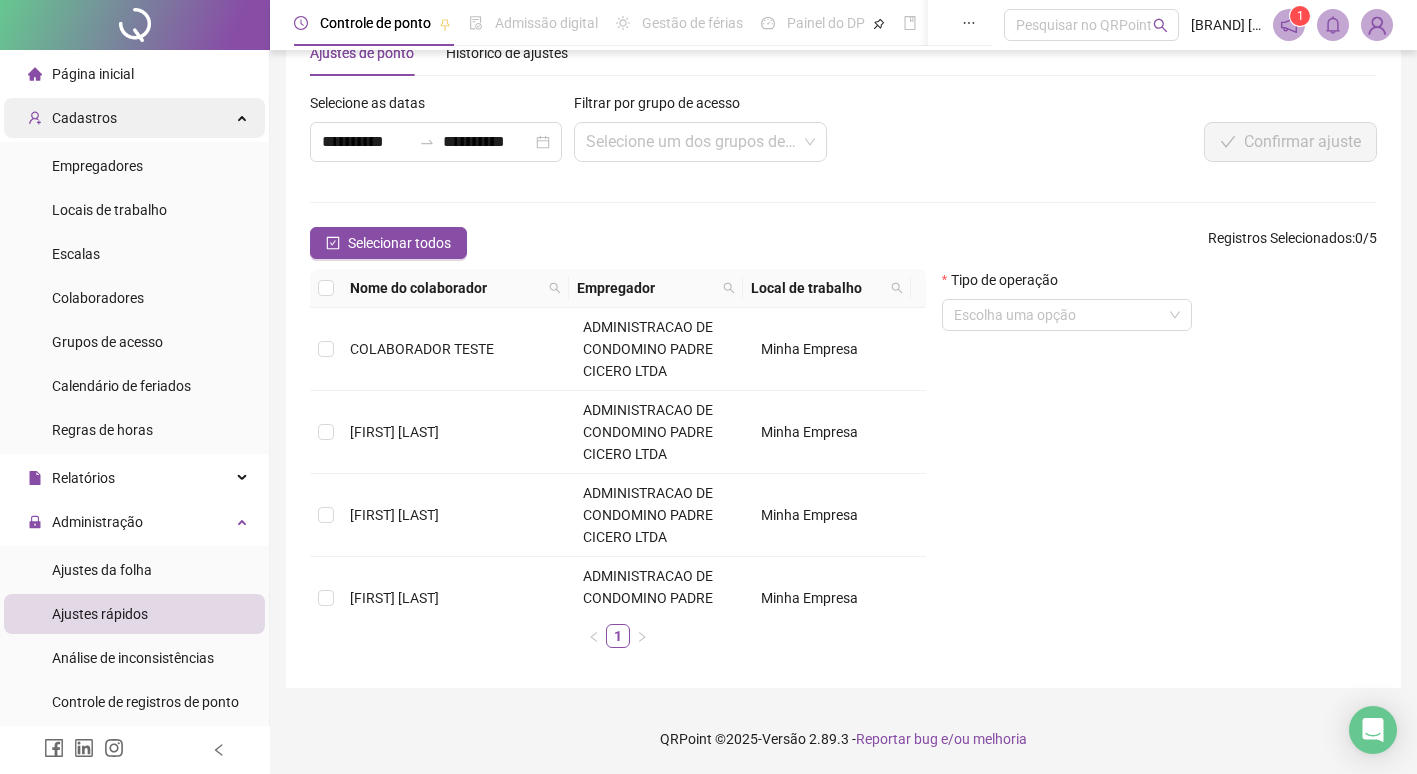 click on "Cadastros" at bounding box center [134, 118] 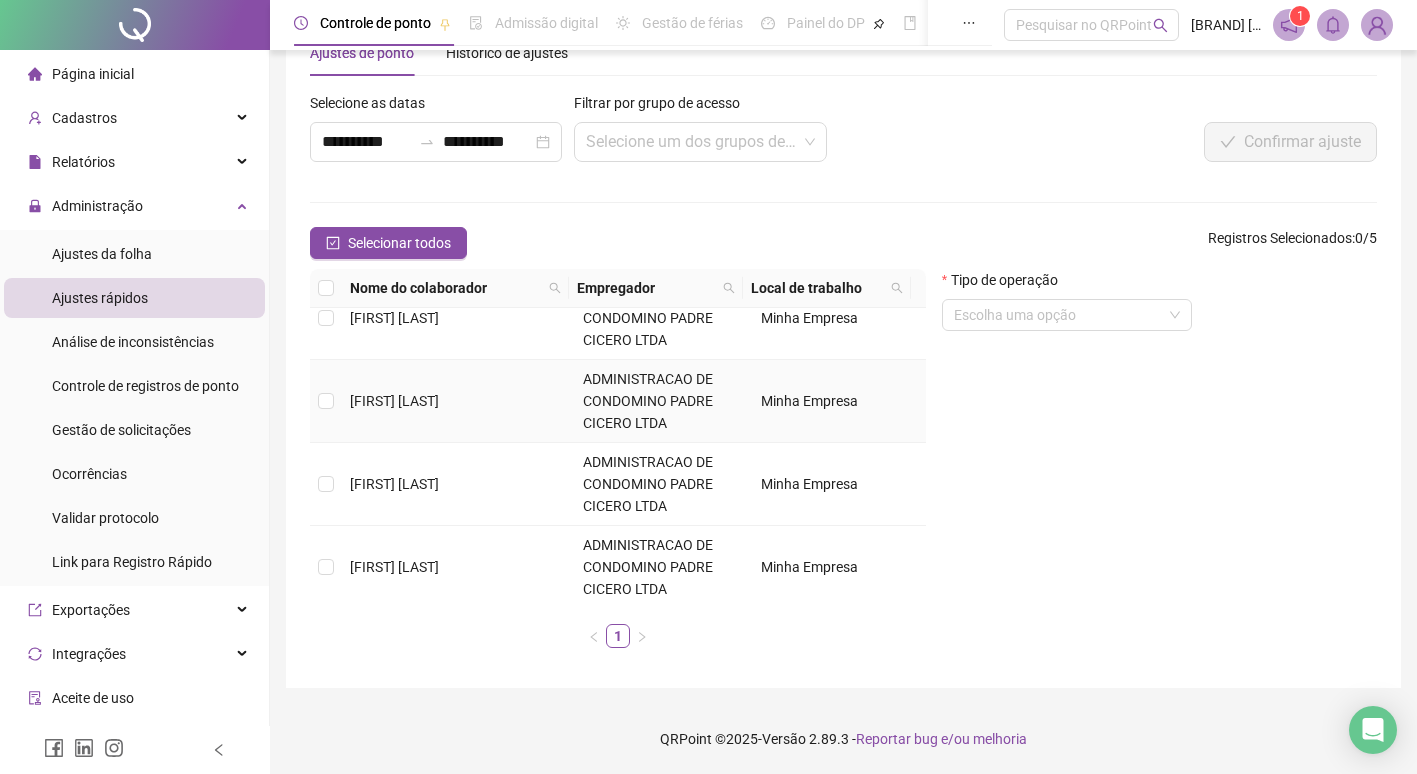 scroll, scrollTop: 115, scrollLeft: 0, axis: vertical 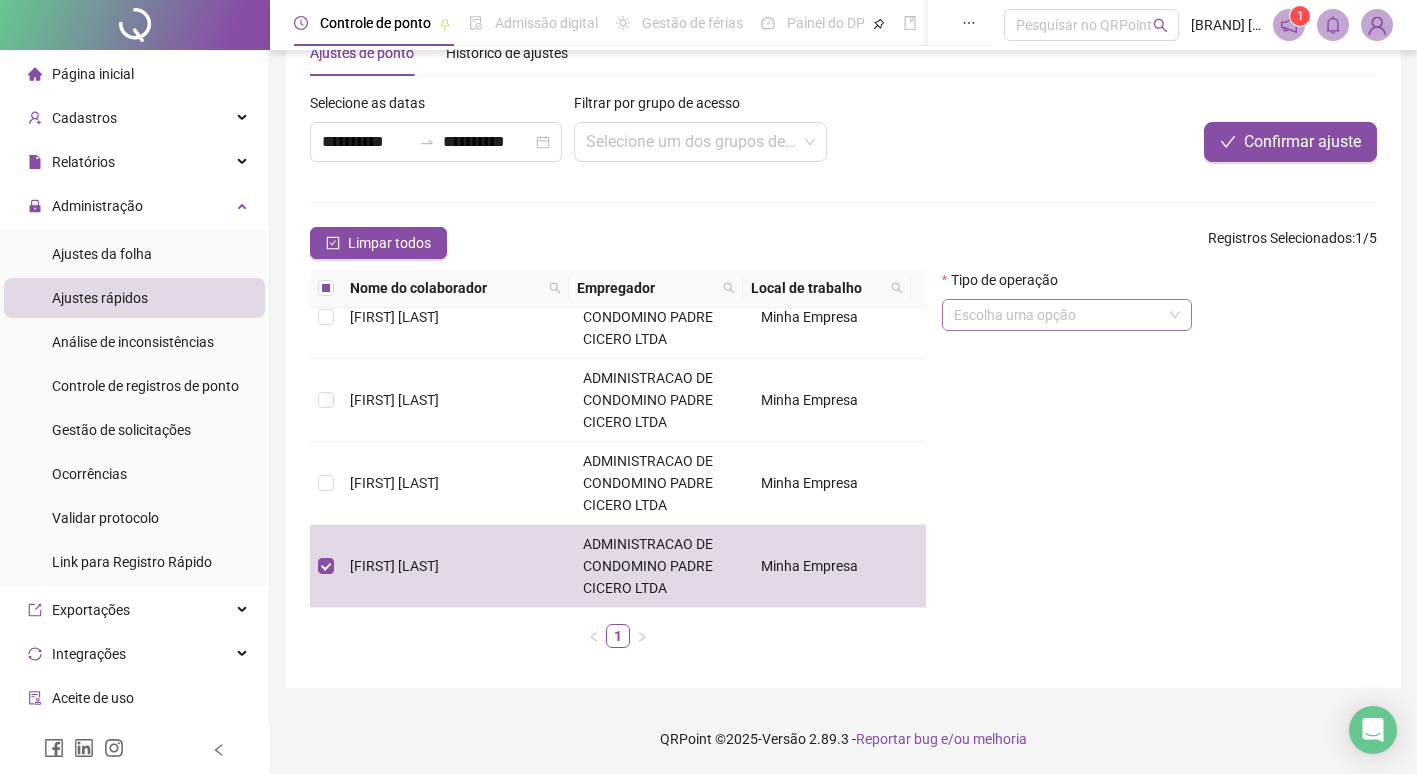 click at bounding box center (1058, 315) 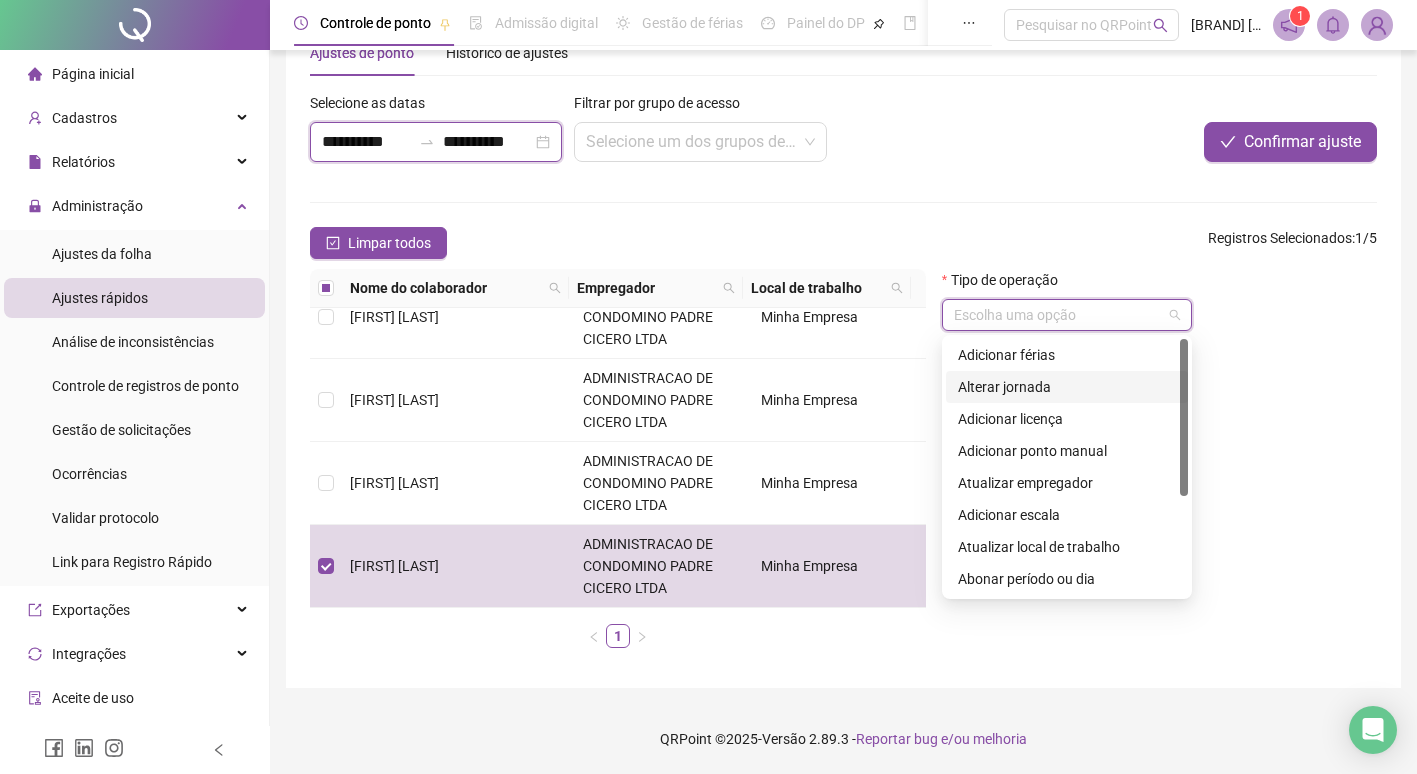 click on "**********" at bounding box center [366, 142] 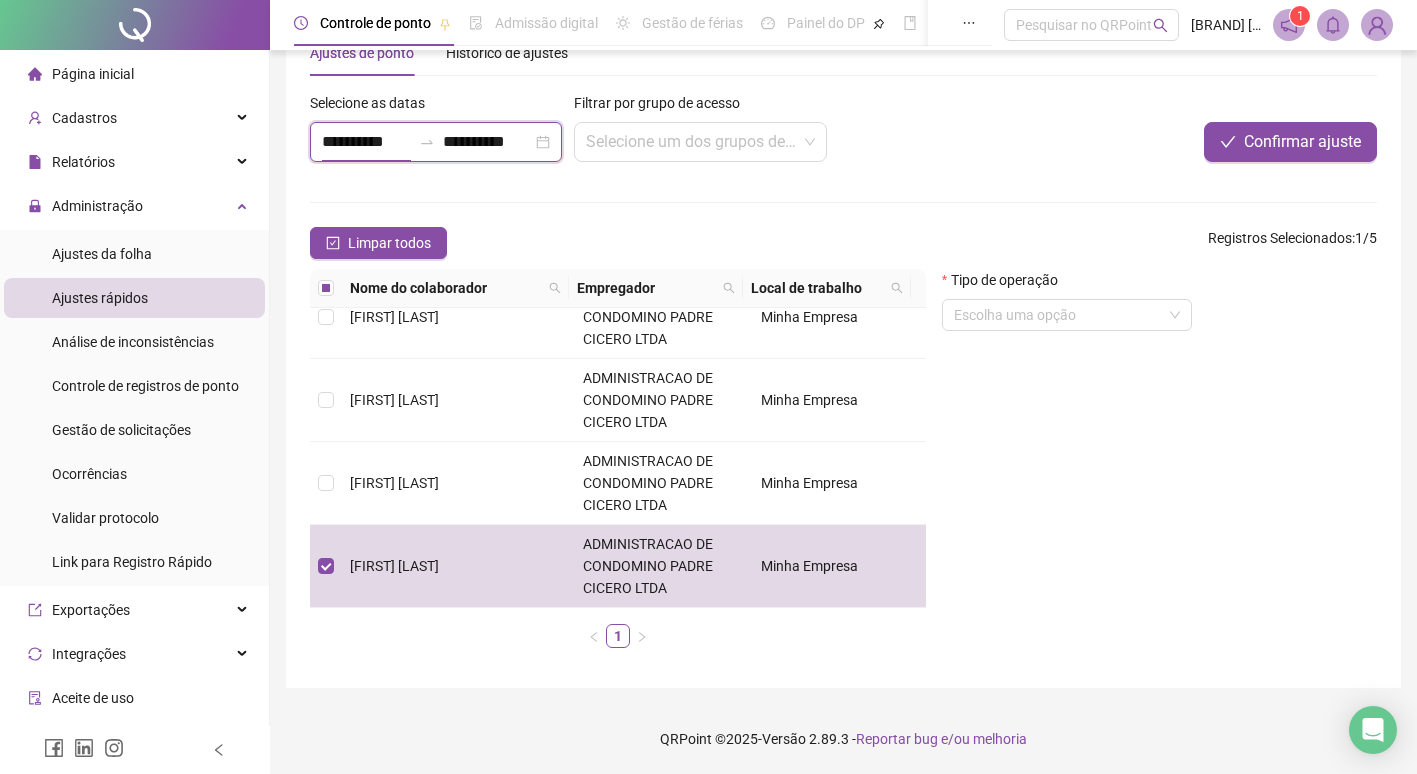 click on "**********" at bounding box center (366, 142) 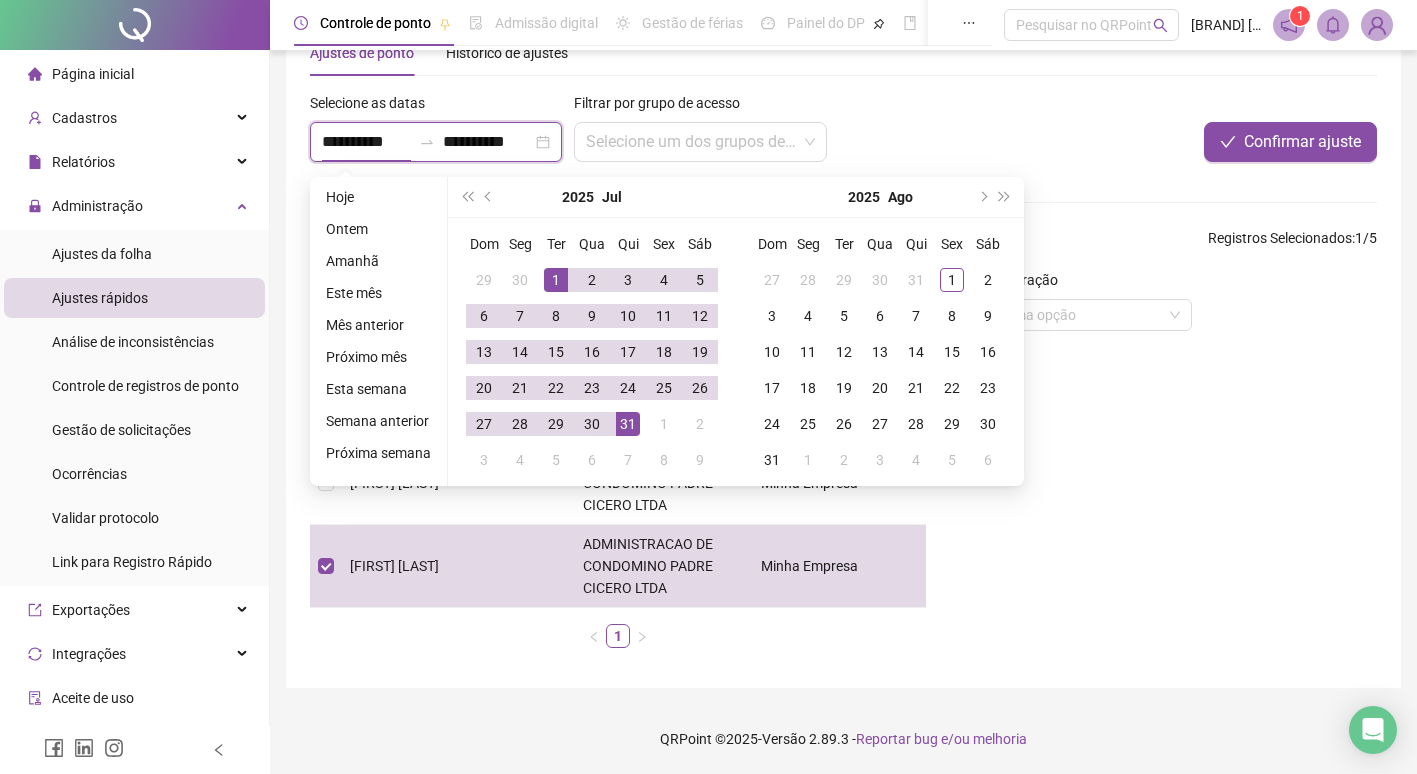 click on "**********" at bounding box center [366, 142] 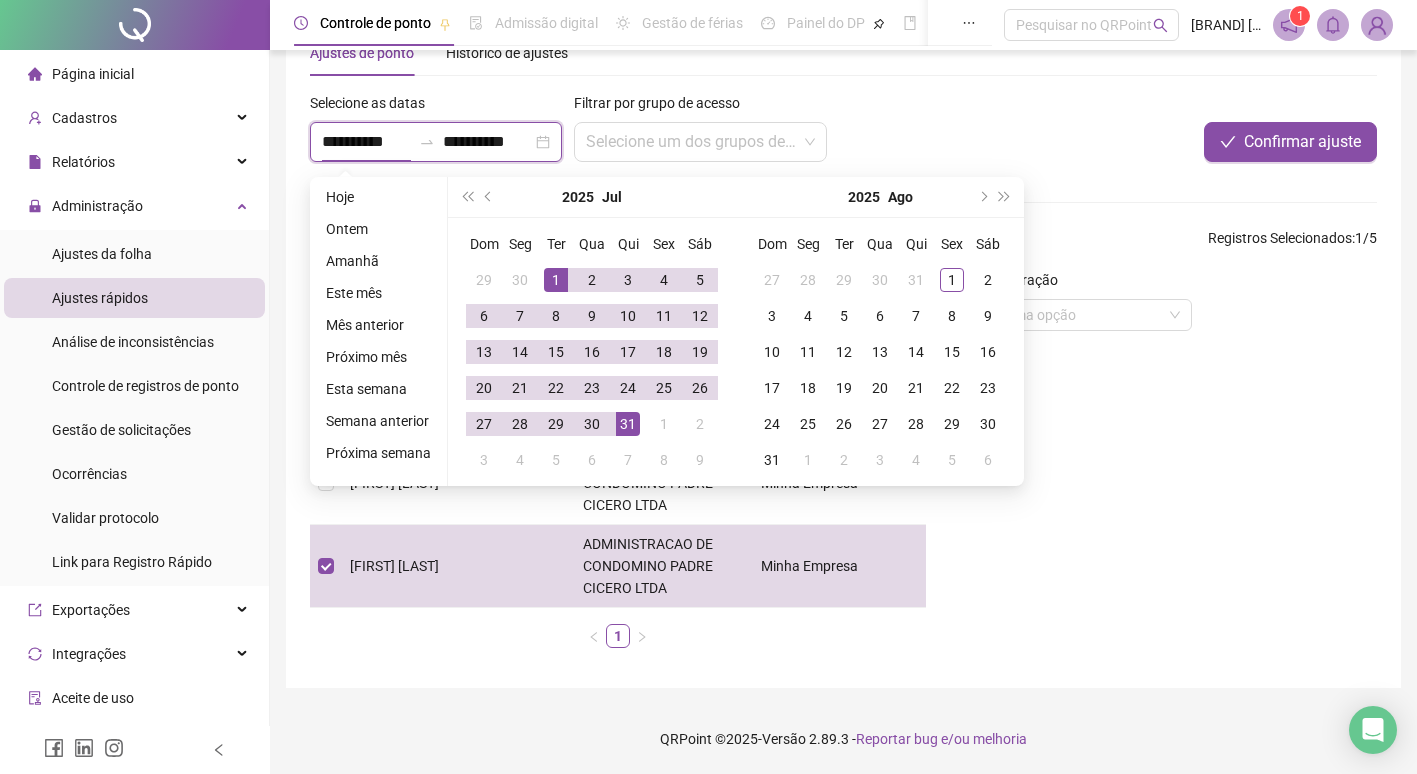 type on "**********" 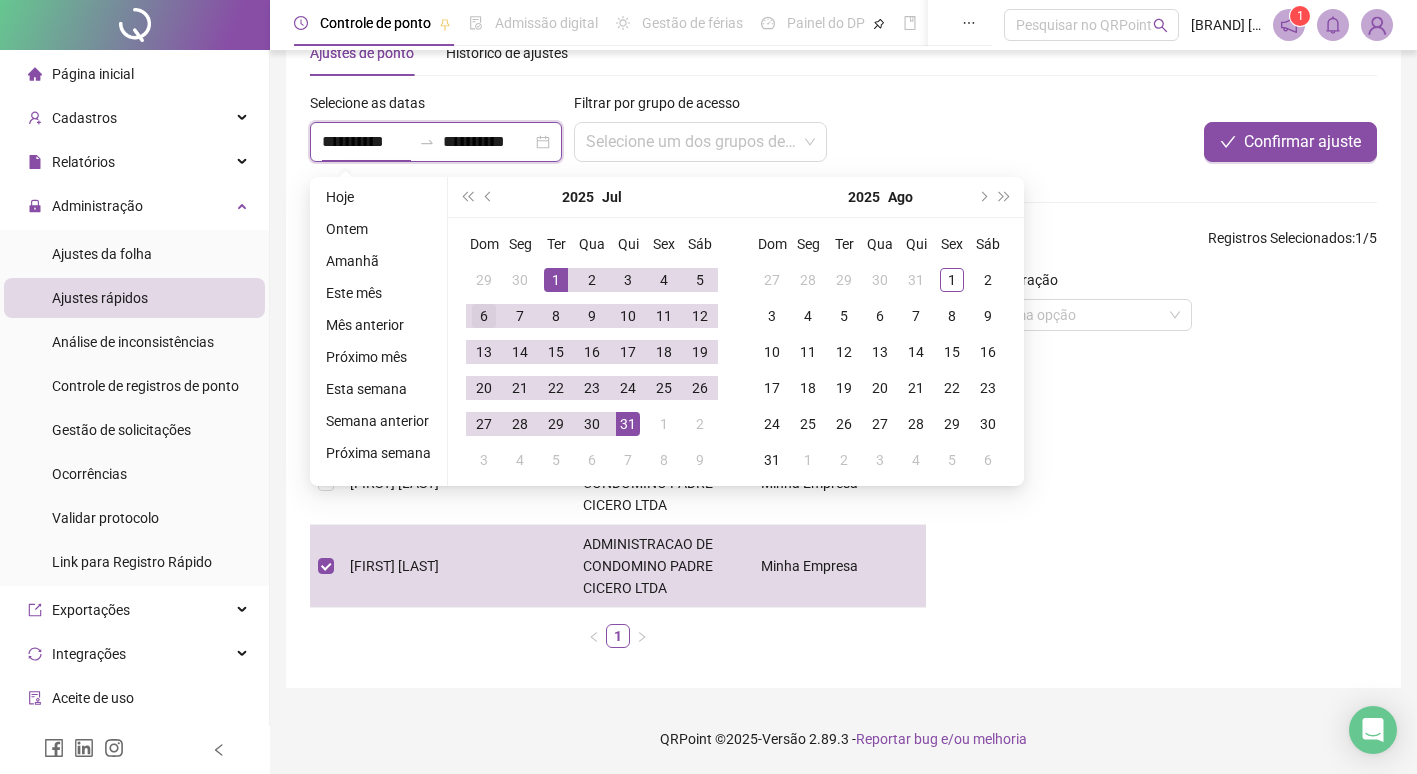 type on "**********" 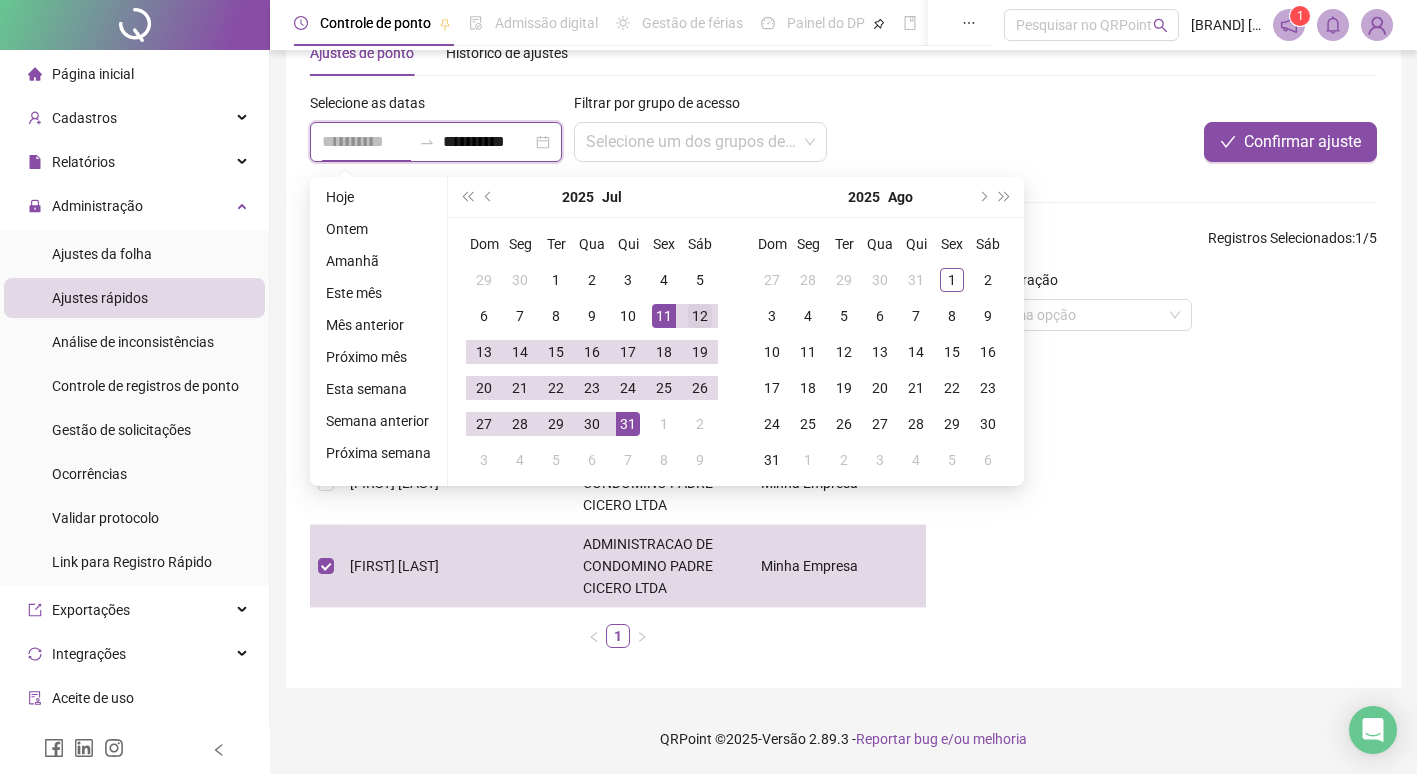 type on "**********" 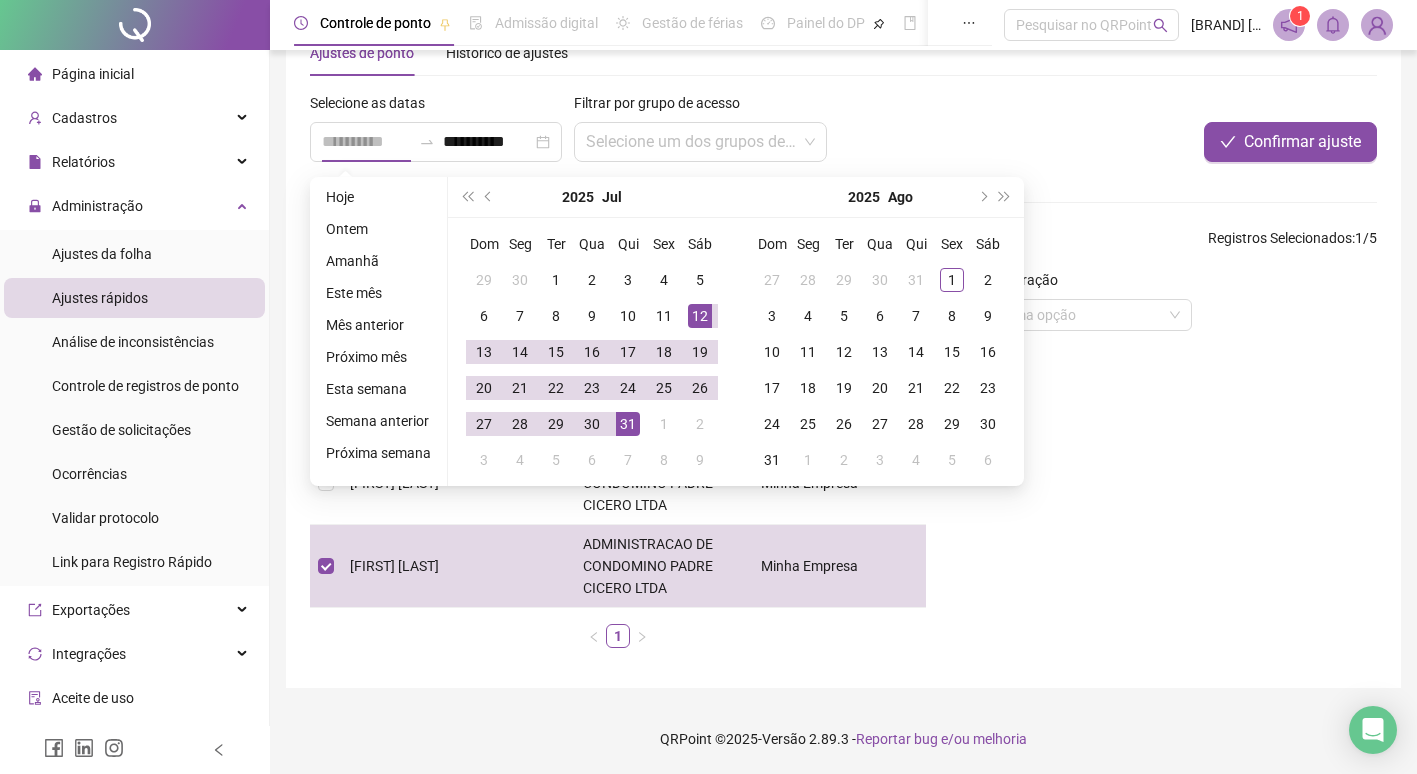 click on "12" at bounding box center (700, 316) 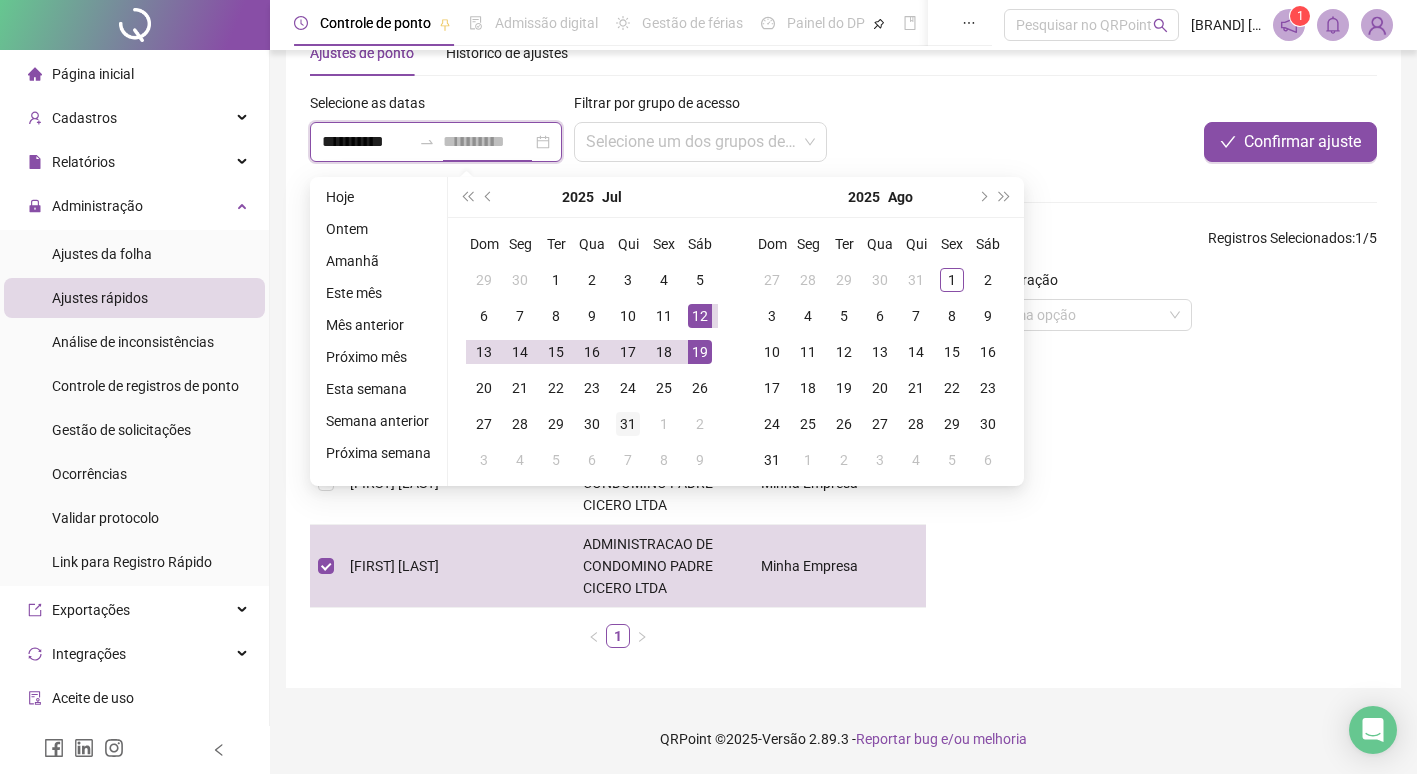 type on "**********" 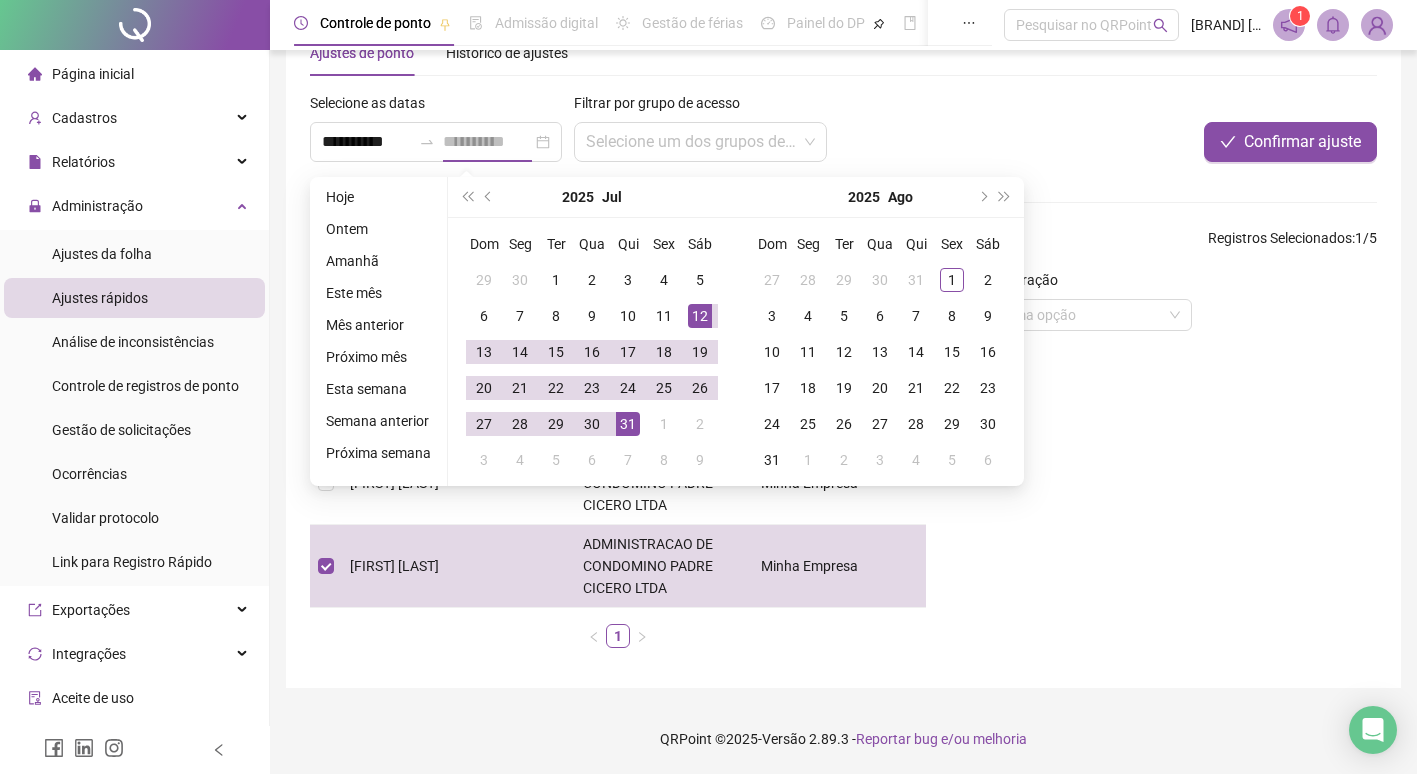 click on "31" at bounding box center (628, 424) 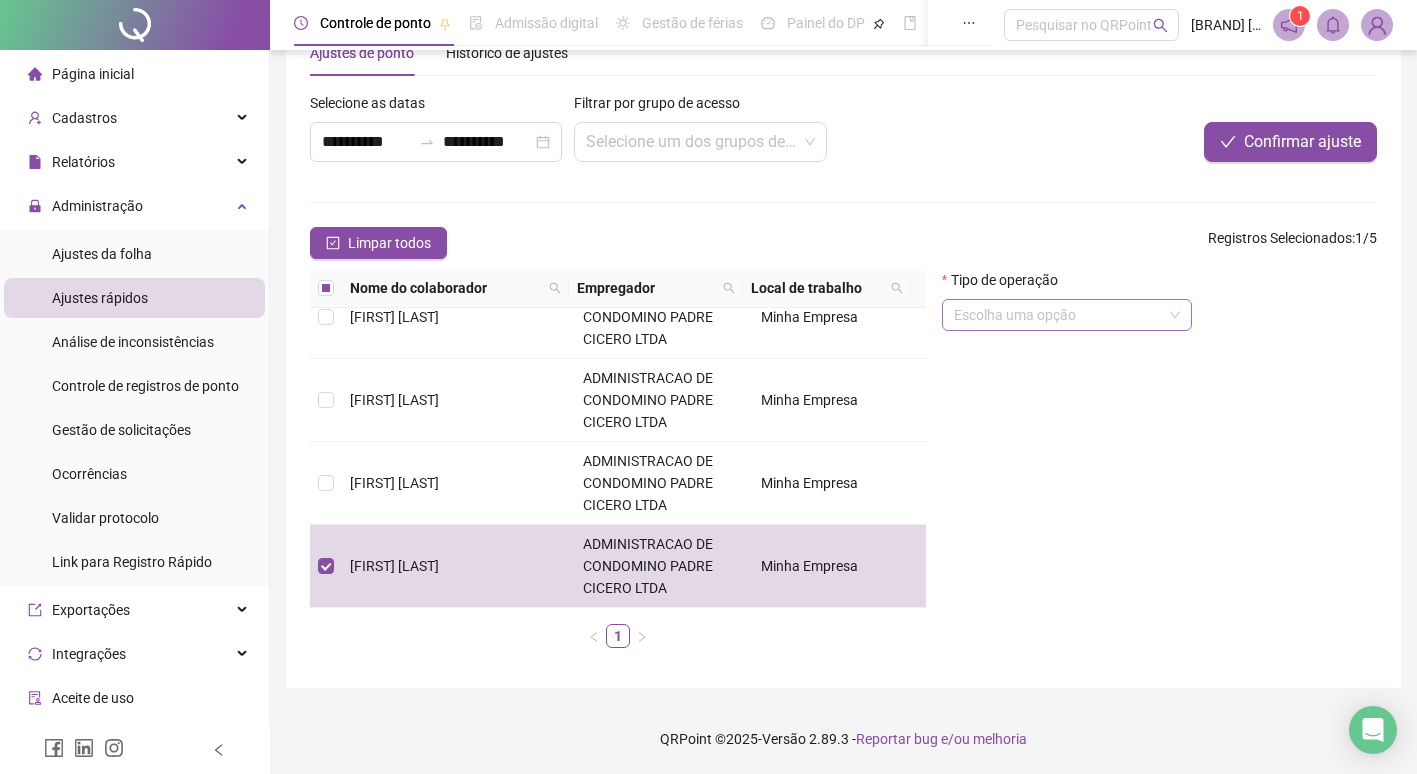 click at bounding box center [1058, 315] 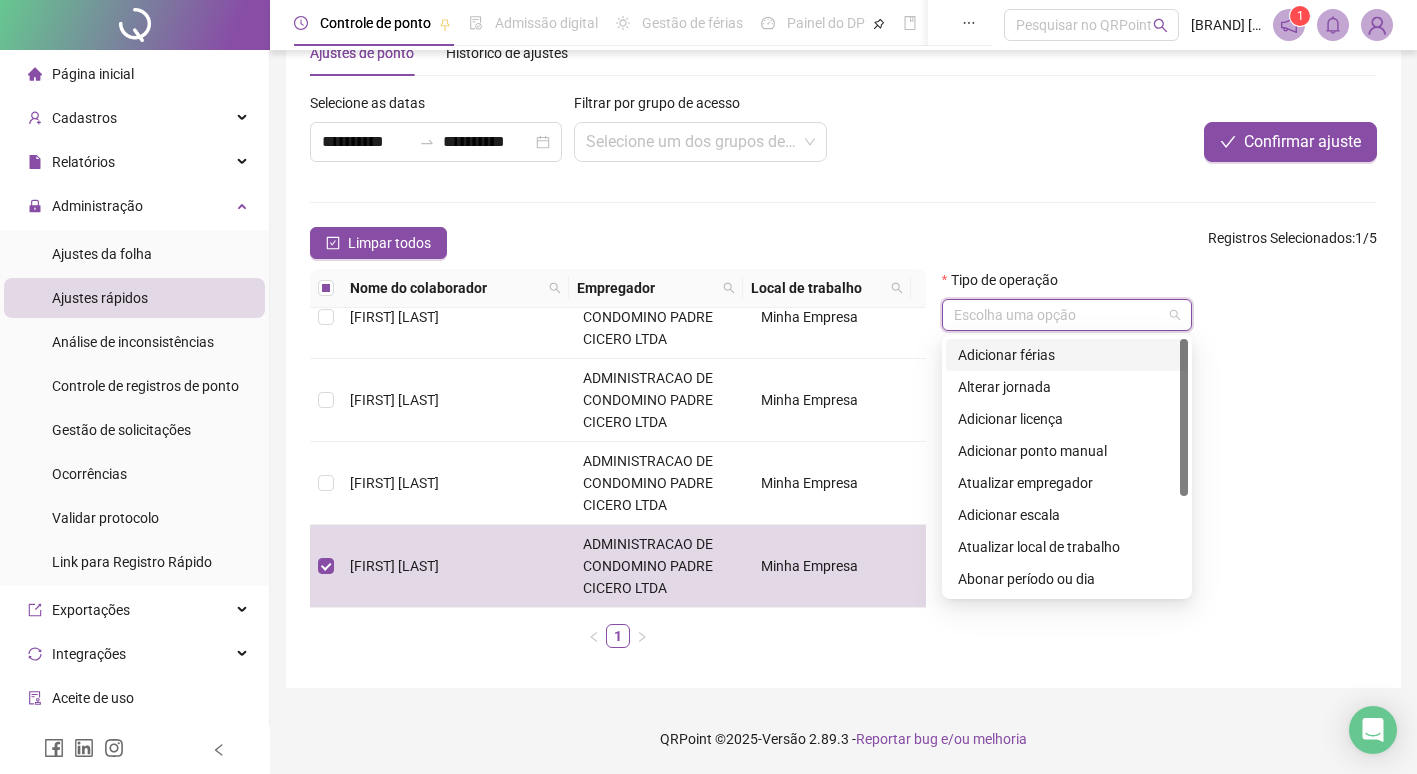 click on "Adicionar férias" at bounding box center [1067, 355] 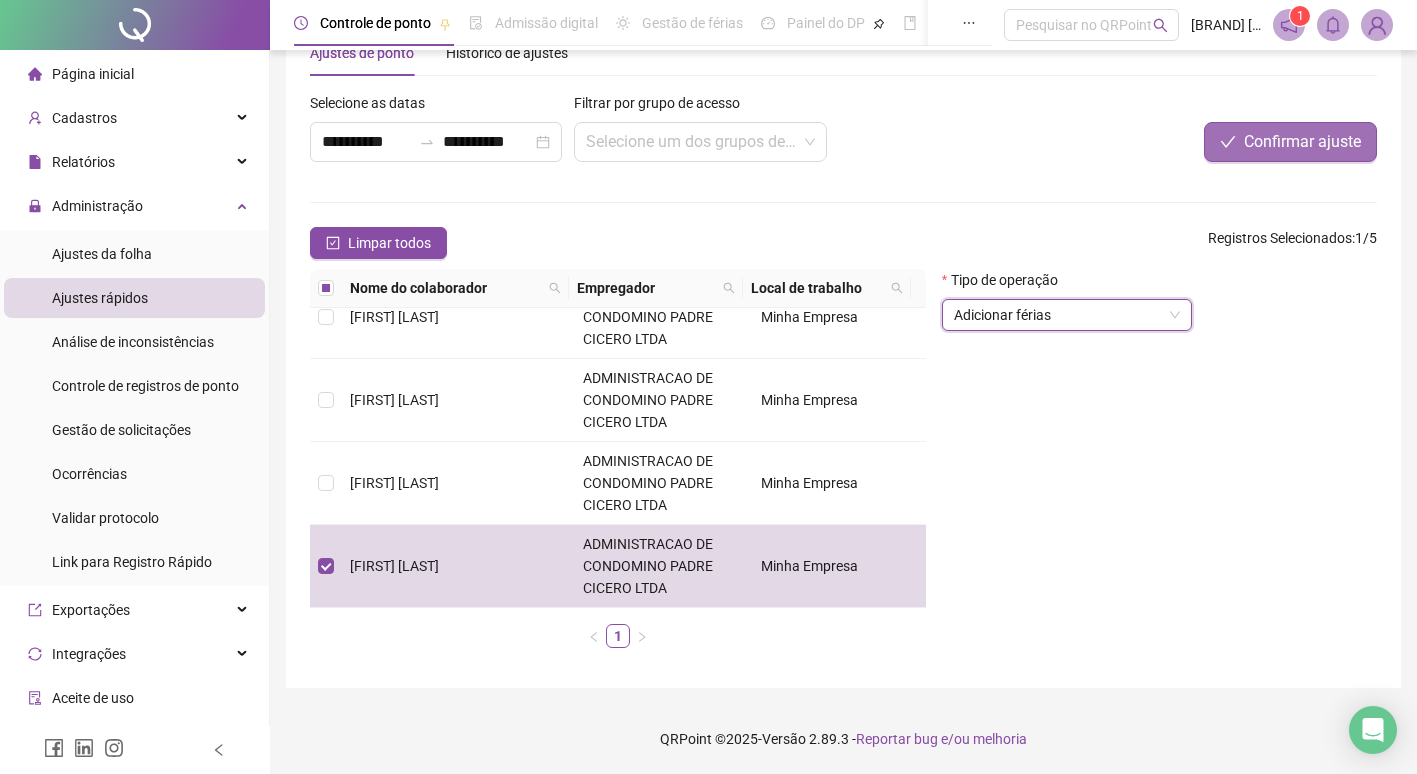 click on "Confirmar ajuste" at bounding box center (1302, 142) 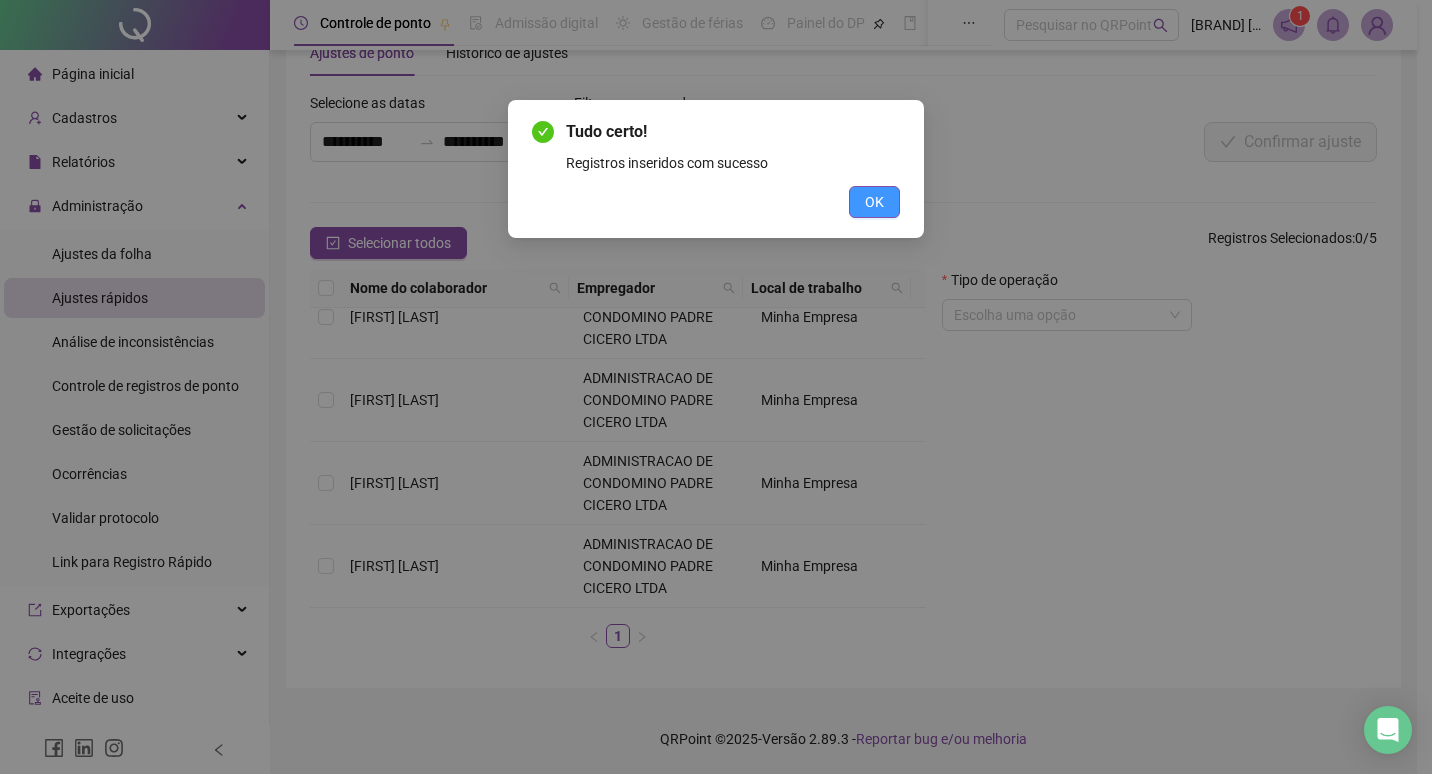 click on "OK" at bounding box center (874, 202) 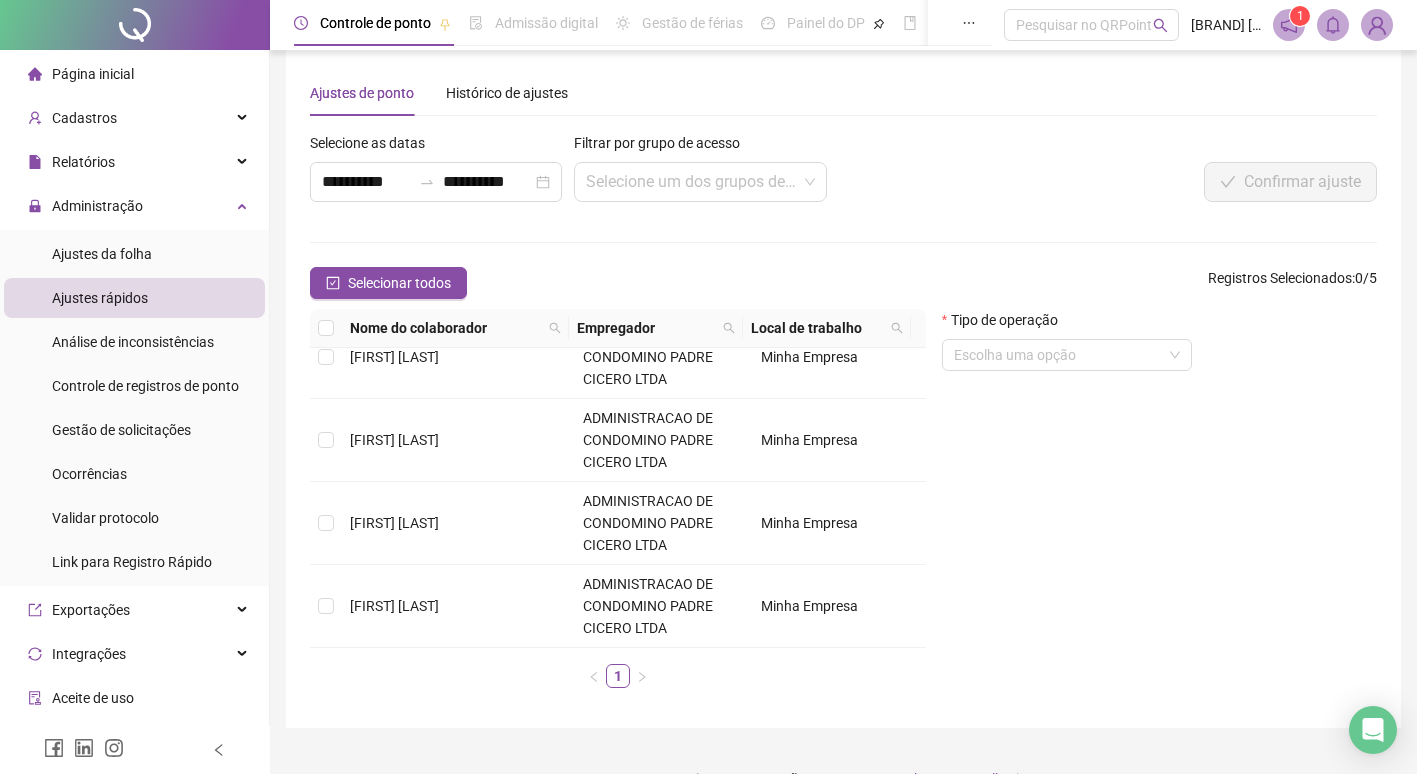 scroll, scrollTop: 0, scrollLeft: 0, axis: both 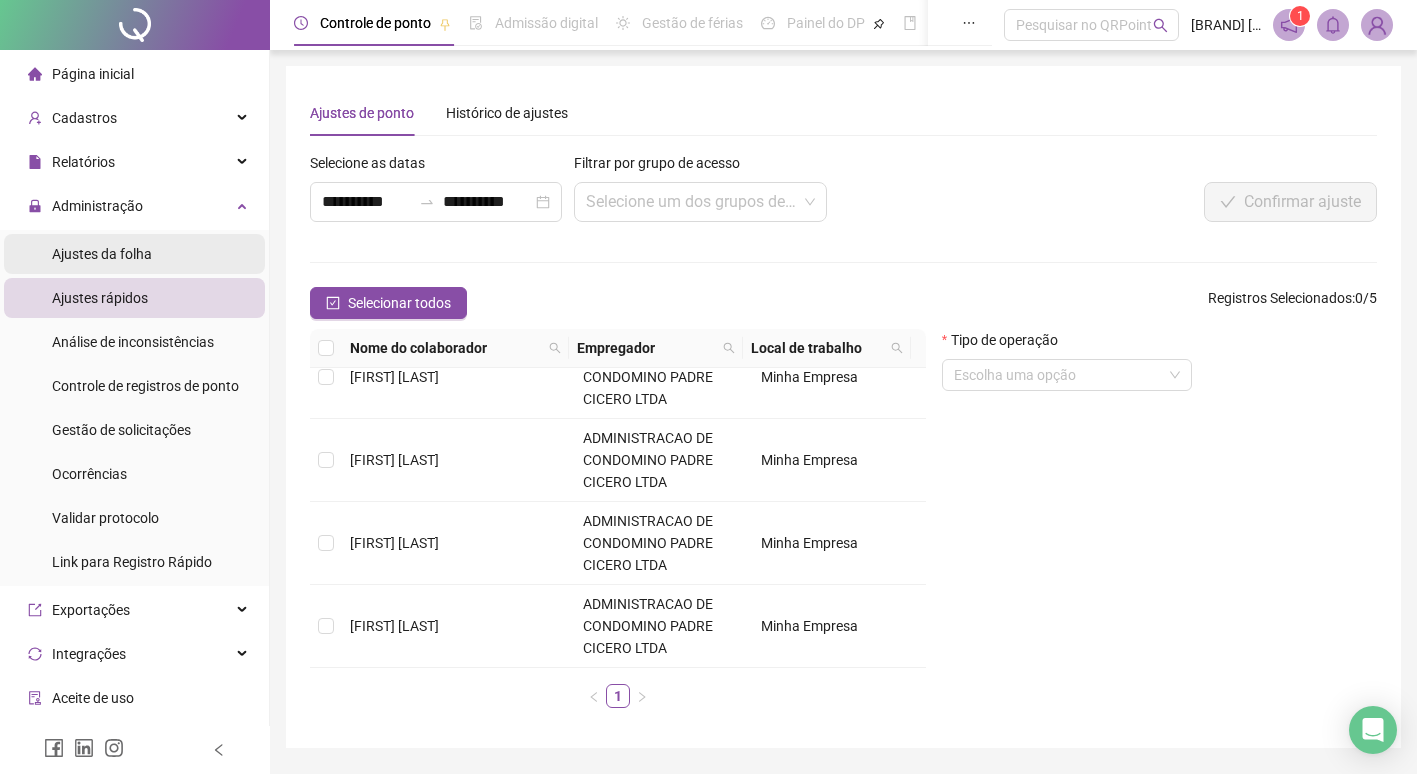 click on "Ajustes da folha" at bounding box center (102, 254) 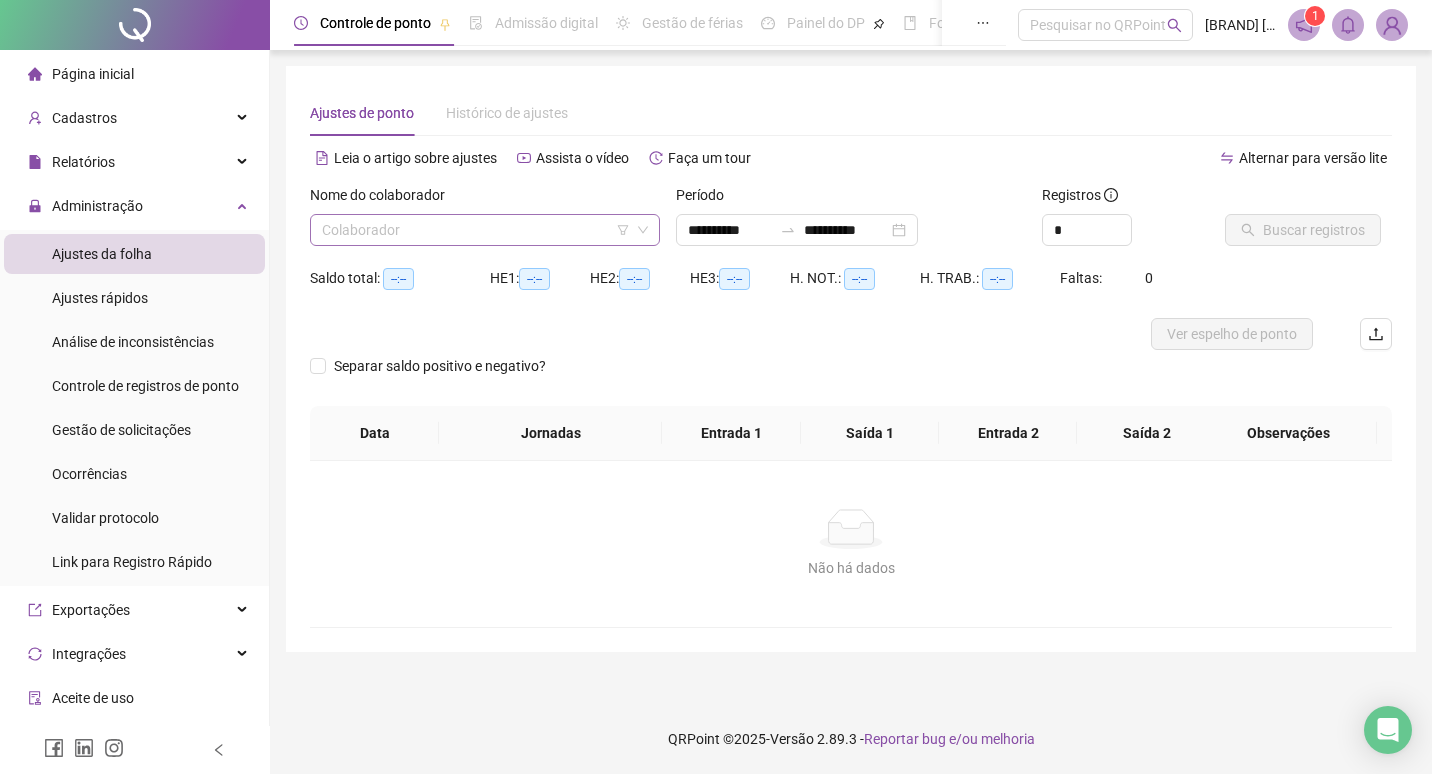 click at bounding box center [476, 230] 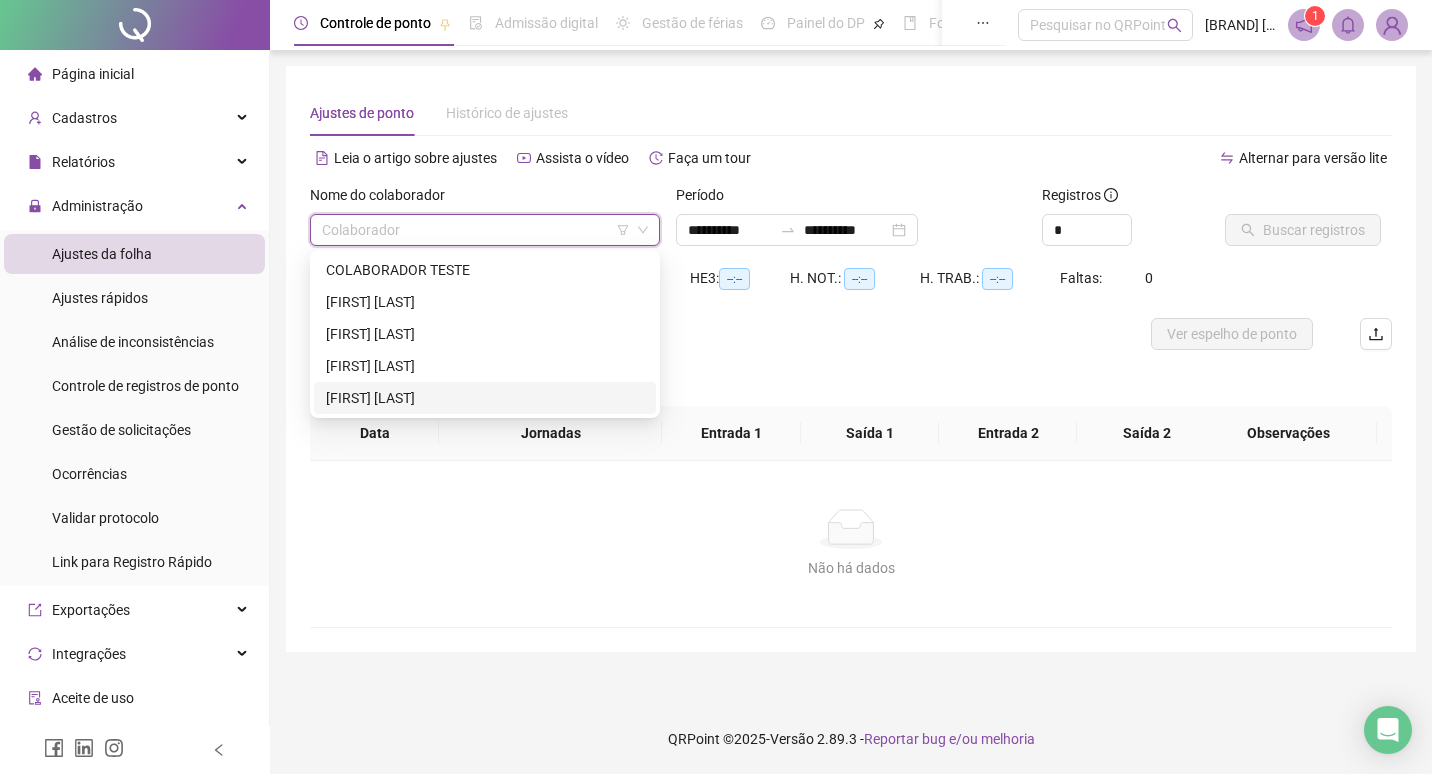 click on "[FIRST] [LAST]" at bounding box center (485, 398) 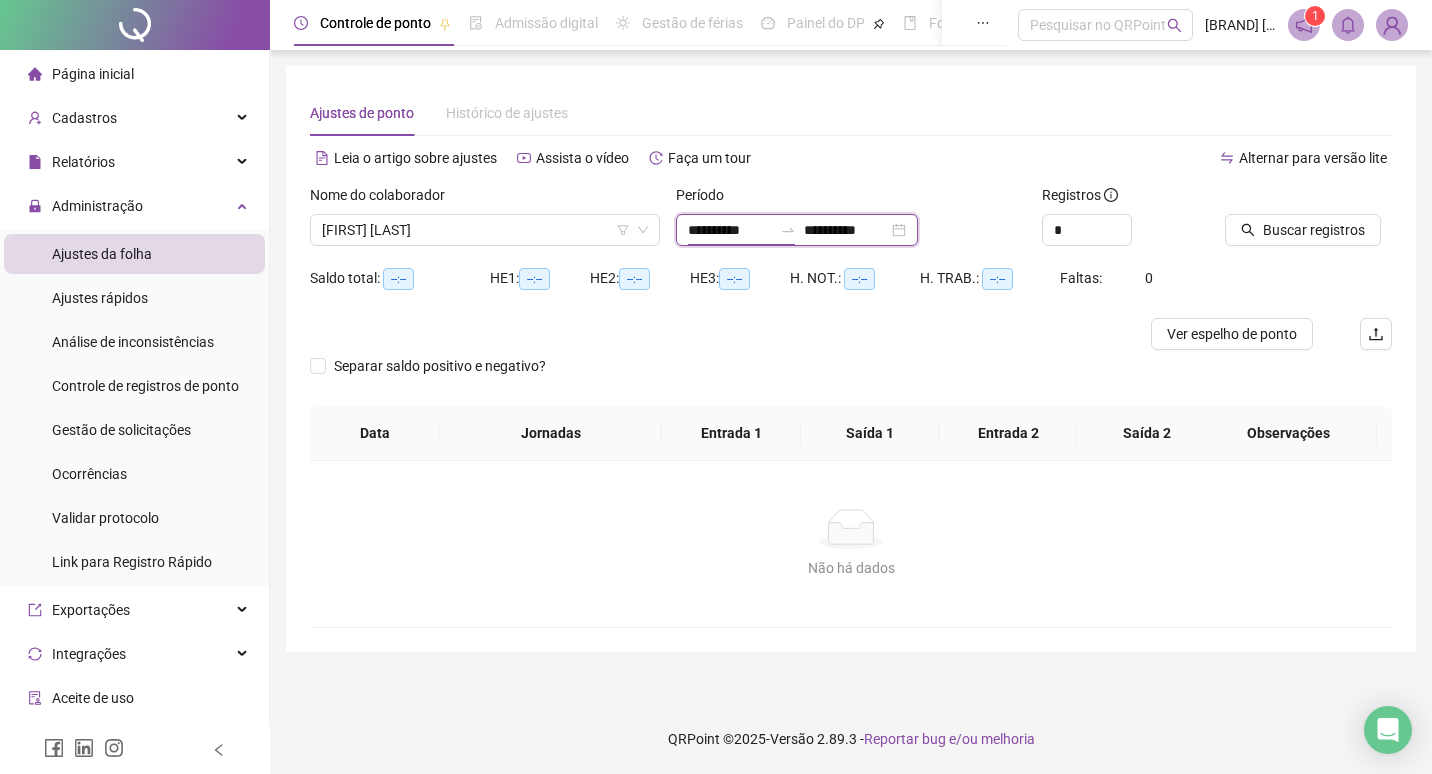 click on "**********" at bounding box center [730, 230] 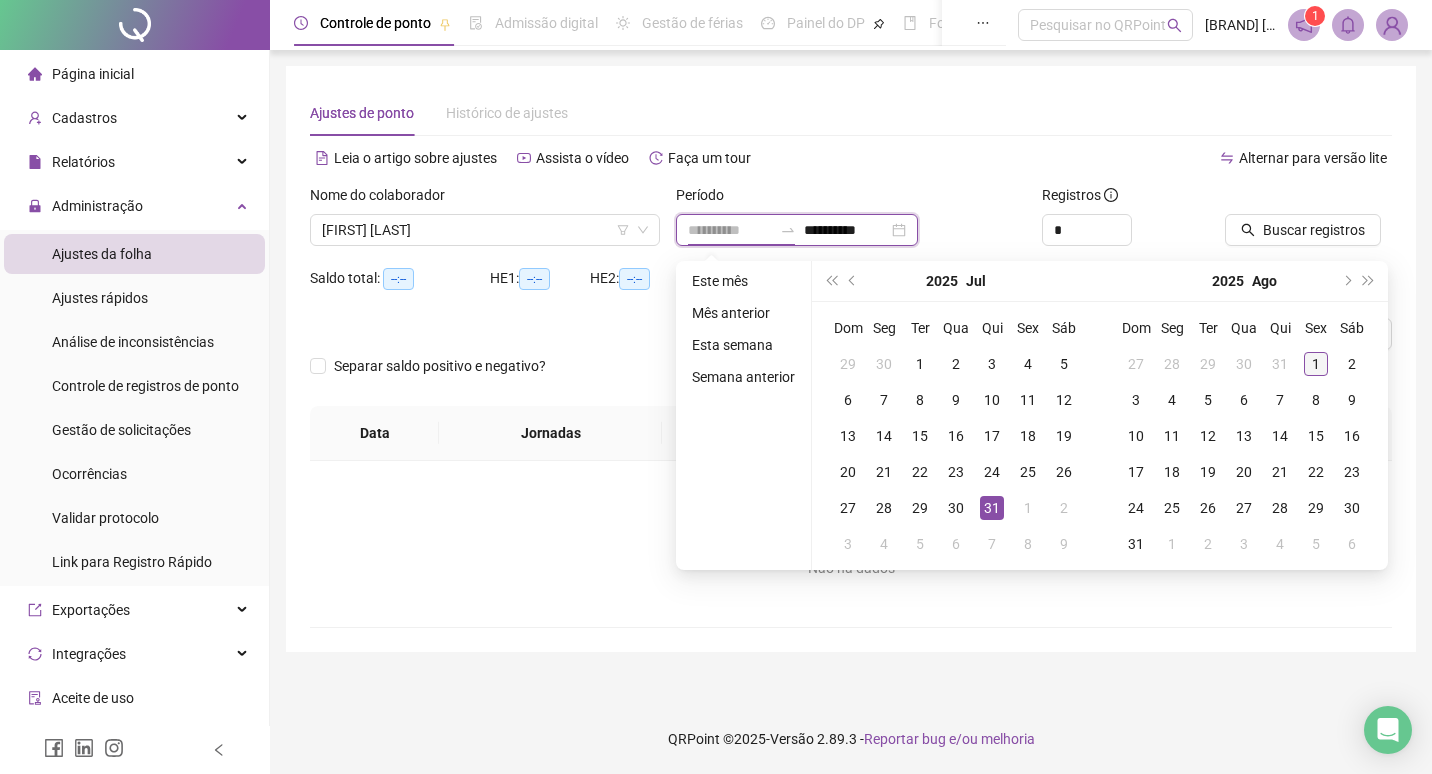 type on "**********" 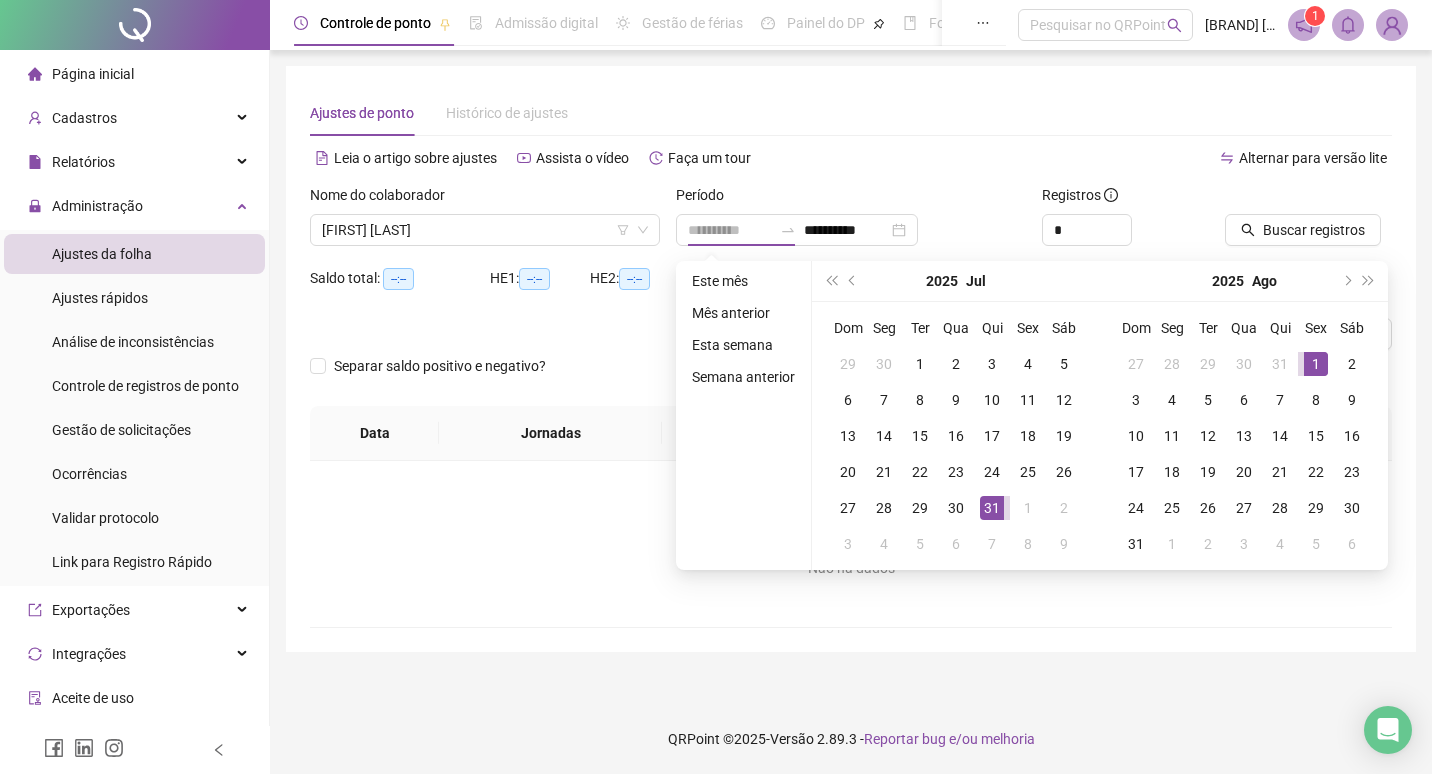 click on "1" at bounding box center [1316, 364] 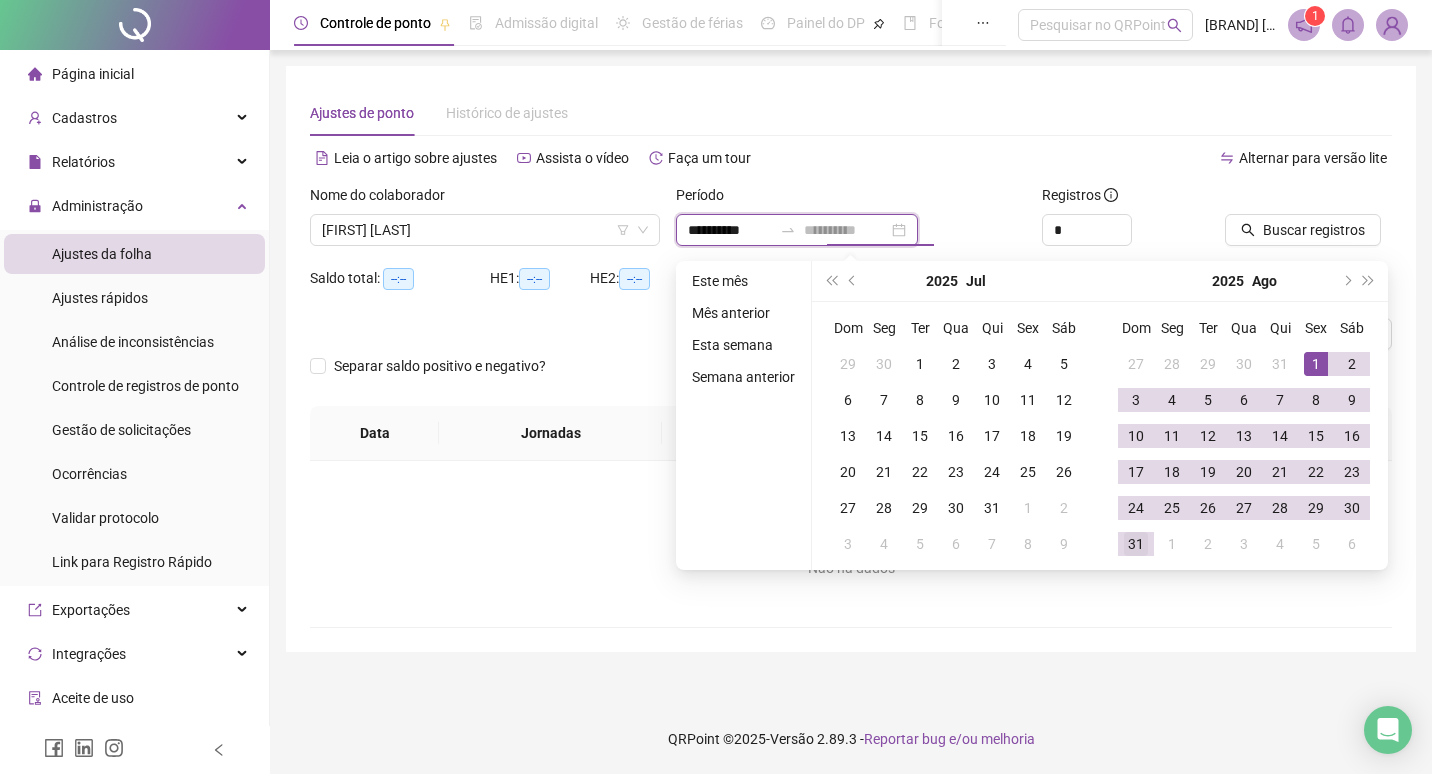 type on "**********" 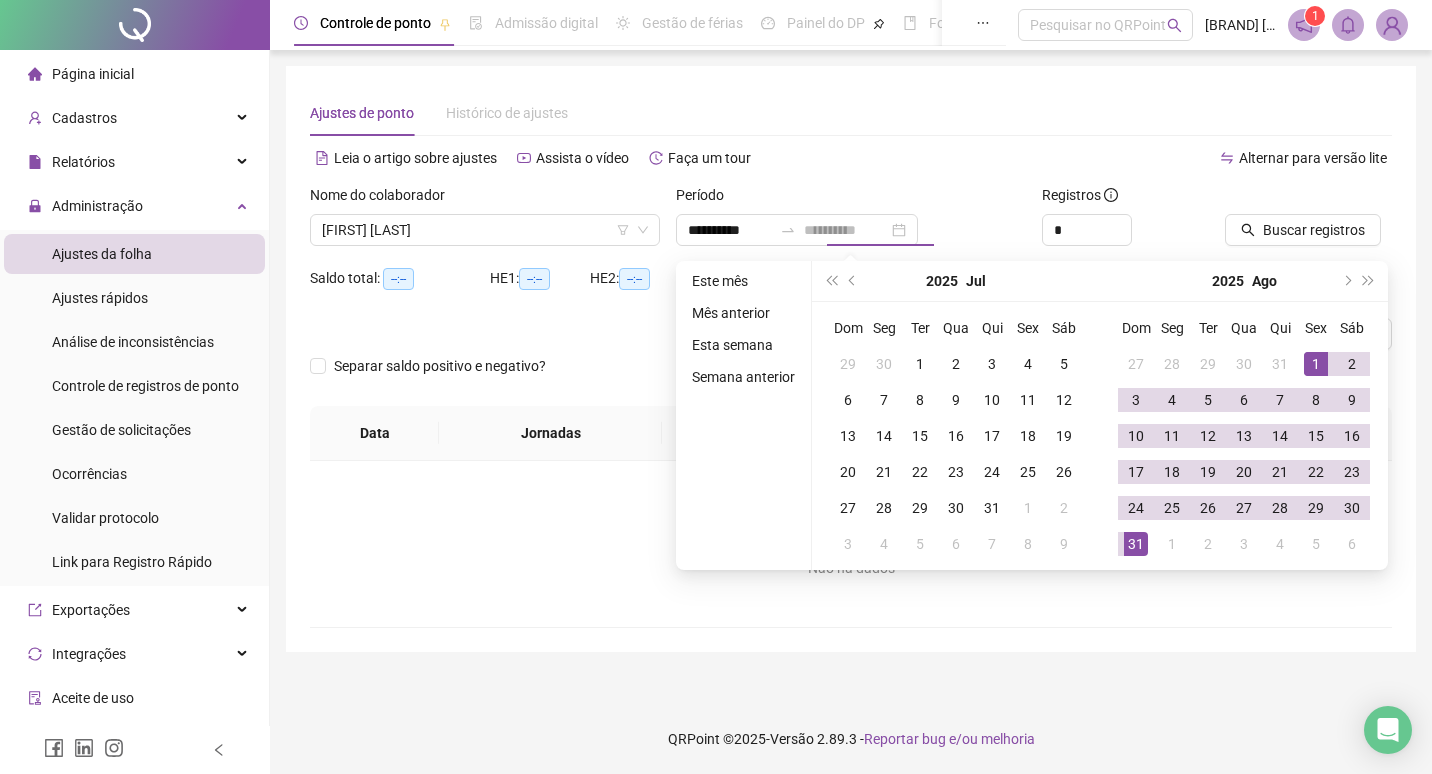 click on "31" at bounding box center (1136, 544) 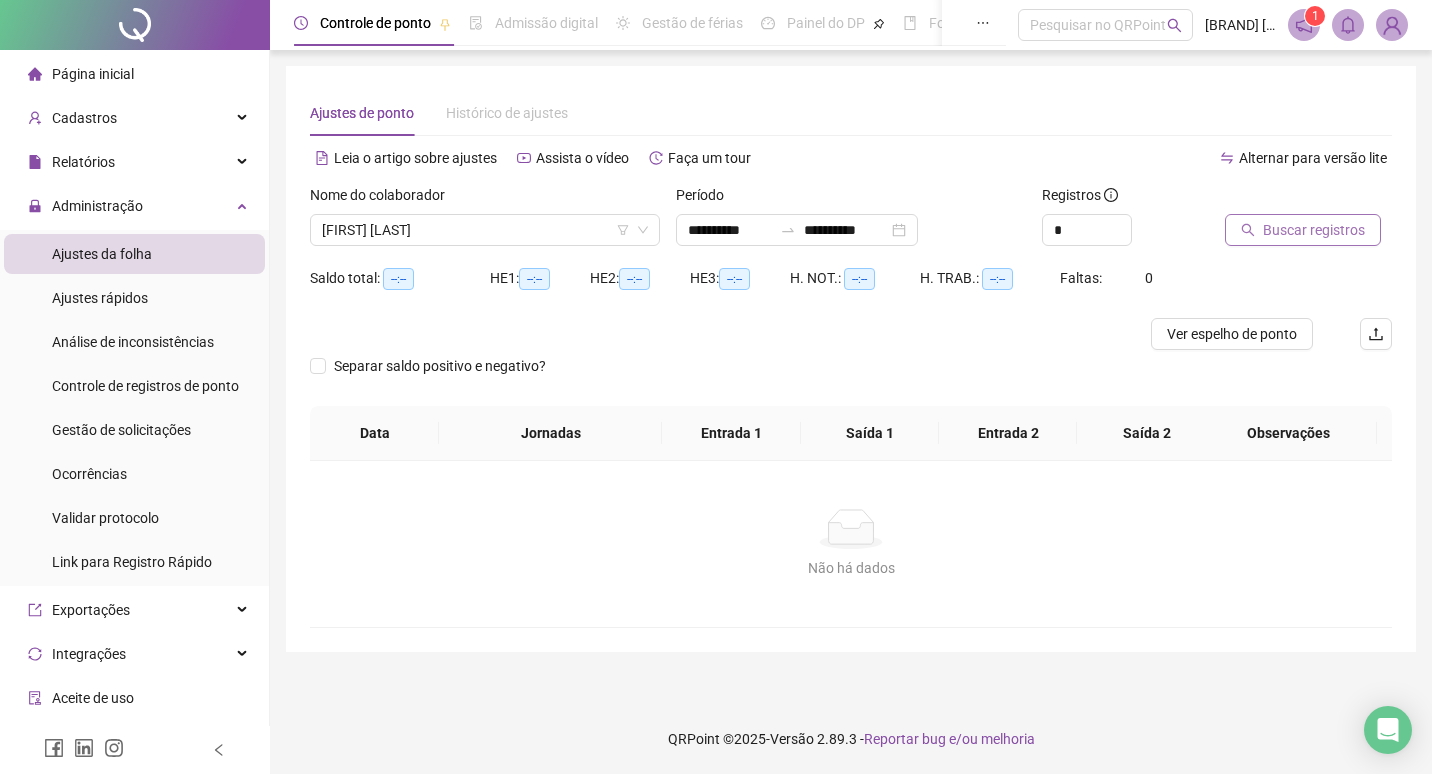 click on "Buscar registros" at bounding box center (1314, 230) 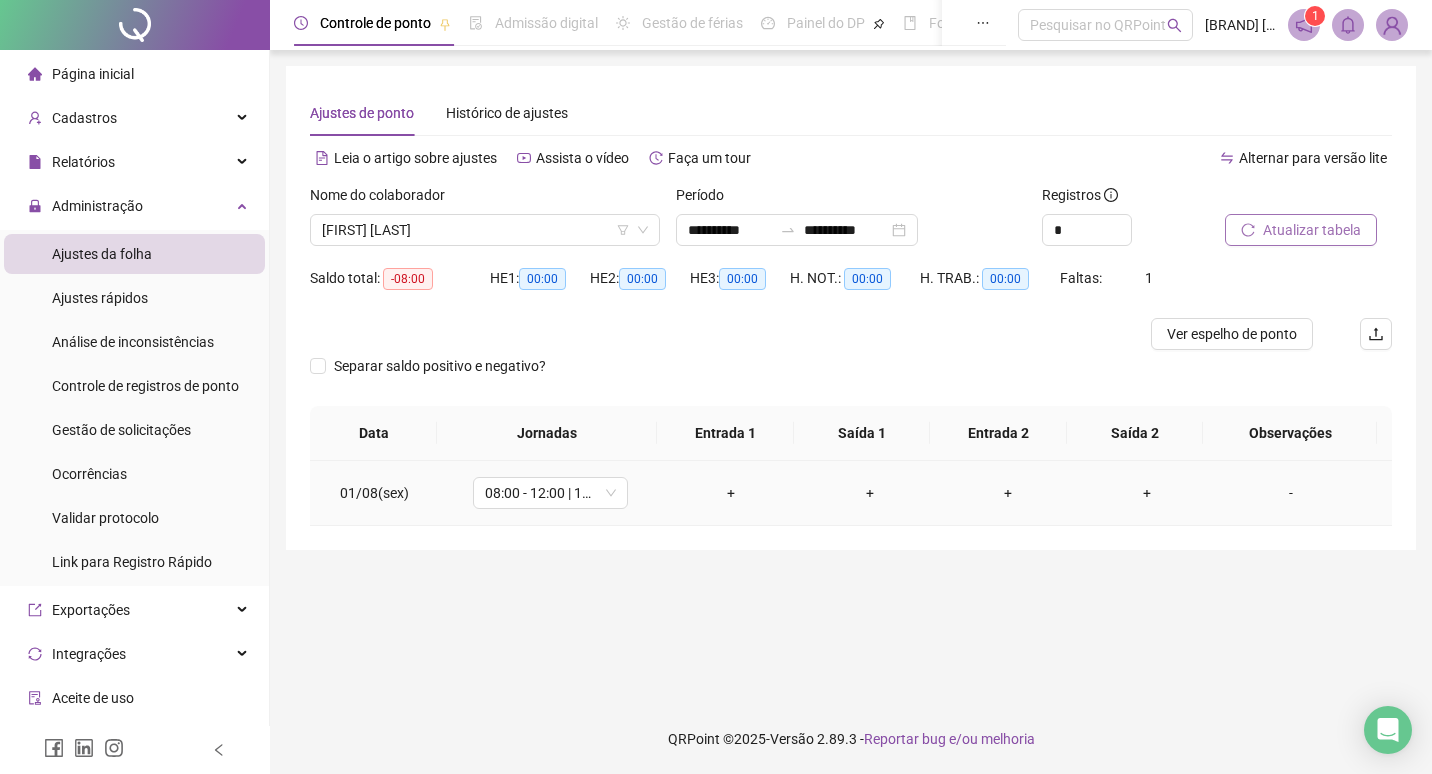 click on "+" at bounding box center (731, 493) 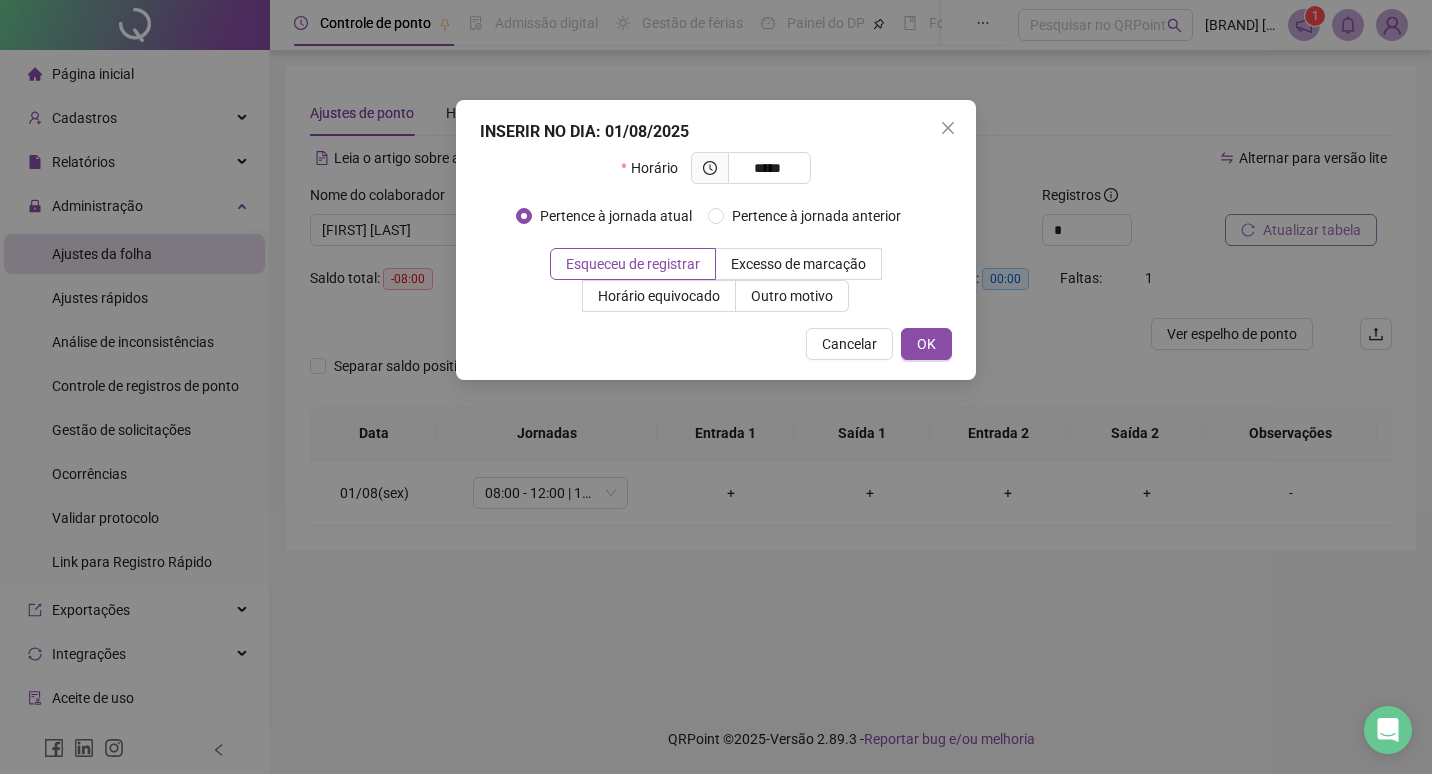 type on "*****" 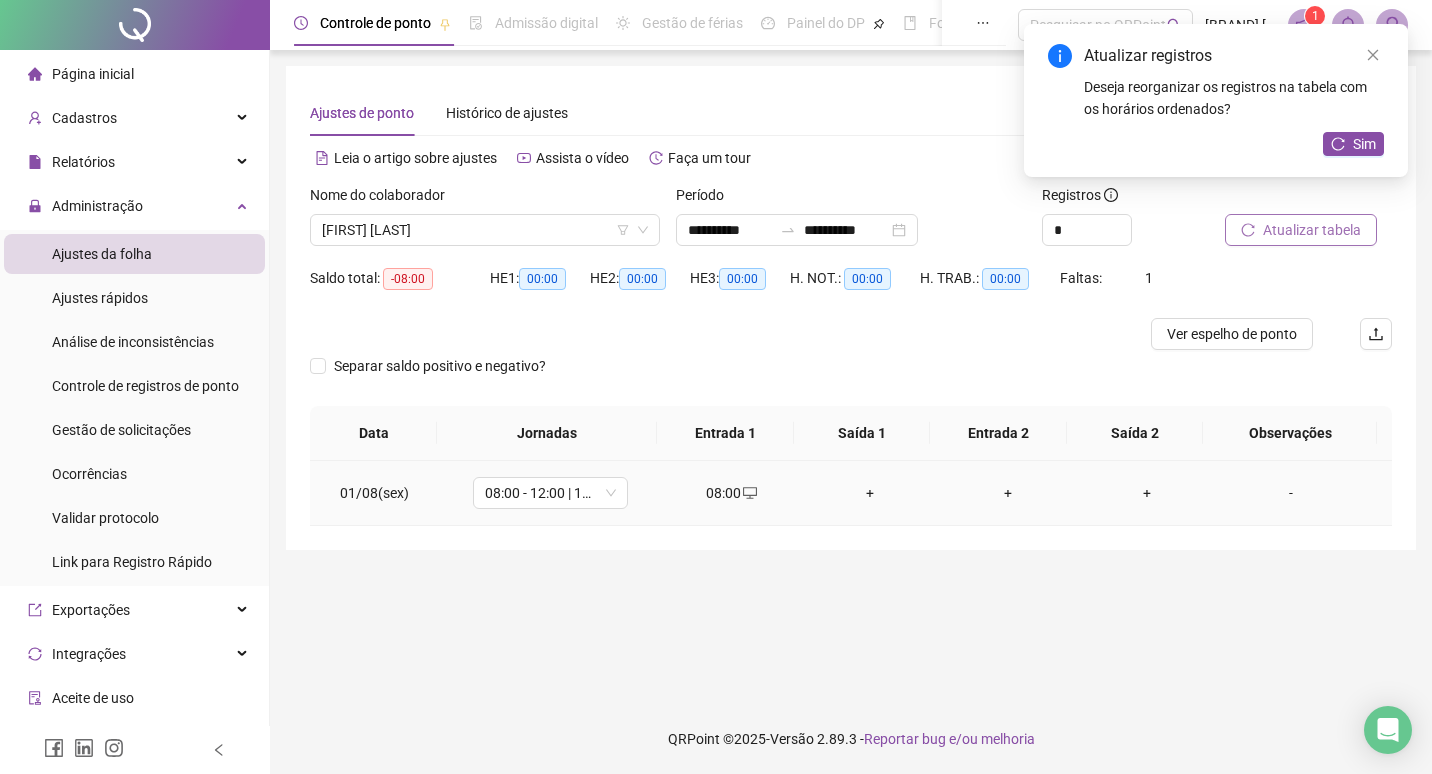 click on "+" at bounding box center [870, 493] 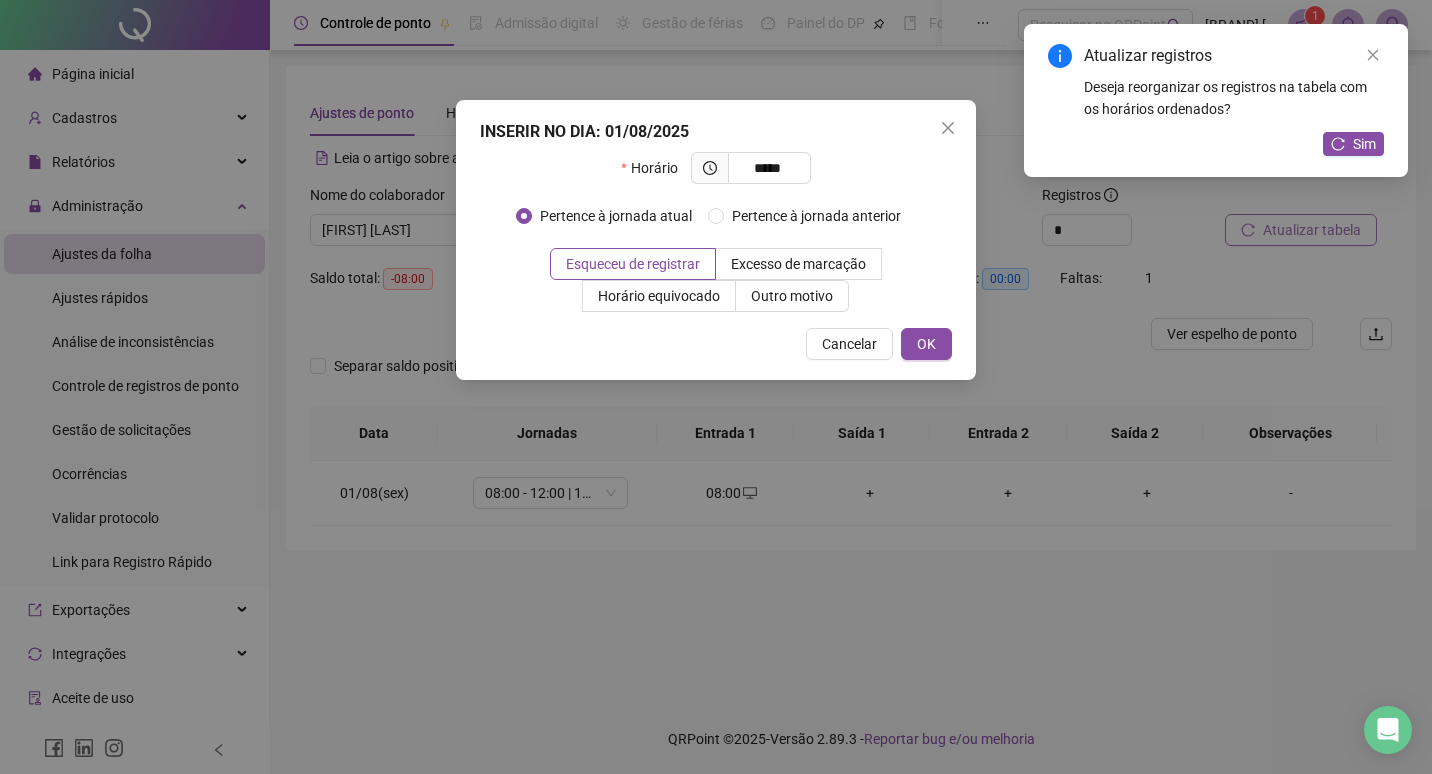 type on "*****" 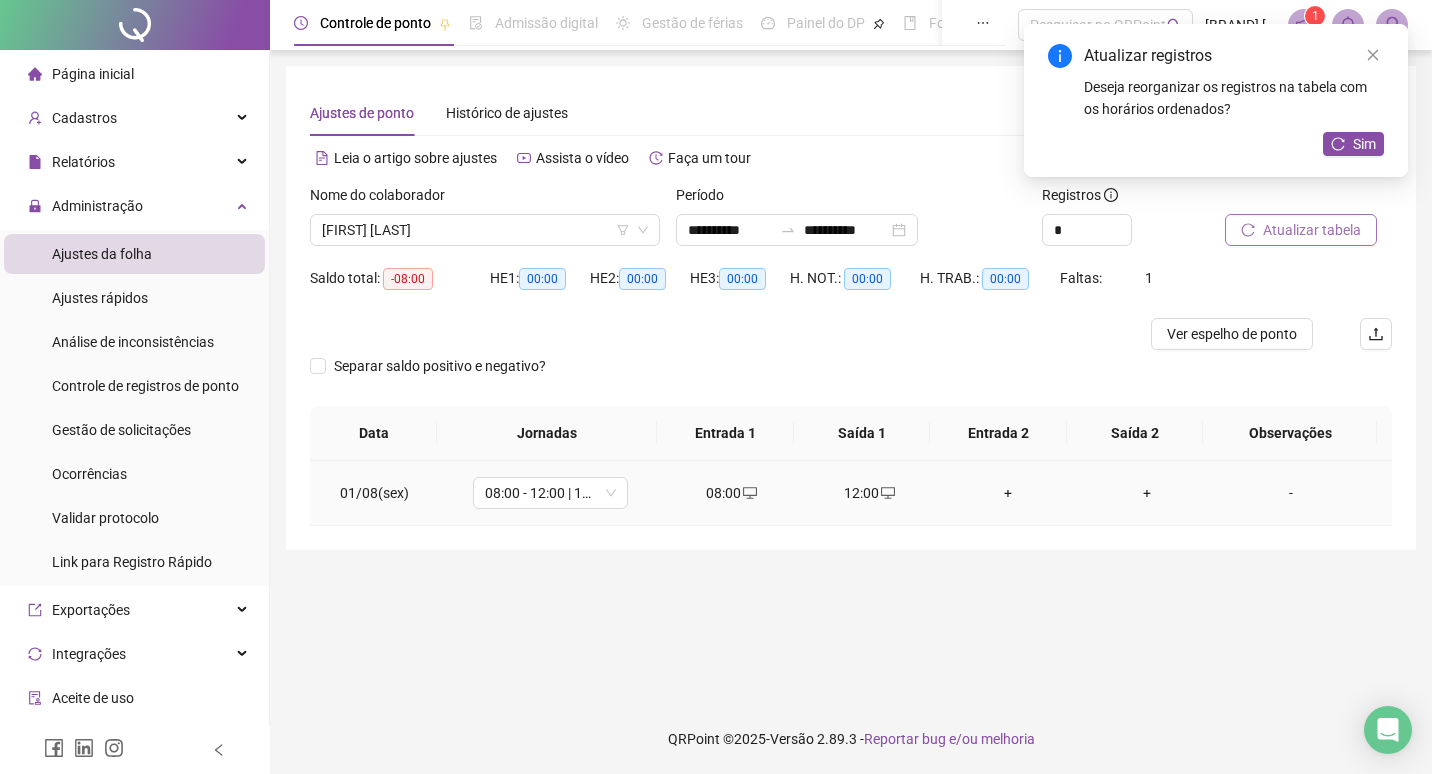 click on "+" at bounding box center [1008, 493] 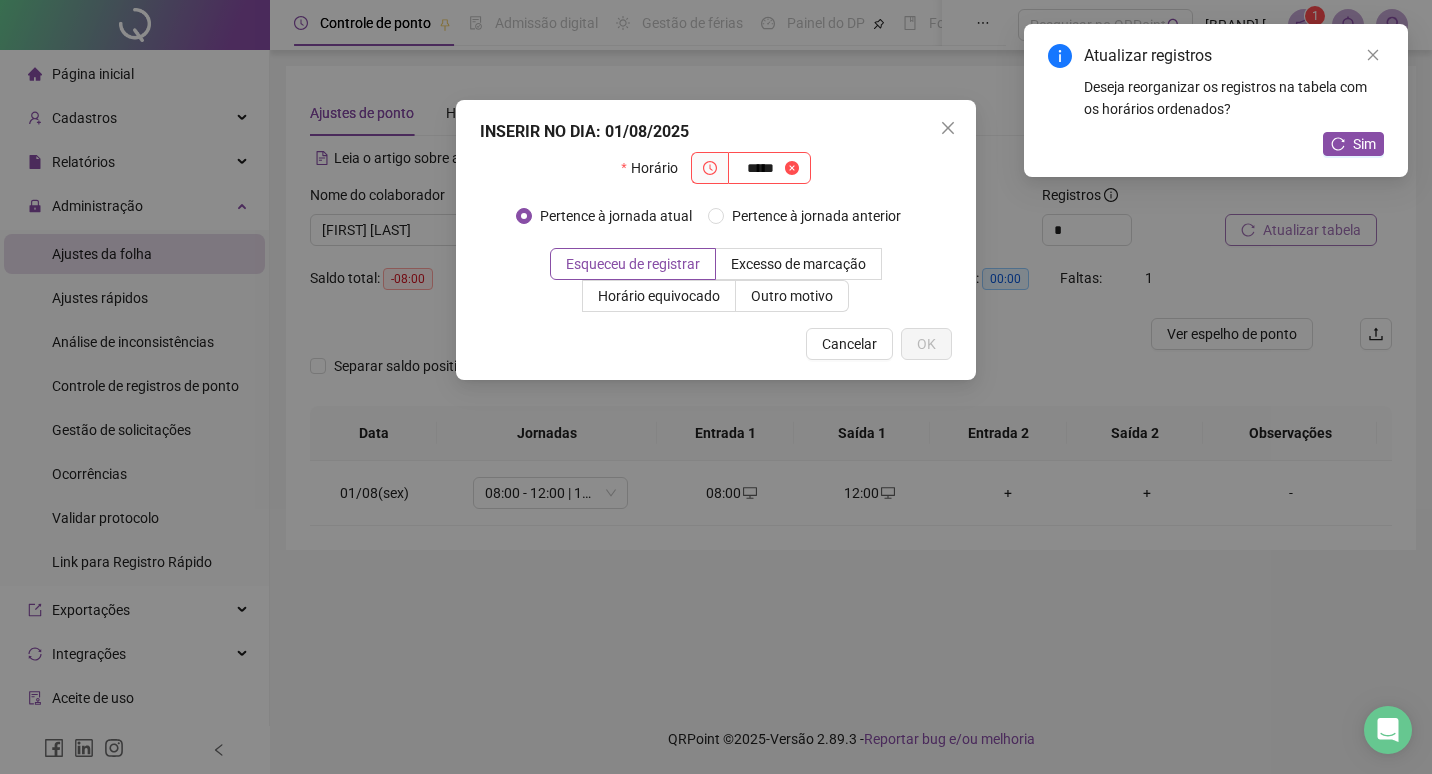 type on "*****" 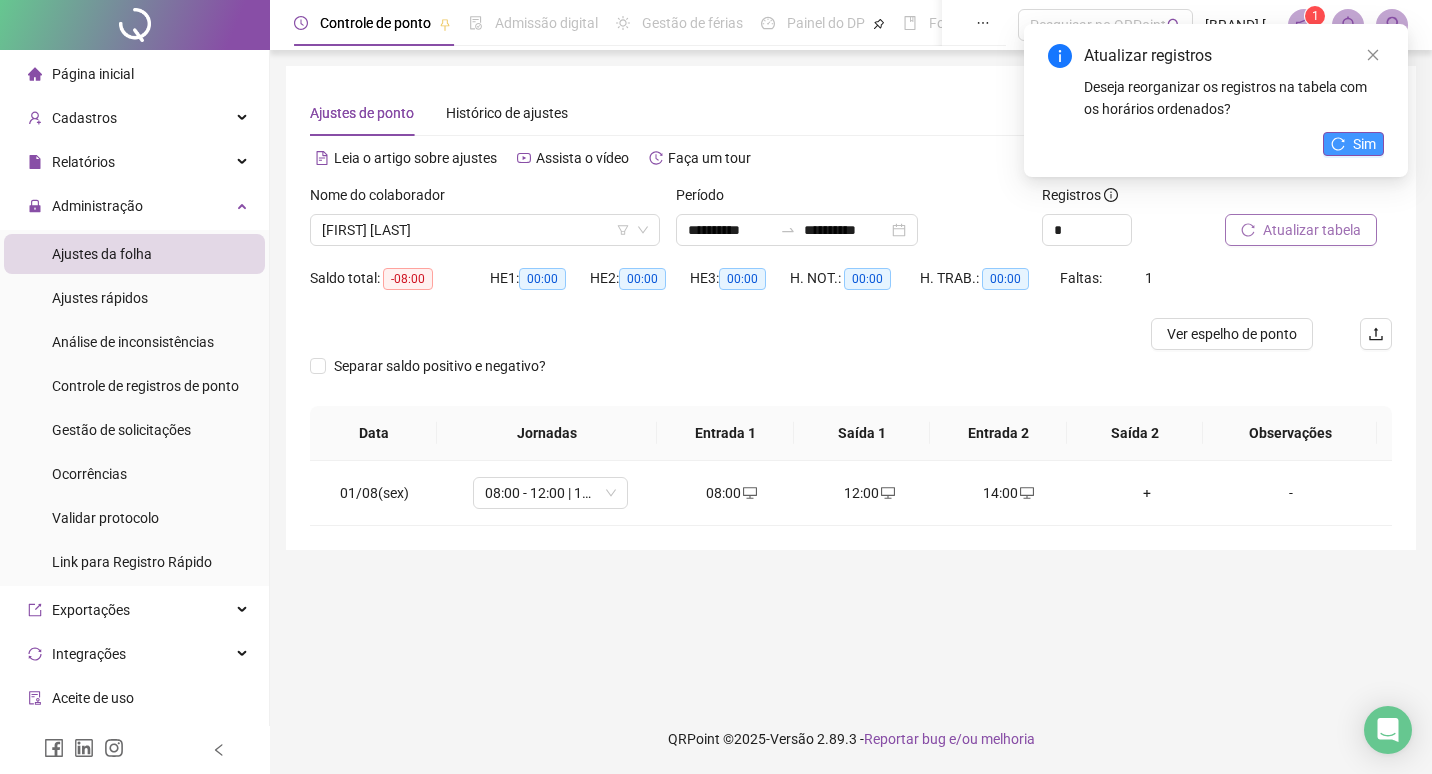 click 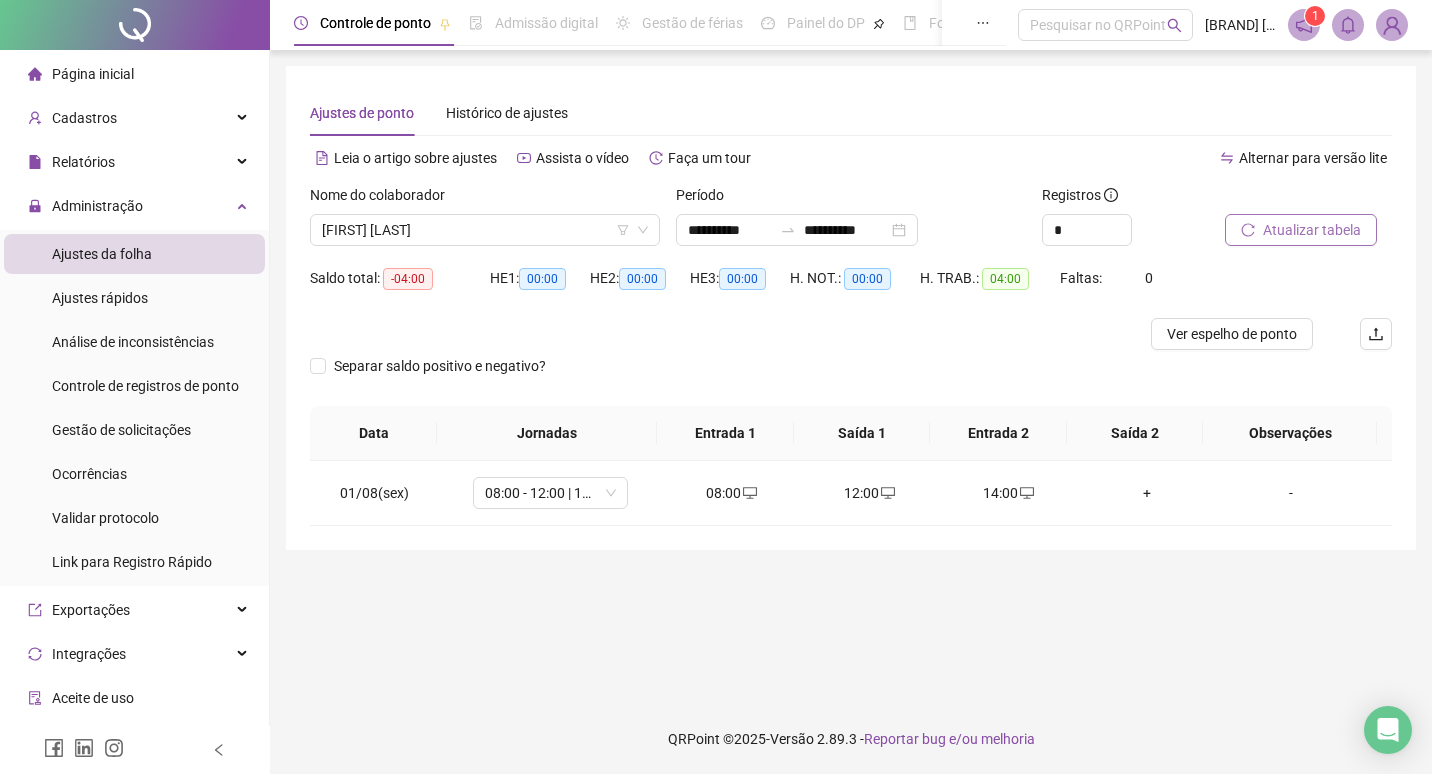 click at bounding box center [716, 334] 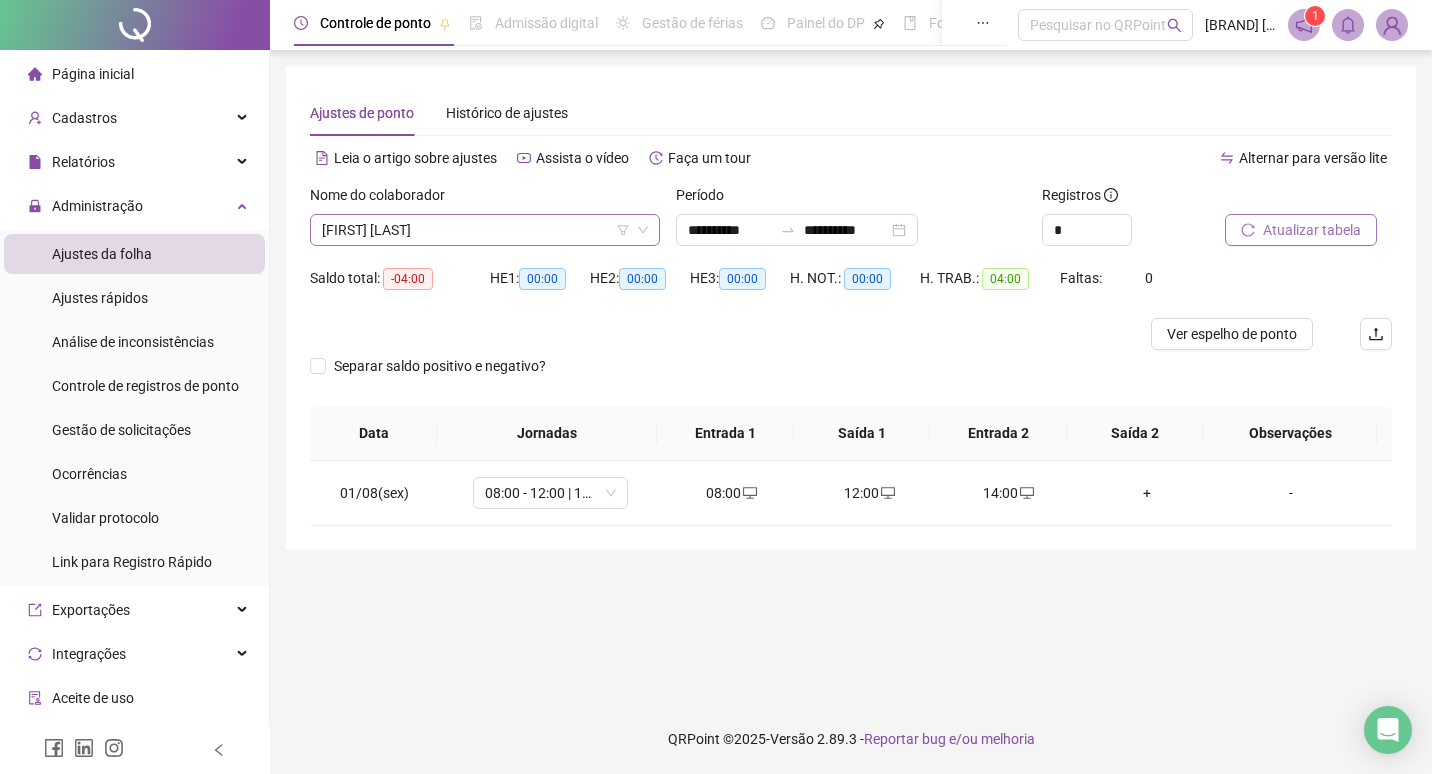 click on "[FIRST] [LAST]" at bounding box center (485, 230) 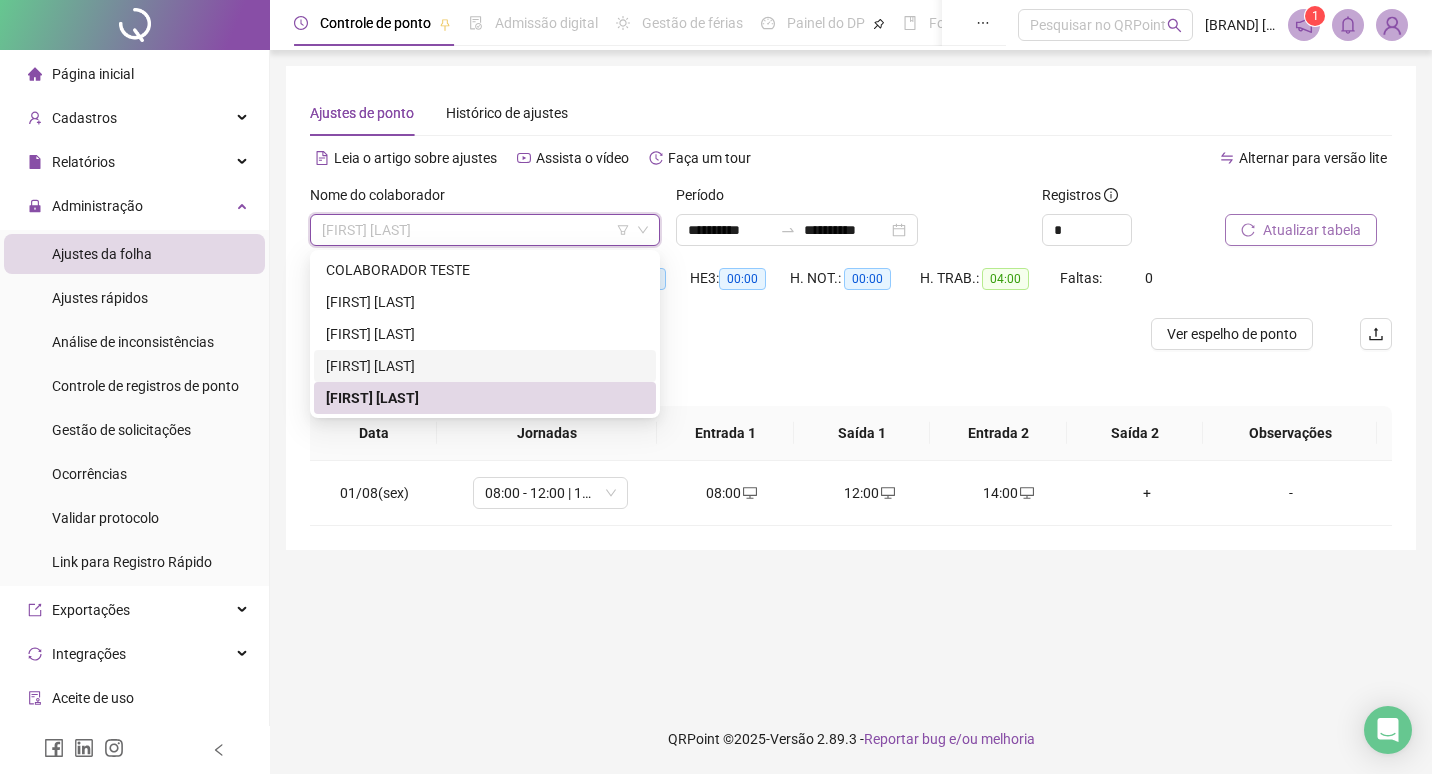 click on "[FIRST] [LAST]" at bounding box center [485, 366] 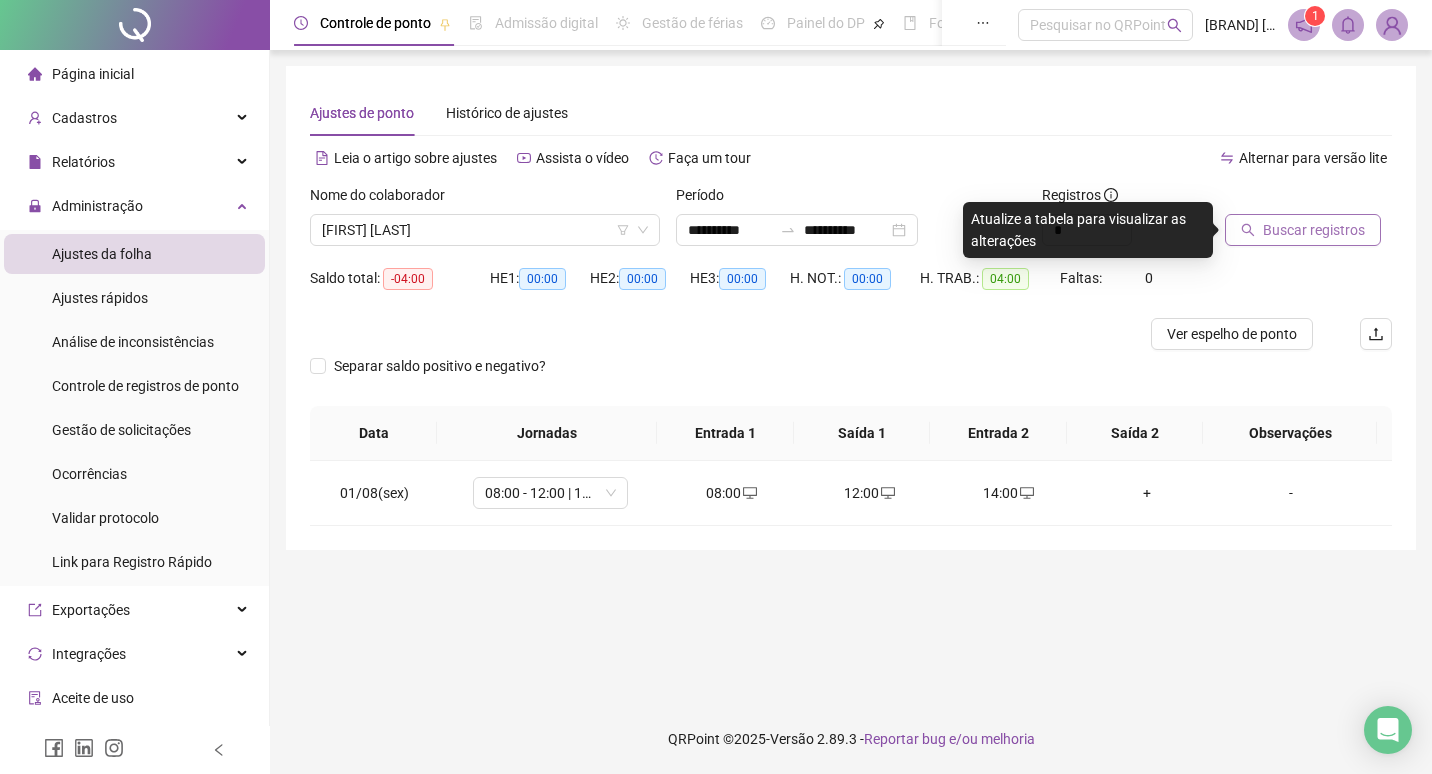 click on "Buscar registros" at bounding box center [1314, 230] 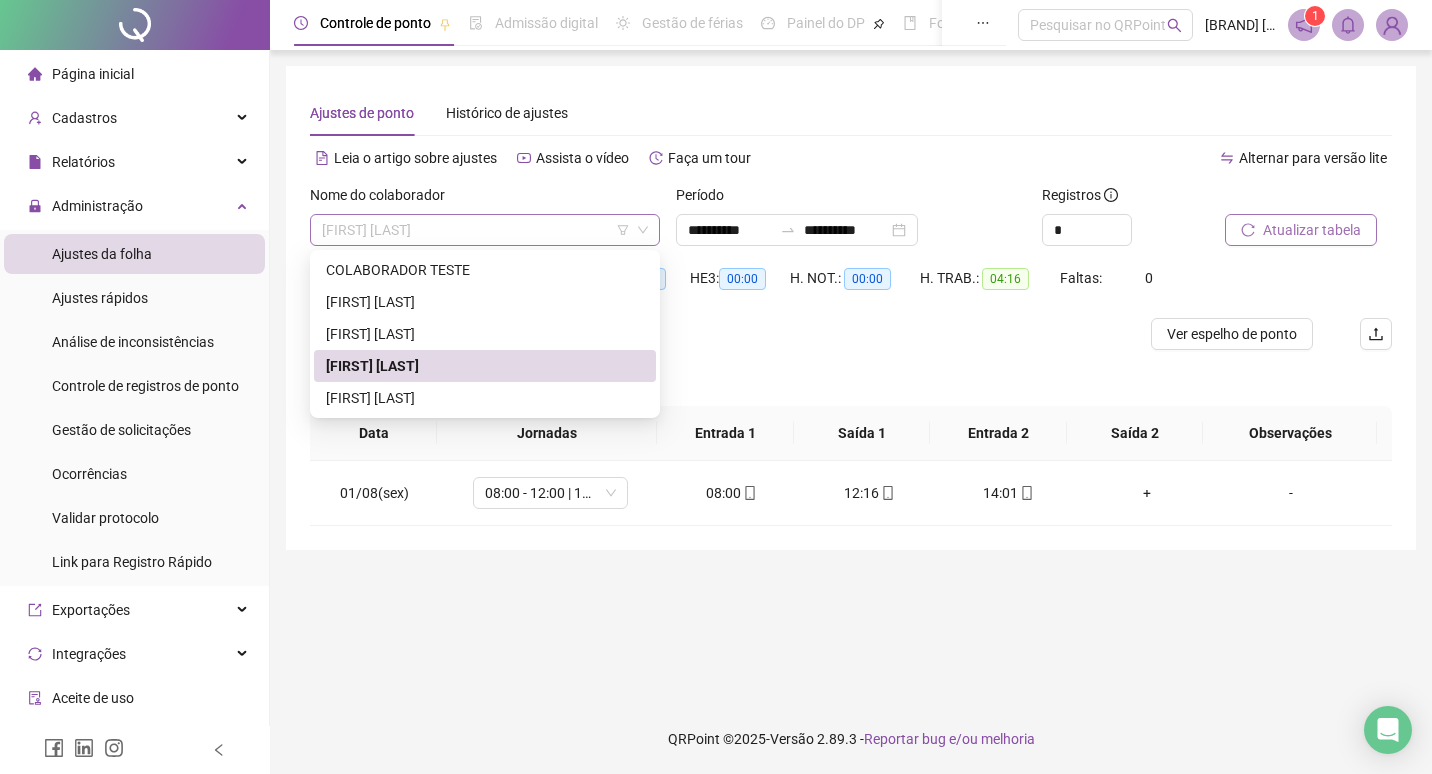 click on "[FIRST] [LAST]" at bounding box center (485, 230) 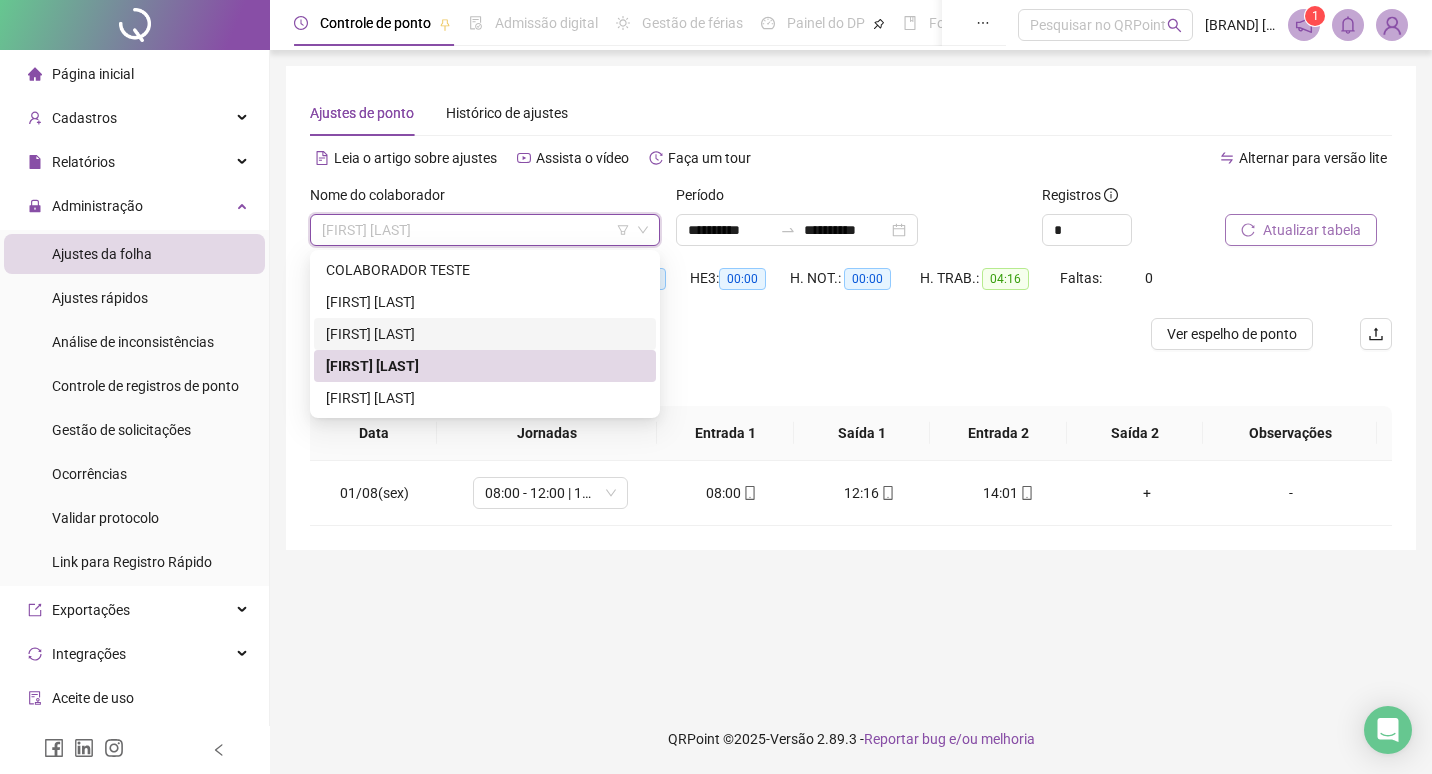 click on "[FIRST] [LAST]" at bounding box center [485, 334] 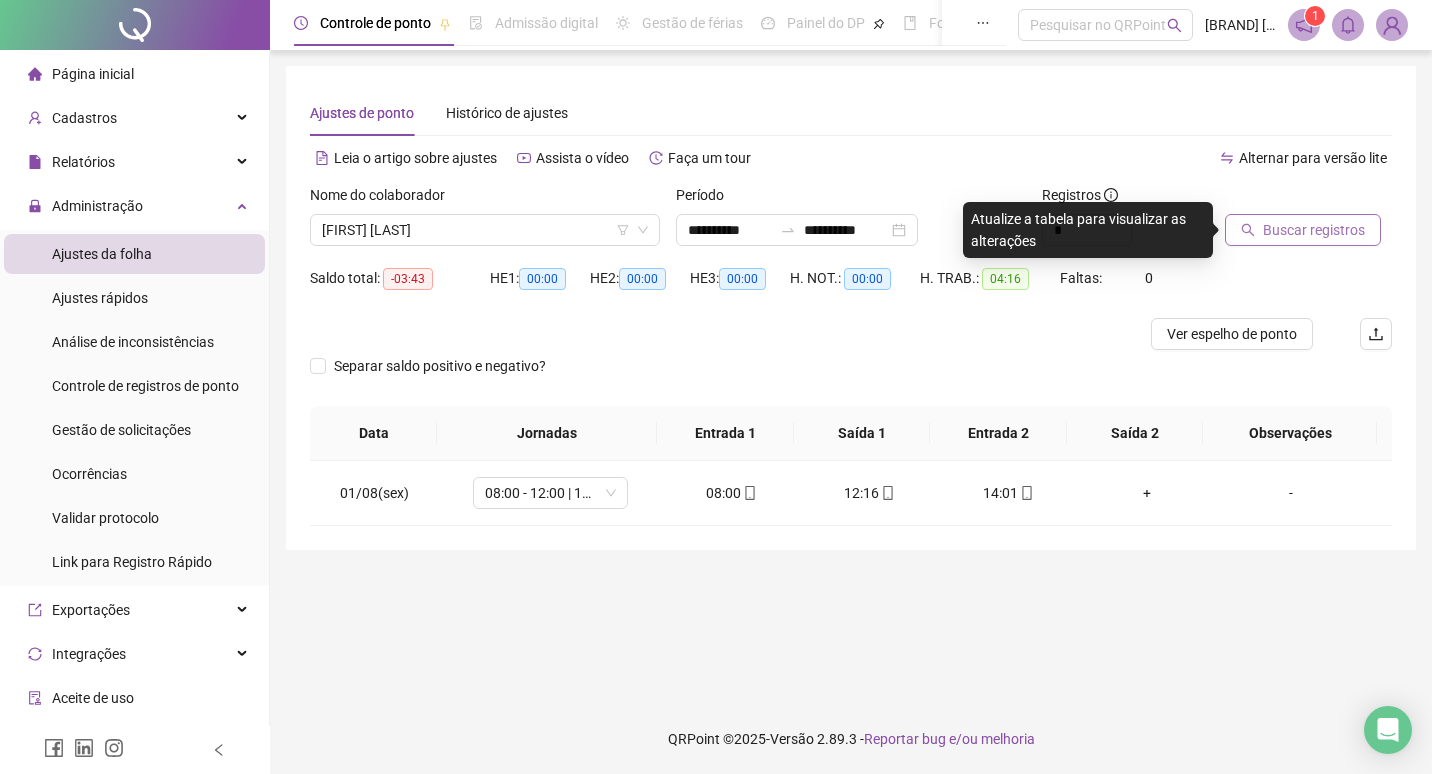click on "Buscar registros" at bounding box center (1314, 230) 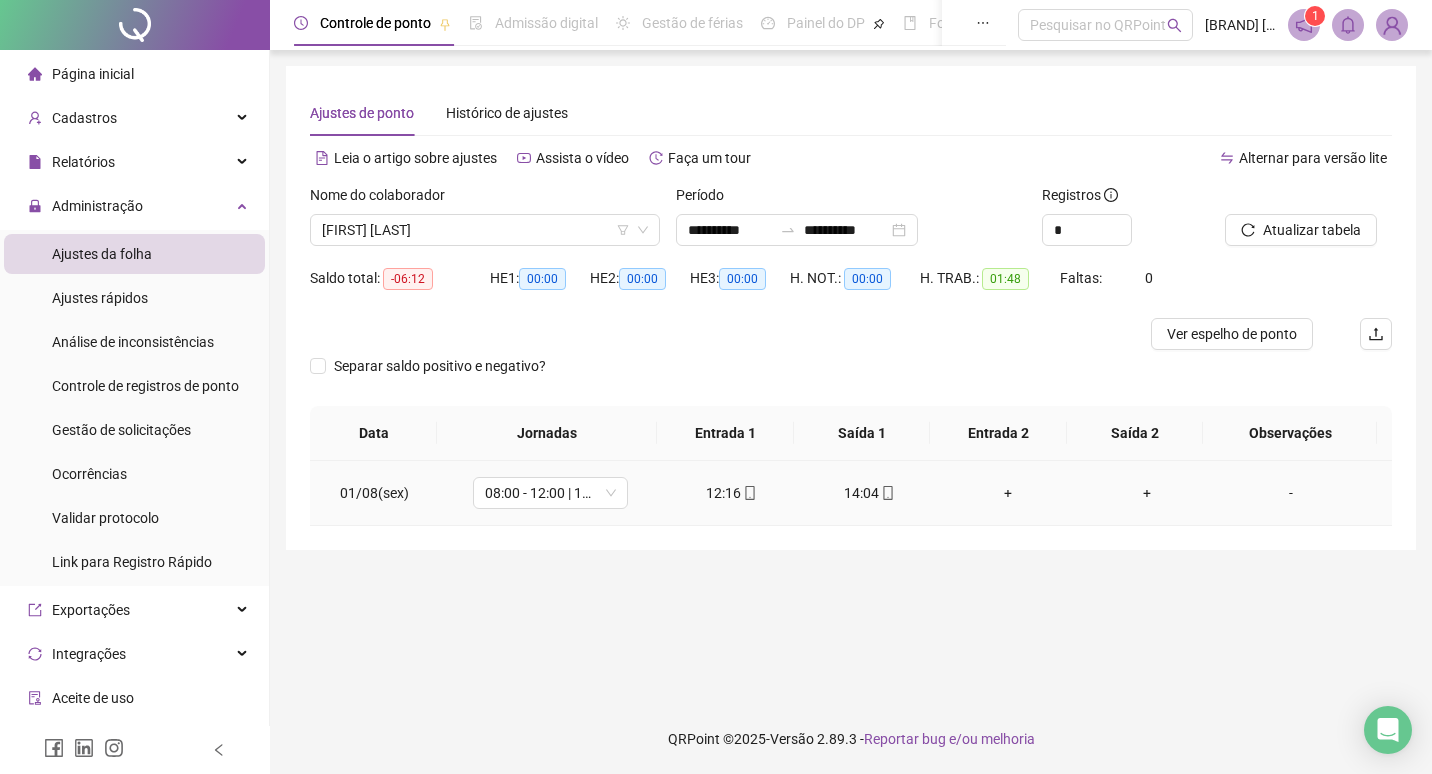 click on "+" at bounding box center [1008, 493] 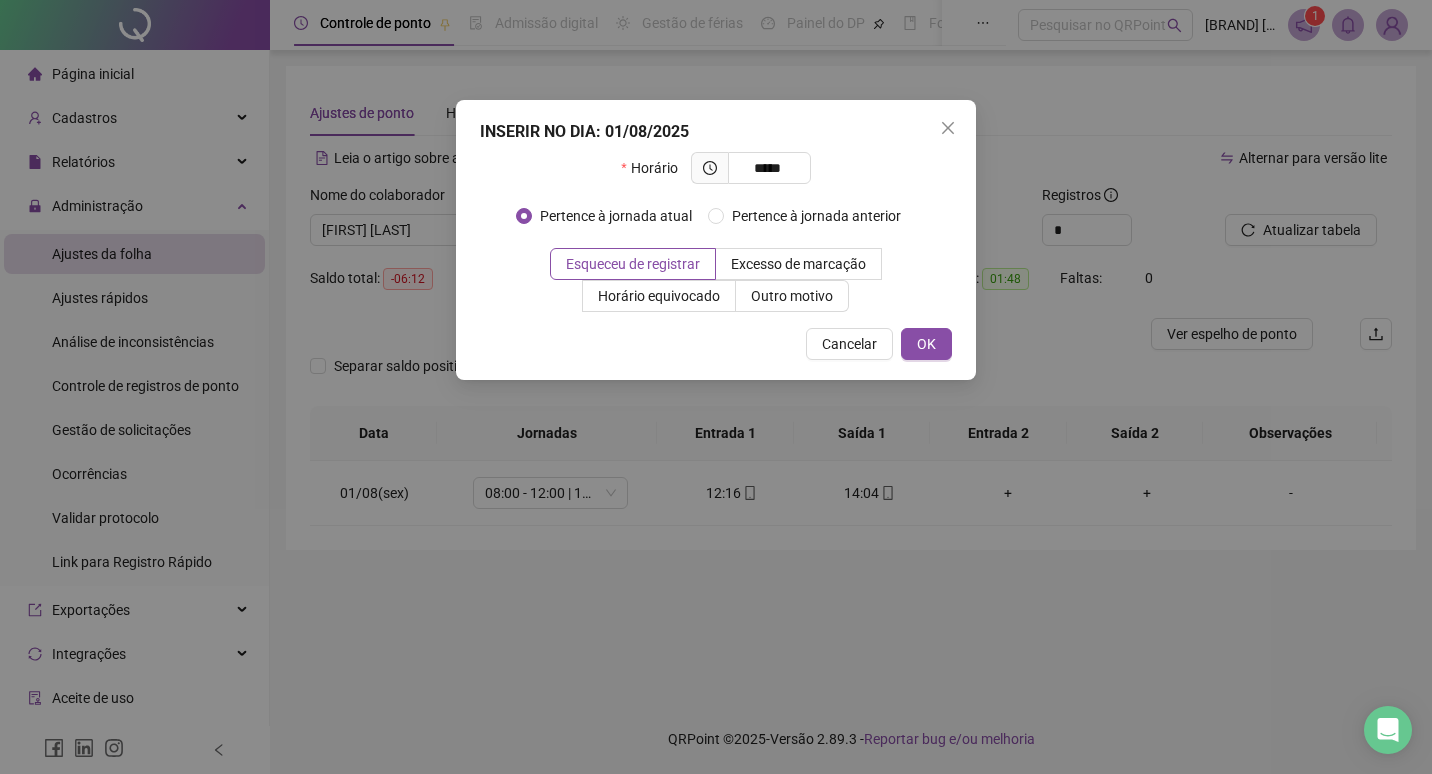 type on "*****" 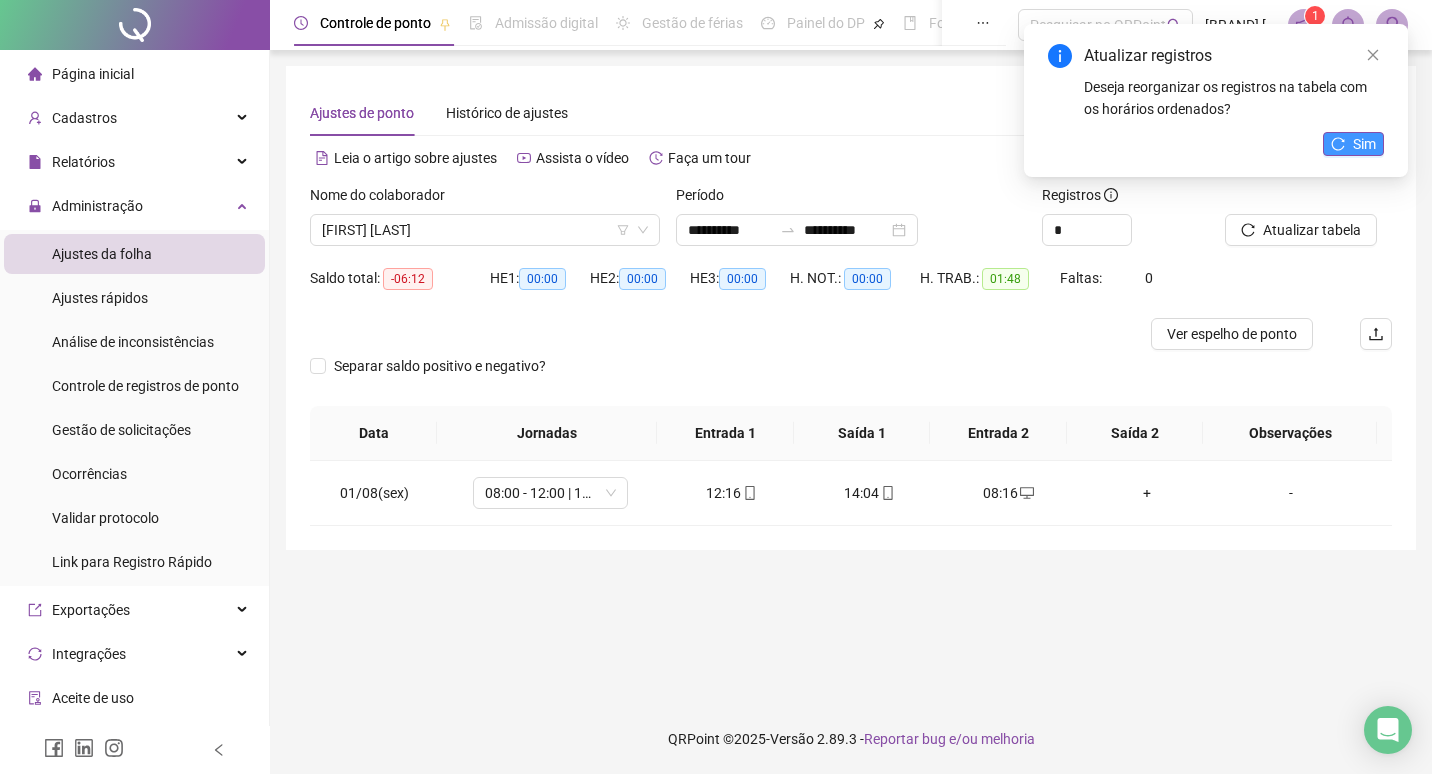 click on "Sim" at bounding box center (1364, 144) 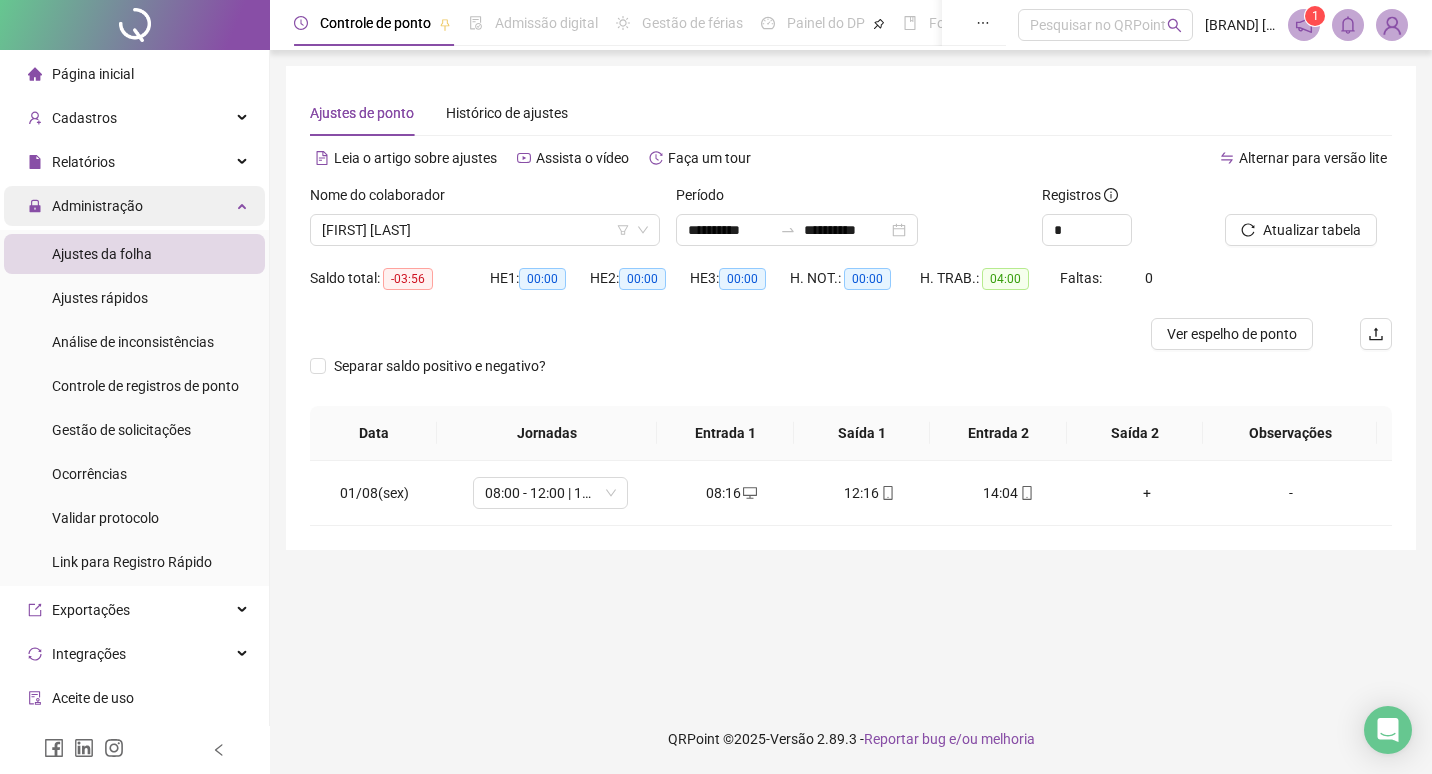 click on "Administração" at bounding box center (97, 206) 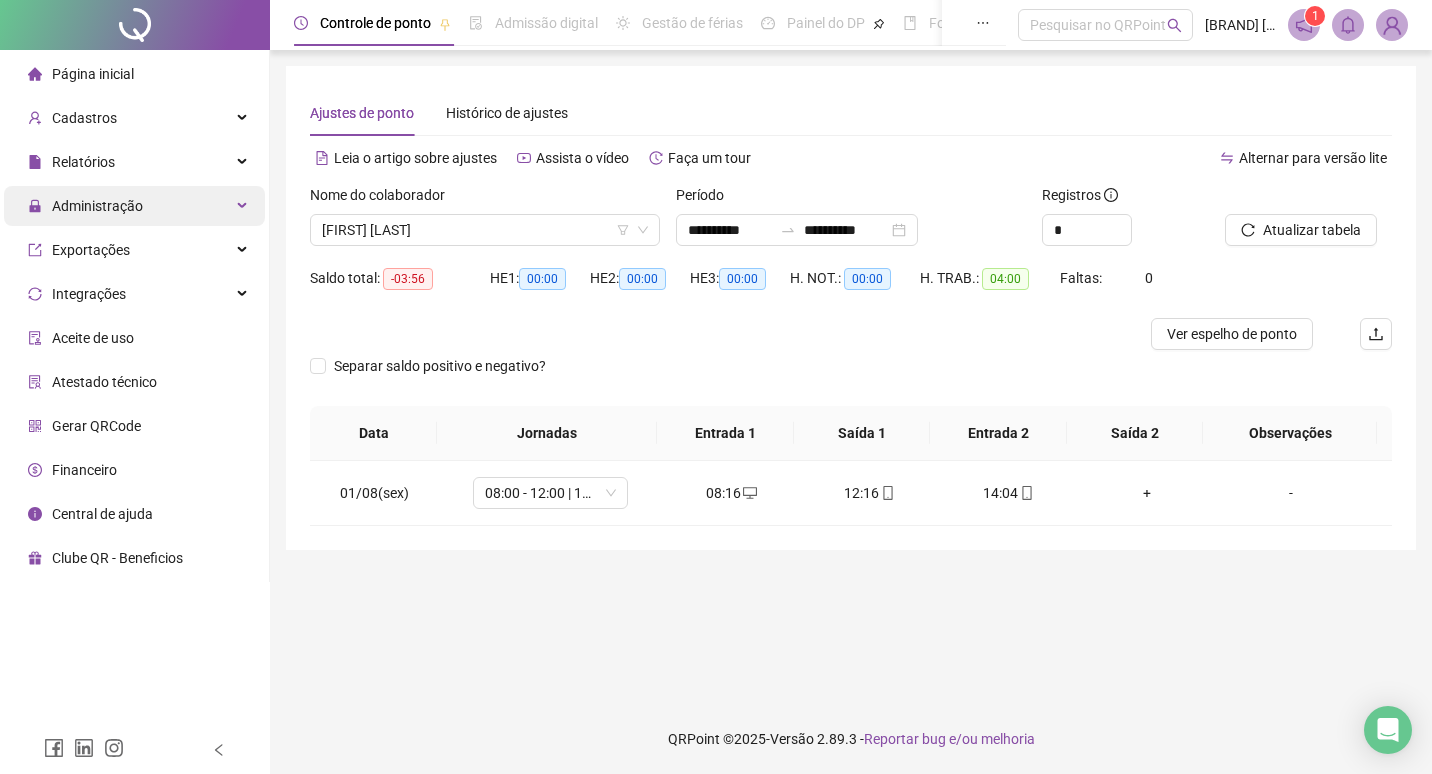 click on "Administração" at bounding box center [97, 206] 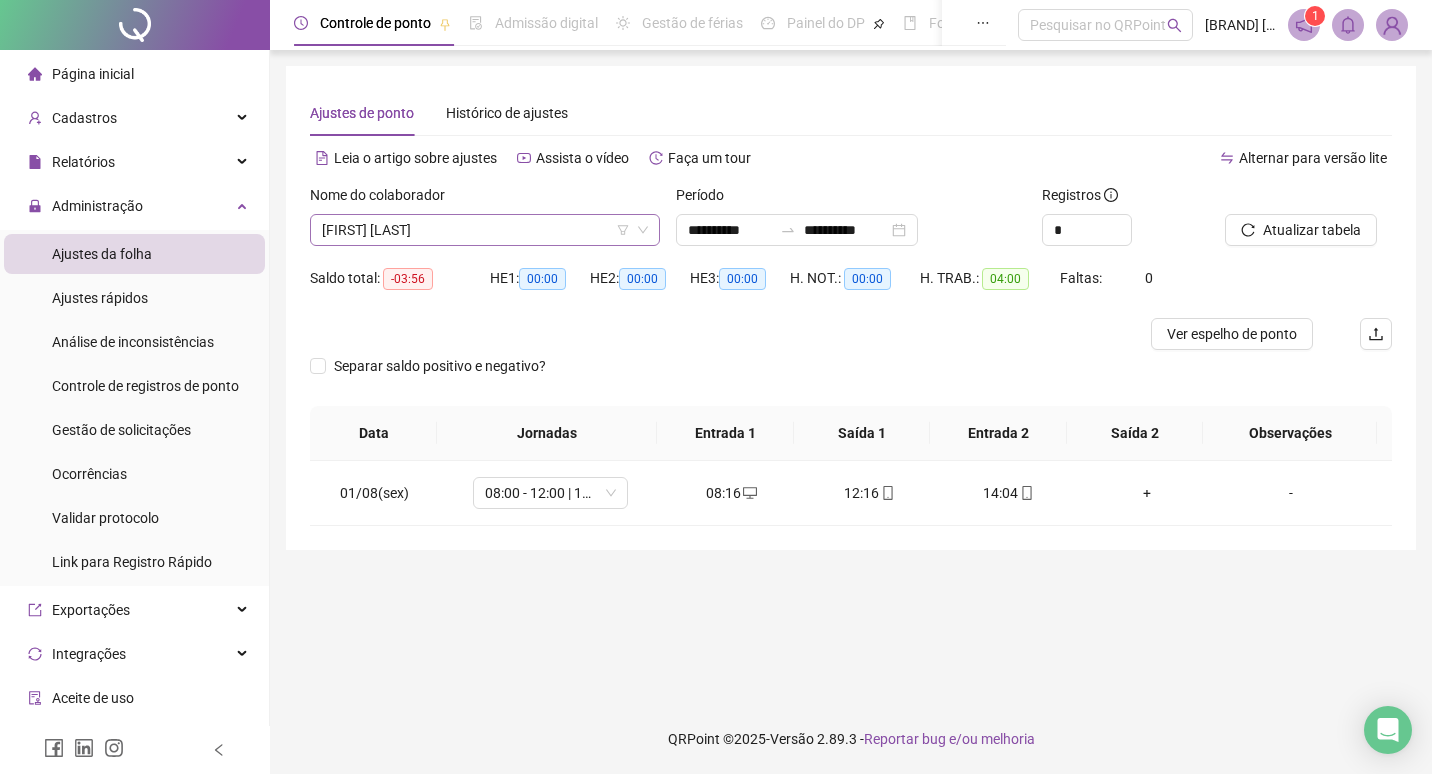 click on "[FIRST] [LAST]" at bounding box center (485, 230) 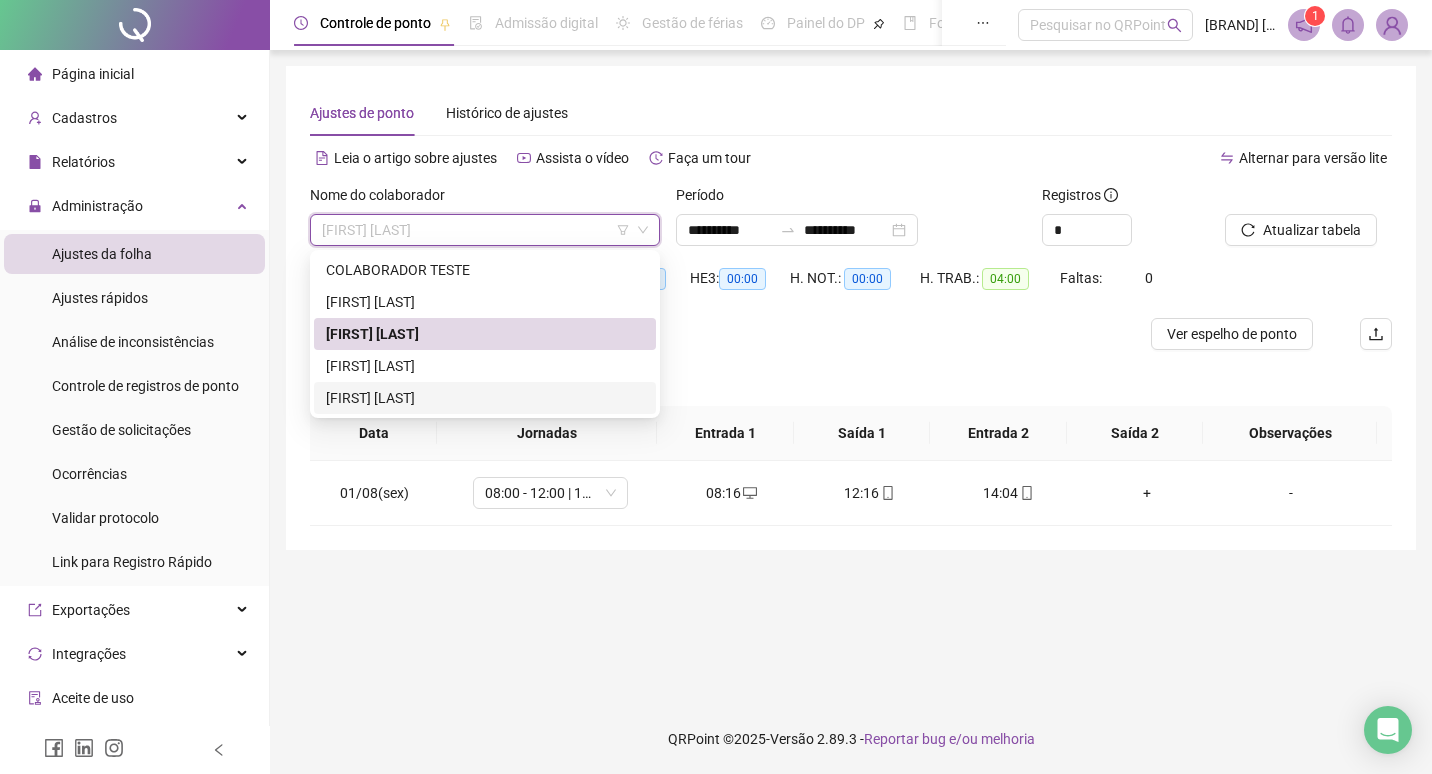 click on "[FIRST] [LAST]" at bounding box center (485, 398) 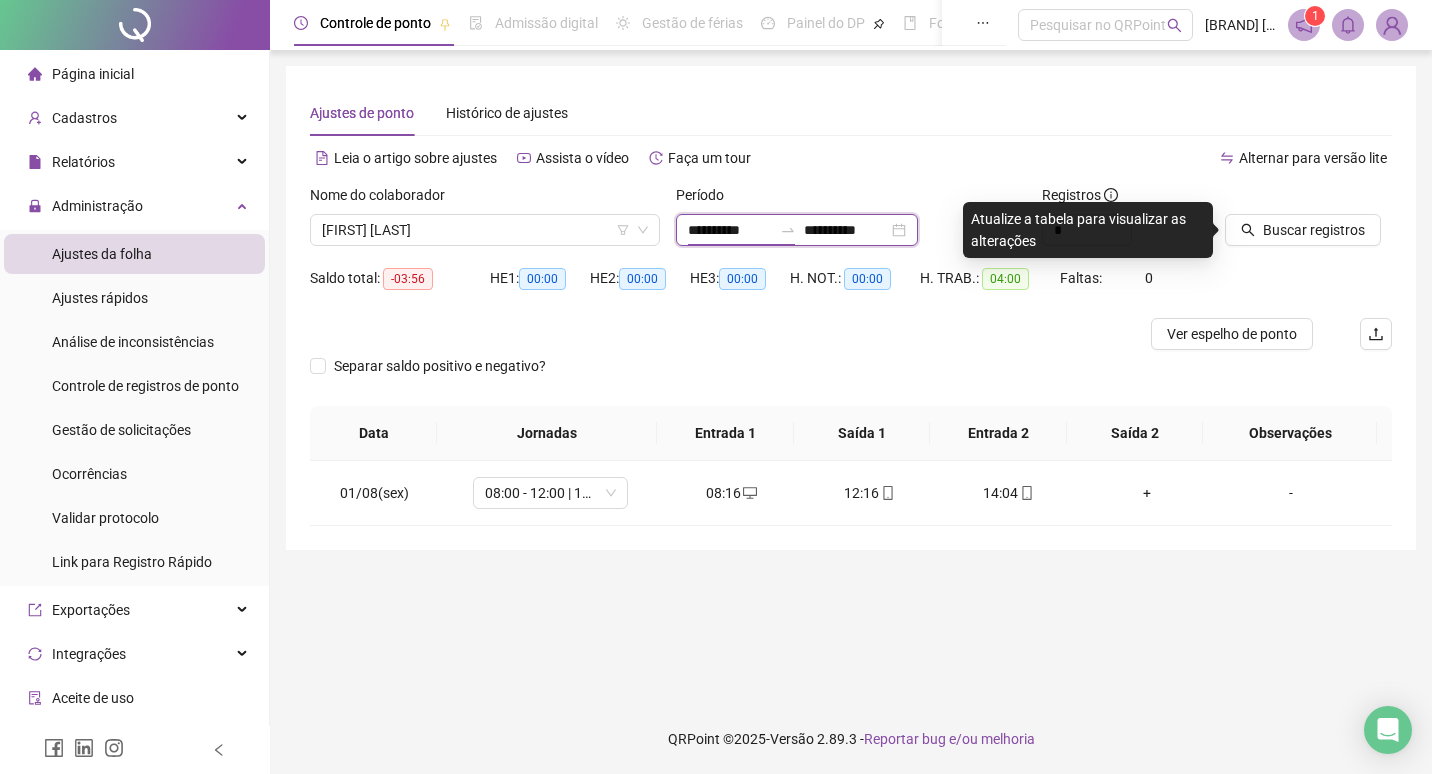 click on "**********" at bounding box center [730, 230] 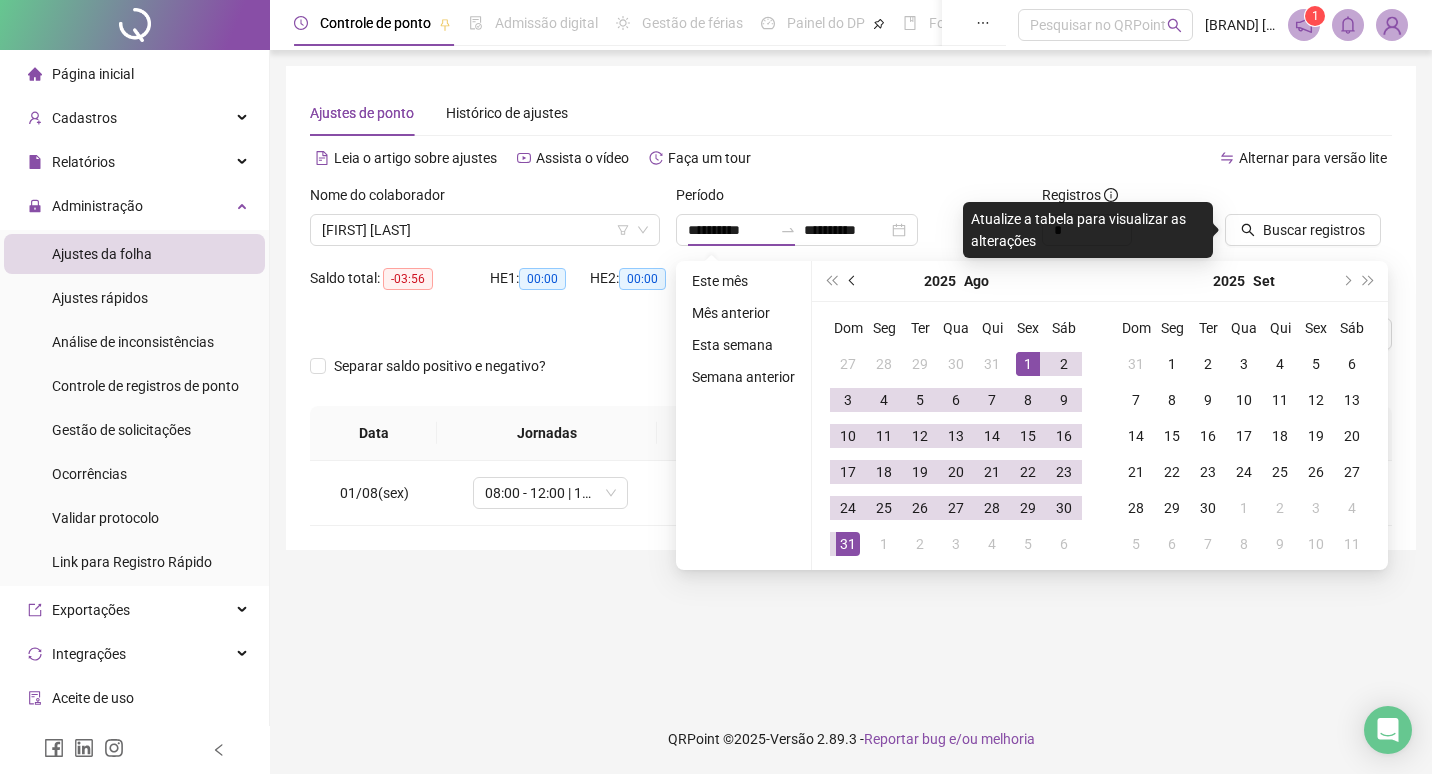 click at bounding box center (853, 281) 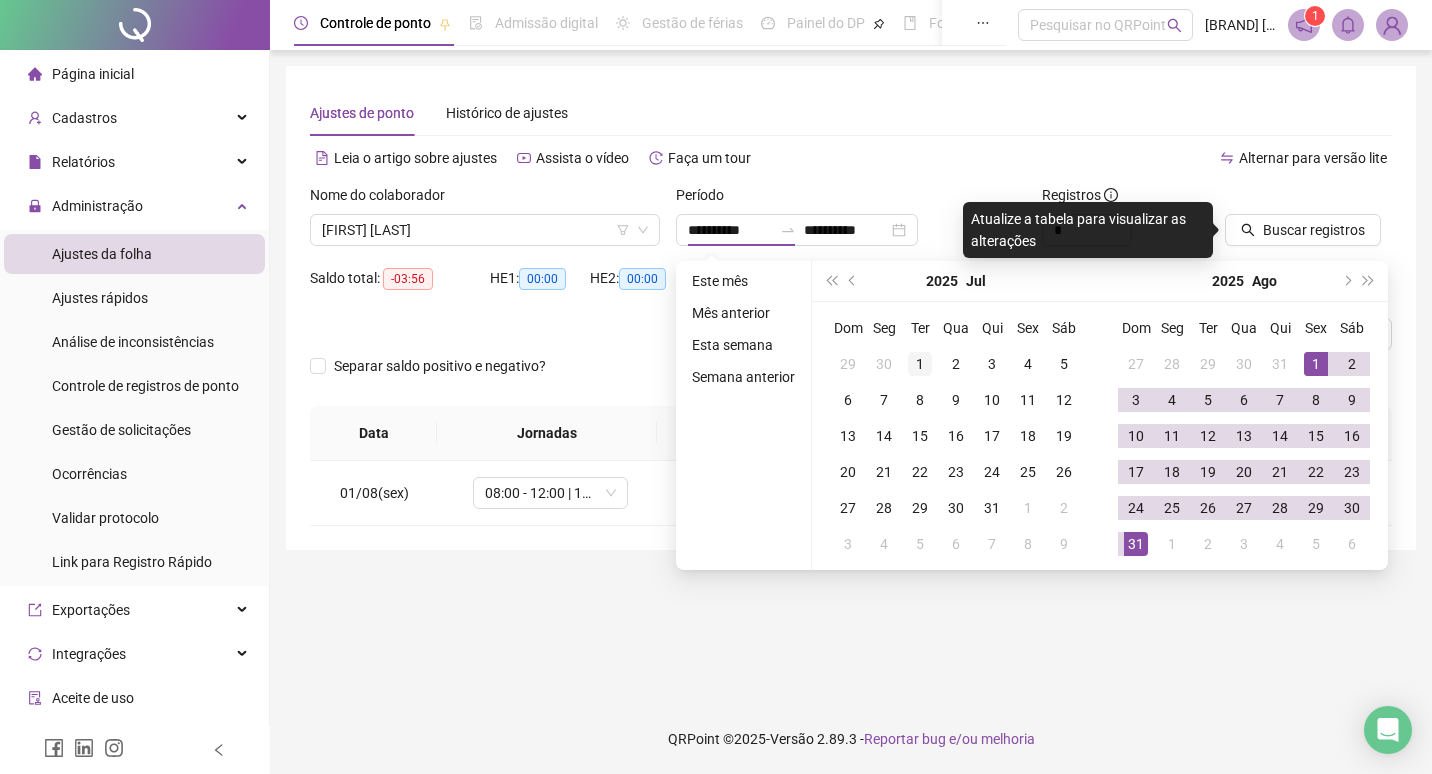 type on "**********" 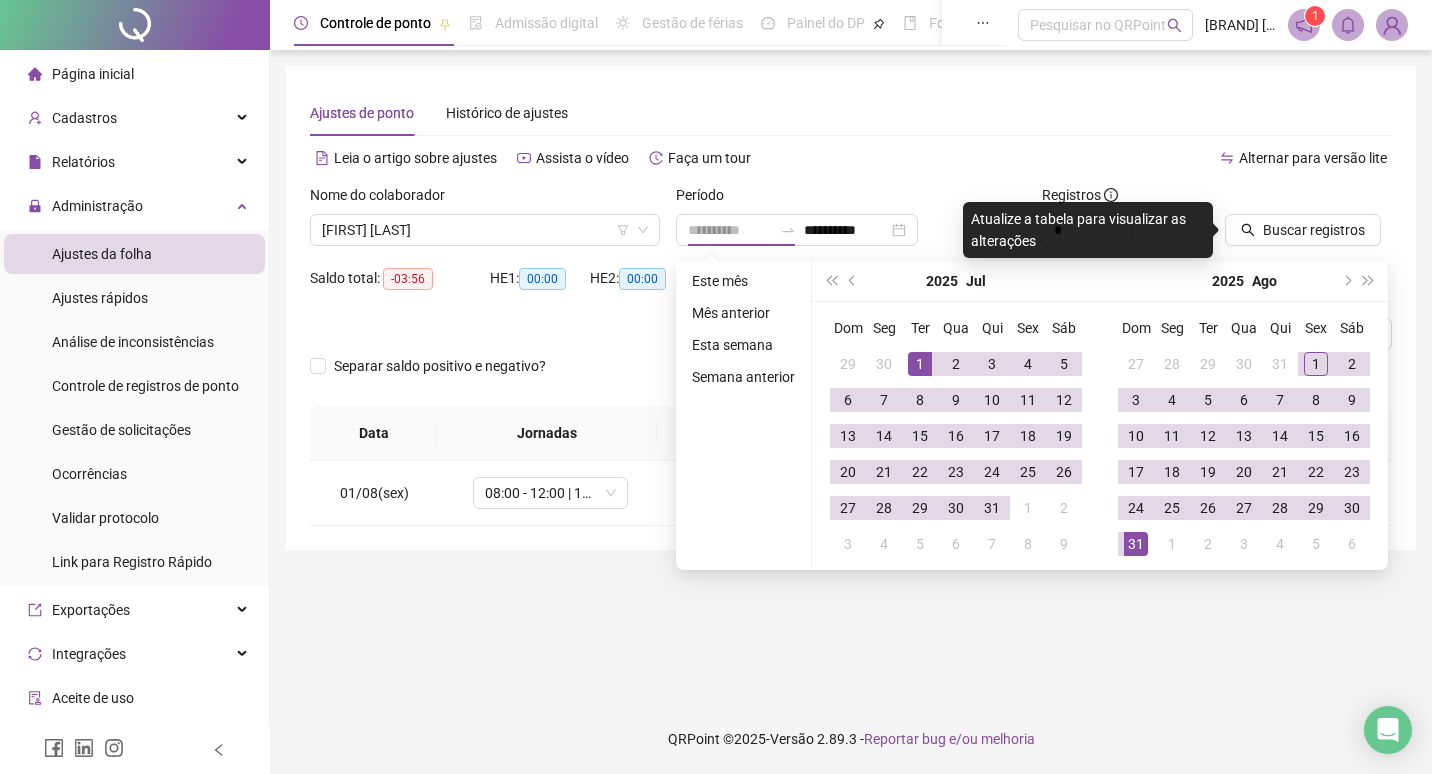 click on "1" at bounding box center (920, 364) 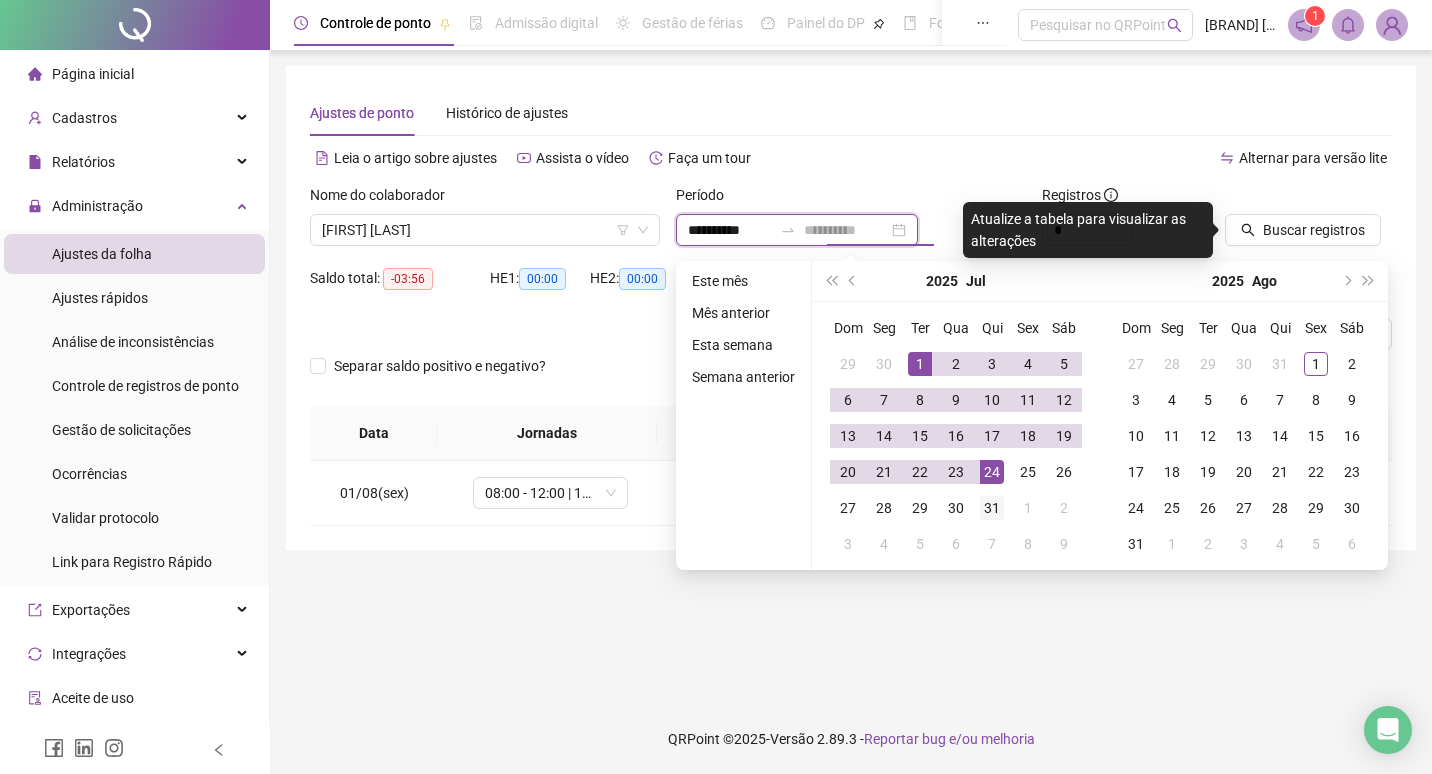 type on "**********" 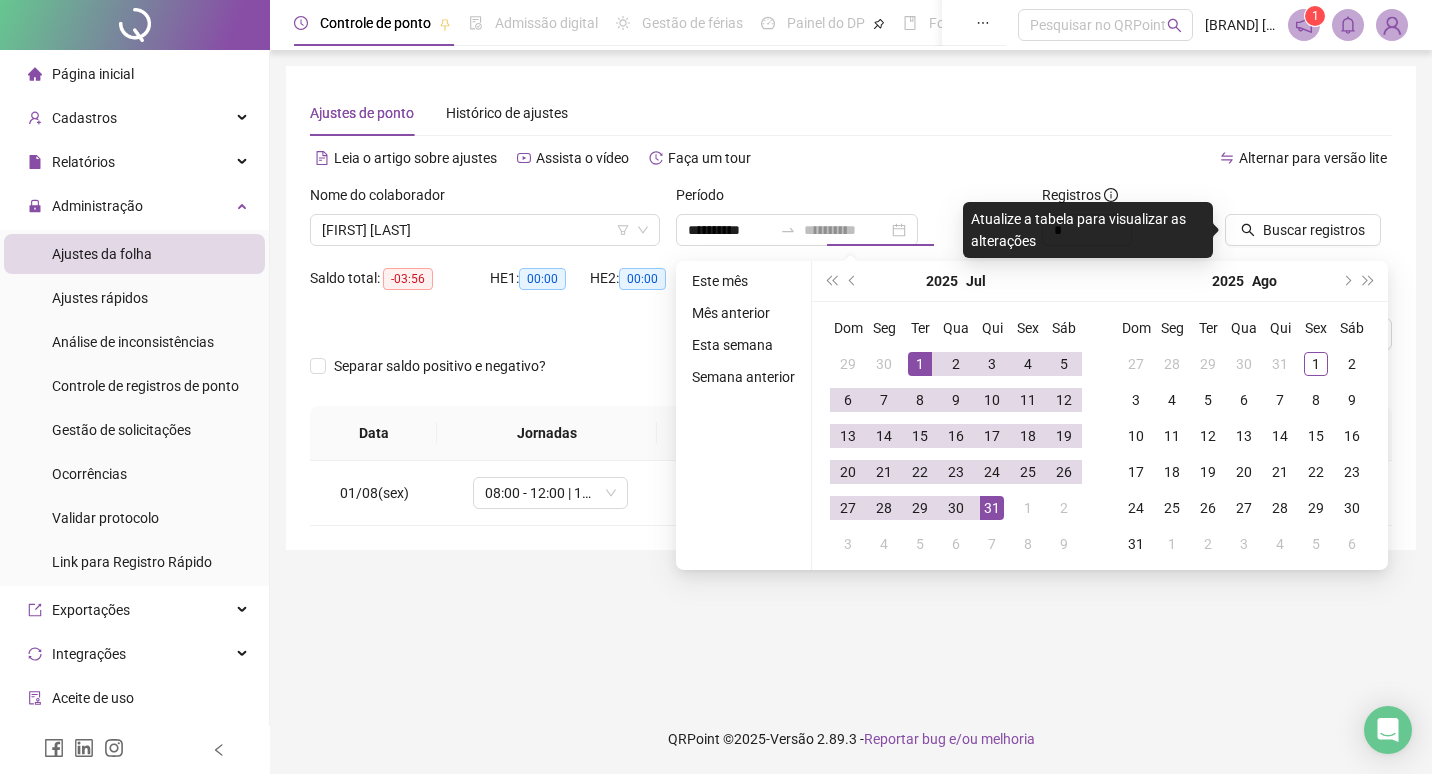 click on "31" at bounding box center [992, 508] 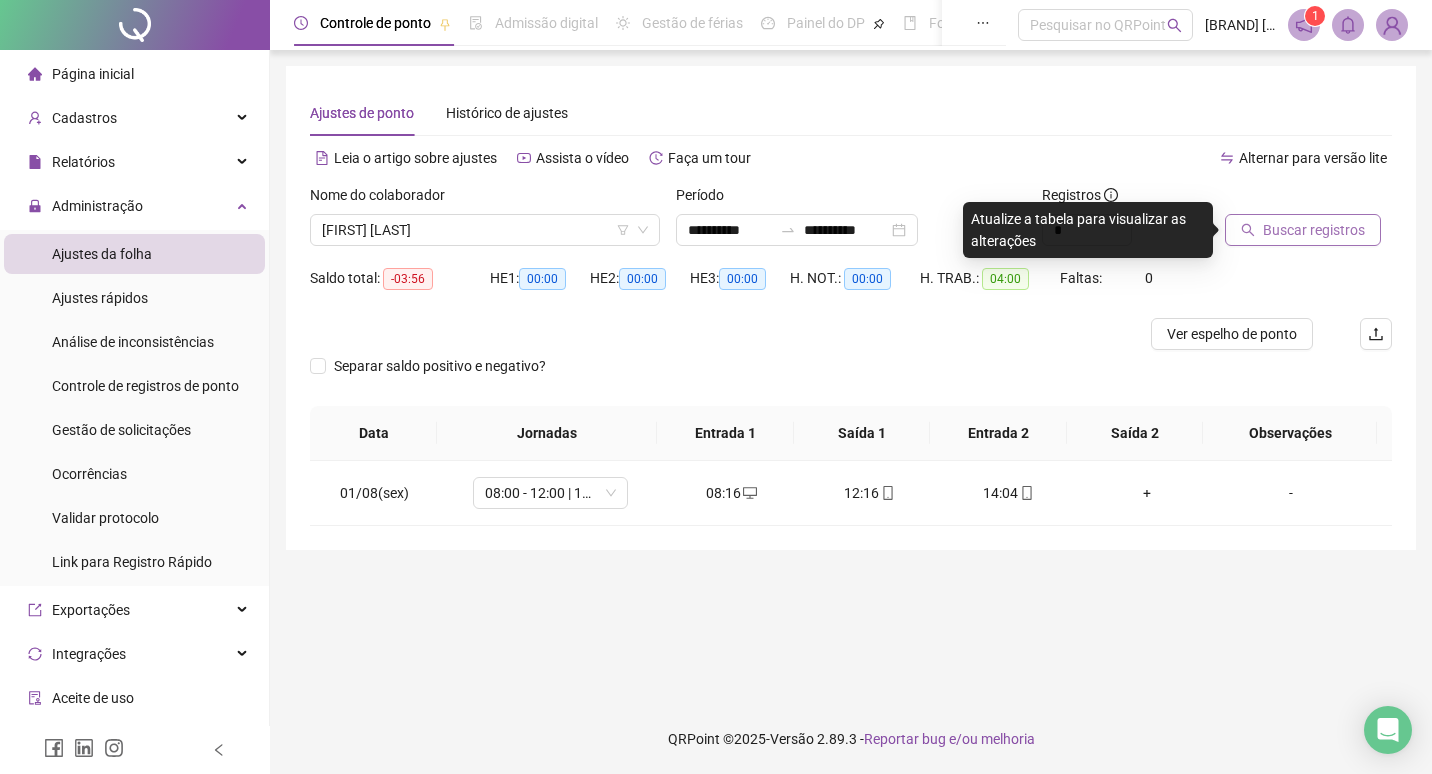 click on "Buscar registros" at bounding box center (1314, 230) 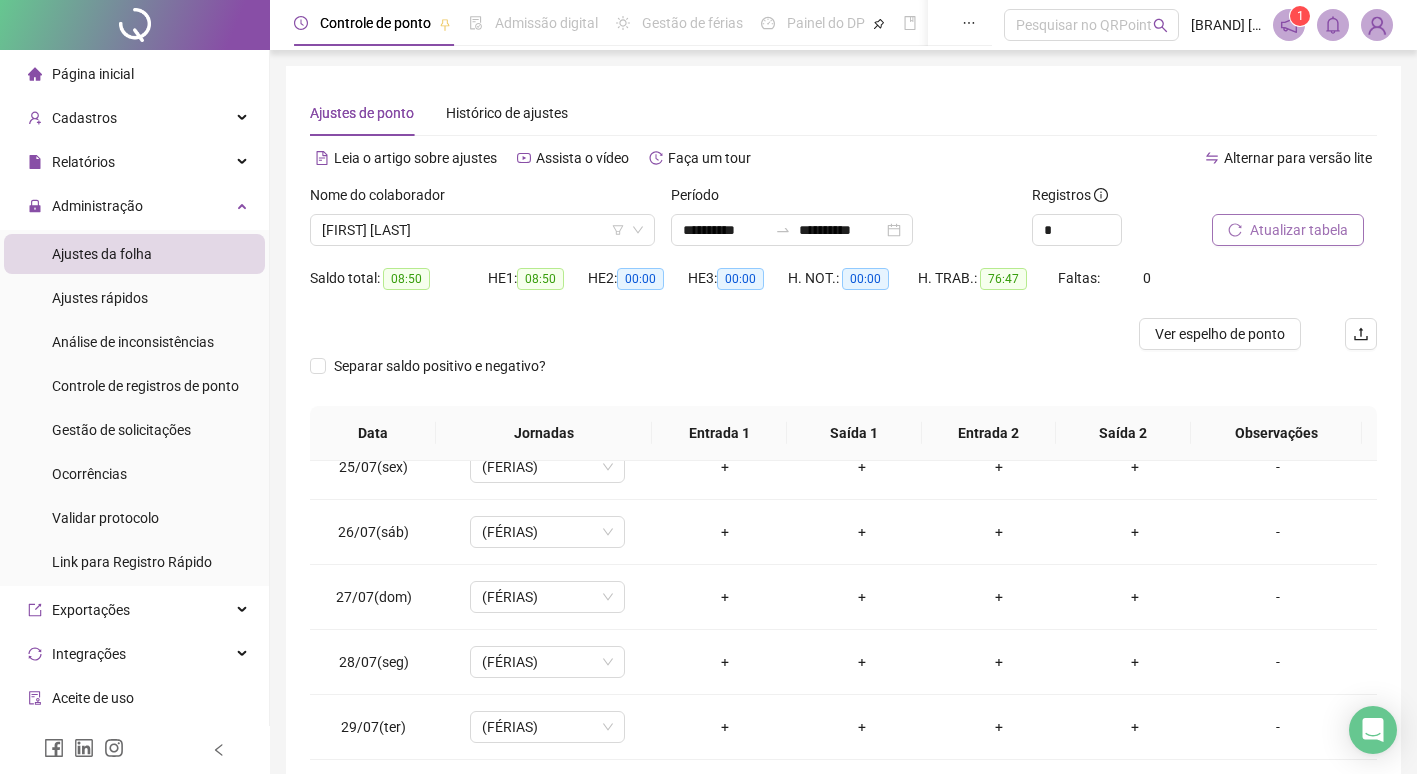scroll, scrollTop: 1588, scrollLeft: 0, axis: vertical 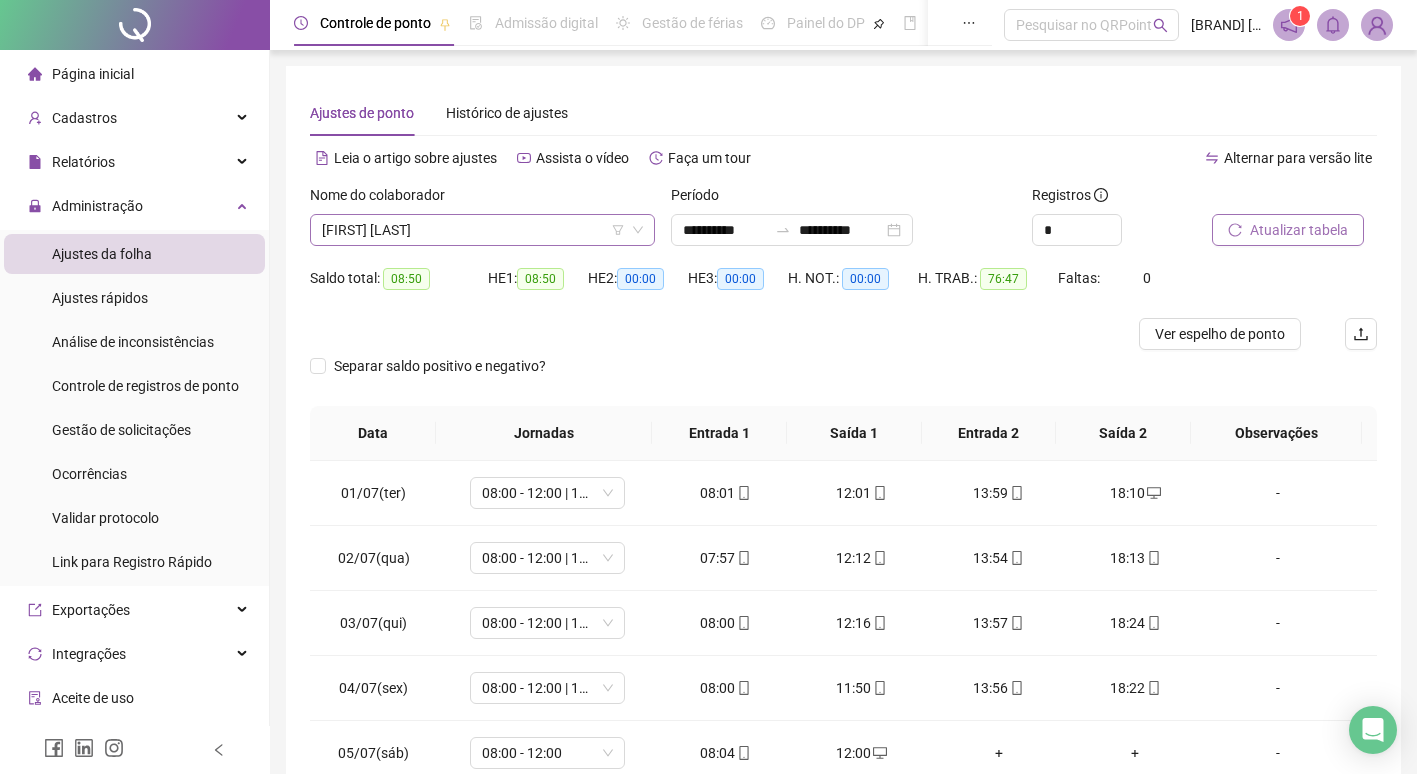 click on "[FIRST] [LAST]" at bounding box center [482, 230] 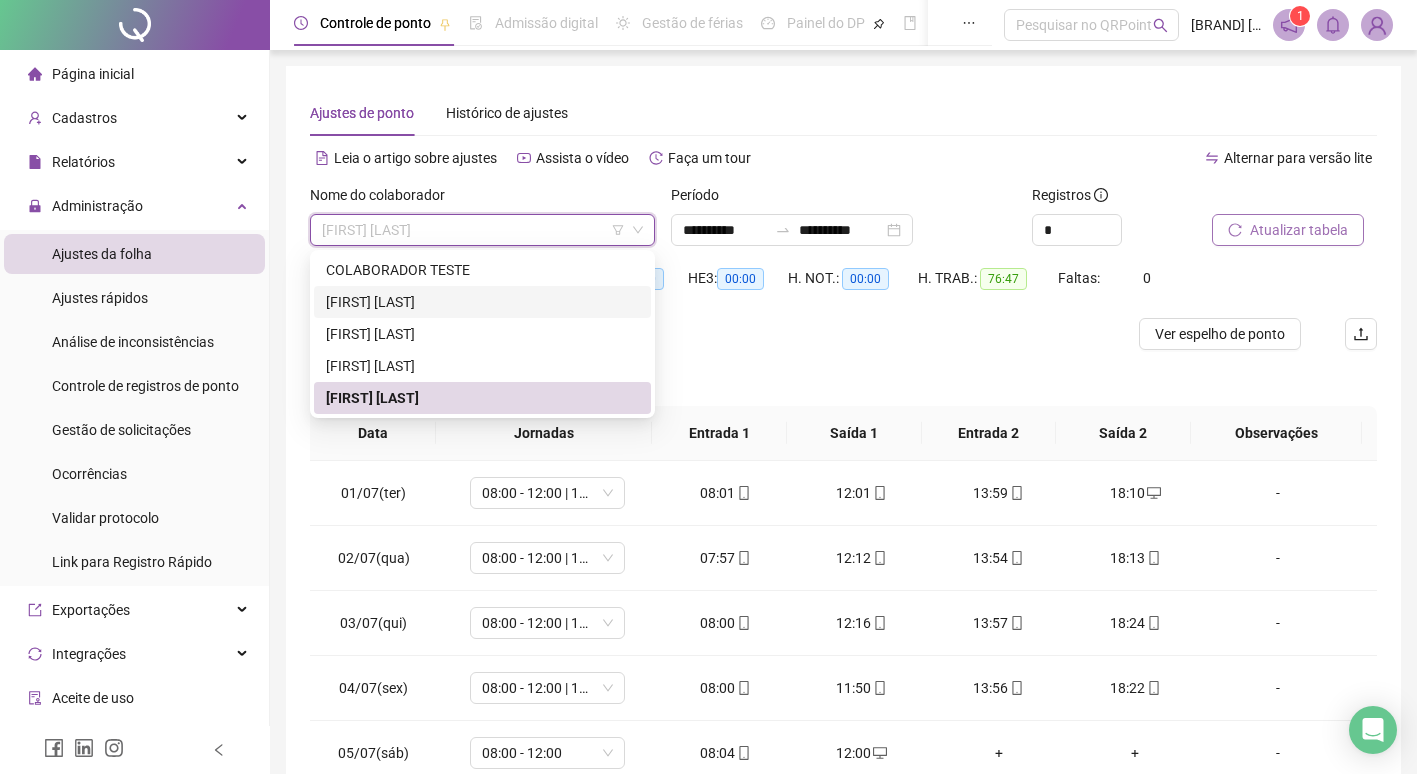 click on "[FIRST] [LAST]" at bounding box center [482, 302] 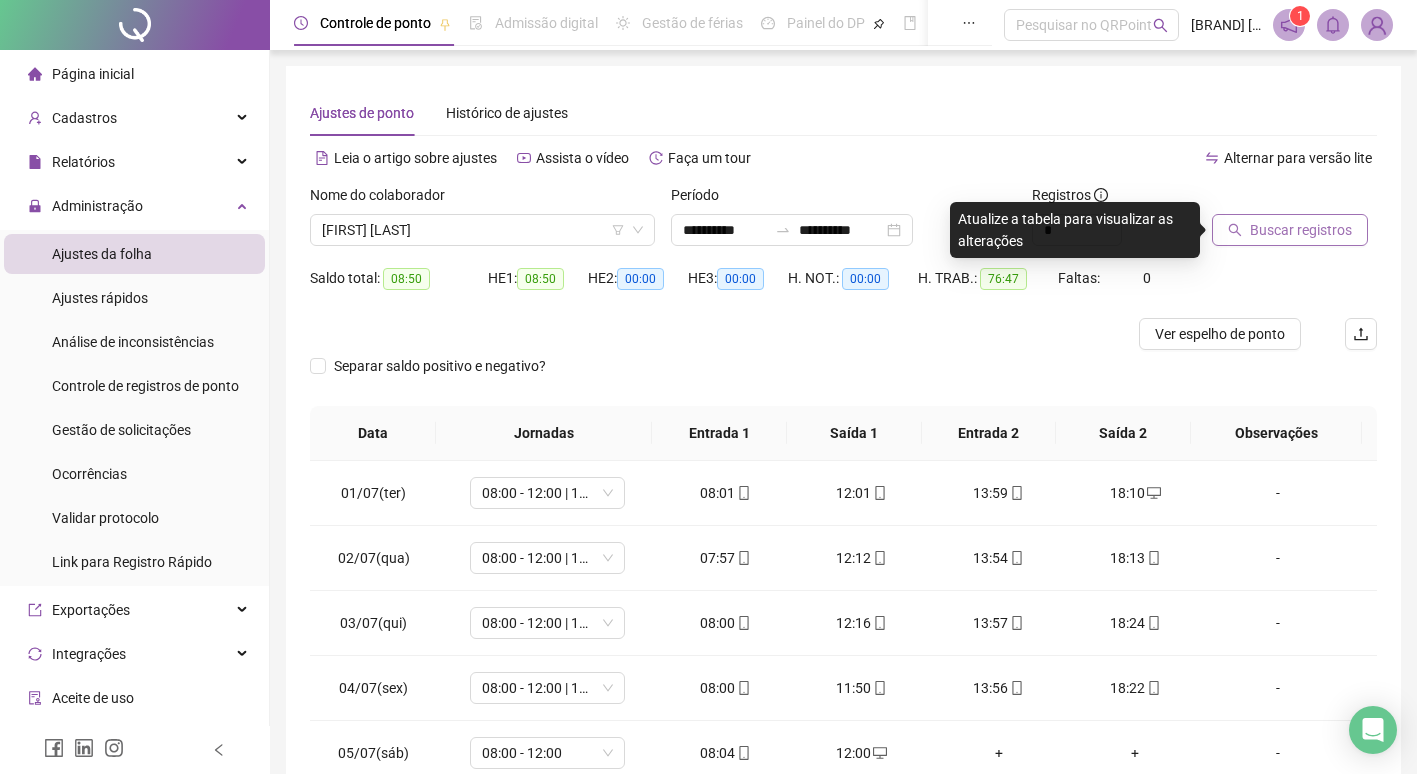 click on "Buscar registros" at bounding box center (1301, 230) 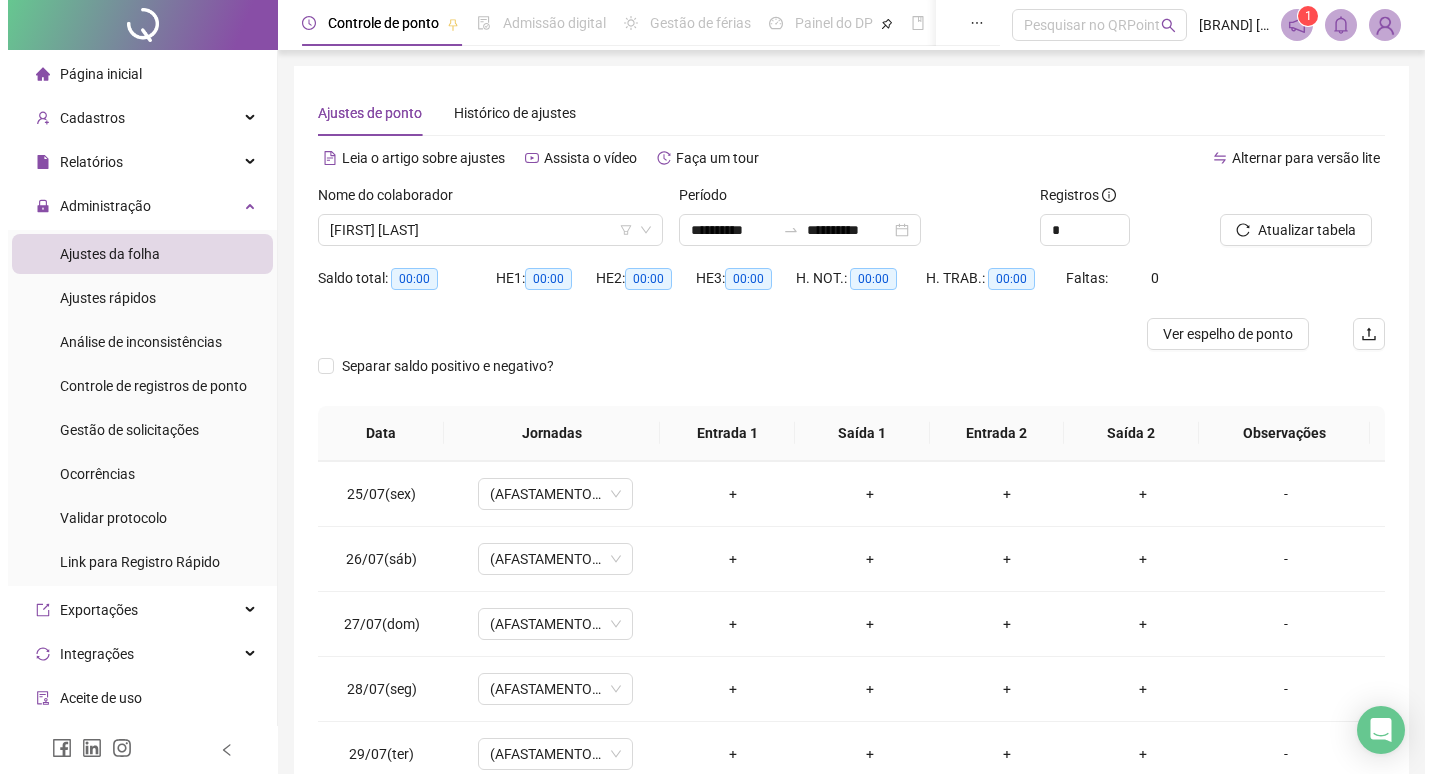 scroll, scrollTop: 1588, scrollLeft: 0, axis: vertical 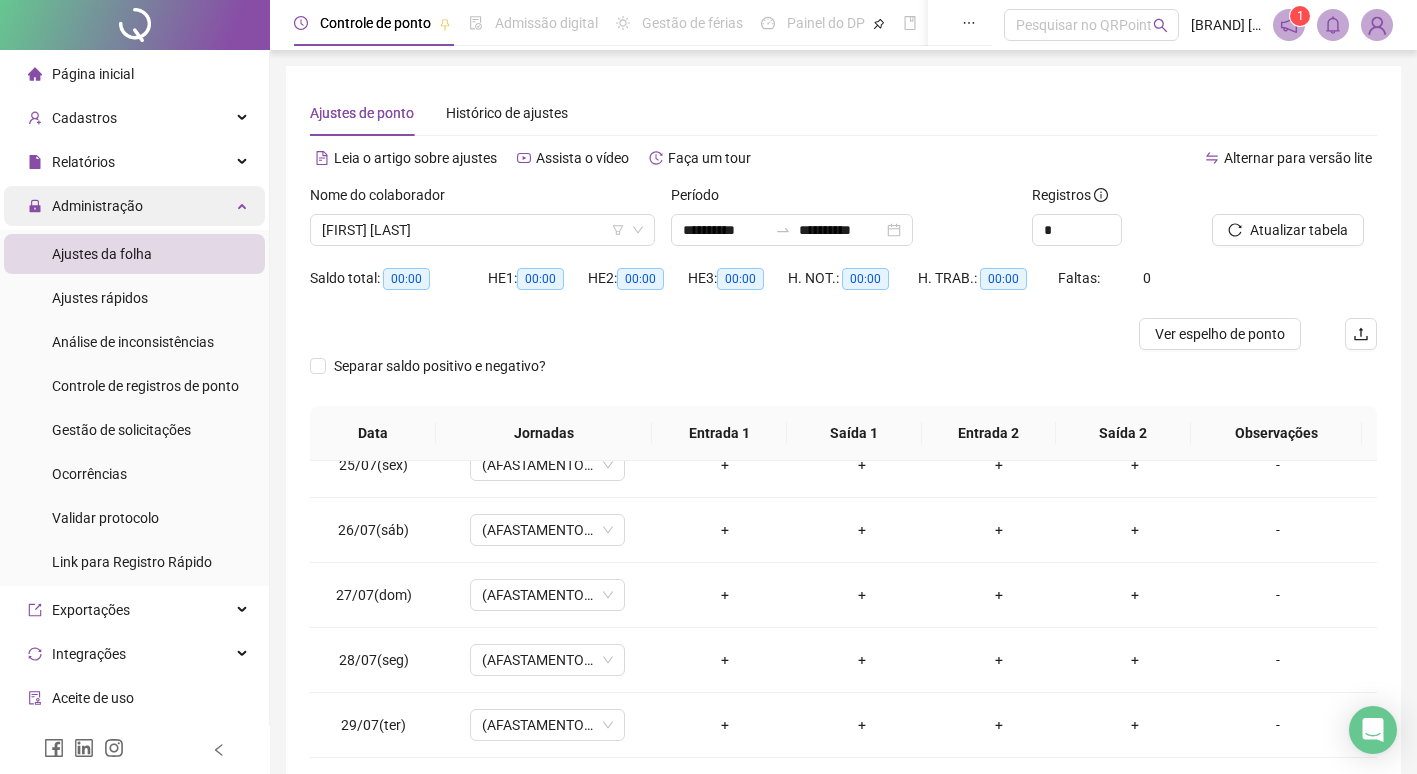 click on "Administração" at bounding box center (97, 206) 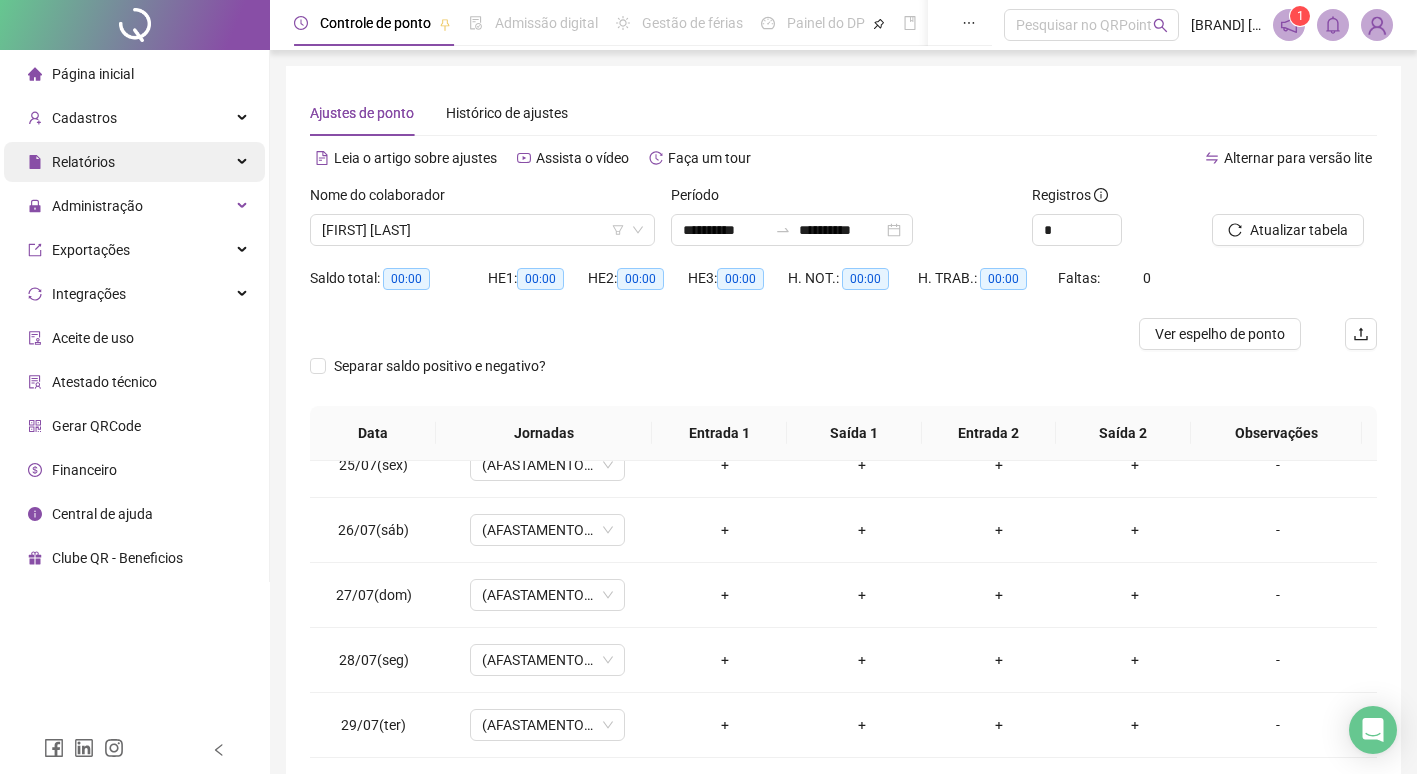 click on "Relatórios" at bounding box center (71, 162) 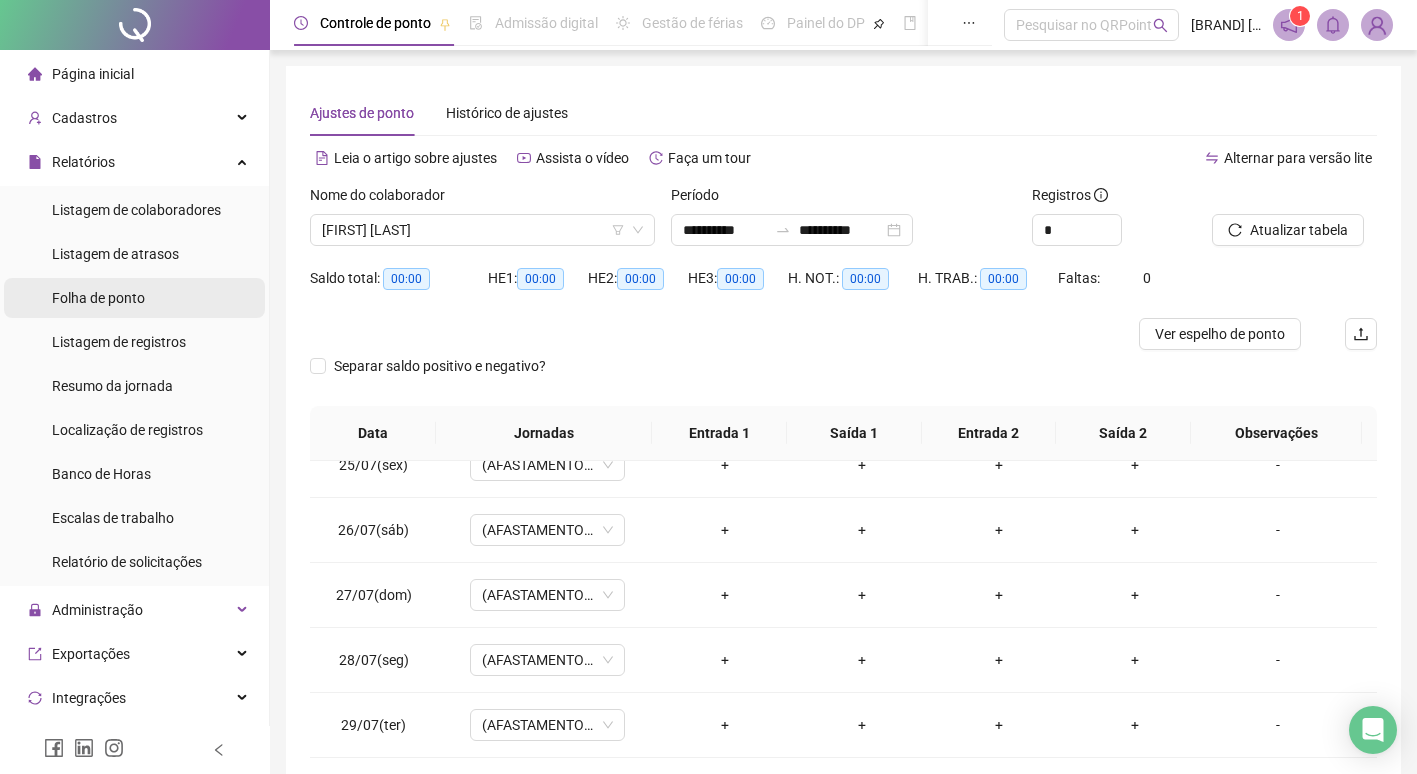 click on "Folha de ponto" at bounding box center [98, 298] 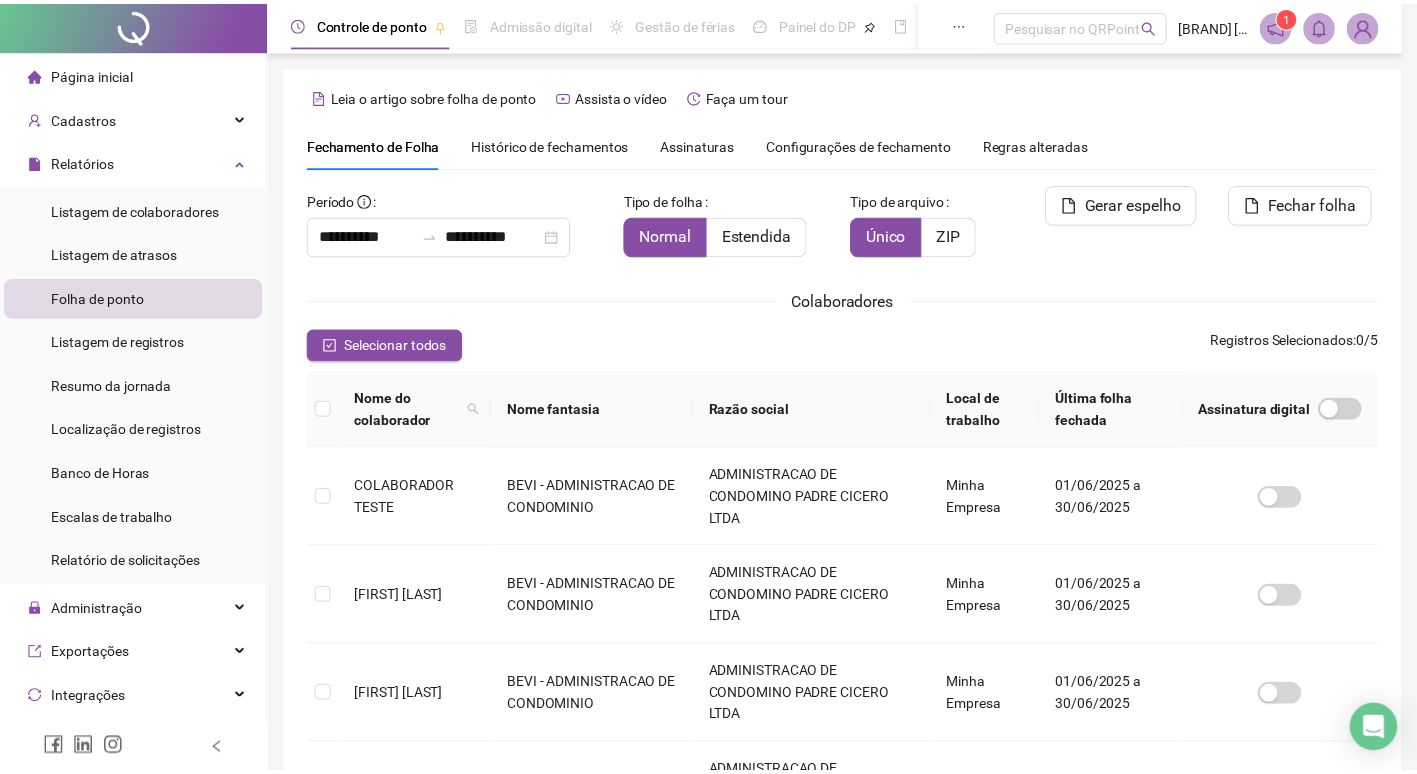 scroll, scrollTop: 23, scrollLeft: 0, axis: vertical 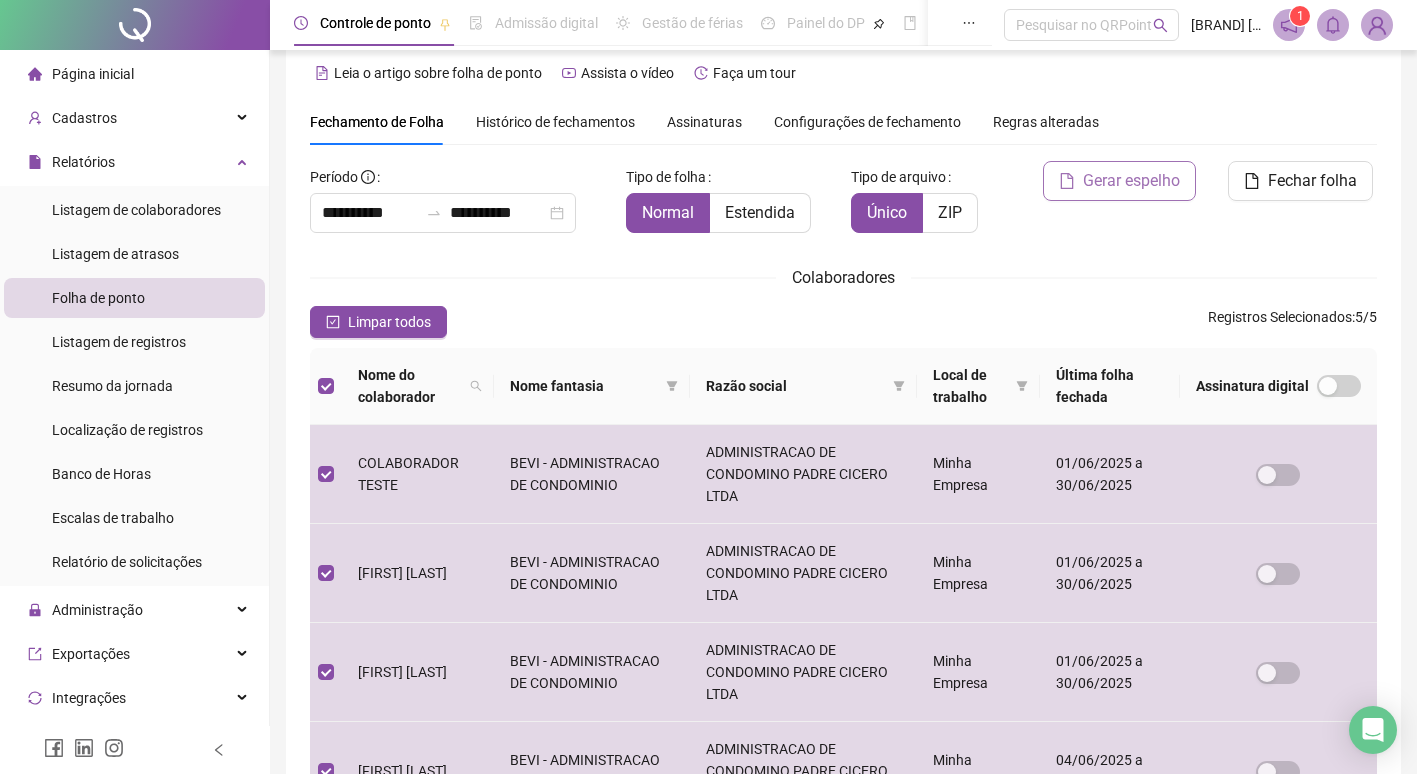 click on "Gerar espelho" at bounding box center [1131, 181] 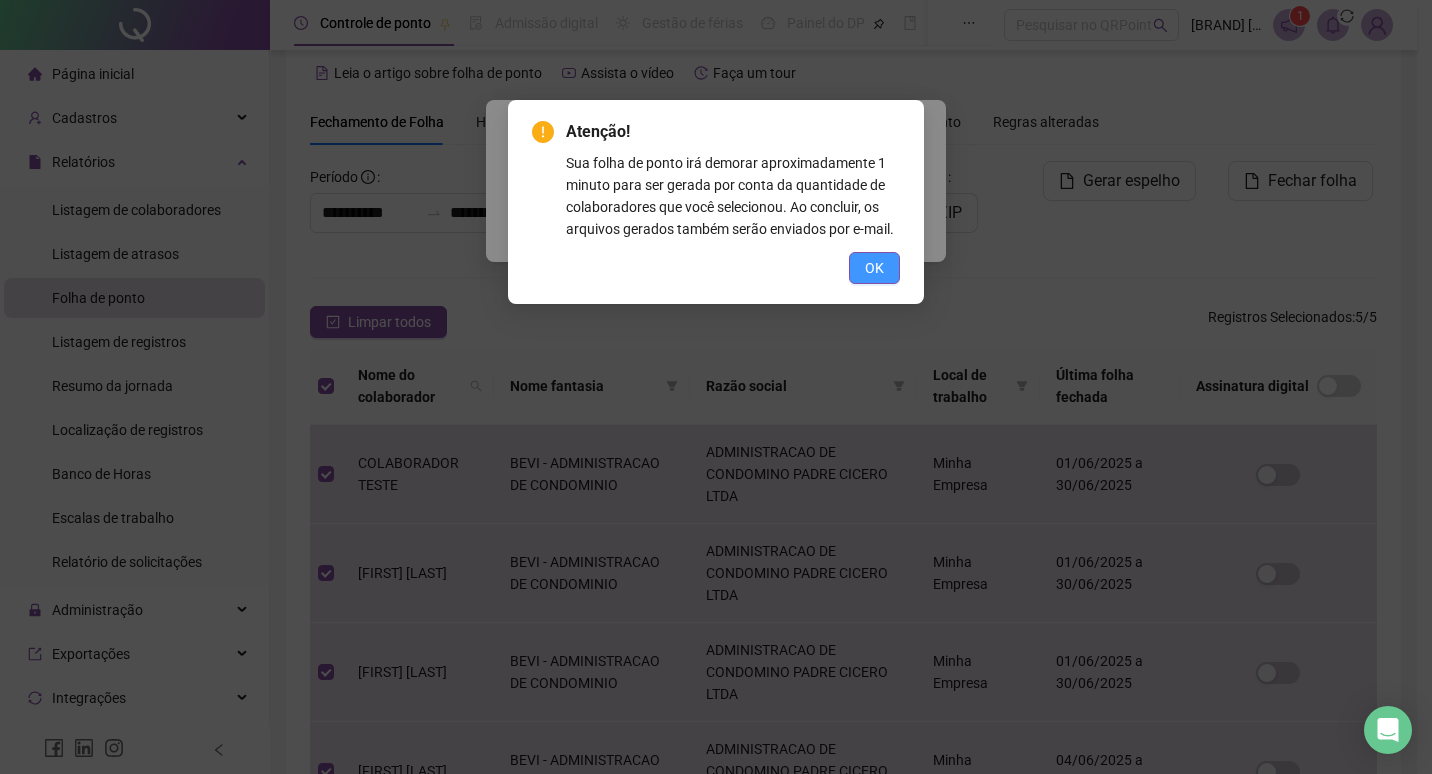 click on "OK" at bounding box center (874, 268) 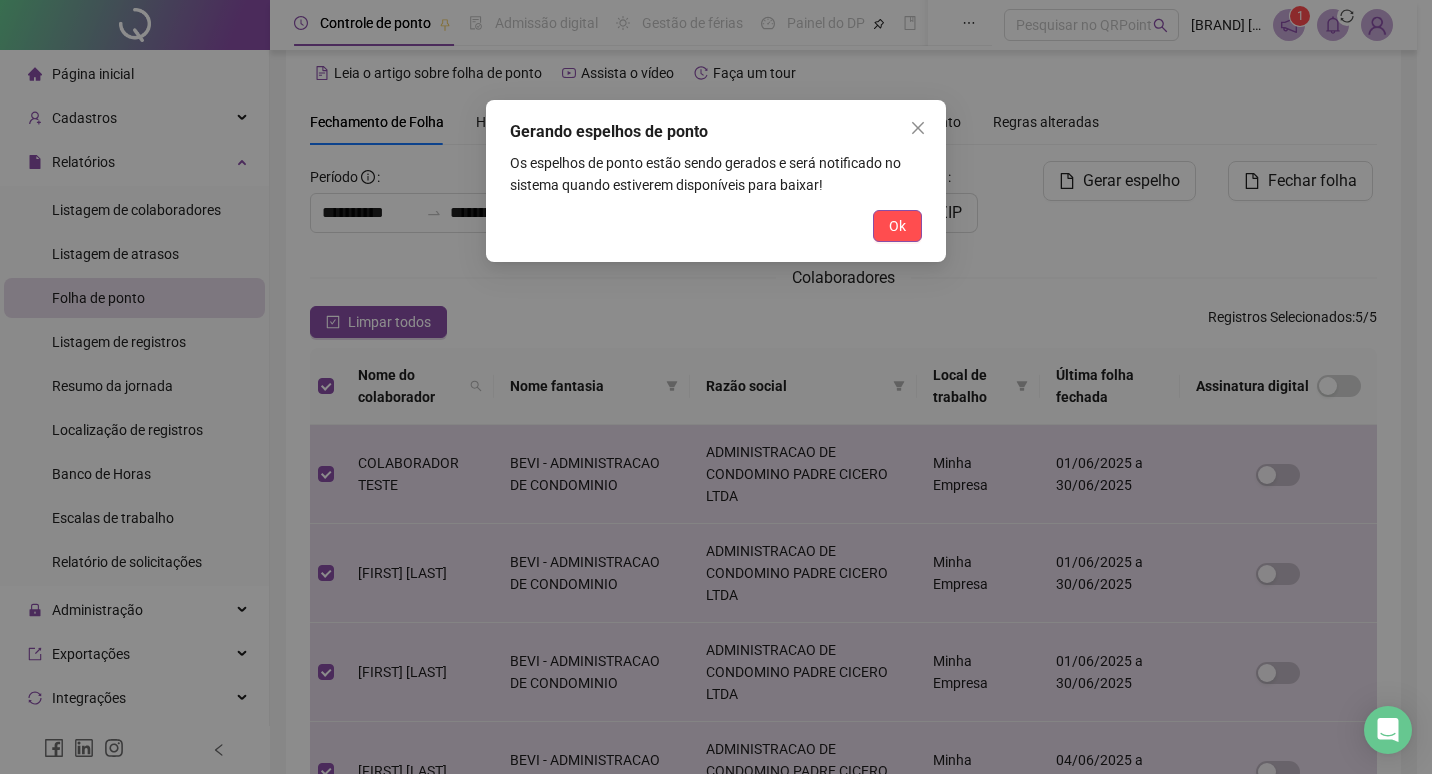 click on "Ok" at bounding box center (897, 226) 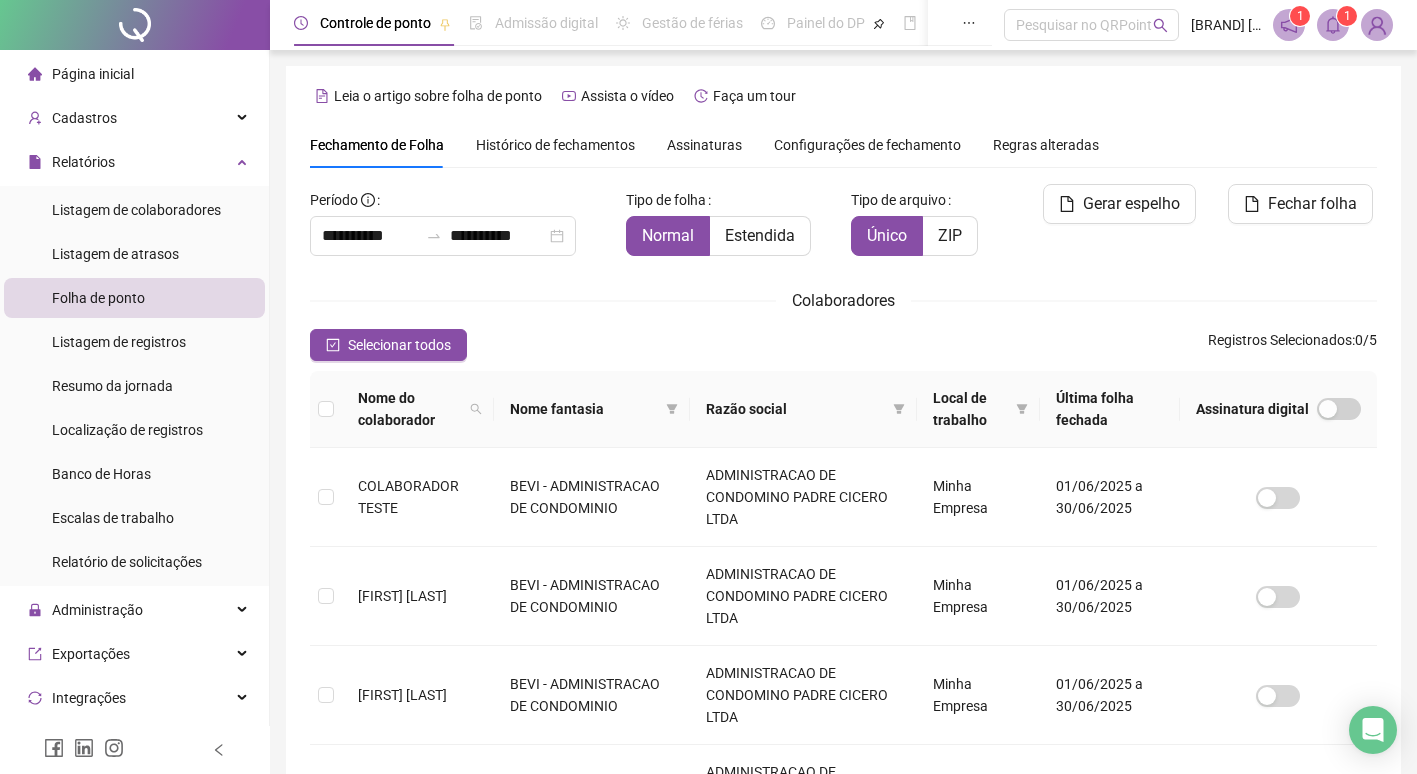 scroll, scrollTop: 23, scrollLeft: 0, axis: vertical 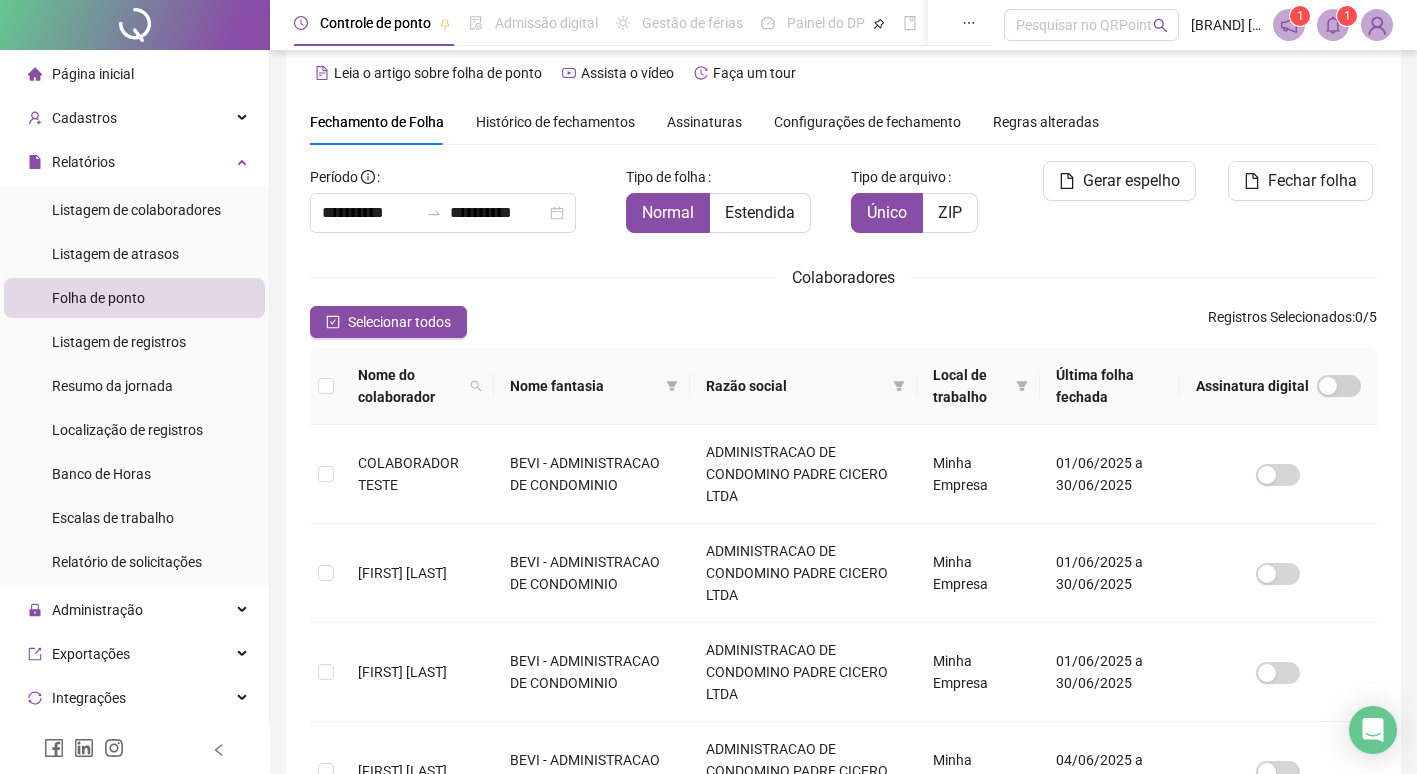 drag, startPoint x: 1291, startPoint y: 171, endPoint x: 1319, endPoint y: 32, distance: 141.7921 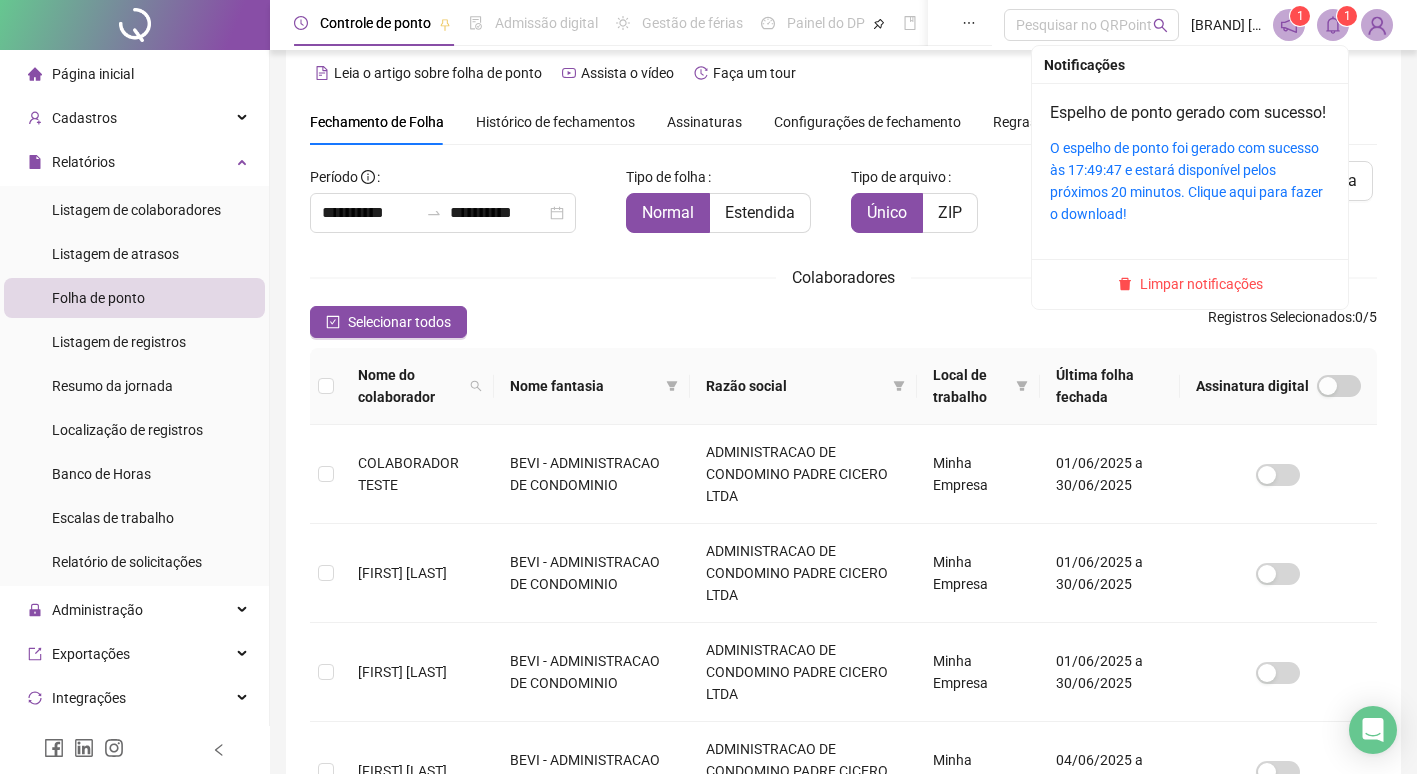 click at bounding box center (1333, 25) 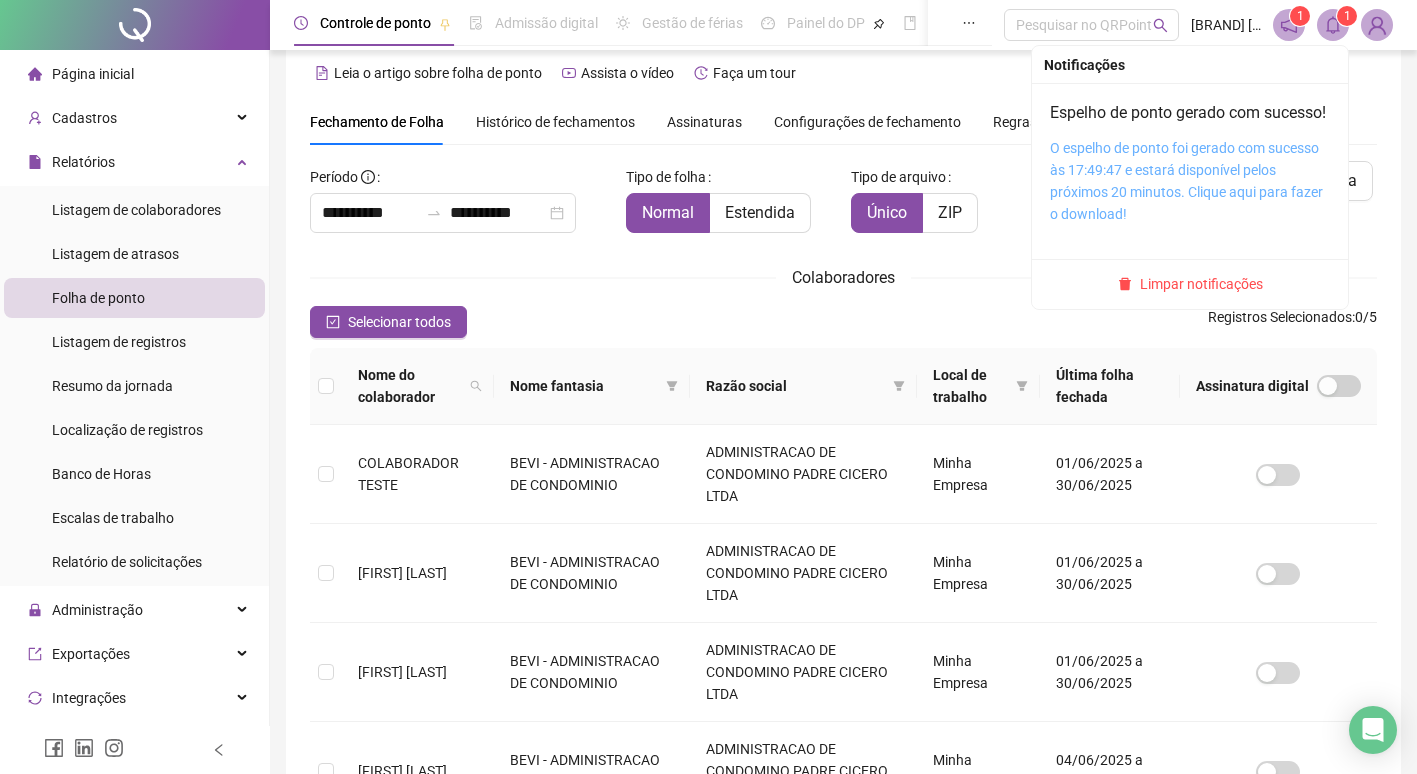 click on "O espelho de ponto foi gerado com sucesso às 17:49:47 e estará disponível pelos próximos 20 minutos.
Clique aqui para fazer o download!" at bounding box center [1186, 181] 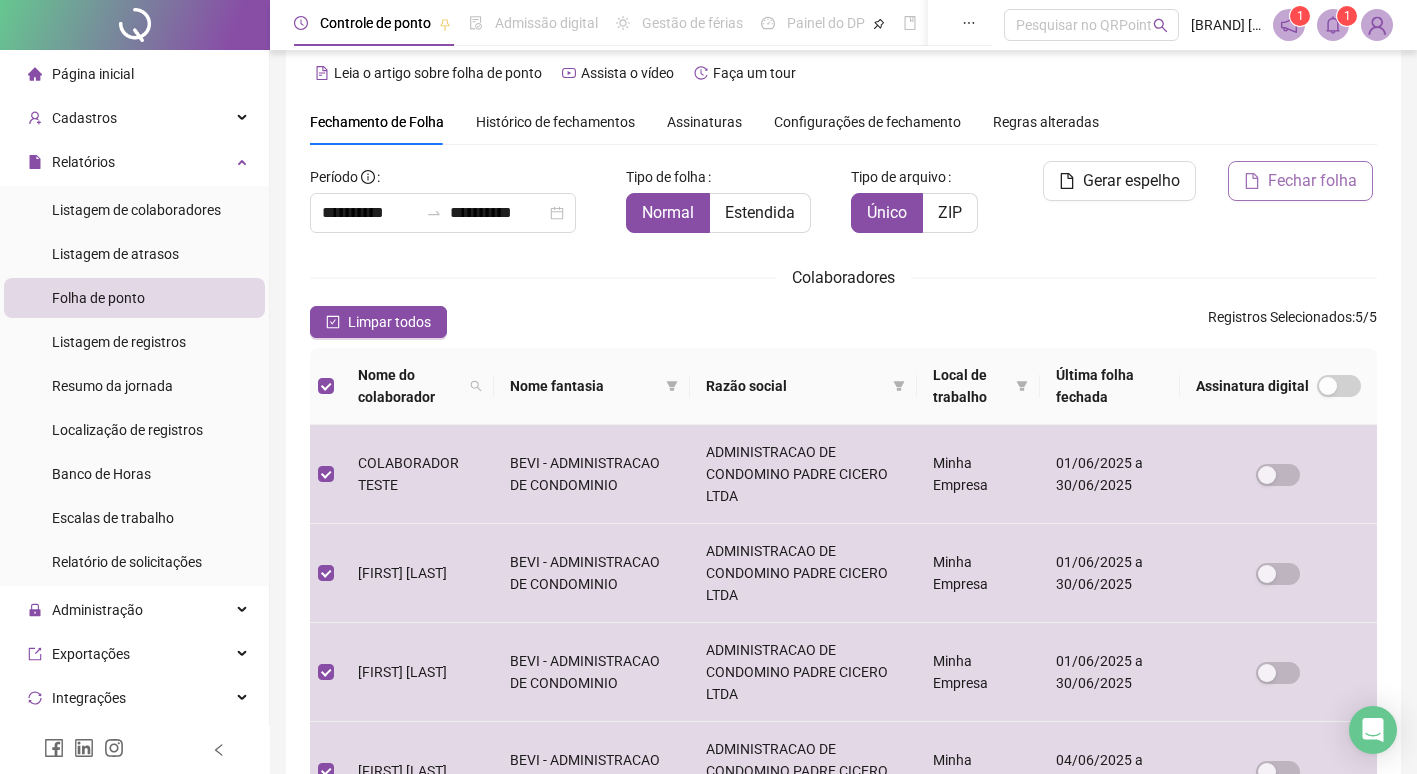 click on "Fechar folha" at bounding box center [1312, 181] 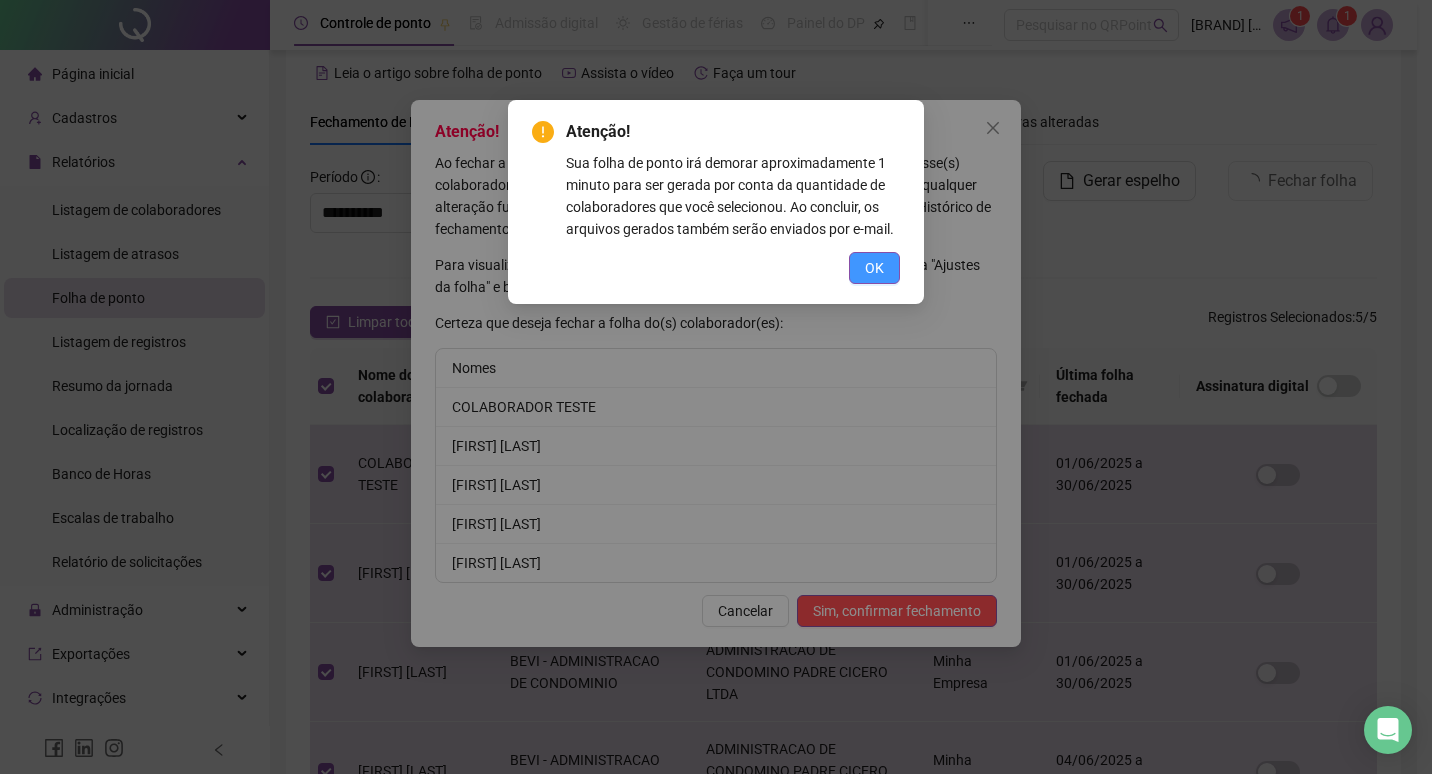 click on "OK" at bounding box center [874, 268] 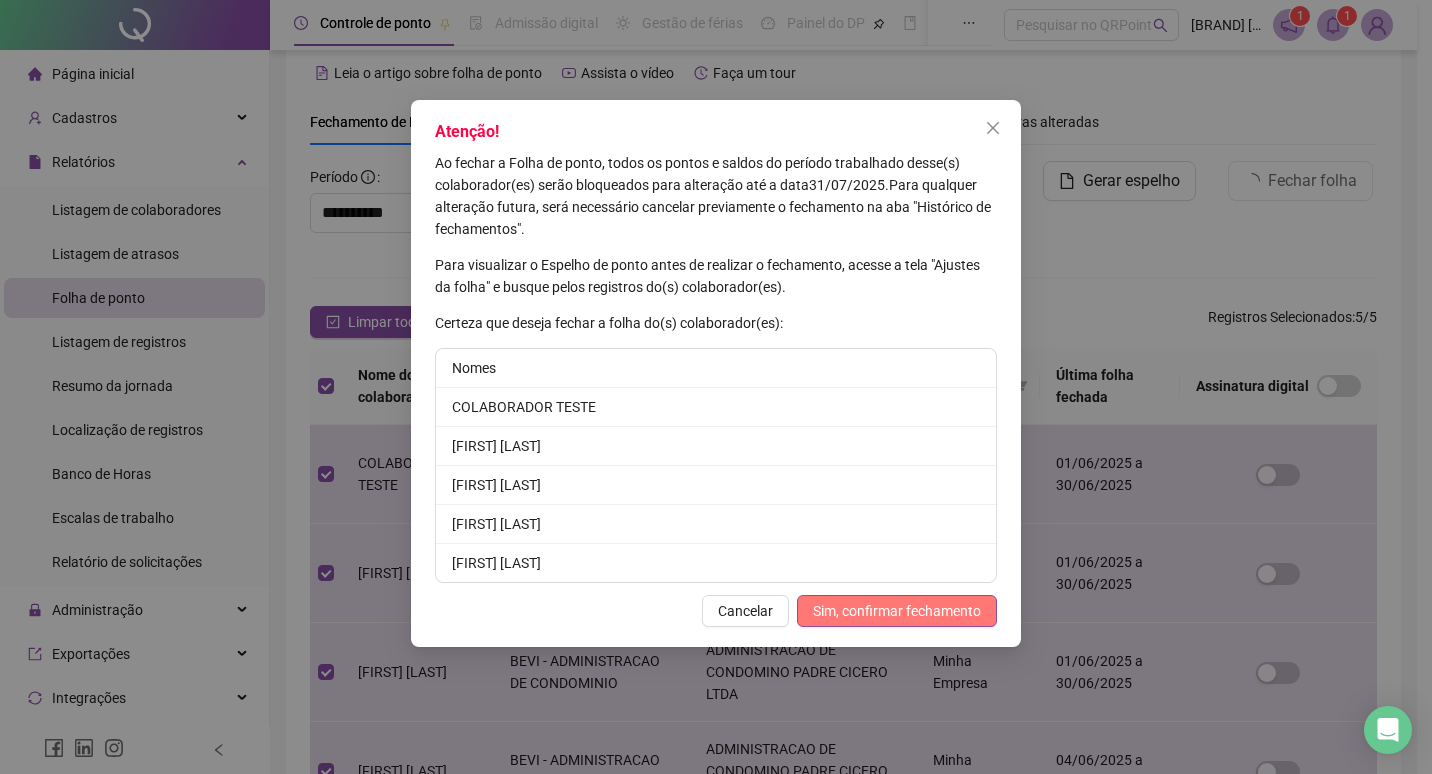 click on "Sim, confirmar fechamento" at bounding box center [897, 611] 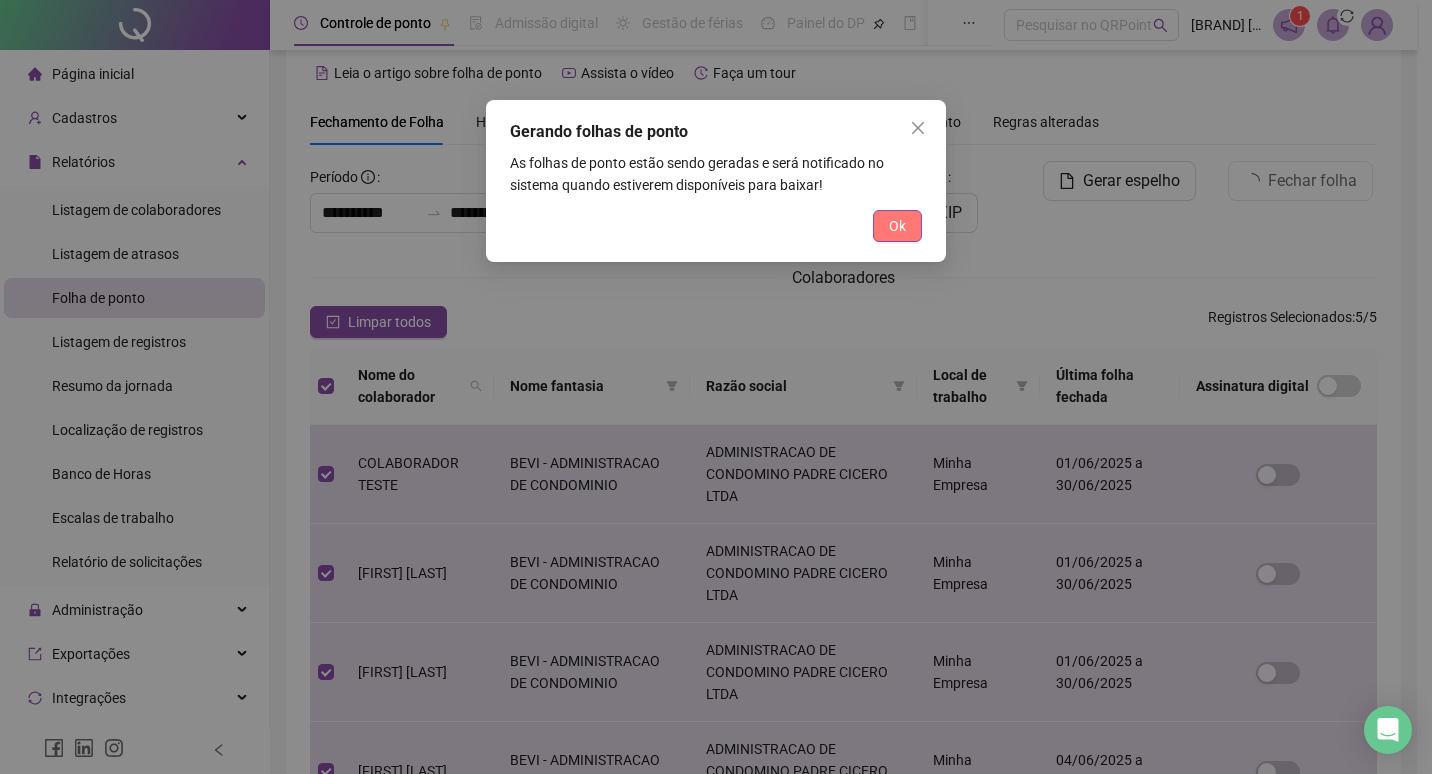 click on "Ok" at bounding box center (897, 226) 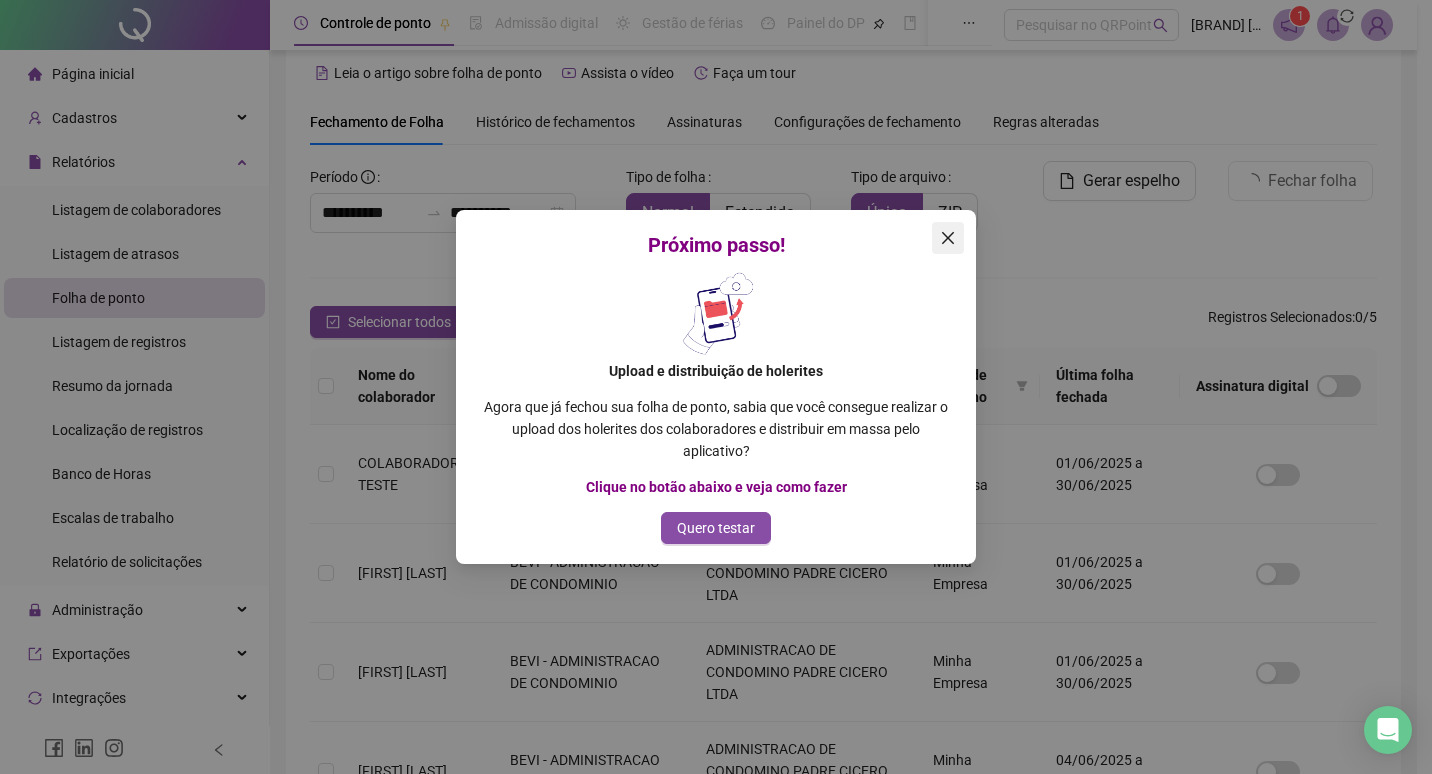 click at bounding box center [948, 238] 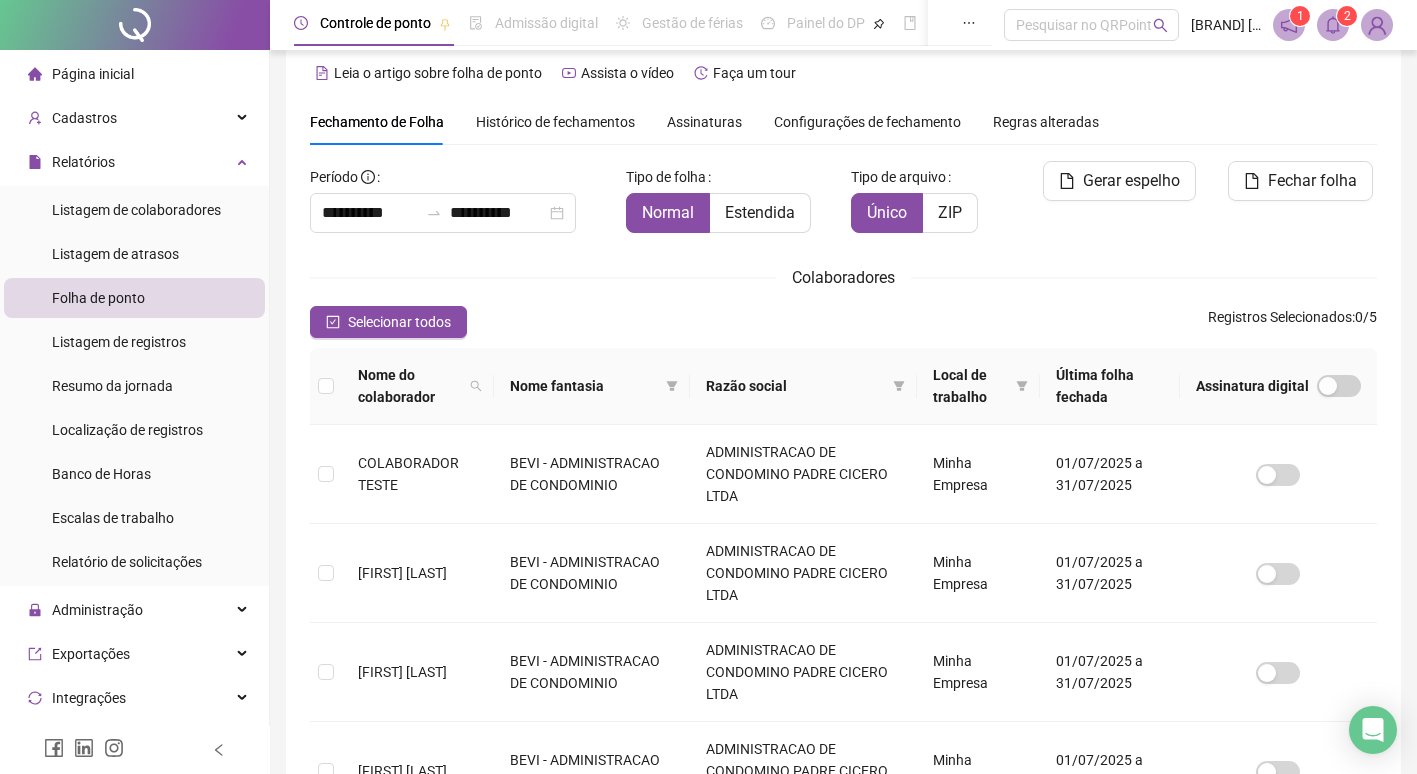 click 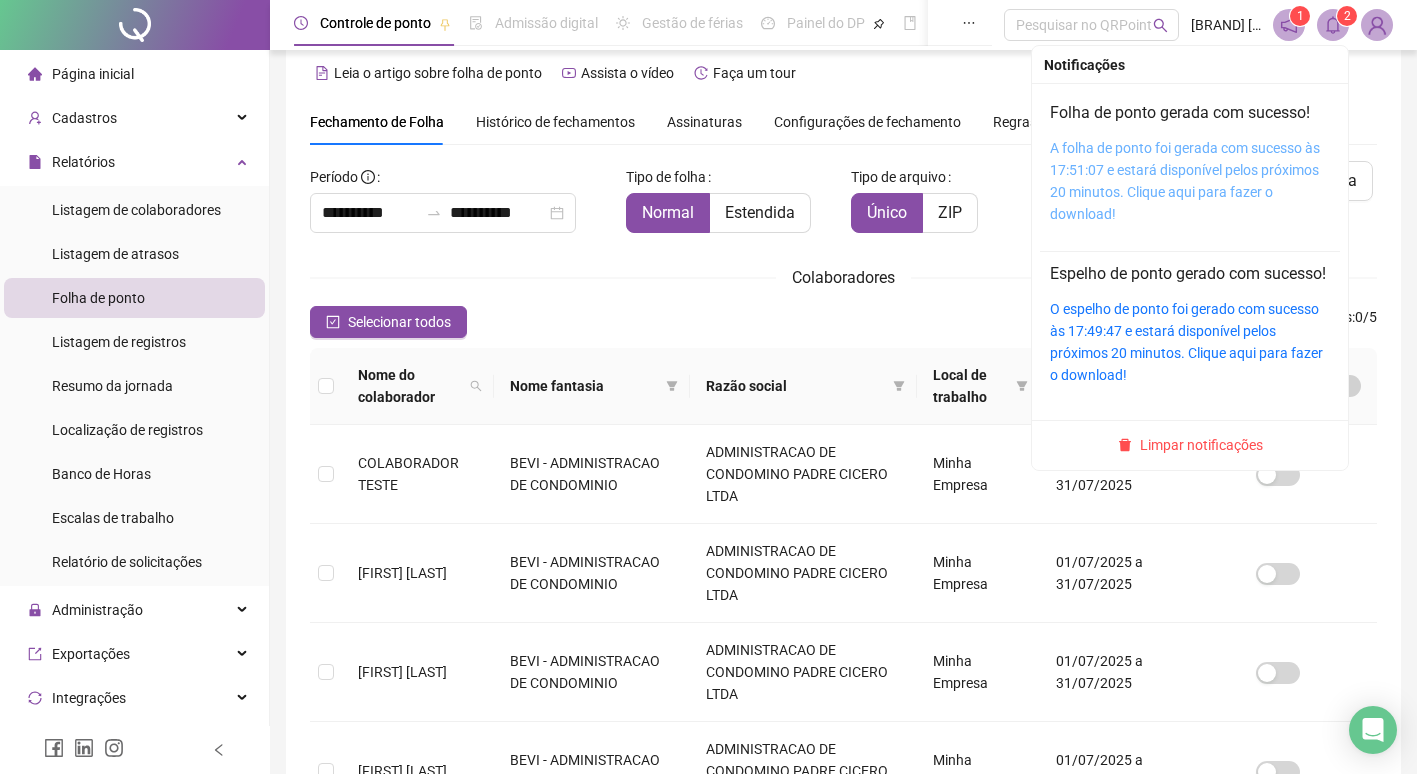 click on "A folha de ponto foi gerada com sucesso às 17:51:07 e estará disponível pelos próximos 20 minutos.
Clique aqui para fazer o download!" at bounding box center [1185, 181] 